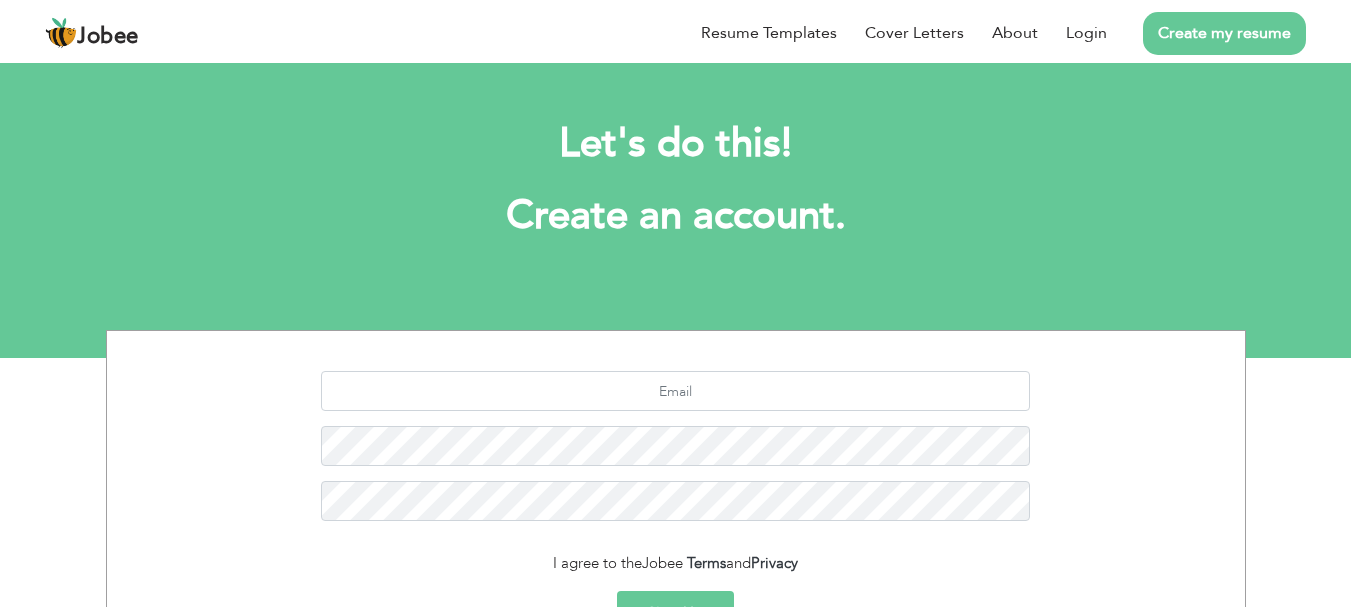 scroll, scrollTop: 0, scrollLeft: 0, axis: both 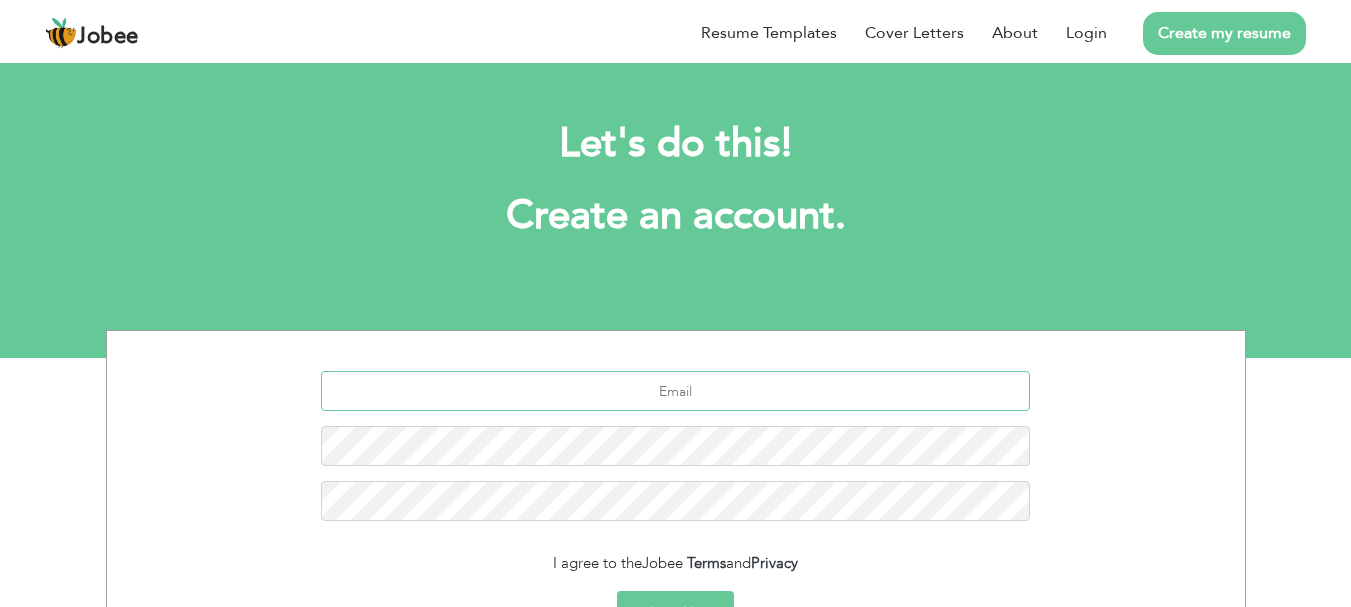 click at bounding box center (675, 391) 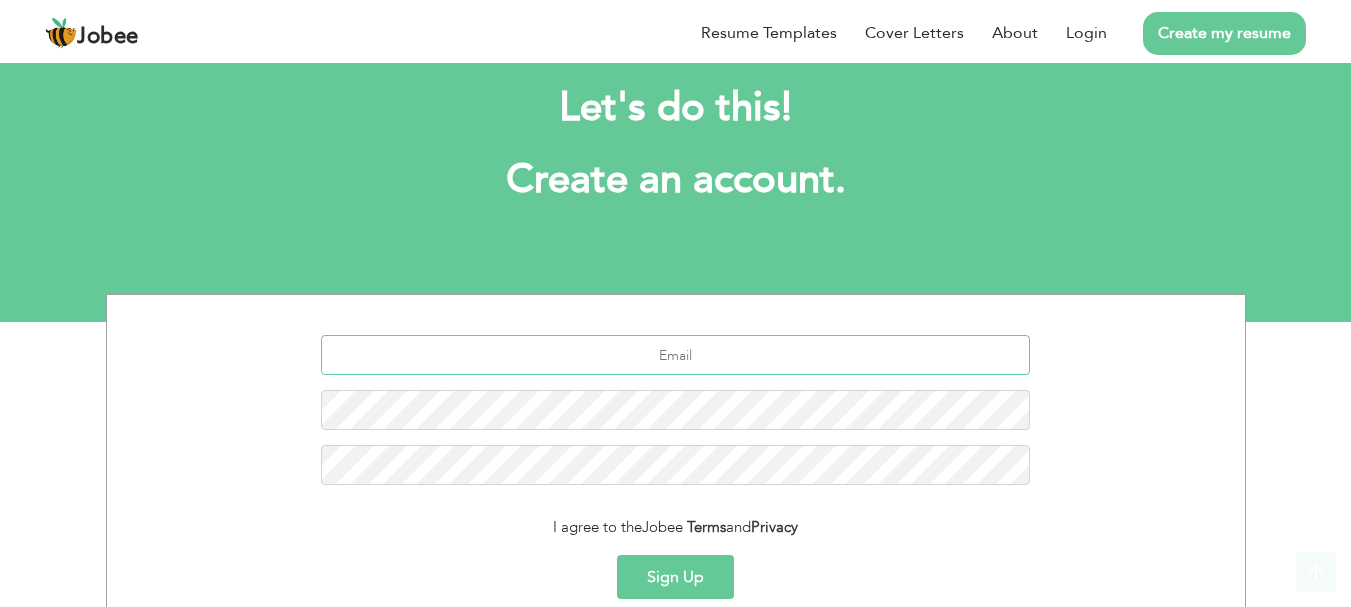 scroll, scrollTop: 0, scrollLeft: 0, axis: both 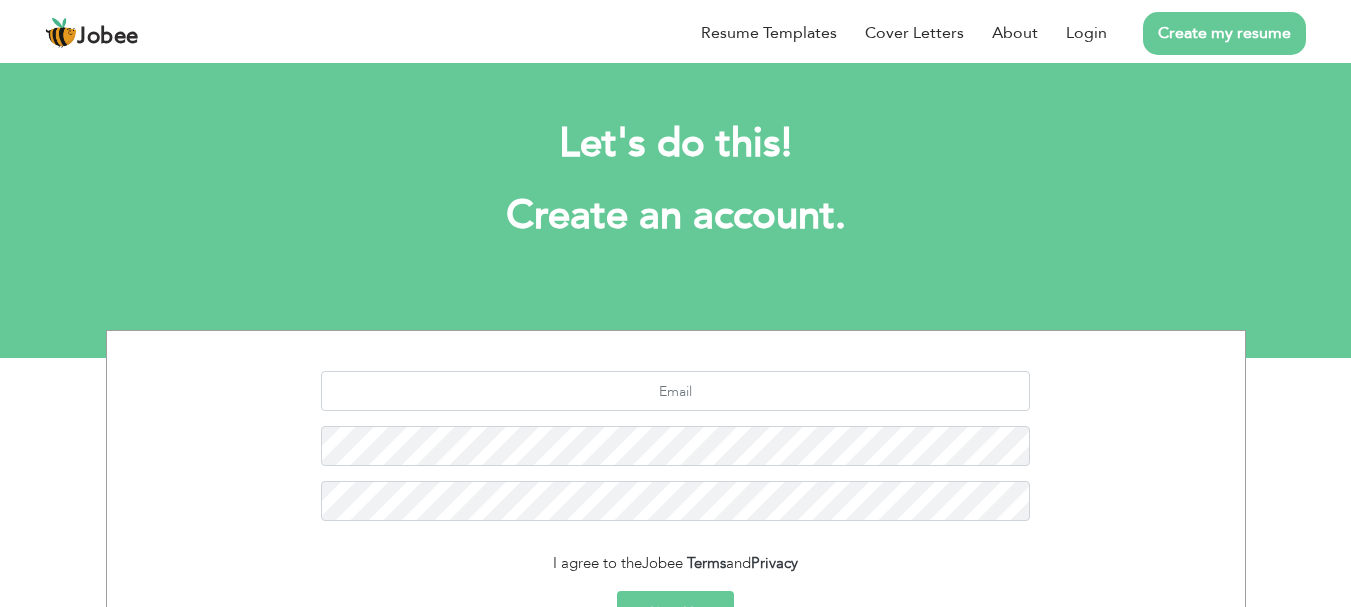 click on "Create my resume" at bounding box center (1224, 33) 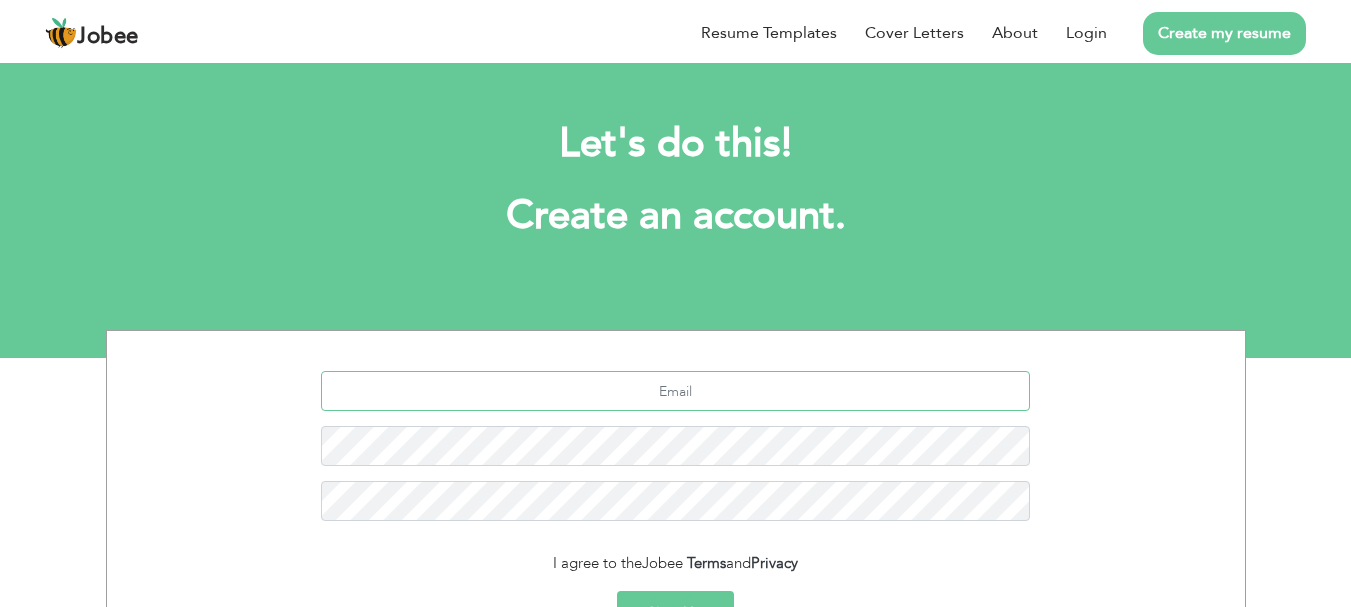 click at bounding box center (675, 391) 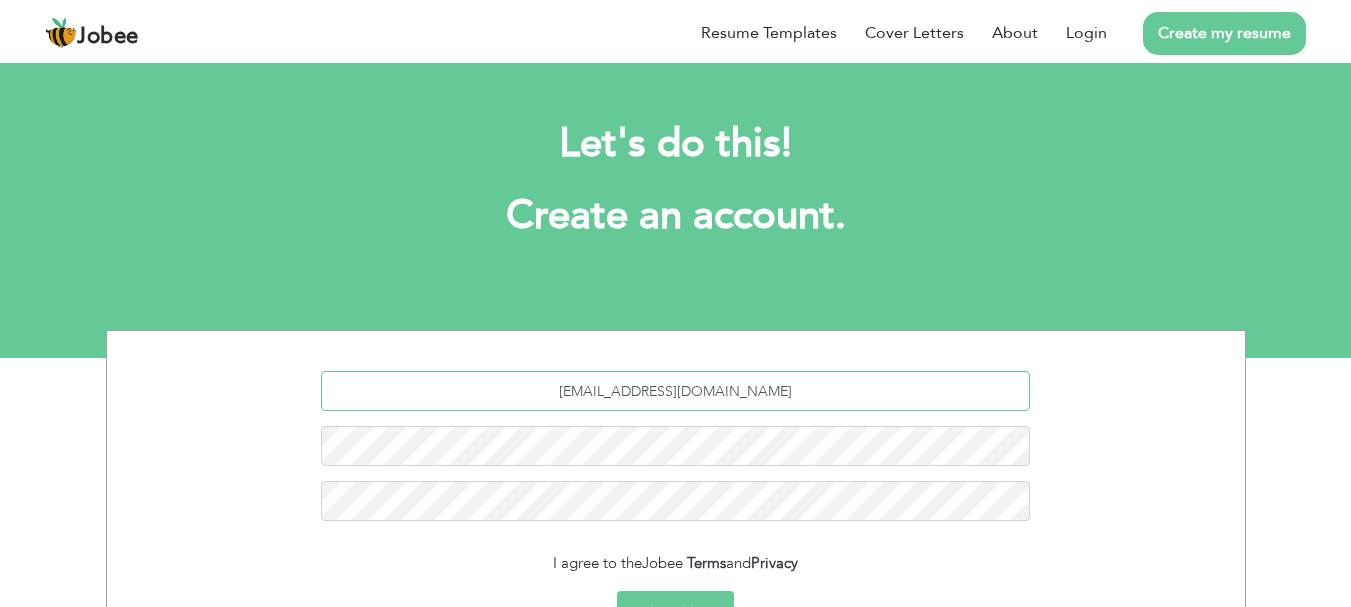 type on "[EMAIL_ADDRESS][DOMAIN_NAME]" 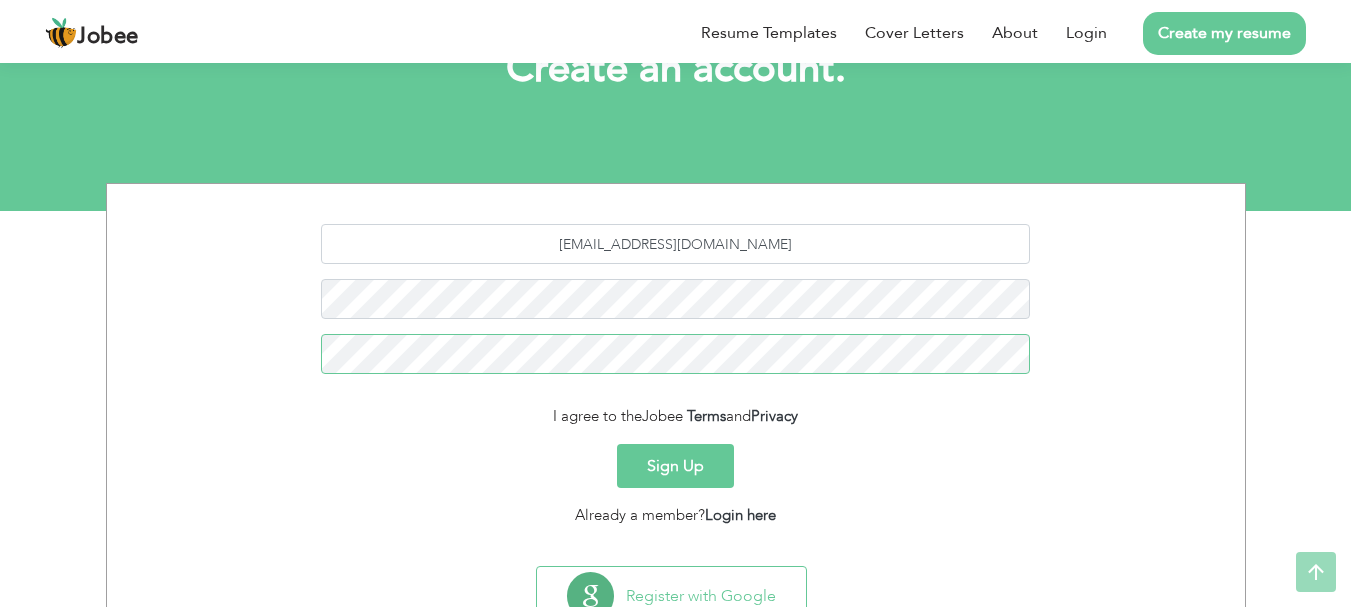 scroll, scrollTop: 149, scrollLeft: 0, axis: vertical 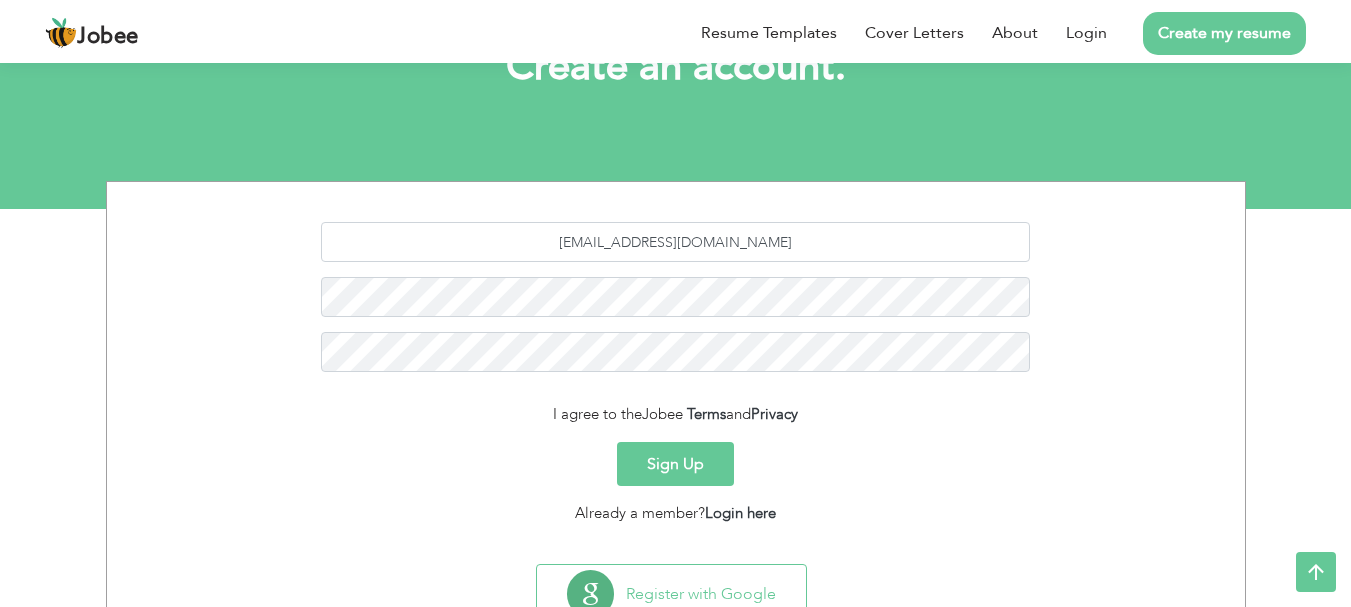 click on "Sign Up" at bounding box center (675, 464) 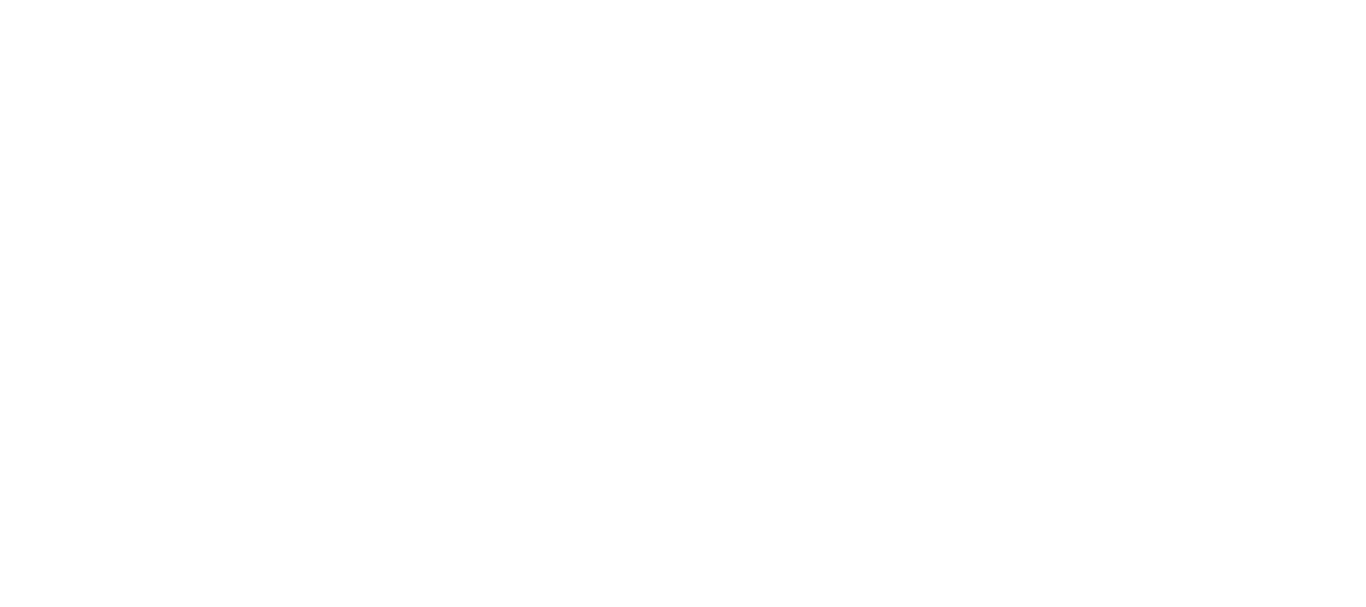 scroll, scrollTop: 0, scrollLeft: 0, axis: both 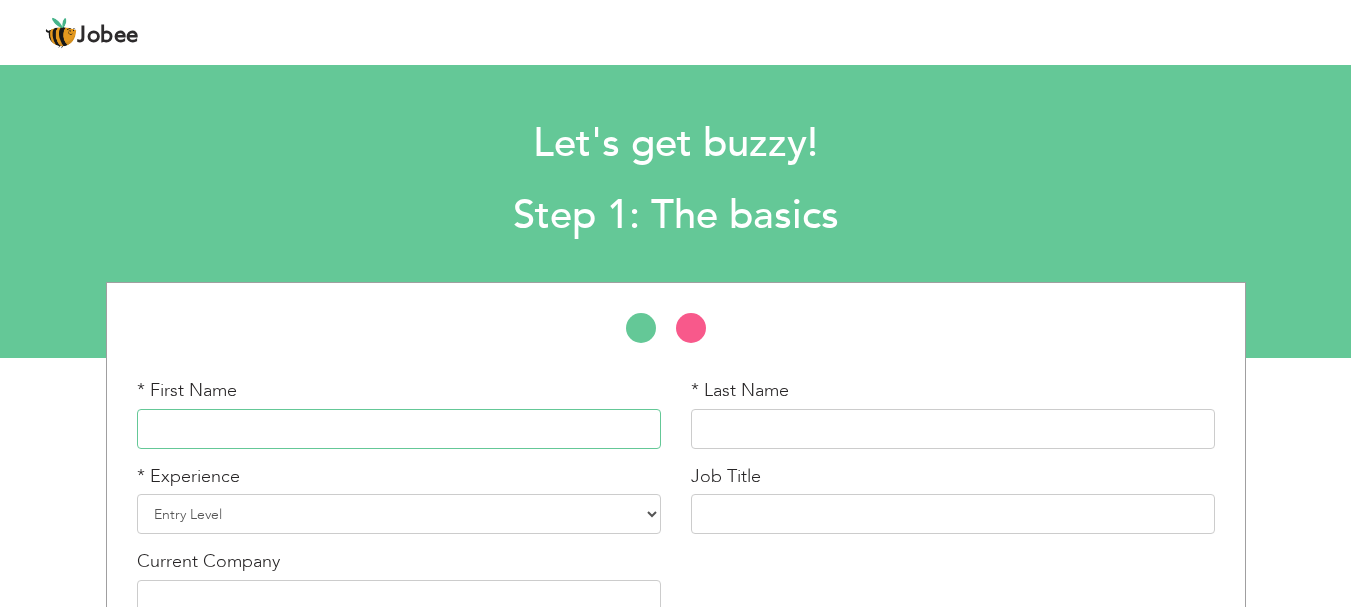 click at bounding box center [399, 429] 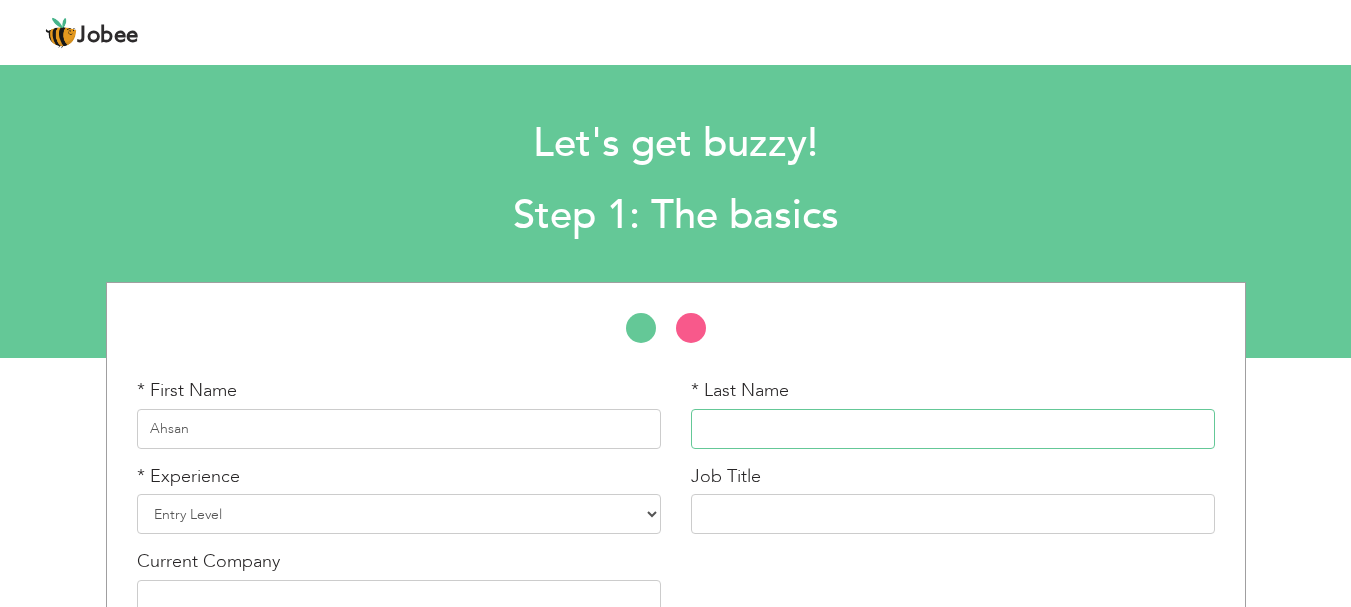 type on "[PERSON_NAME]" 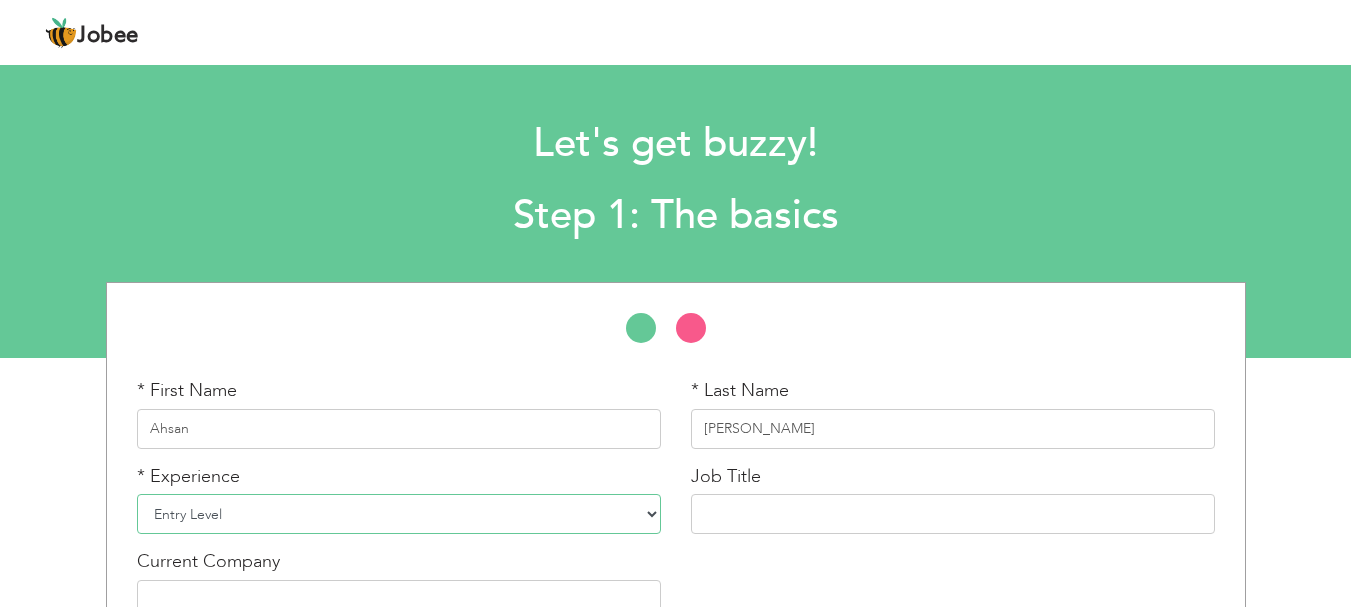 click on "Entry Level
Less than 1 Year
1 Year
2 Years
3 Years
4 Years
5 Years
6 Years
7 Years
8 Years
9 Years
10 Years
11 Years
12 Years
13 Years
14 Years
15 Years
16 Years
17 Years
18 Years
19 Years
20 Years
21 Years
22 Years
23 Years
24 Years
25 Years
26 Years
27 Years
28 Years
29 Years
30 Years
31 Years
32 Years
33 Years
34 Years
35 Years
More than 35 Years" at bounding box center (399, 514) 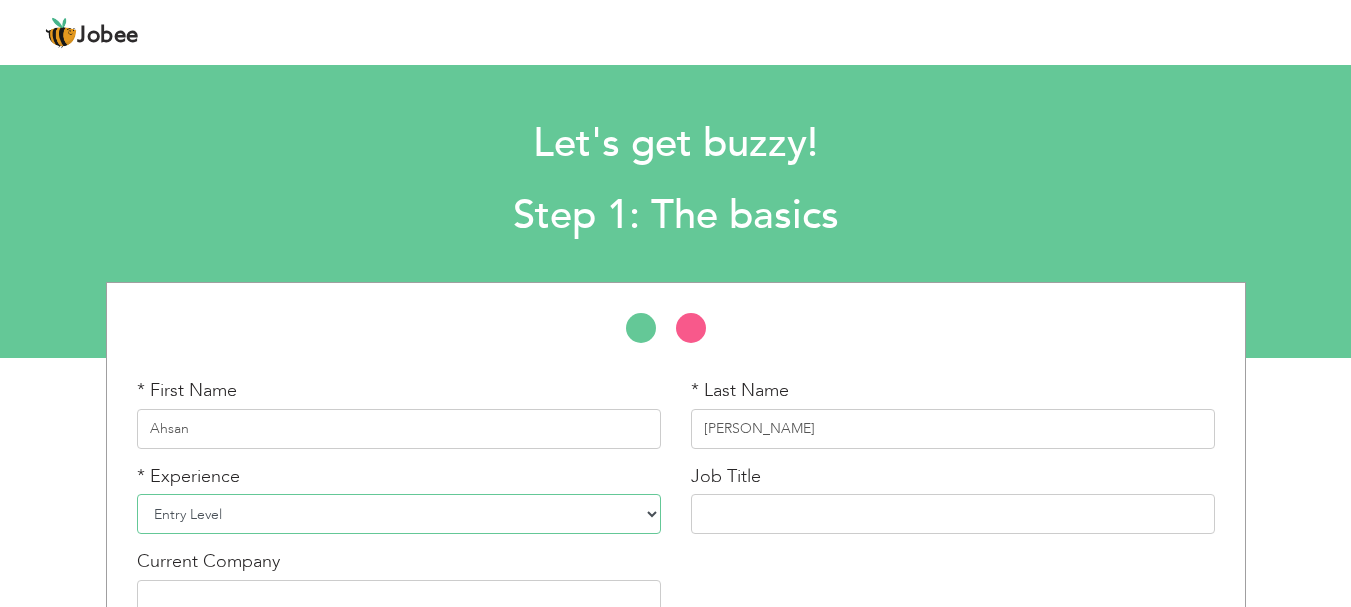 select on "14" 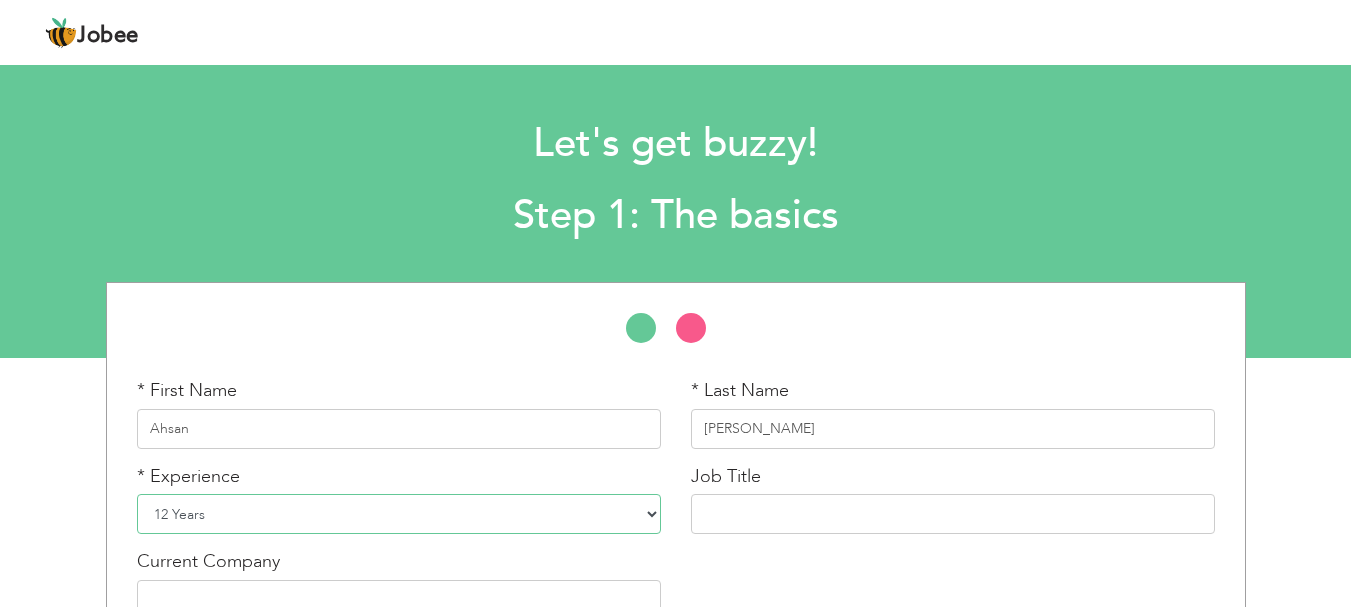 click on "Entry Level
Less than 1 Year
1 Year
2 Years
3 Years
4 Years
5 Years
6 Years
7 Years
8 Years
9 Years
10 Years
11 Years
12 Years
13 Years
14 Years
15 Years
16 Years
17 Years
18 Years
19 Years
20 Years
21 Years
22 Years
23 Years
24 Years
25 Years
26 Years
27 Years
28 Years
29 Years
30 Years
31 Years
32 Years
33 Years
34 Years
35 Years
More than 35 Years" at bounding box center (399, 514) 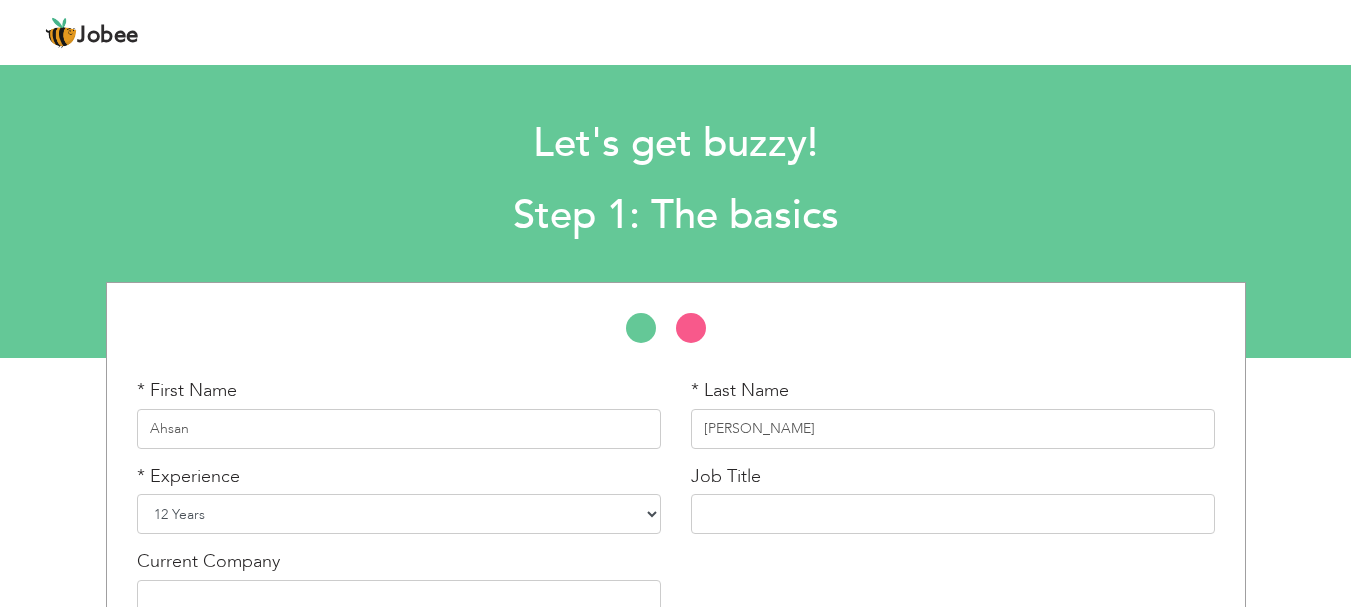 scroll, scrollTop: 119, scrollLeft: 0, axis: vertical 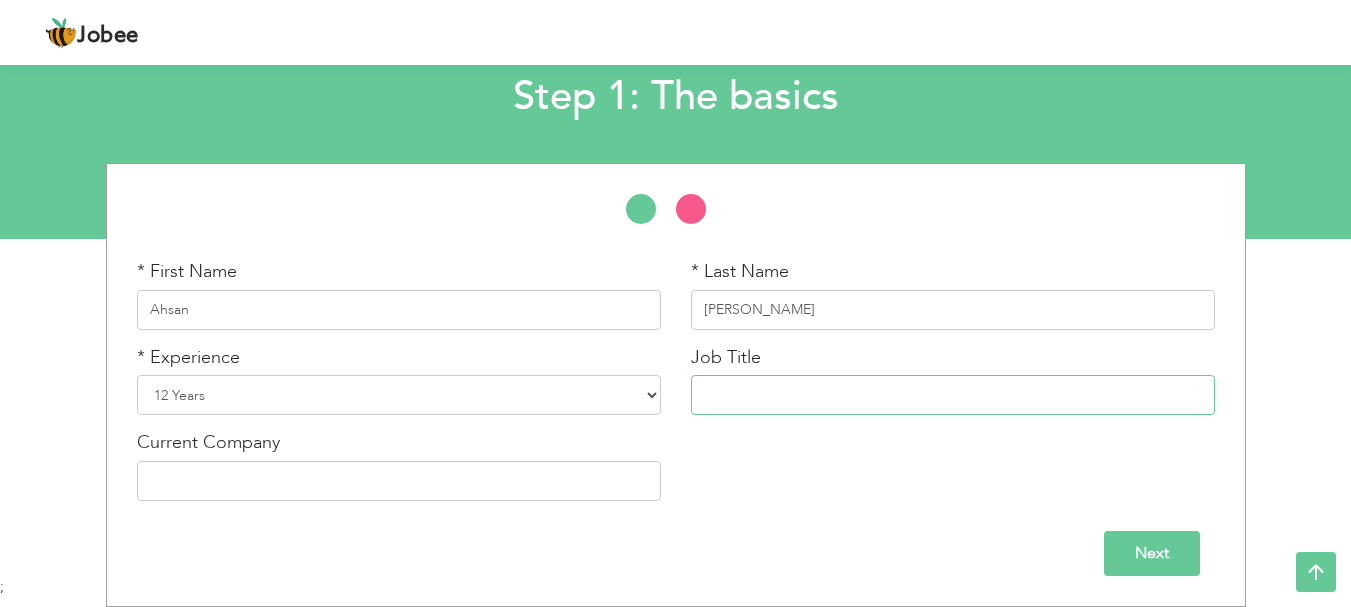 click at bounding box center [953, 395] 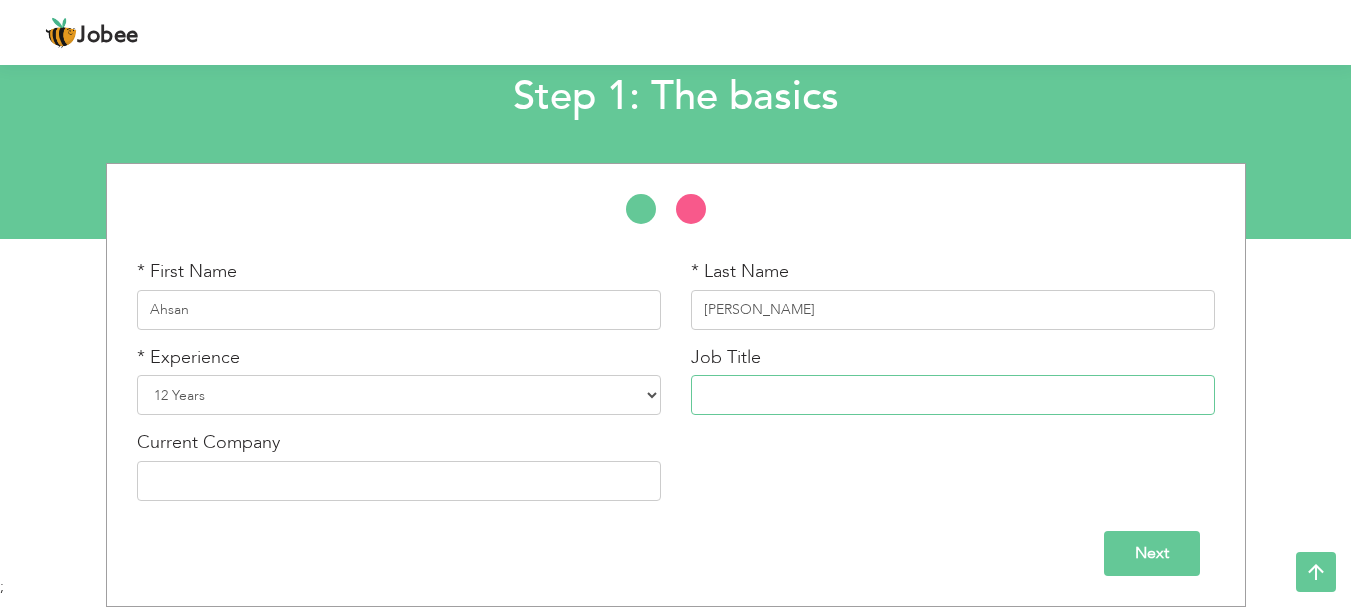 paste on "Manager-Business Operations and Workforce" 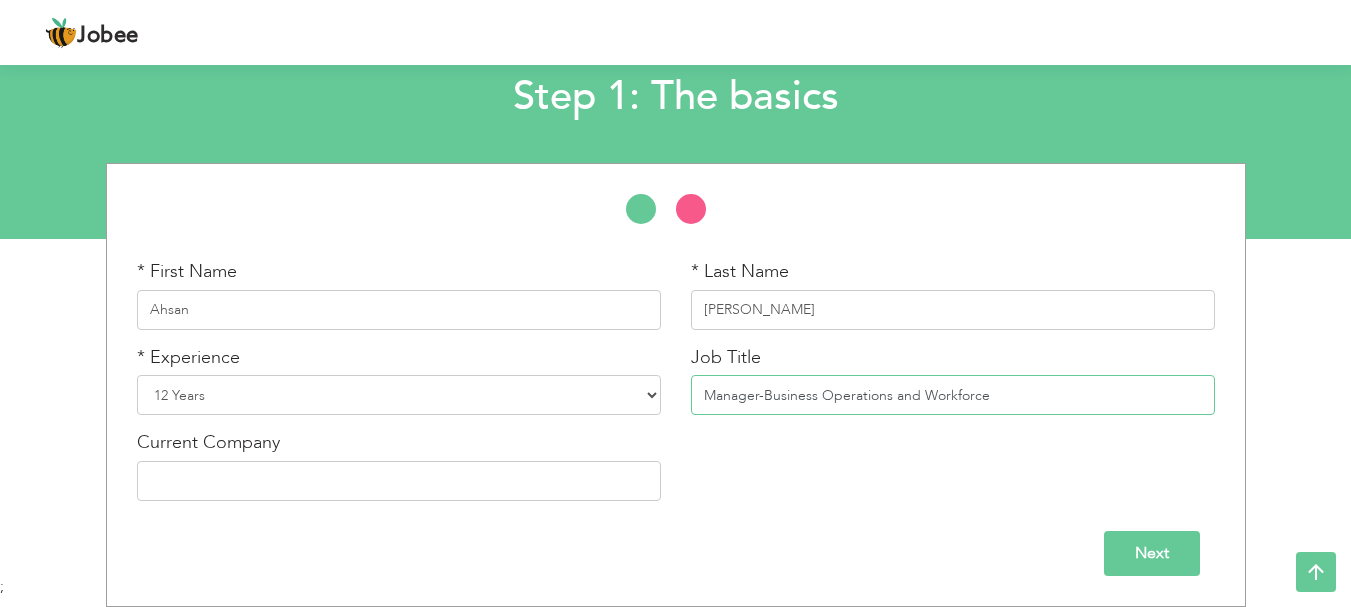 type on "Manager-Business Operations and Workforce" 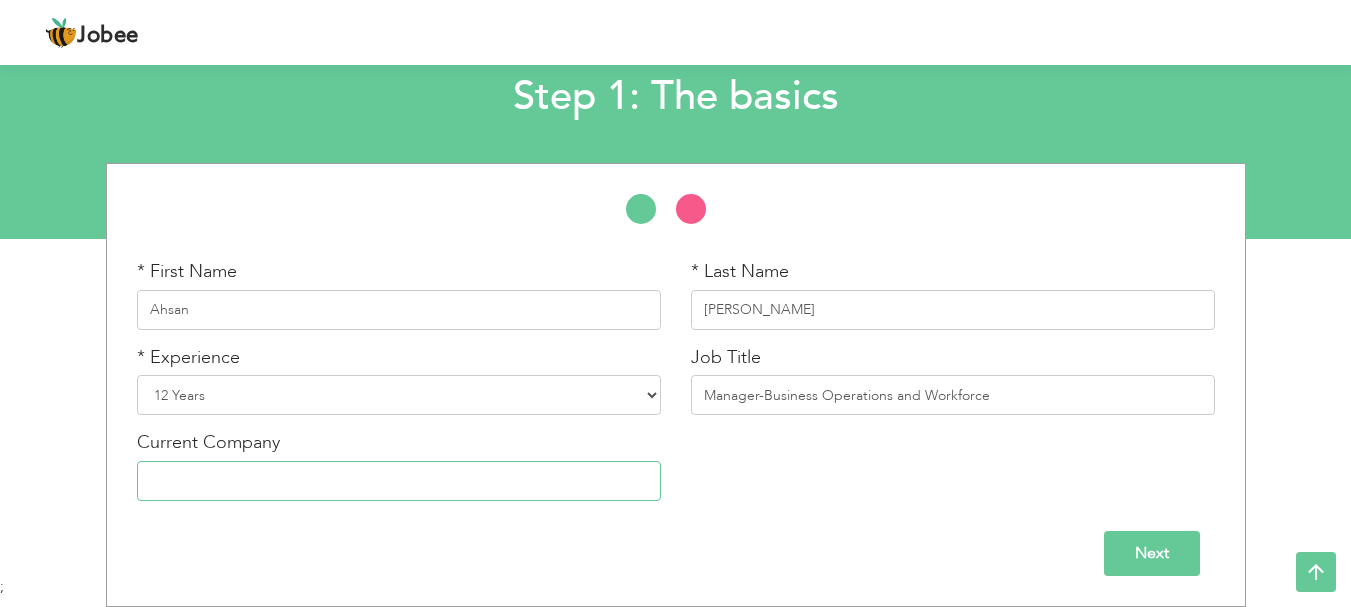 click at bounding box center (399, 481) 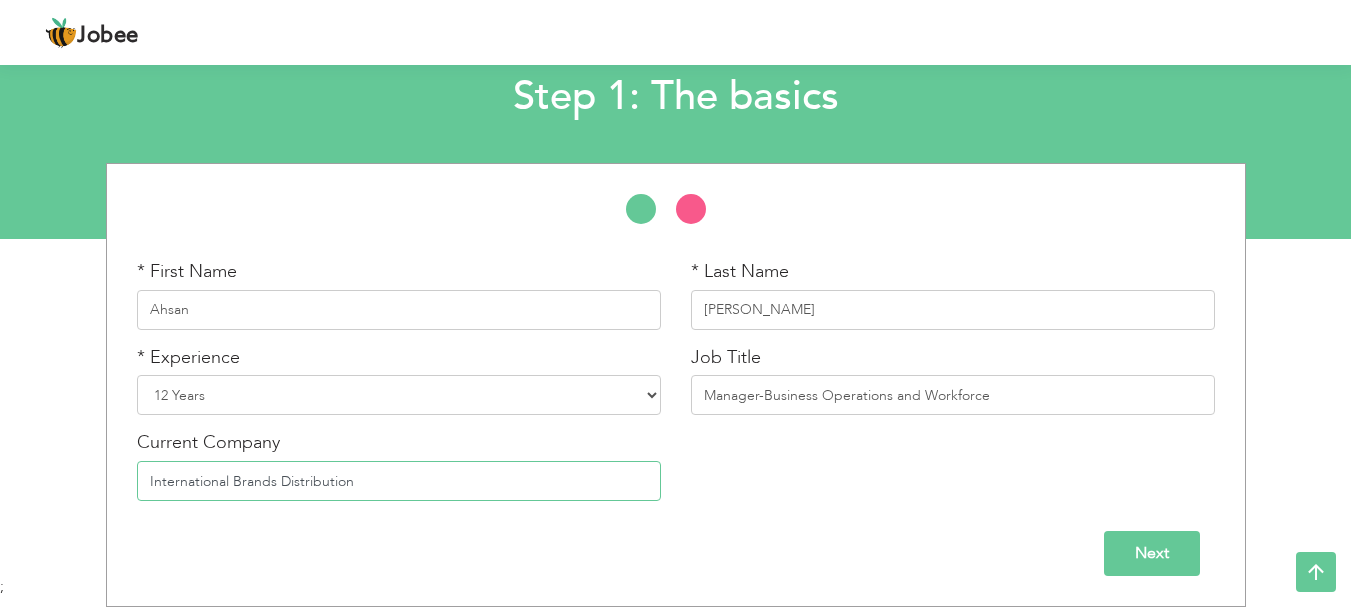 type on "International Brands Distribution" 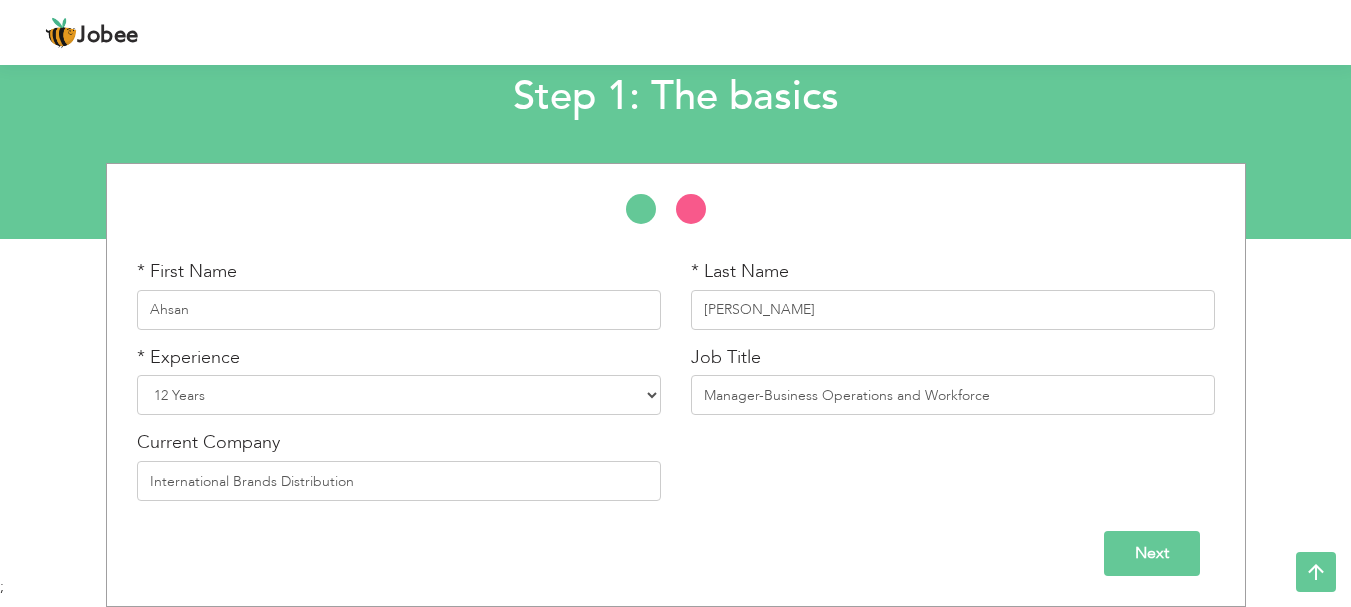 click on "Next" at bounding box center (1152, 553) 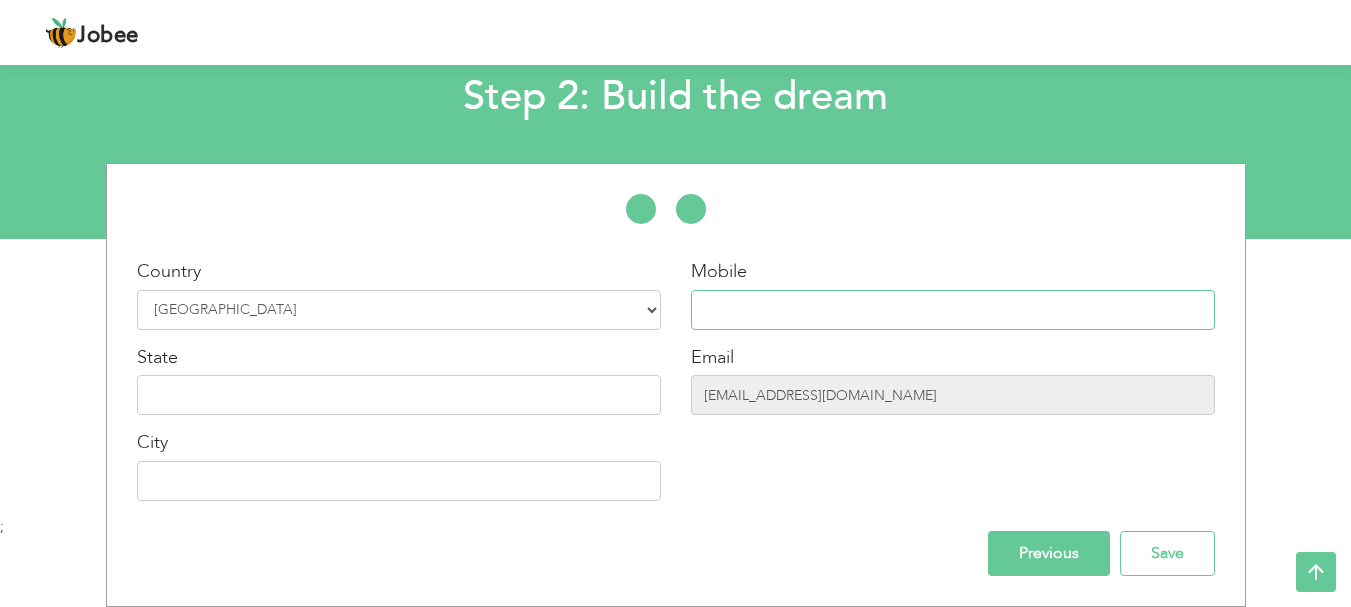 click at bounding box center [953, 310] 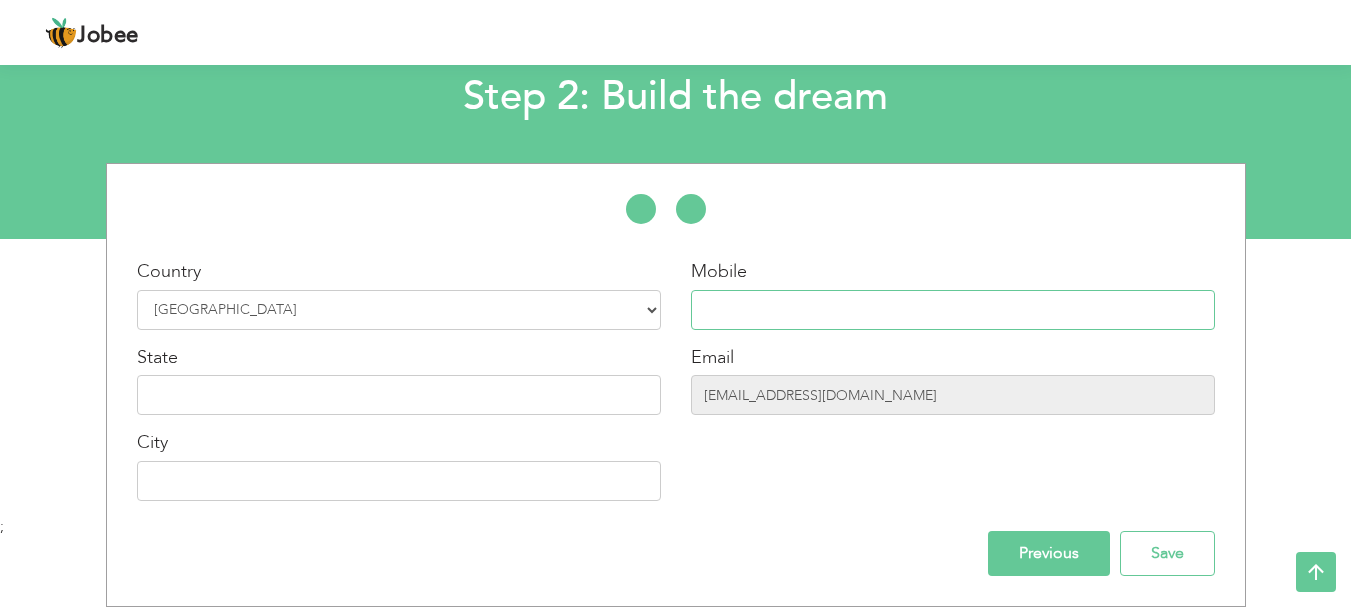 type on "03213228572" 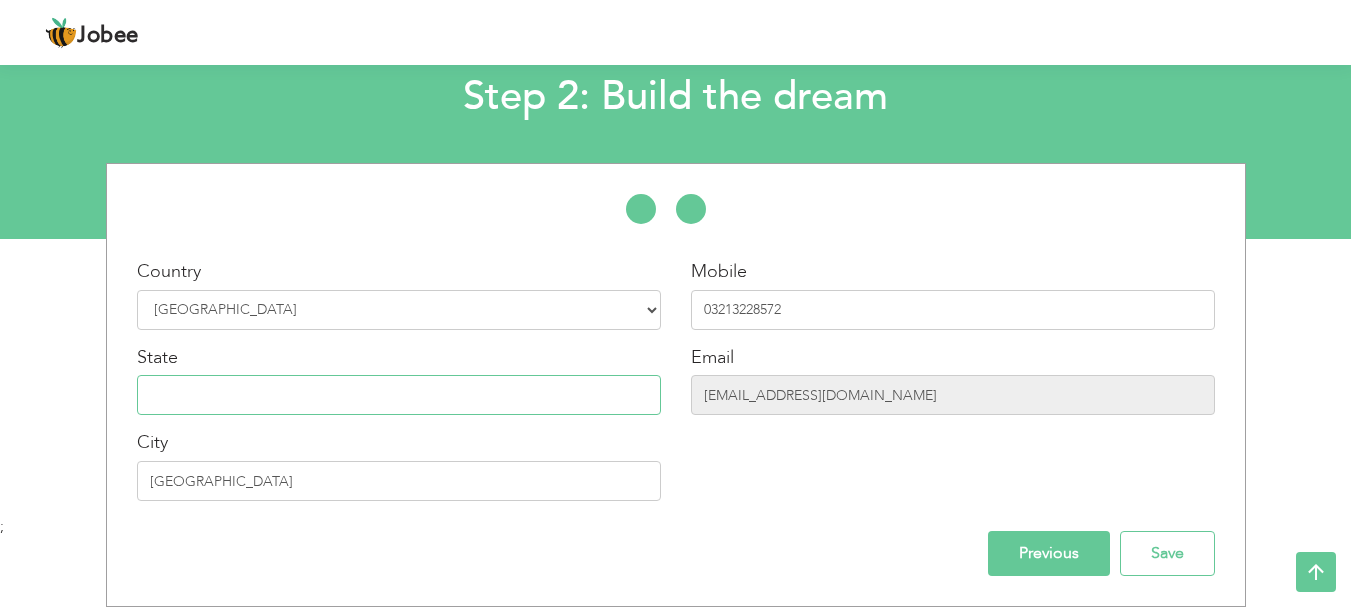 click at bounding box center [399, 395] 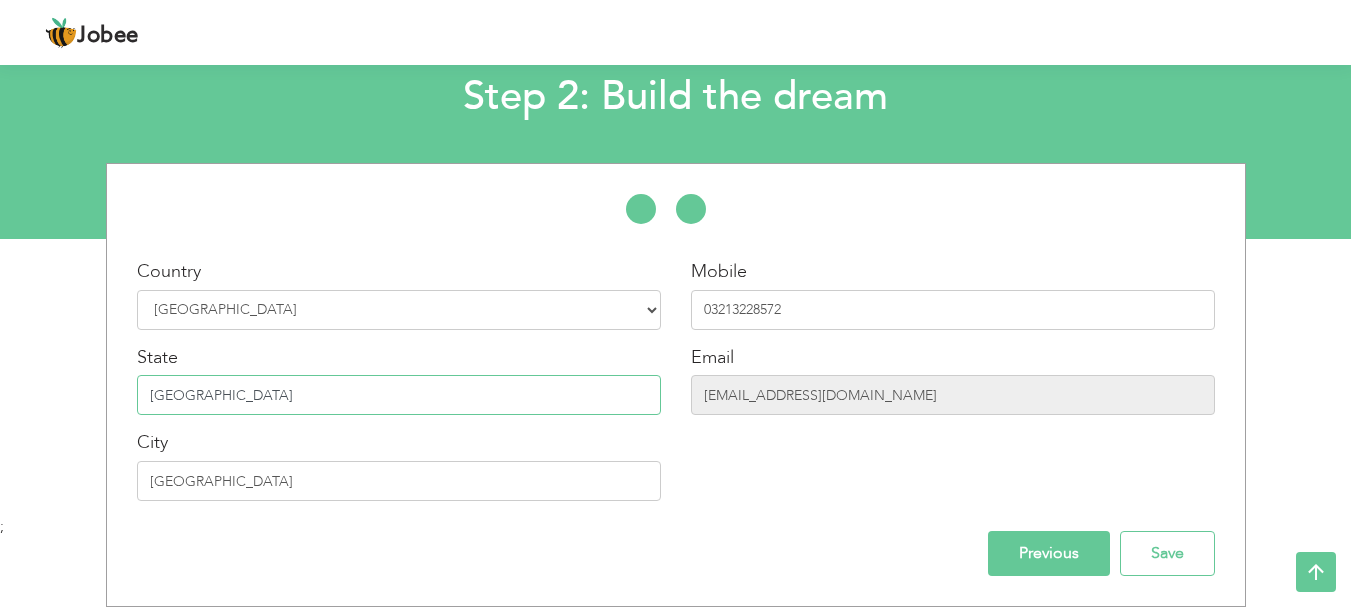 type on "[GEOGRAPHIC_DATA]" 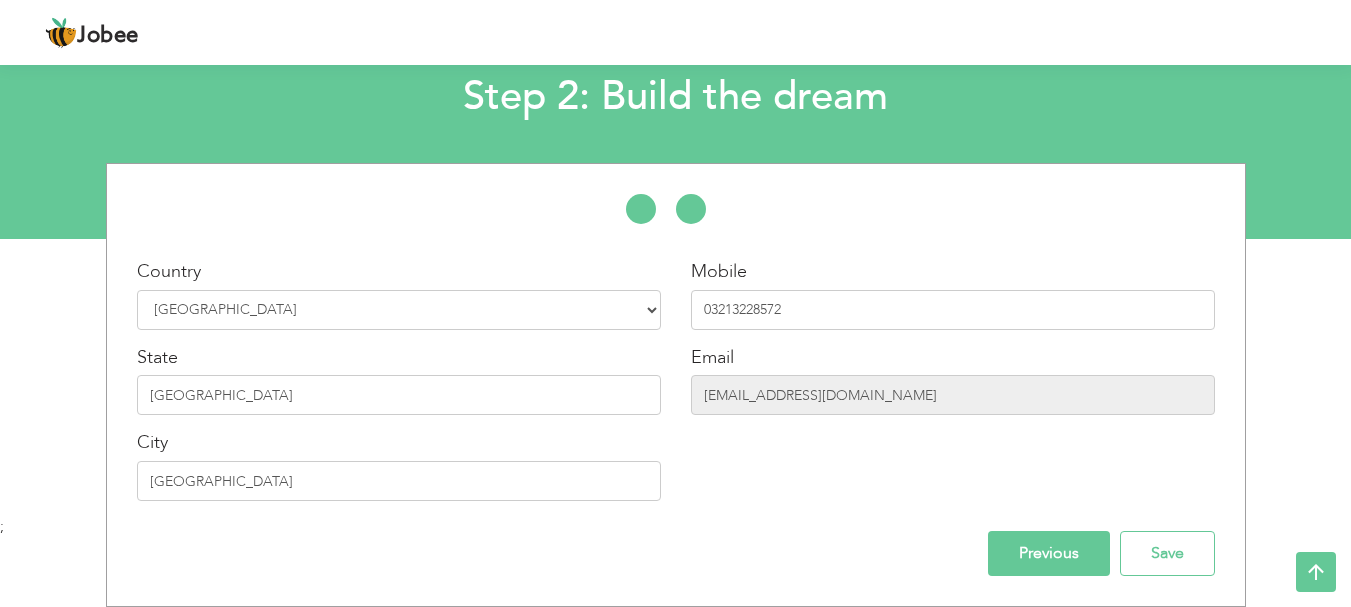 click on "Previous" at bounding box center [1049, 553] 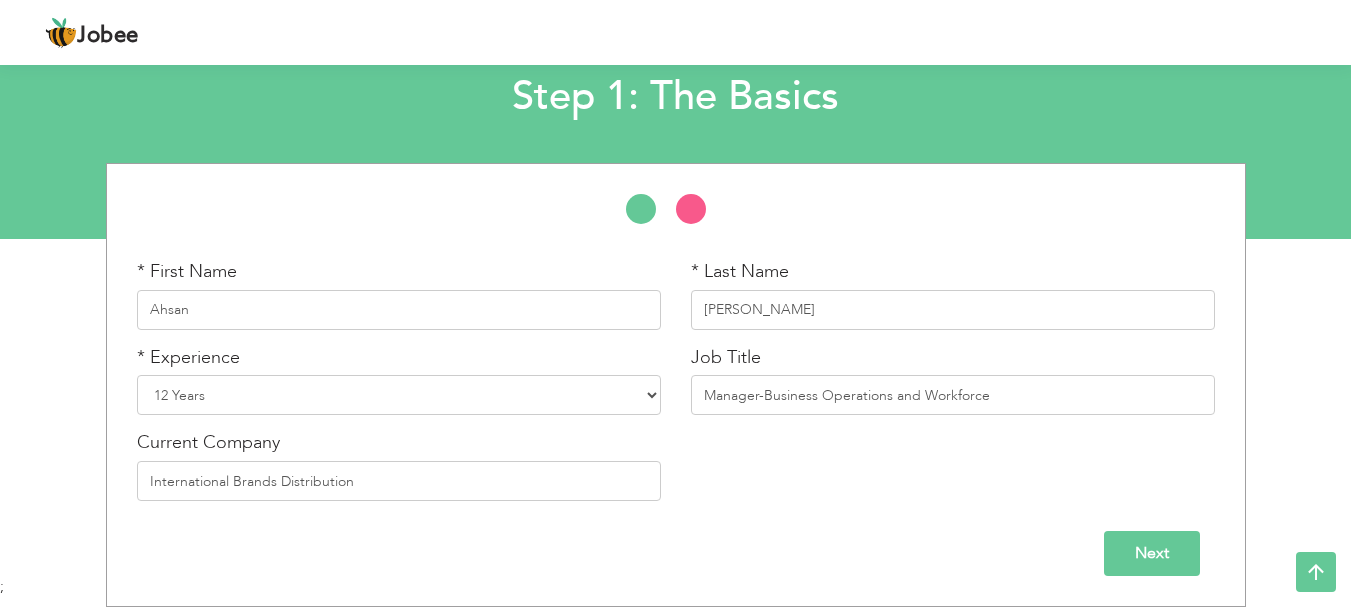 click on "Next" at bounding box center [1152, 553] 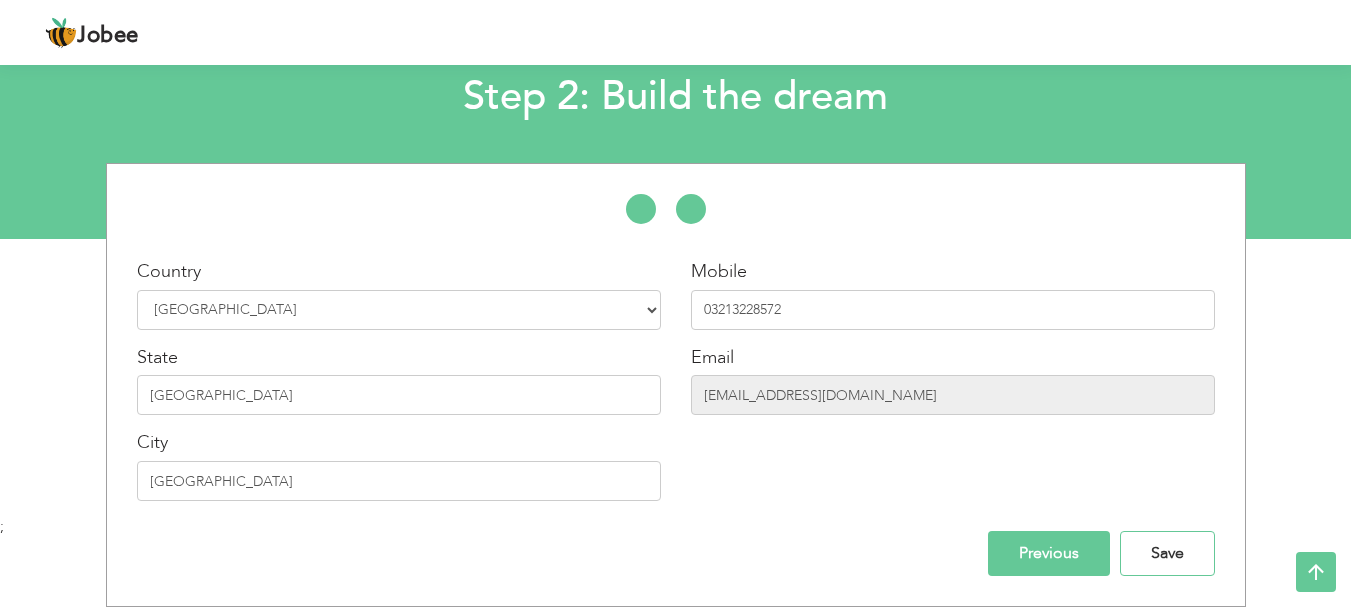 click on "Save" at bounding box center [1167, 553] 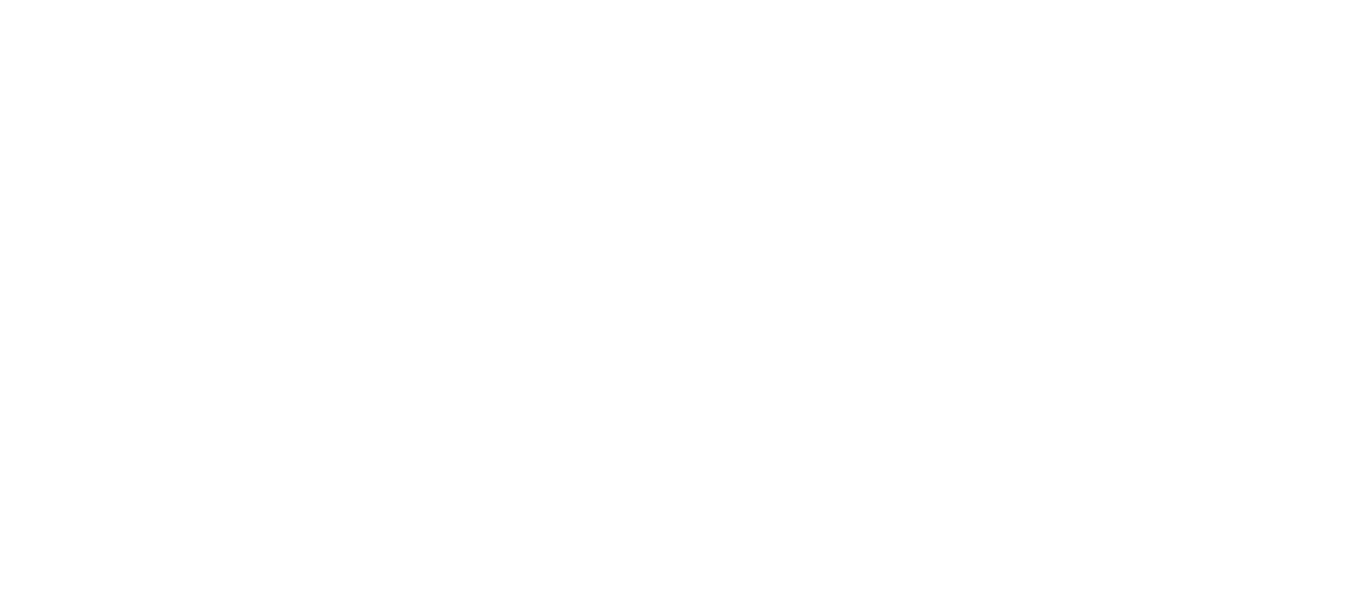 scroll, scrollTop: 0, scrollLeft: 0, axis: both 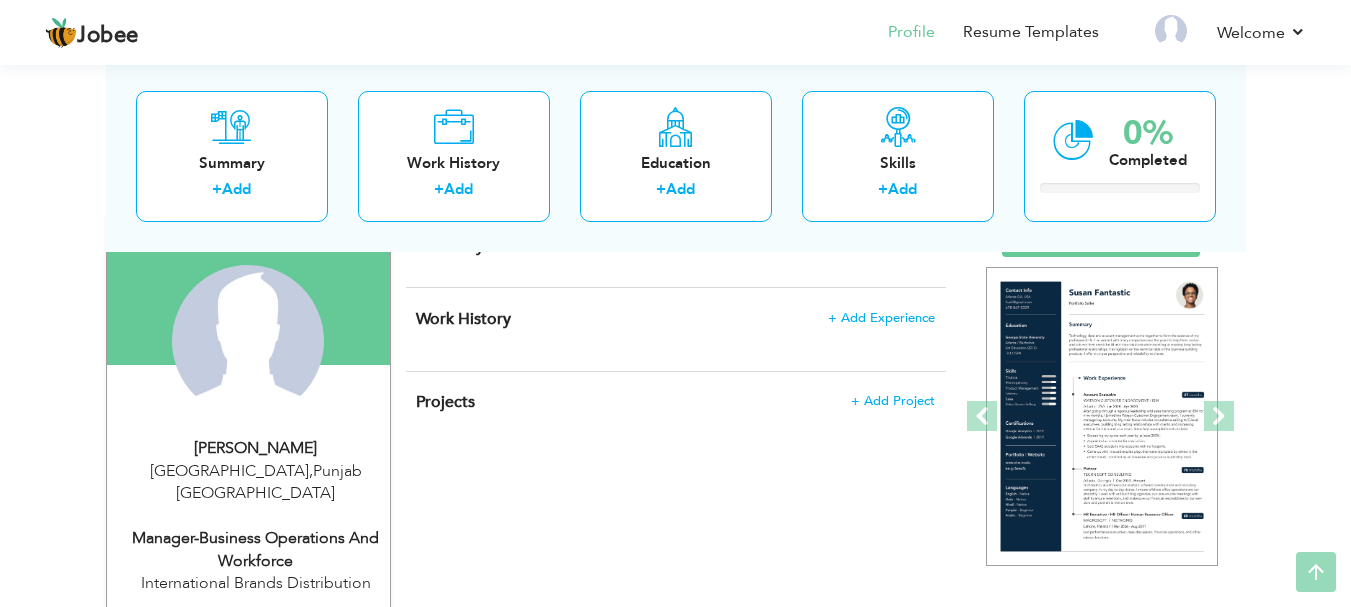 drag, startPoint x: 1365, startPoint y: 169, endPoint x: 1362, endPoint y: 235, distance: 66.068146 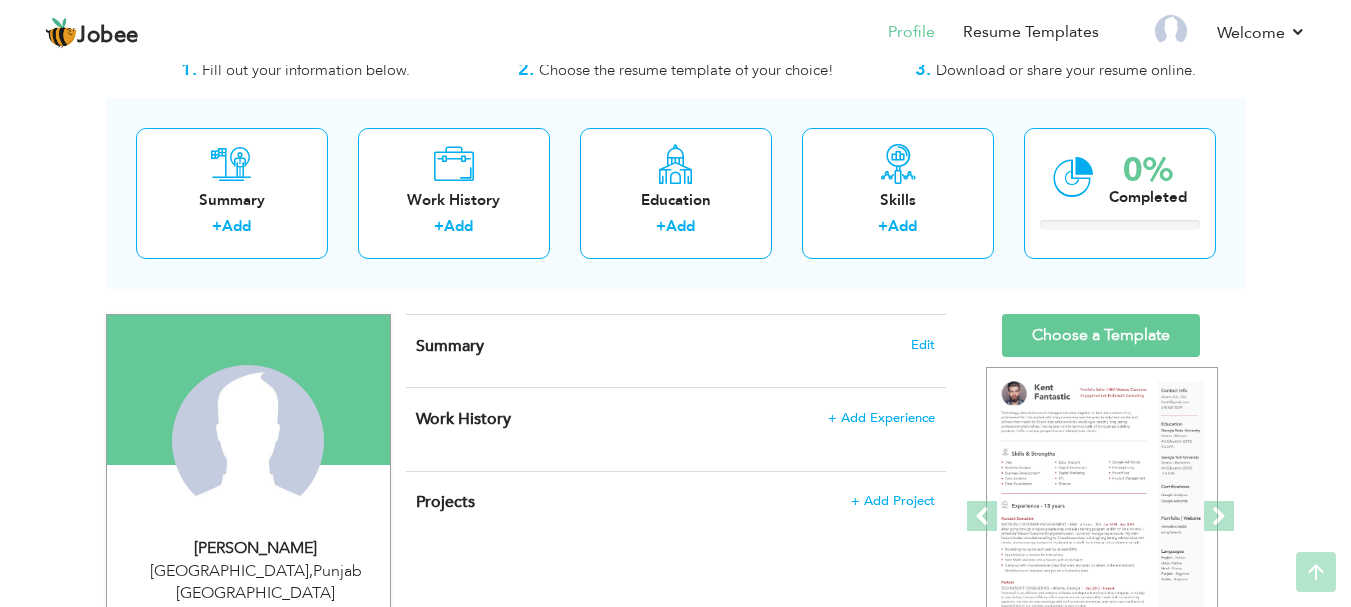 scroll, scrollTop: 58, scrollLeft: 0, axis: vertical 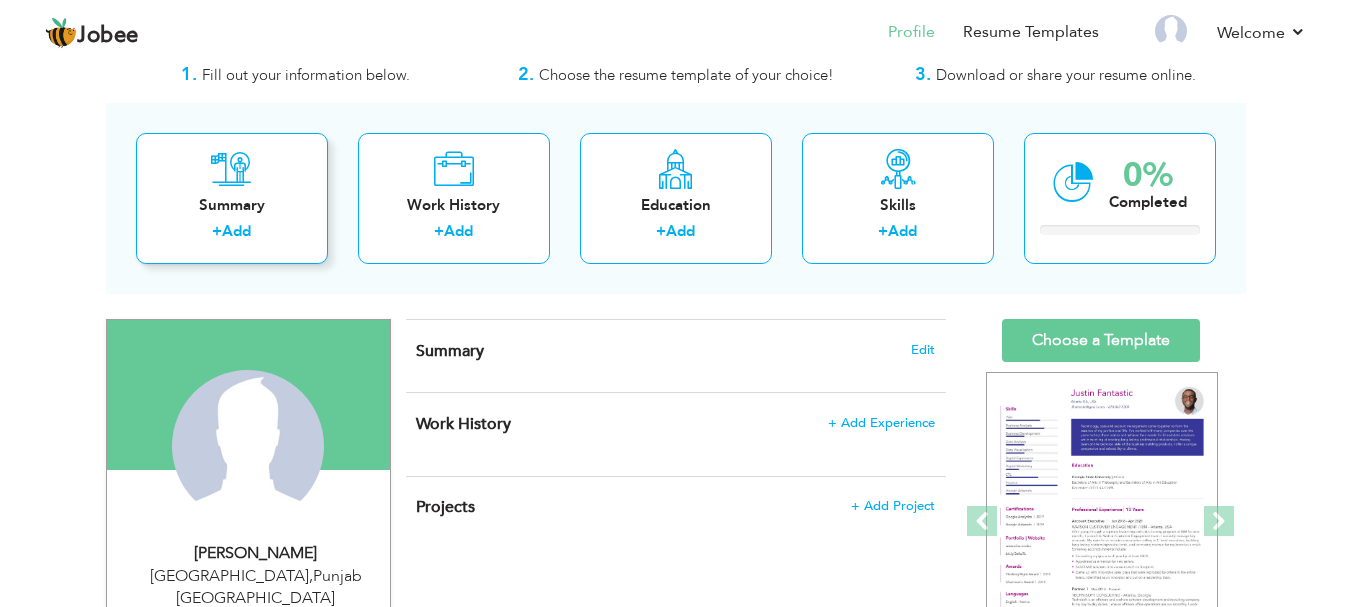 click on "Summary" at bounding box center [232, 205] 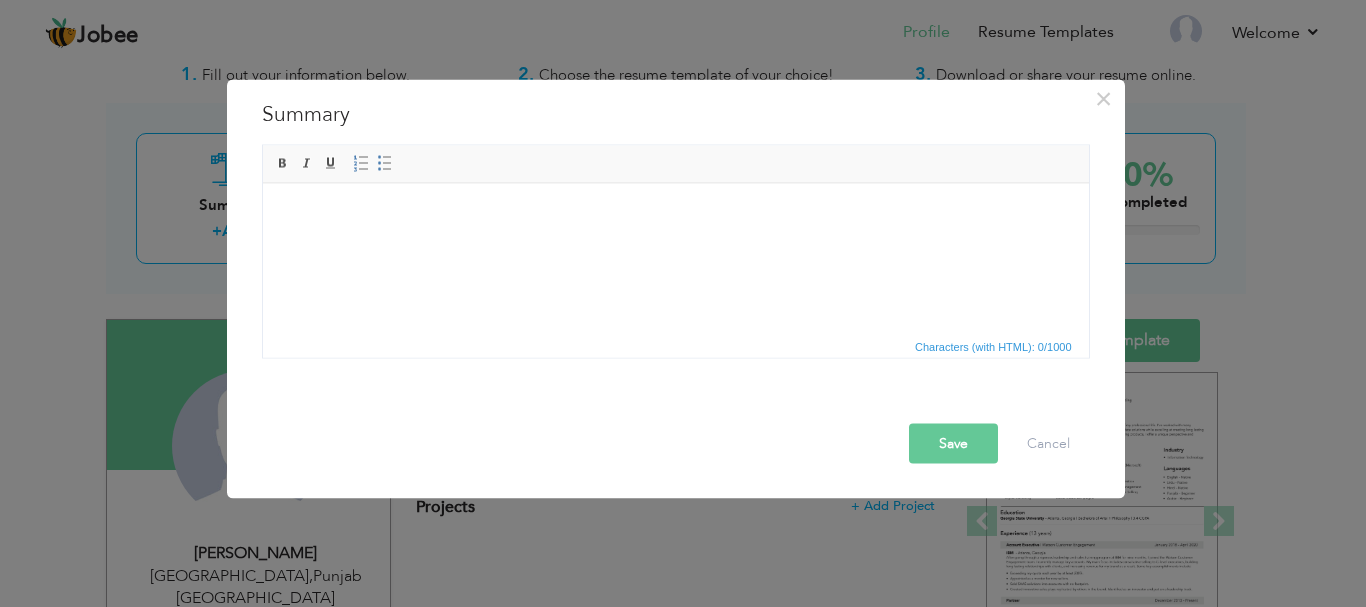 click at bounding box center (675, 213) 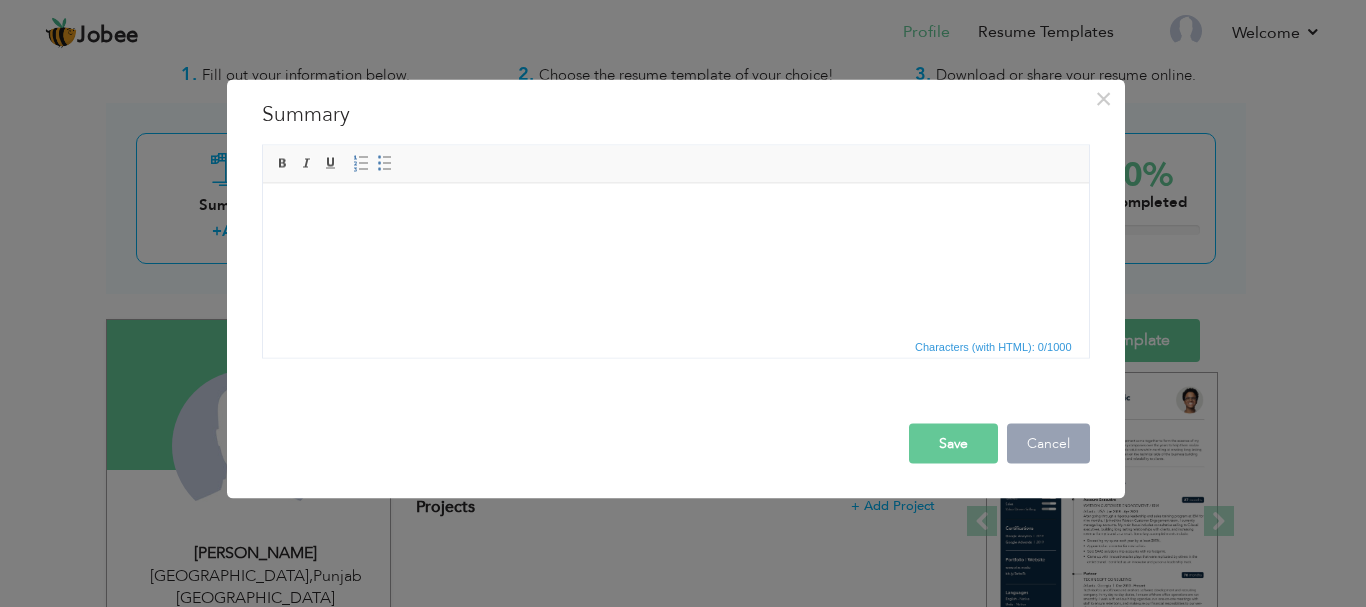 click on "Cancel" at bounding box center (1048, 443) 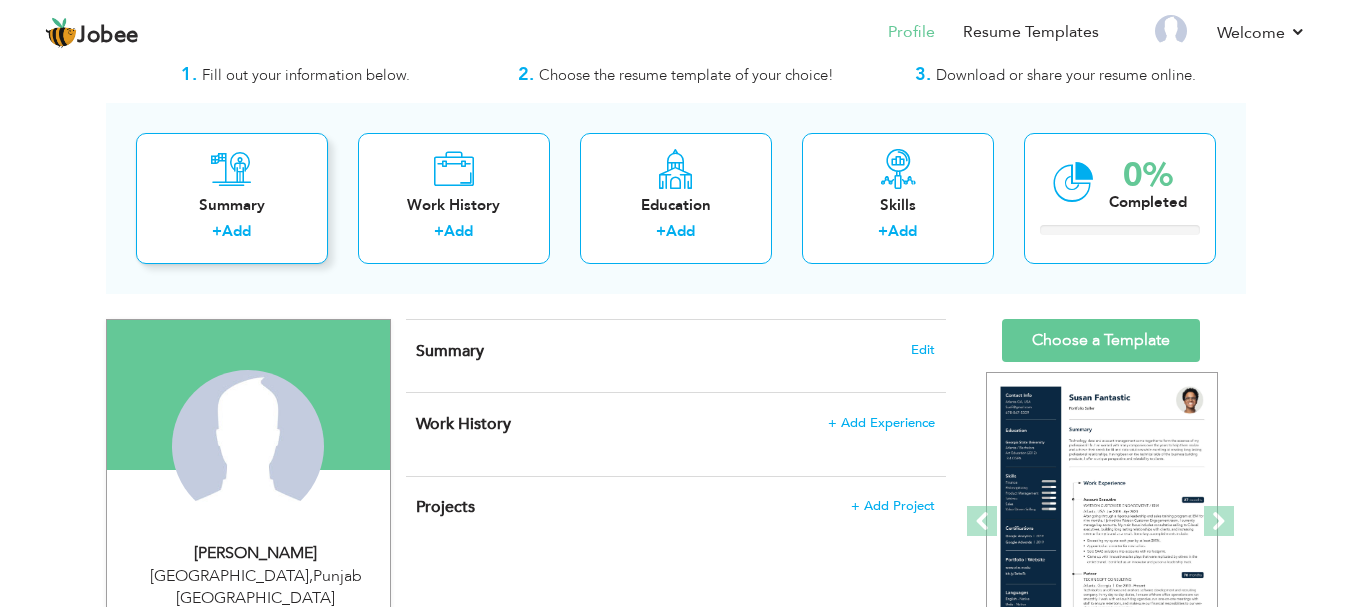 click on "+  Add" at bounding box center (232, 234) 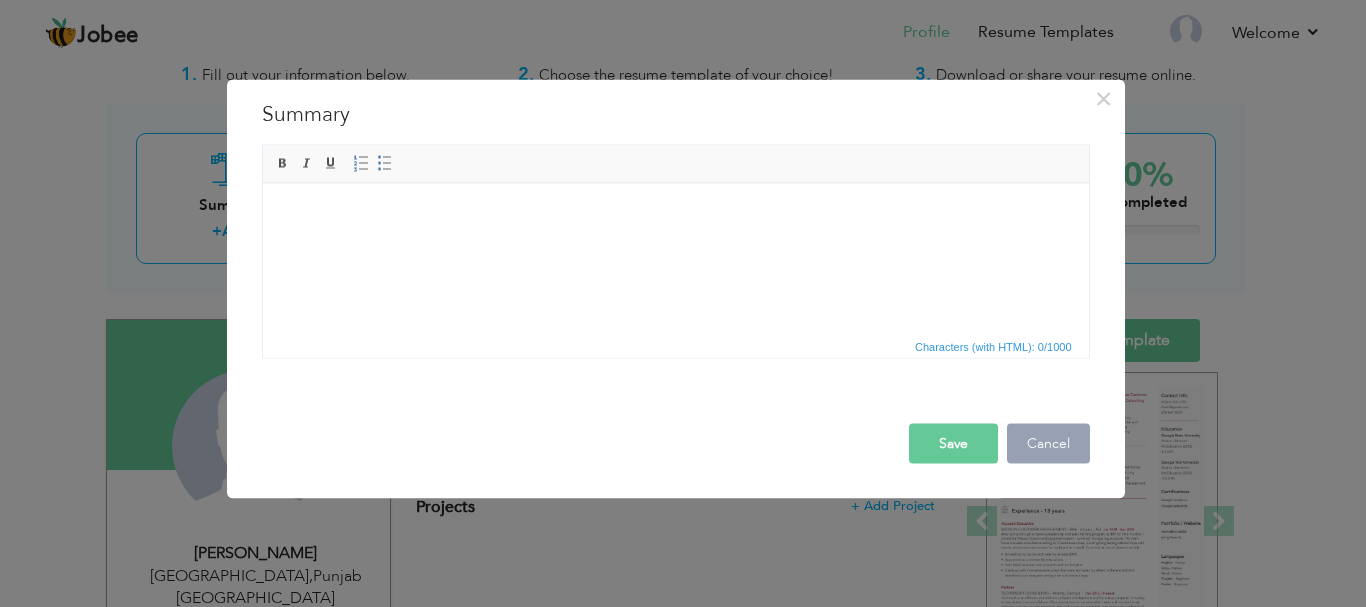 click on "Cancel" at bounding box center [1048, 443] 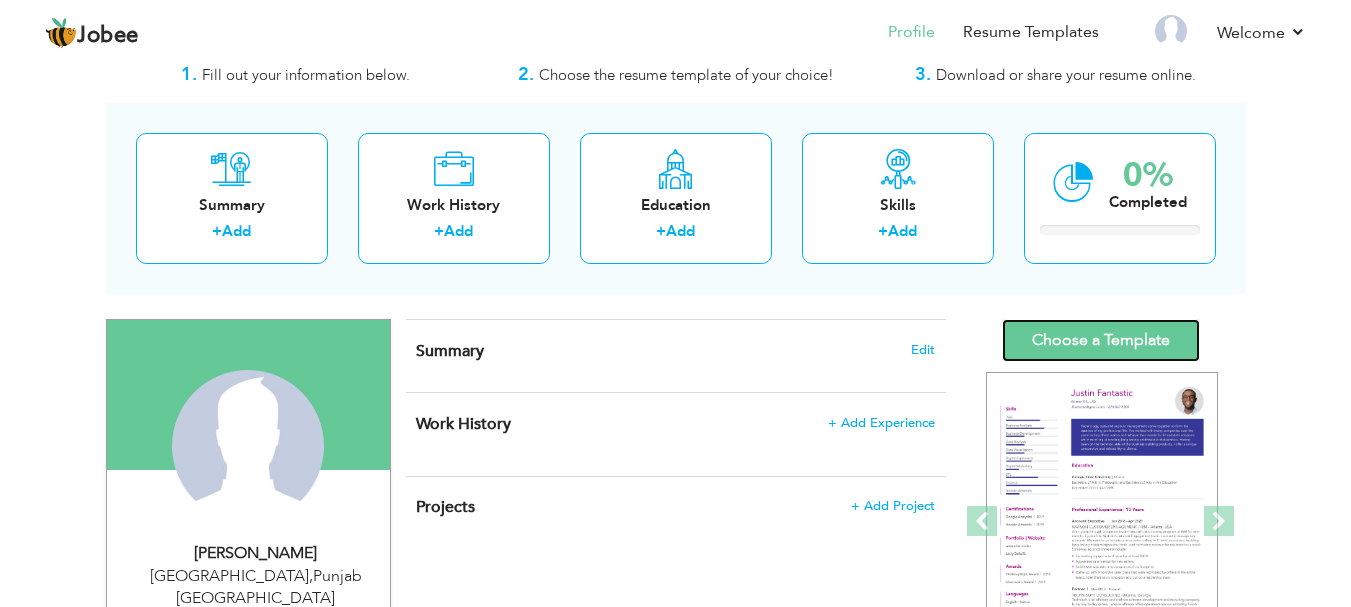 click on "Choose a Template" at bounding box center (1101, 340) 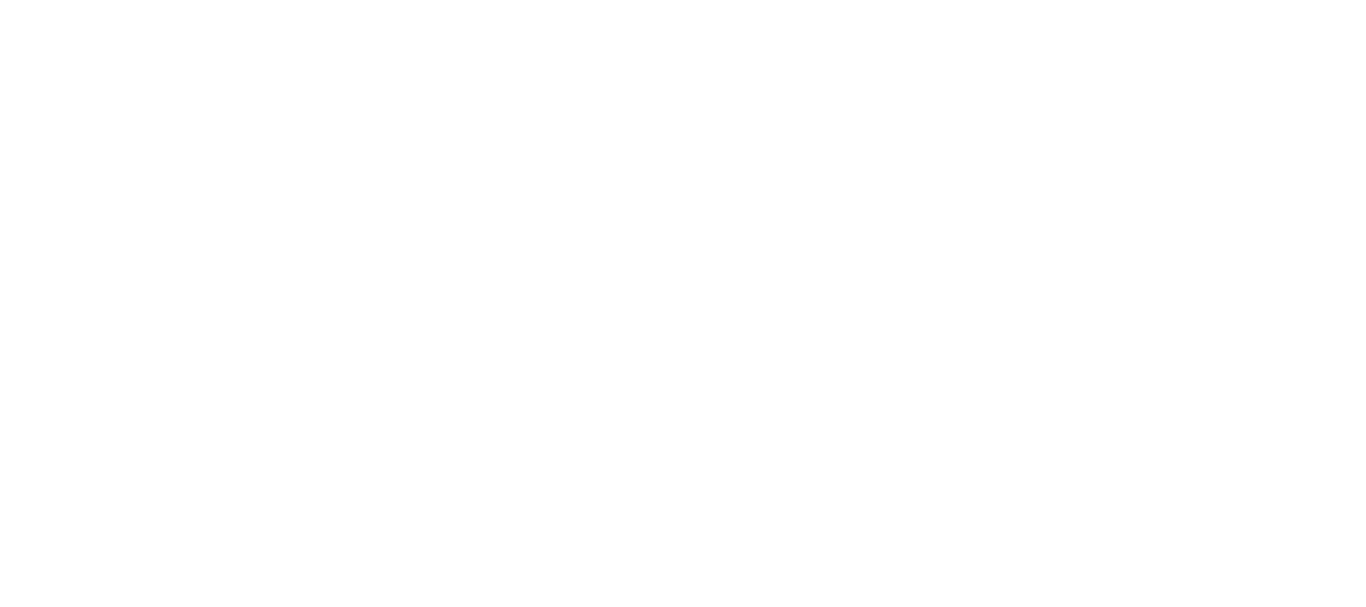 scroll, scrollTop: 0, scrollLeft: 0, axis: both 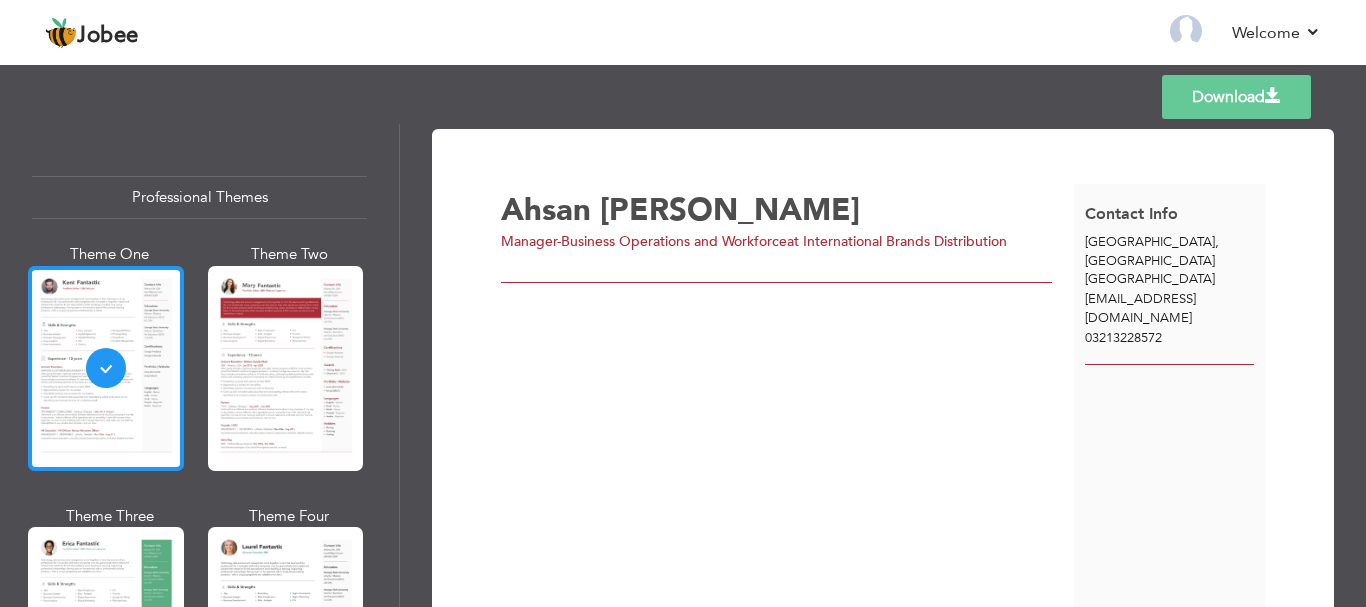 click at bounding box center (106, 368) 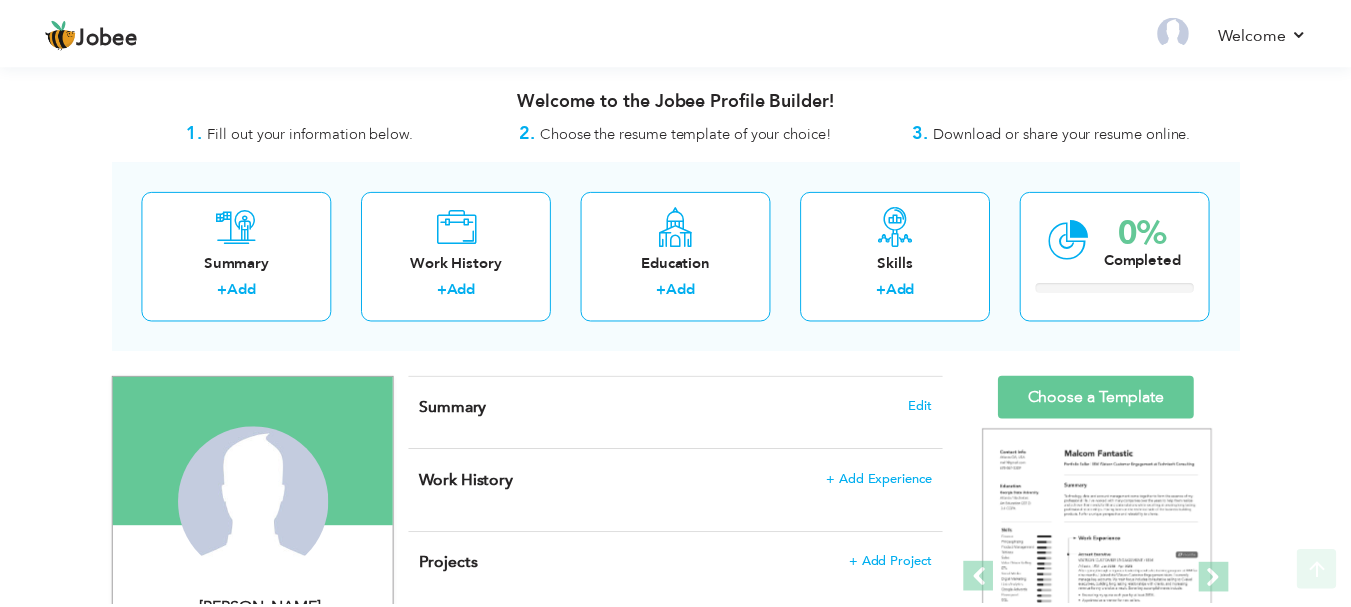 scroll, scrollTop: 58, scrollLeft: 0, axis: vertical 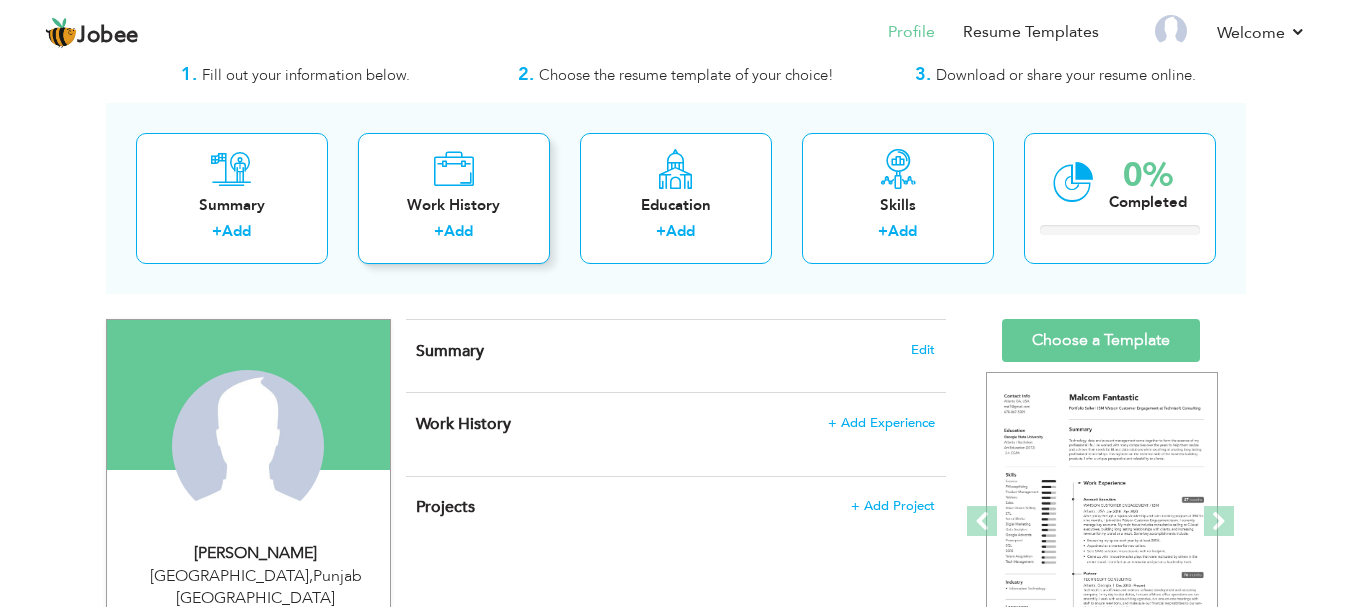 click on "Work History
+  Add" at bounding box center (454, 198) 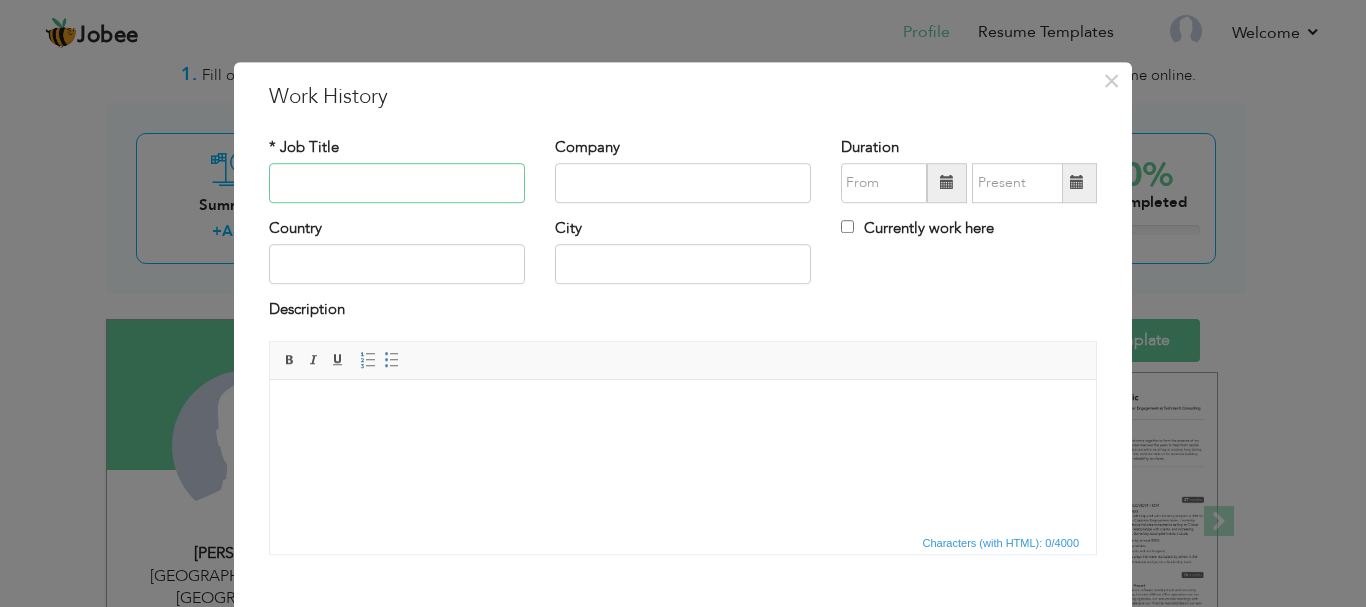click at bounding box center [397, 183] 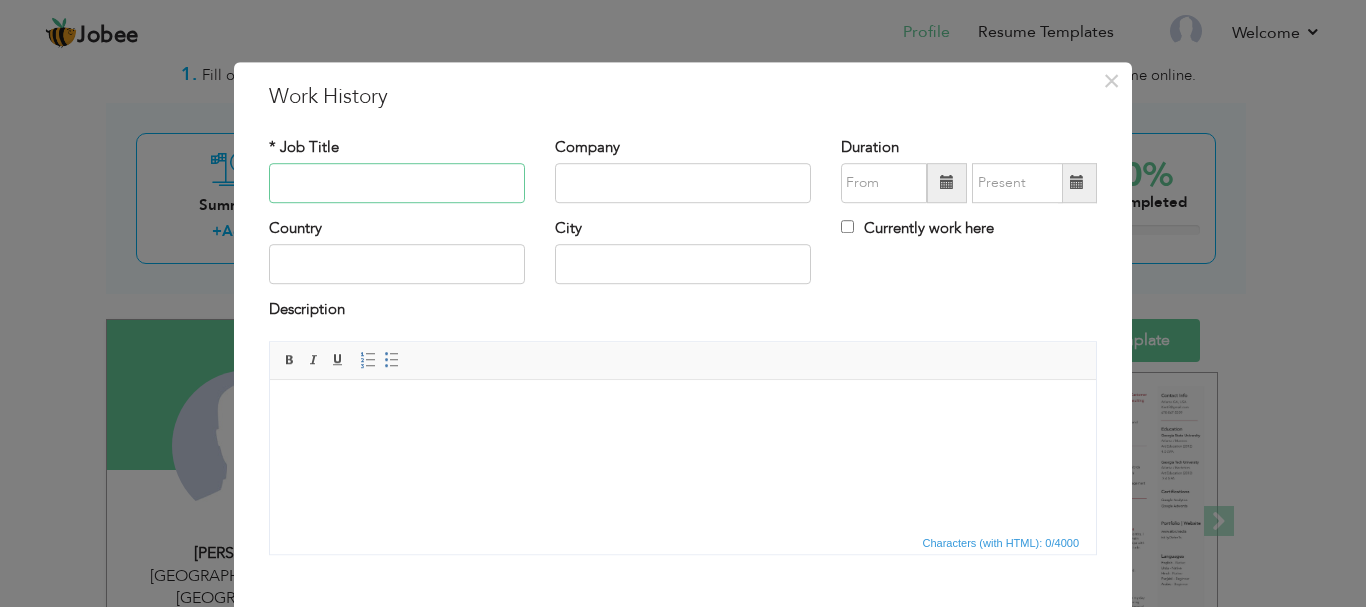 paste on "Manager-Business Operations and Workforce" 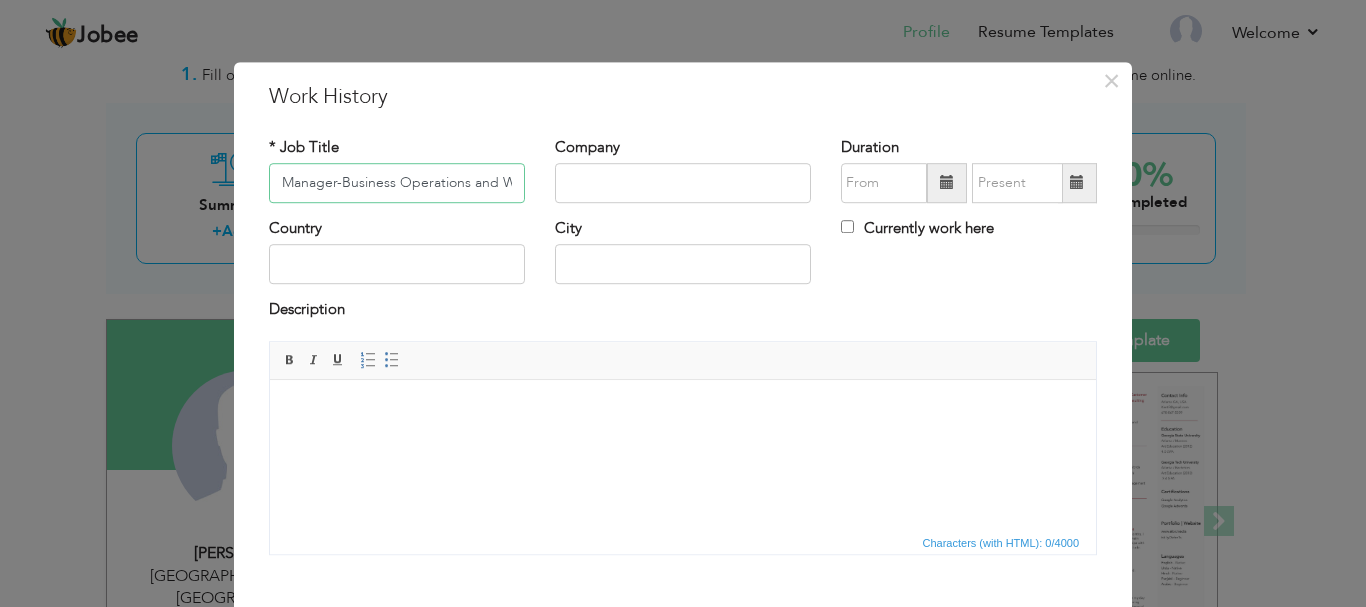 scroll, scrollTop: 0, scrollLeft: 52, axis: horizontal 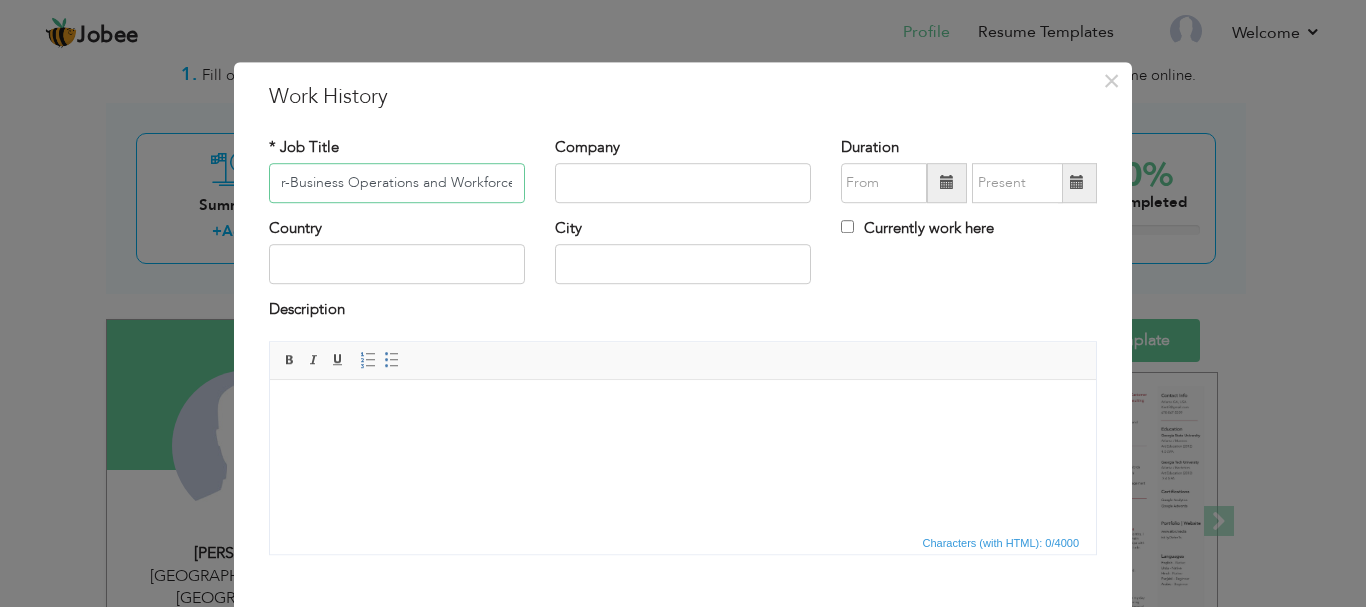 type on "Manager-Business Operations and Workforce" 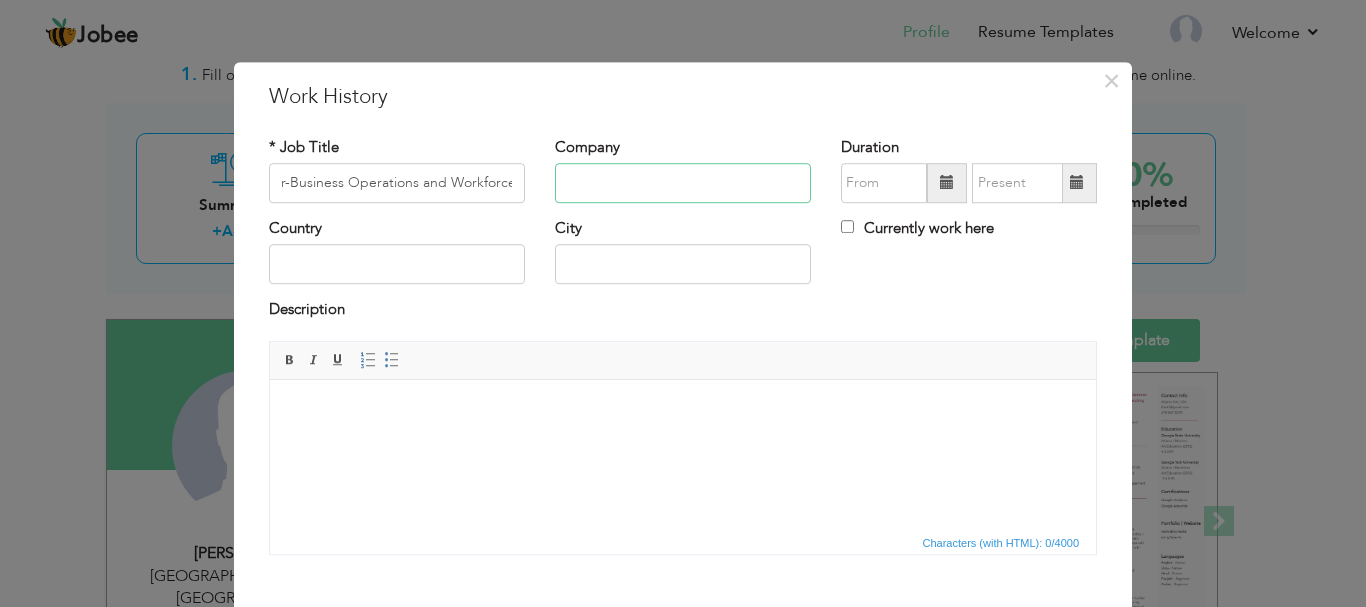 scroll, scrollTop: 0, scrollLeft: 0, axis: both 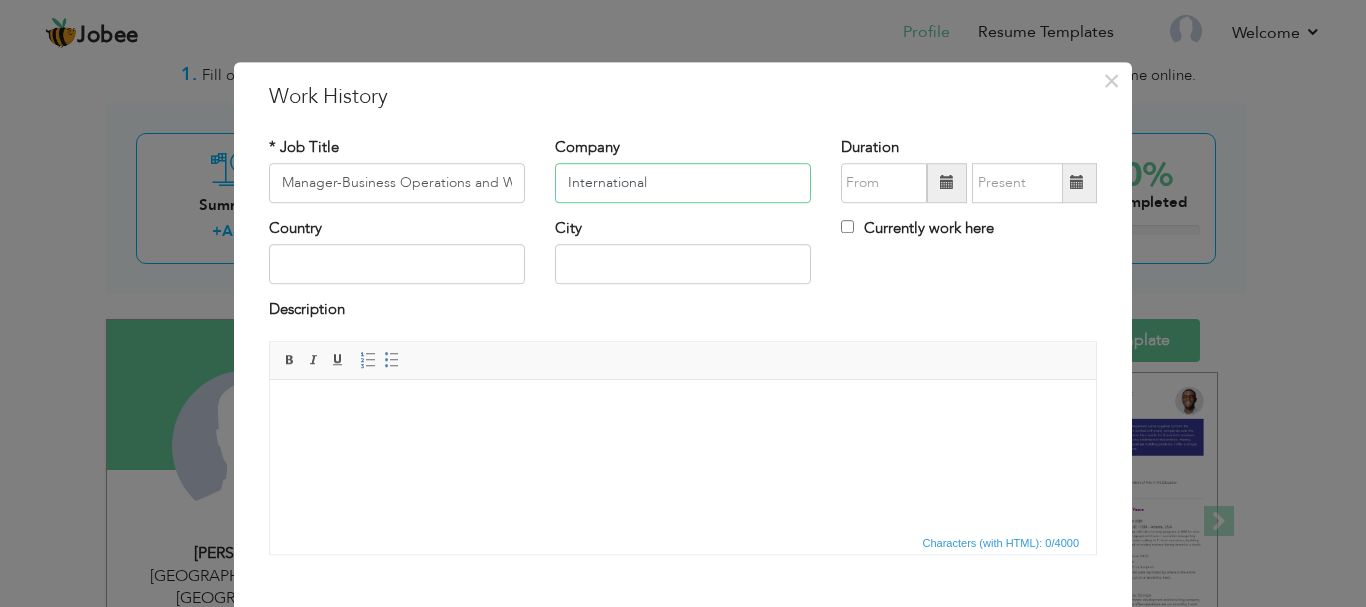 type on "International" 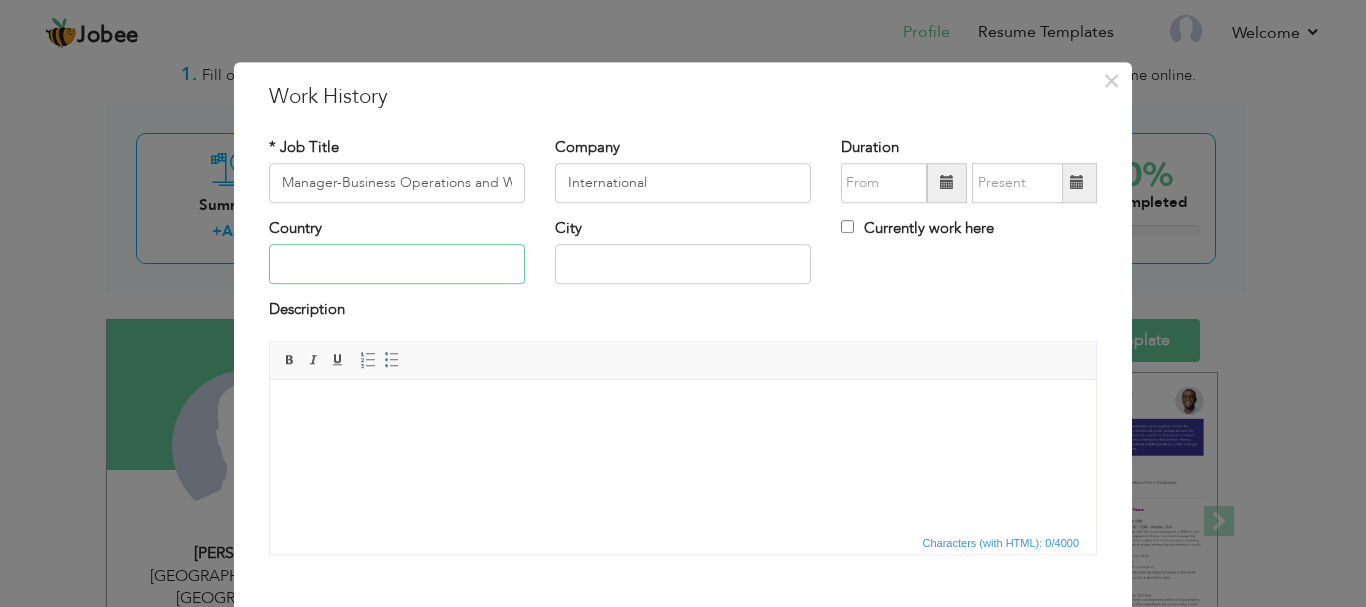 click at bounding box center (397, 265) 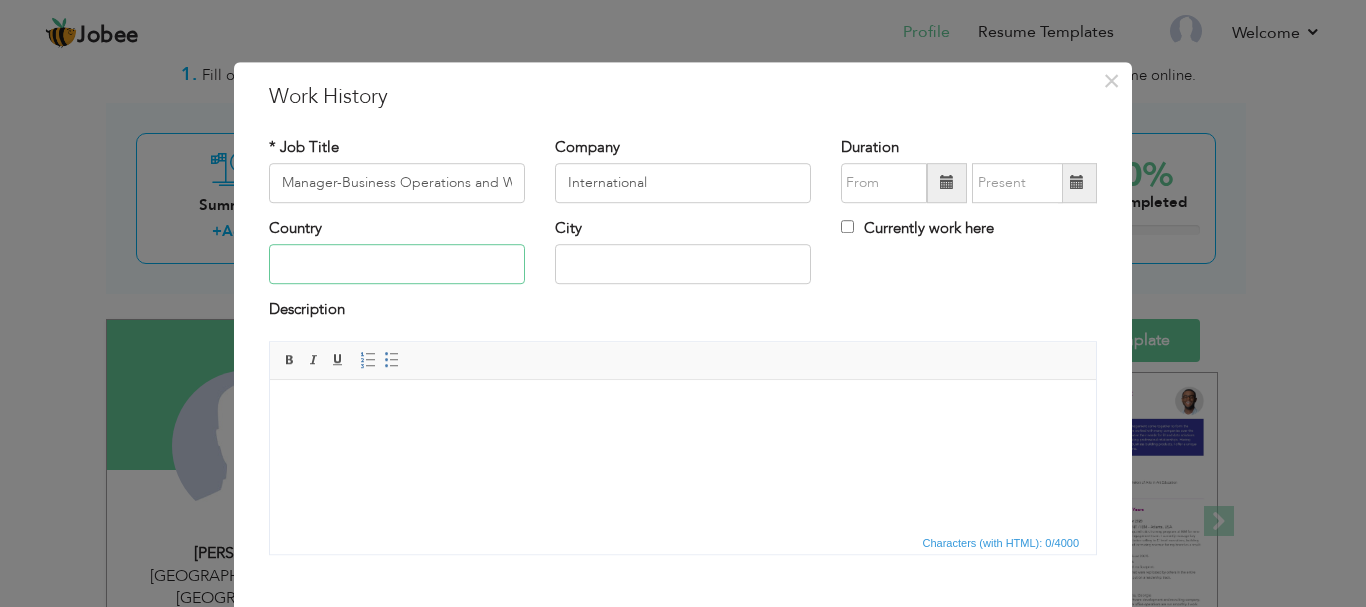 type on "[GEOGRAPHIC_DATA]" 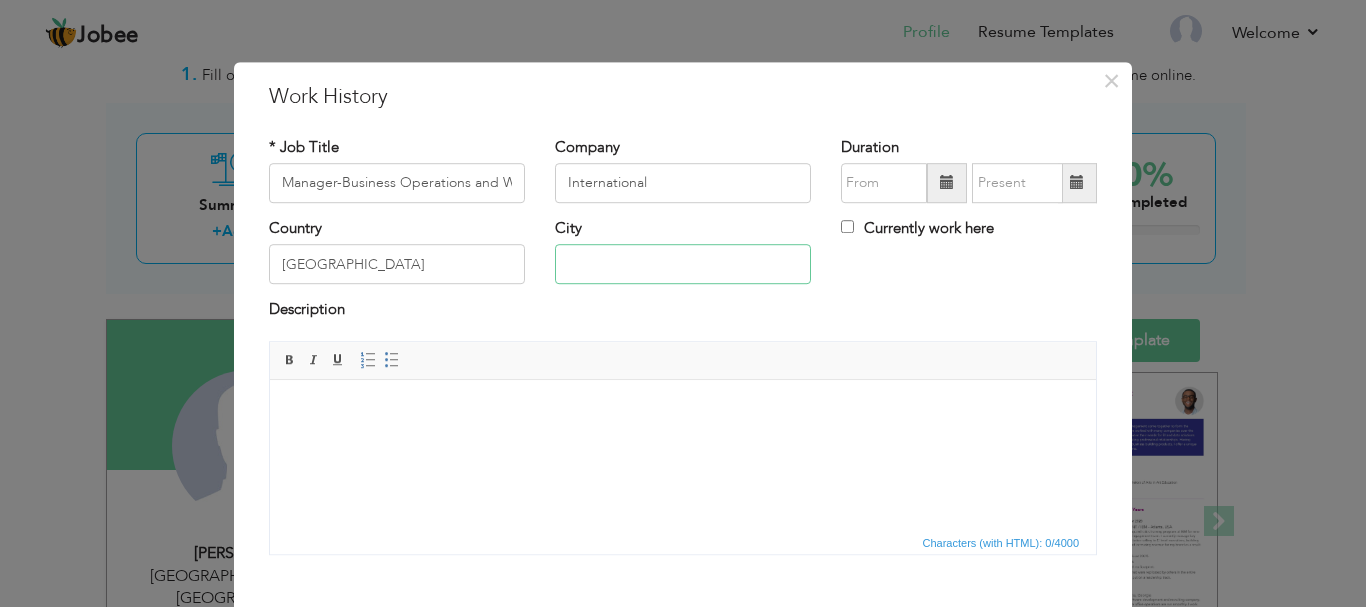 type on "[GEOGRAPHIC_DATA]" 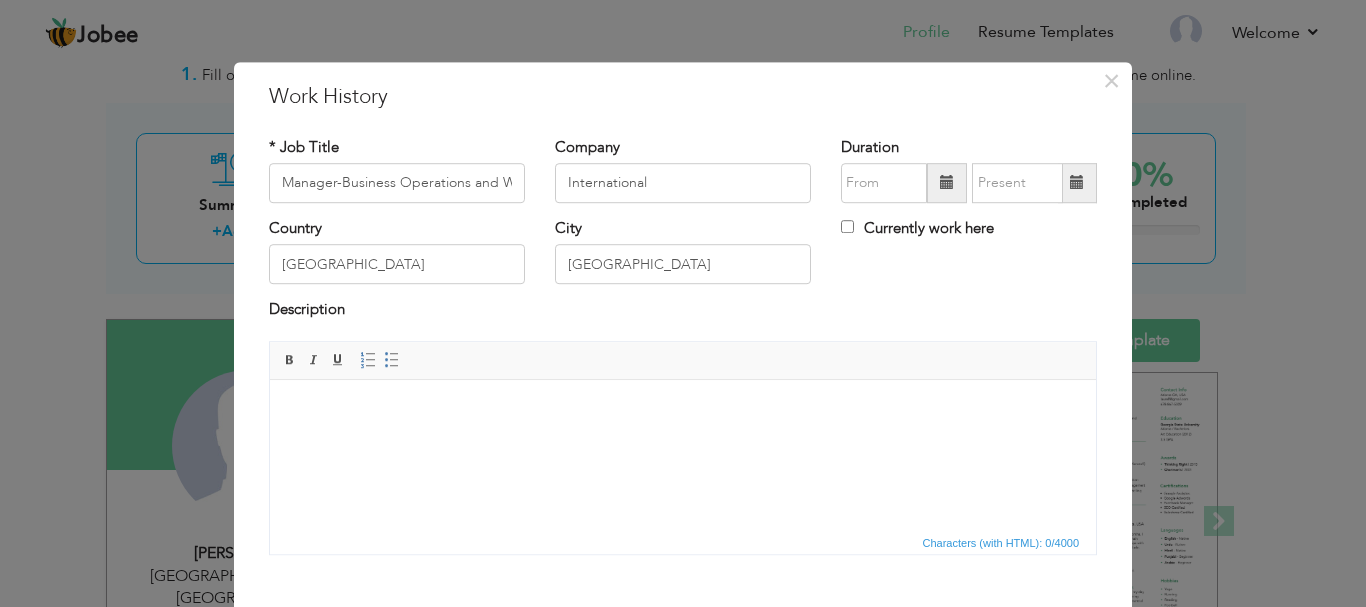 click at bounding box center [947, 183] 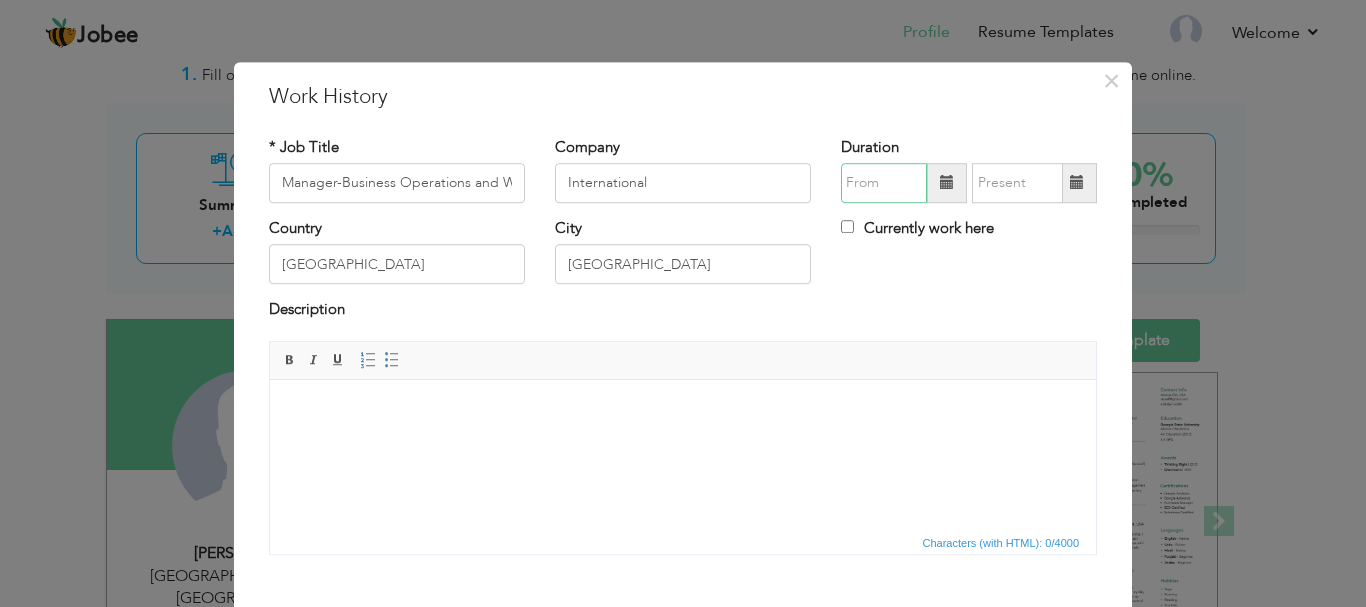 type on "07/2025" 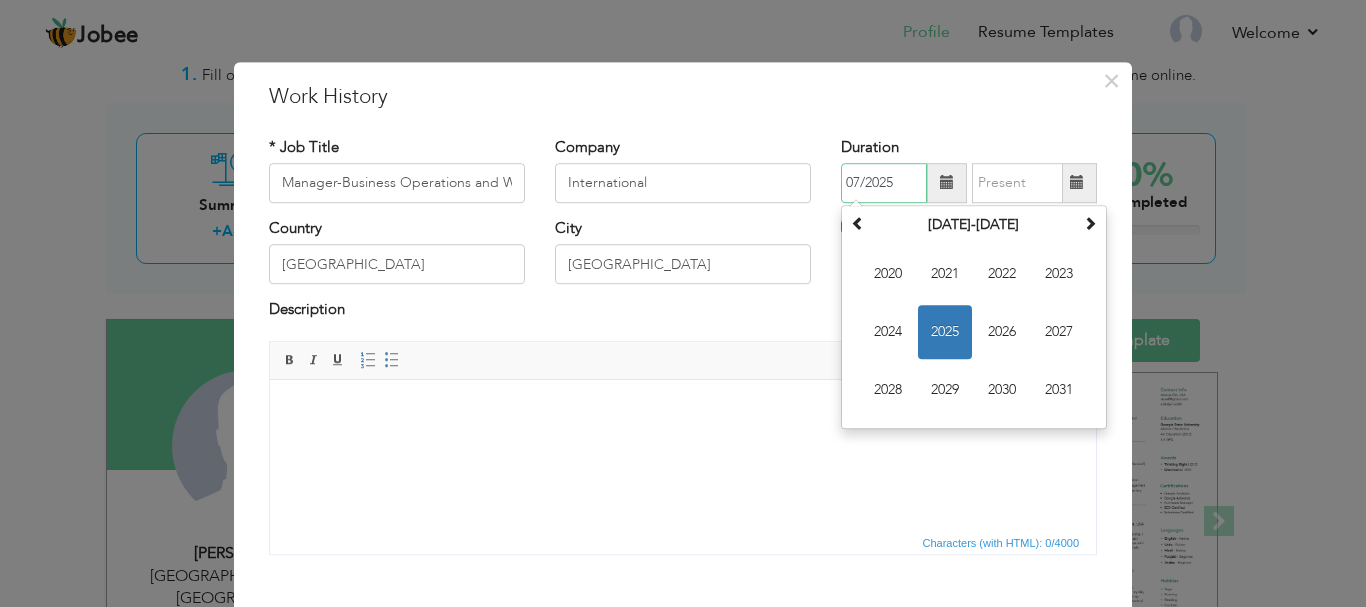 click on "2025" at bounding box center [945, 332] 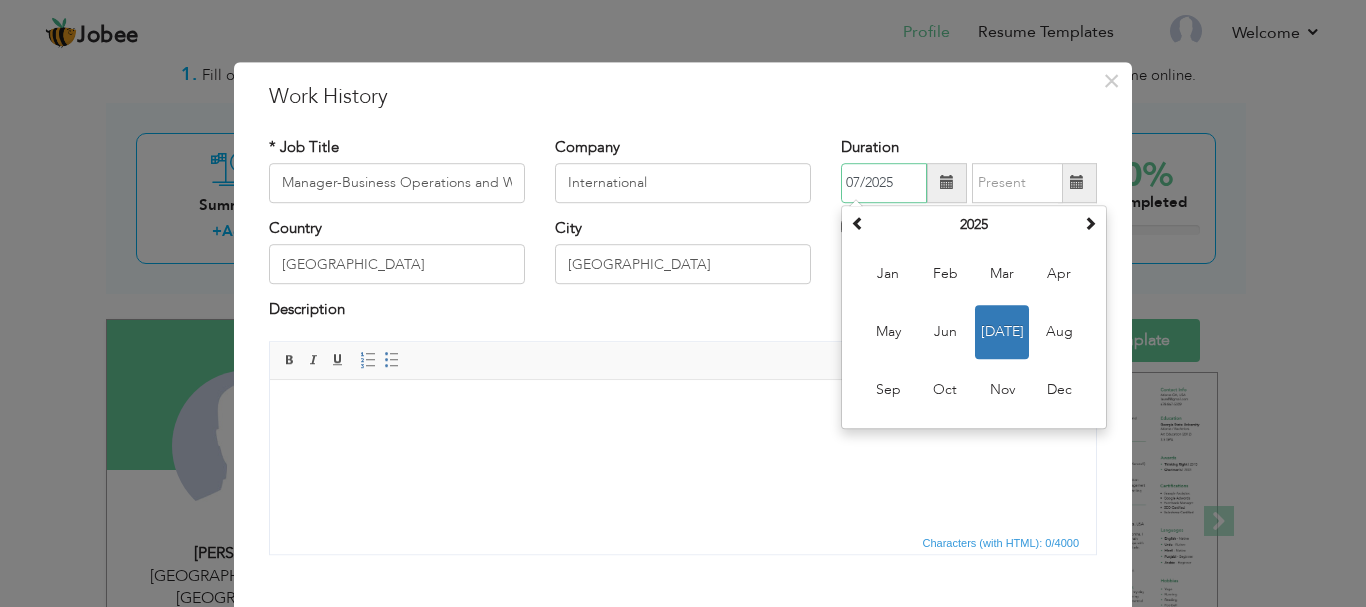 click on "[DATE]" at bounding box center (1002, 332) 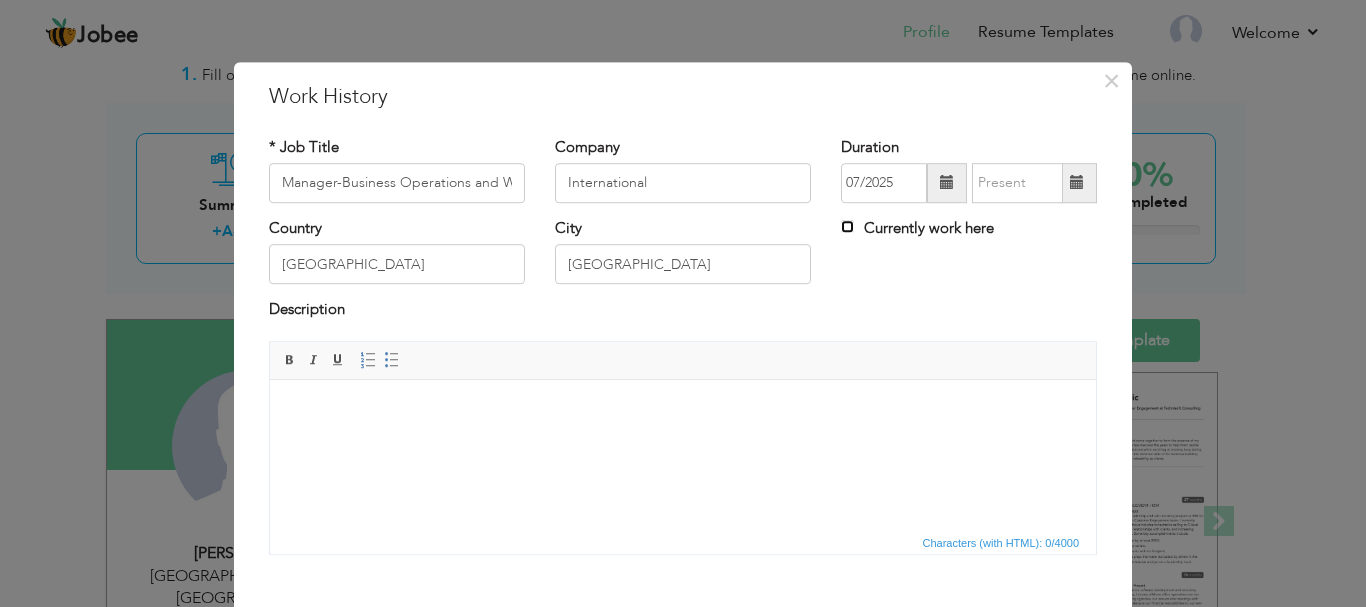 click on "Currently work here" at bounding box center (847, 226) 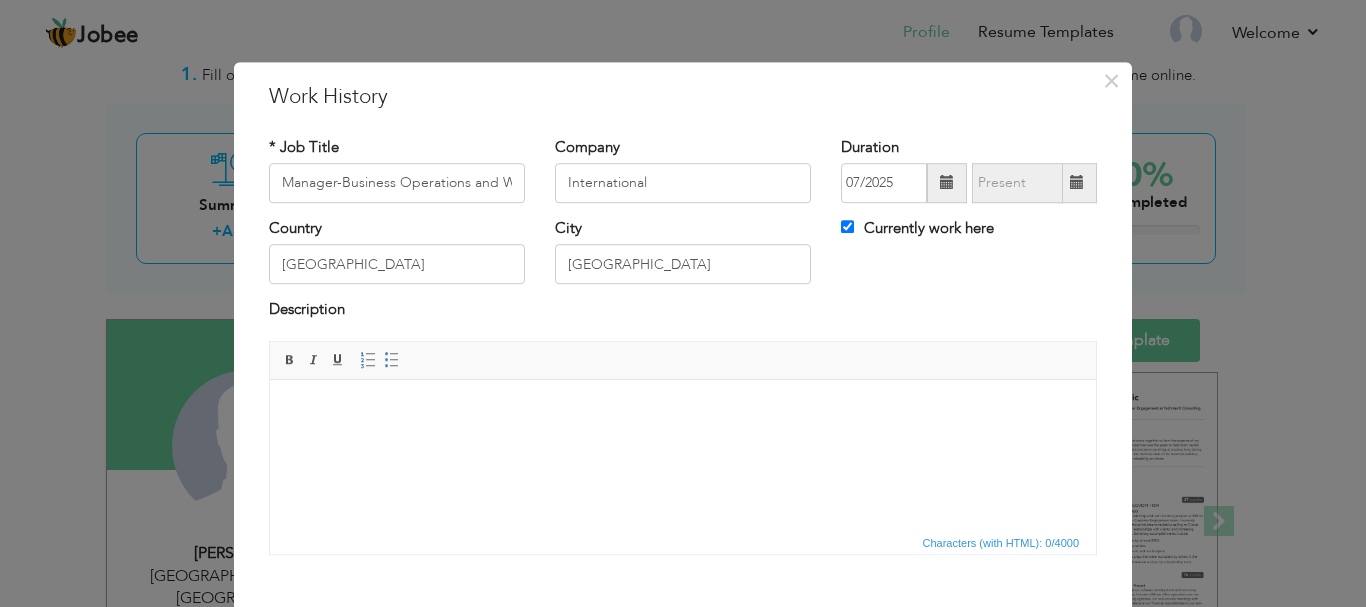 click at bounding box center (683, 409) 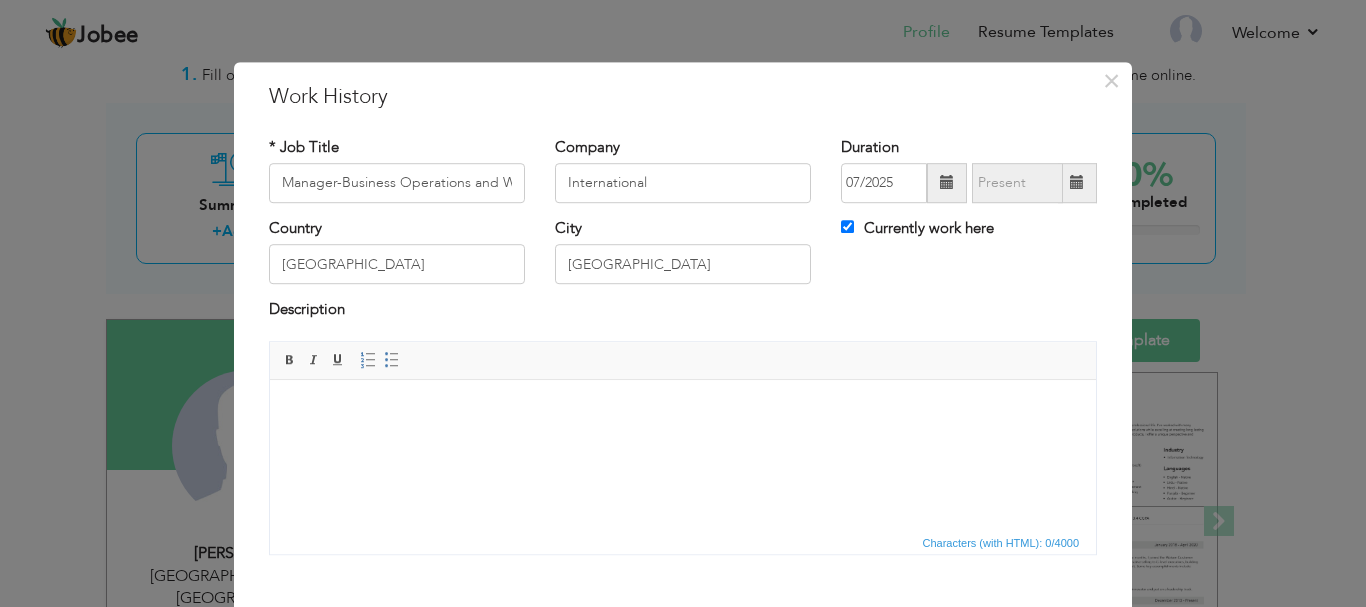 scroll, scrollTop: 110, scrollLeft: 0, axis: vertical 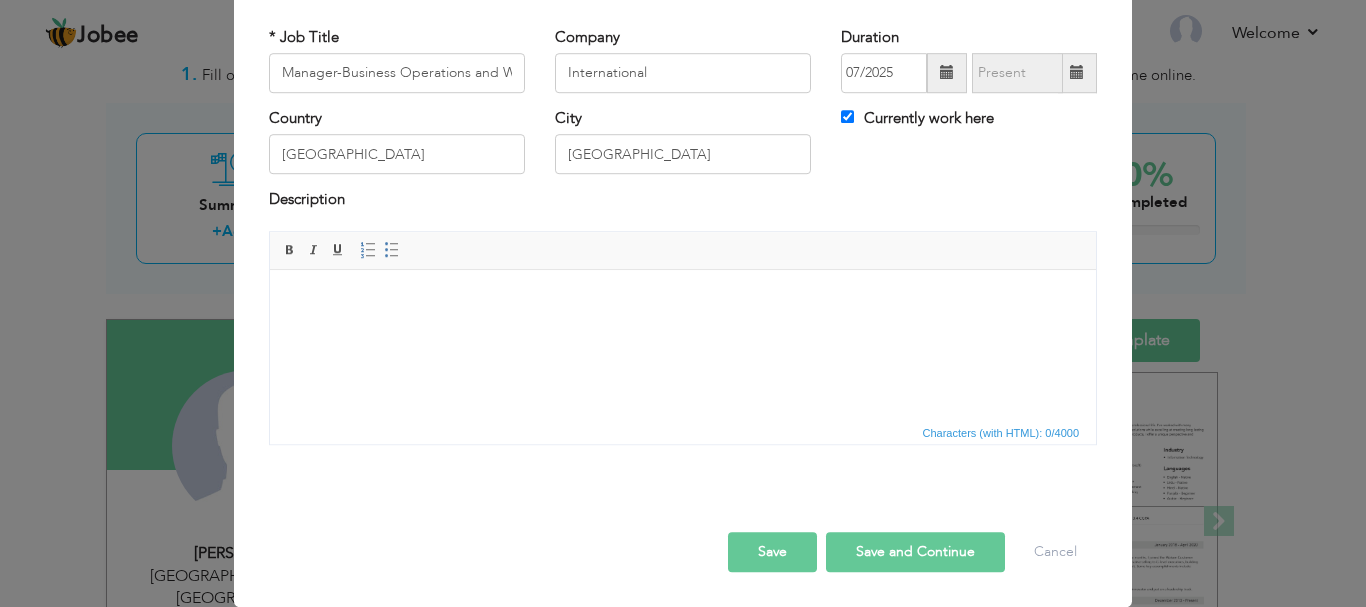 click at bounding box center [683, 299] 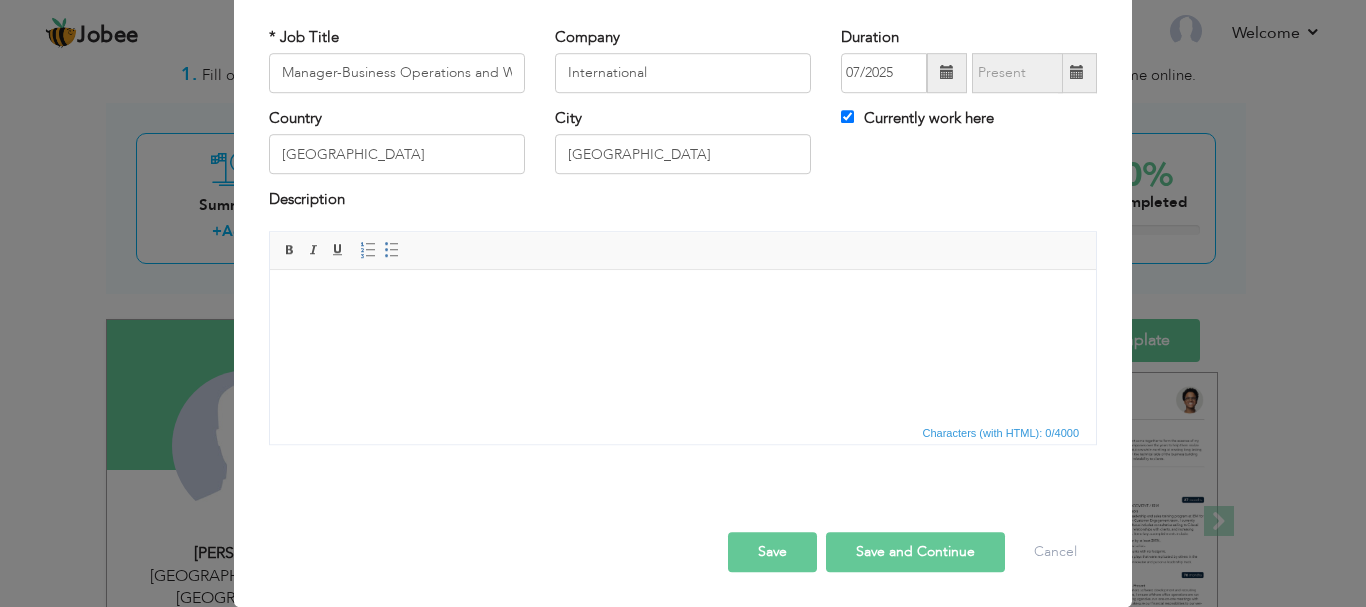 type 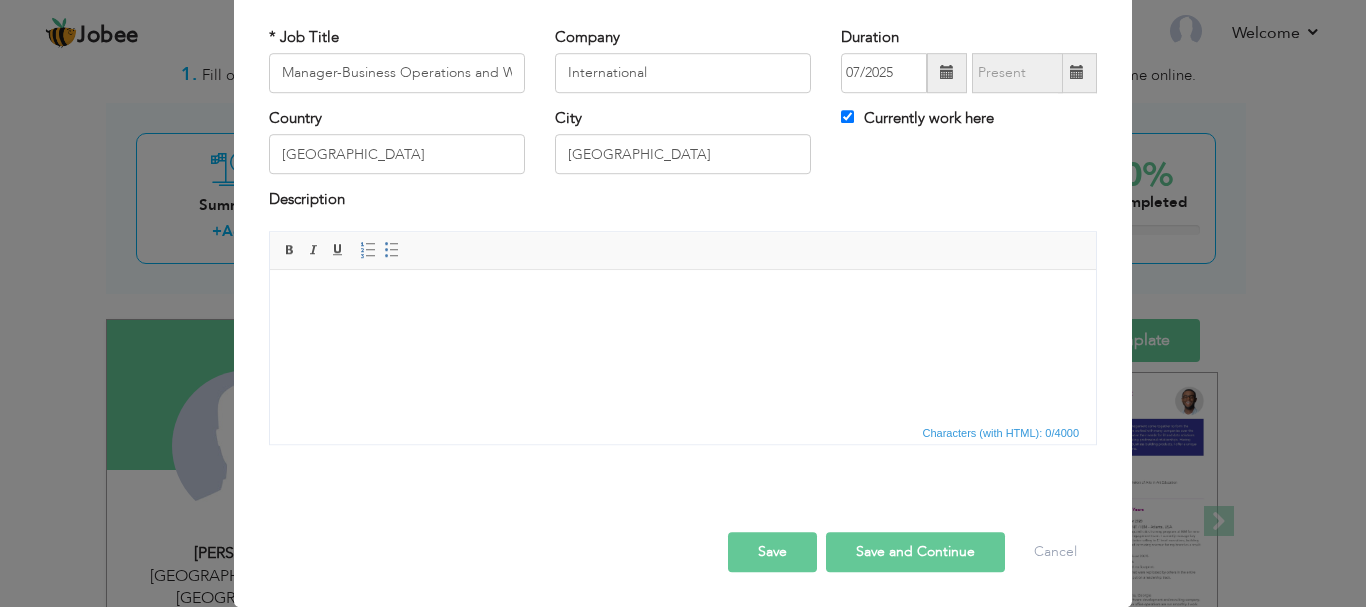 click on "Characters (with HTML): 0/4000" at bounding box center (1001, 433) 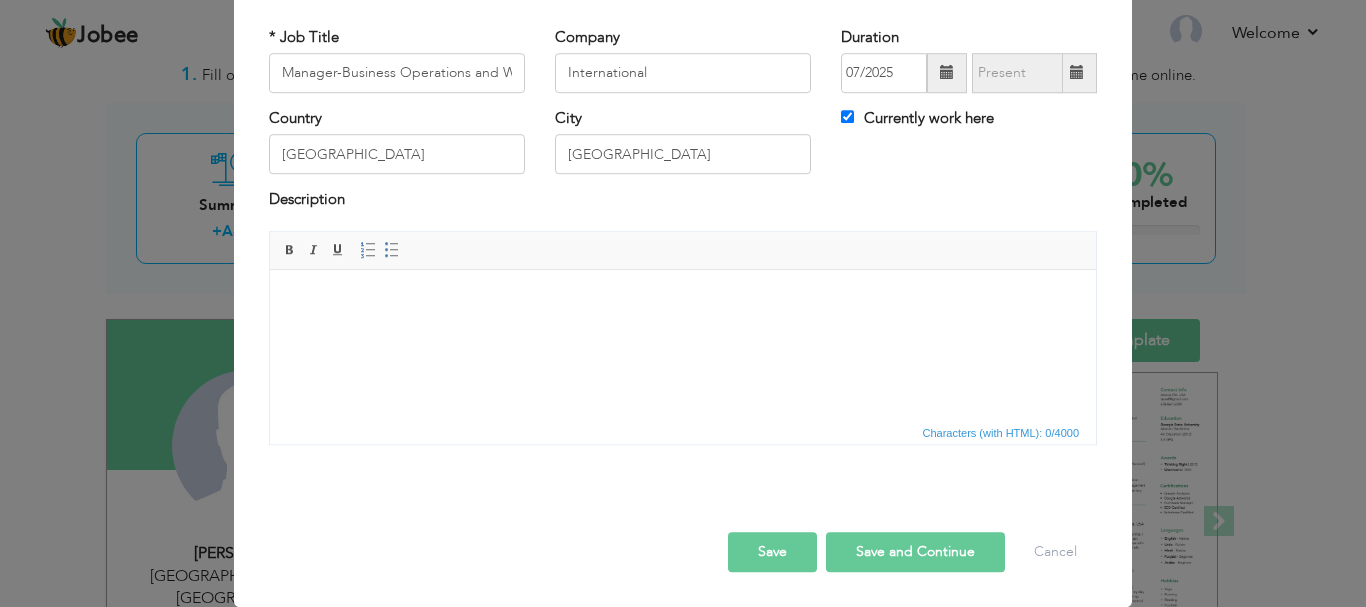 click on "Save" at bounding box center [772, 552] 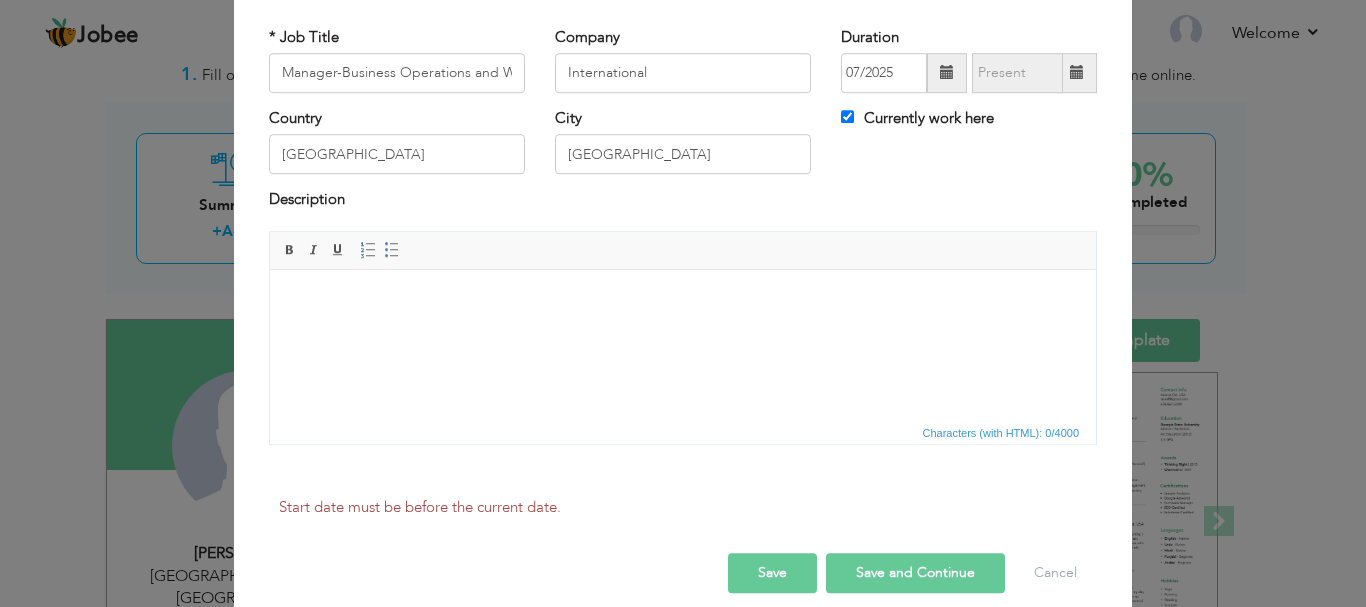 click on "Save" at bounding box center [772, 573] 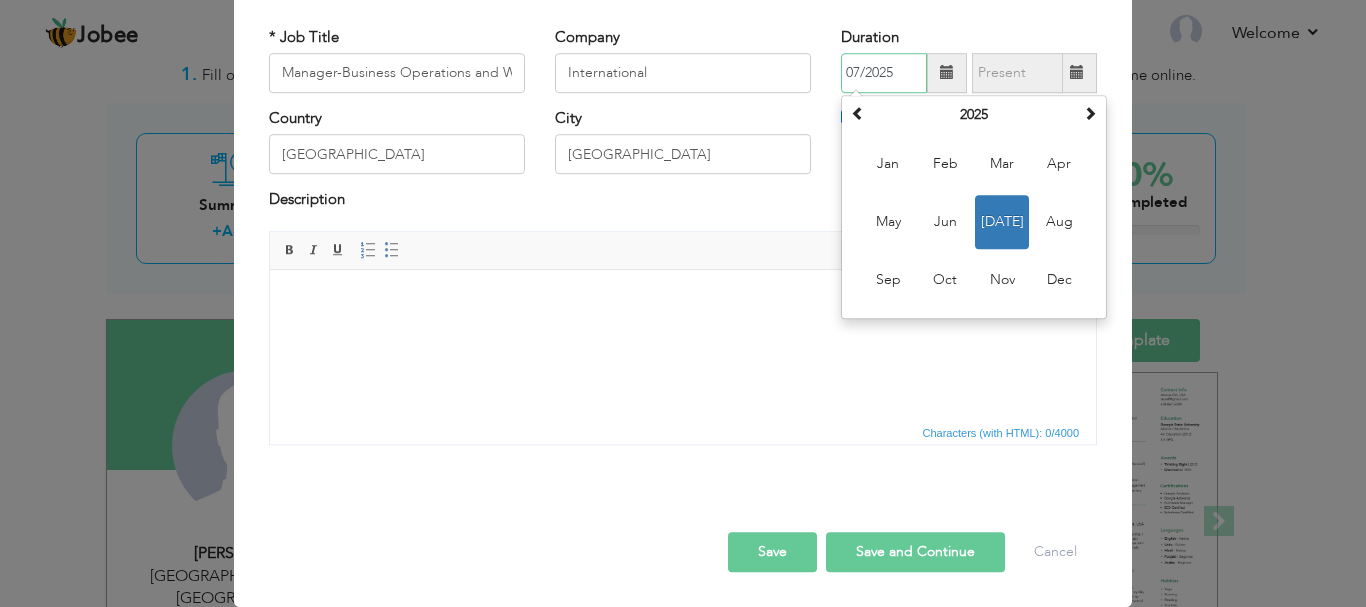 click on "[DATE]" at bounding box center [1002, 222] 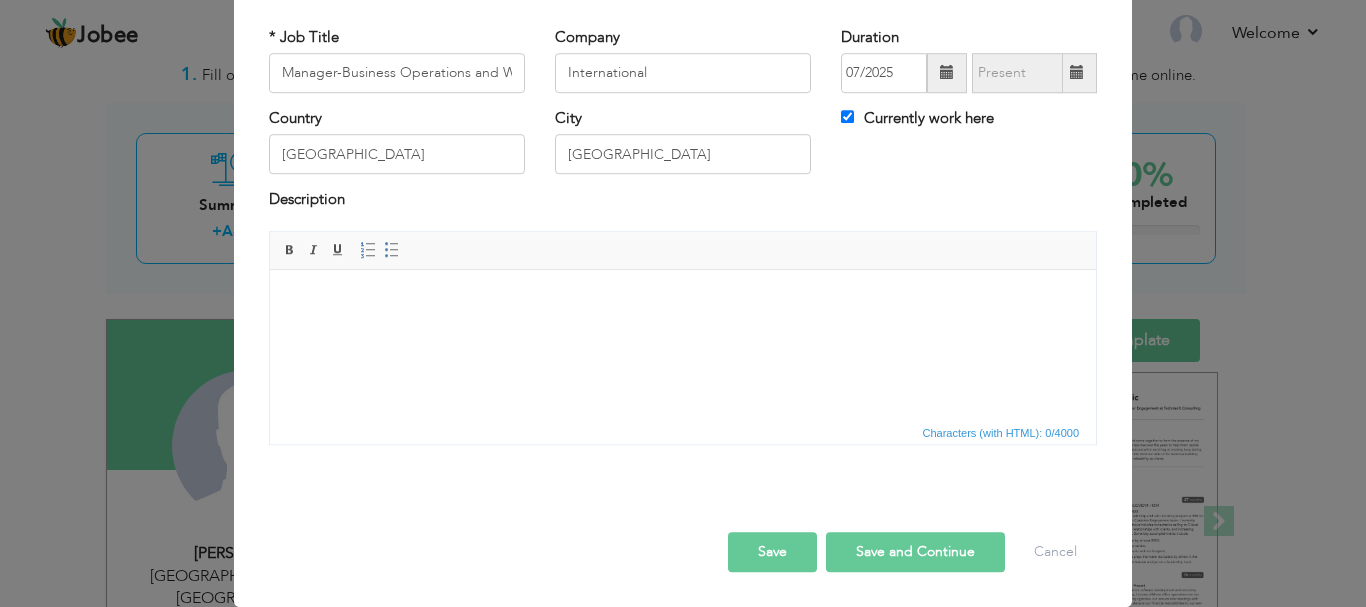 click on "Save and Continue" at bounding box center (915, 552) 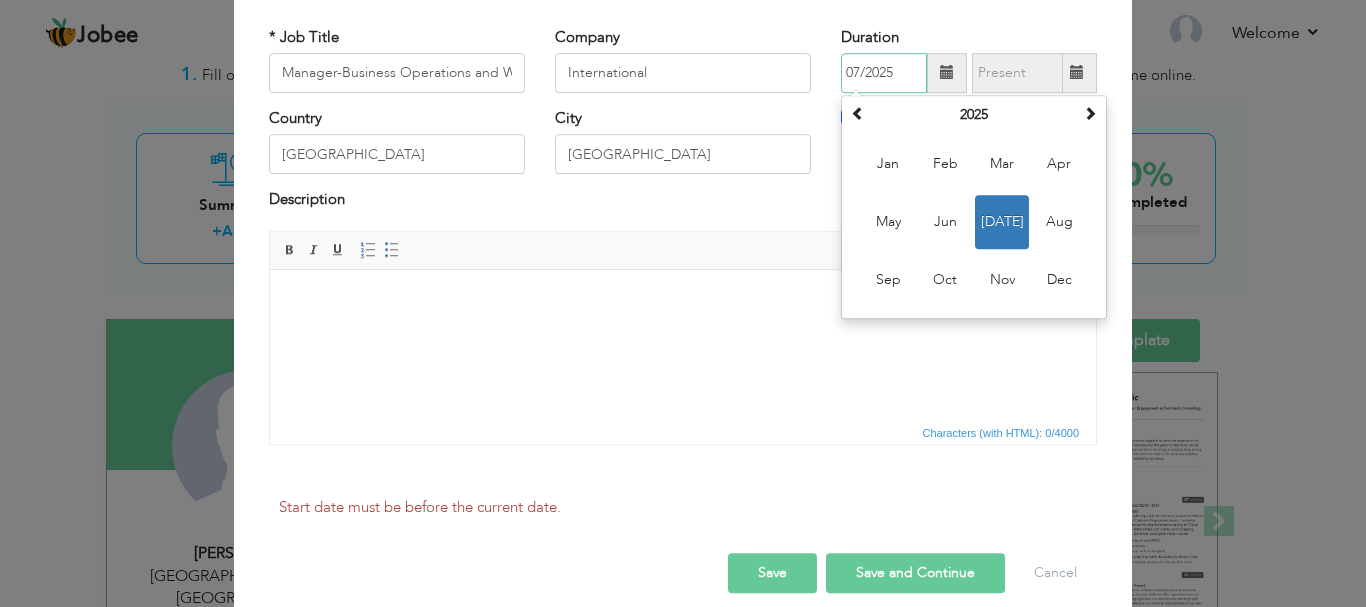click on "[DATE]" at bounding box center (1002, 222) 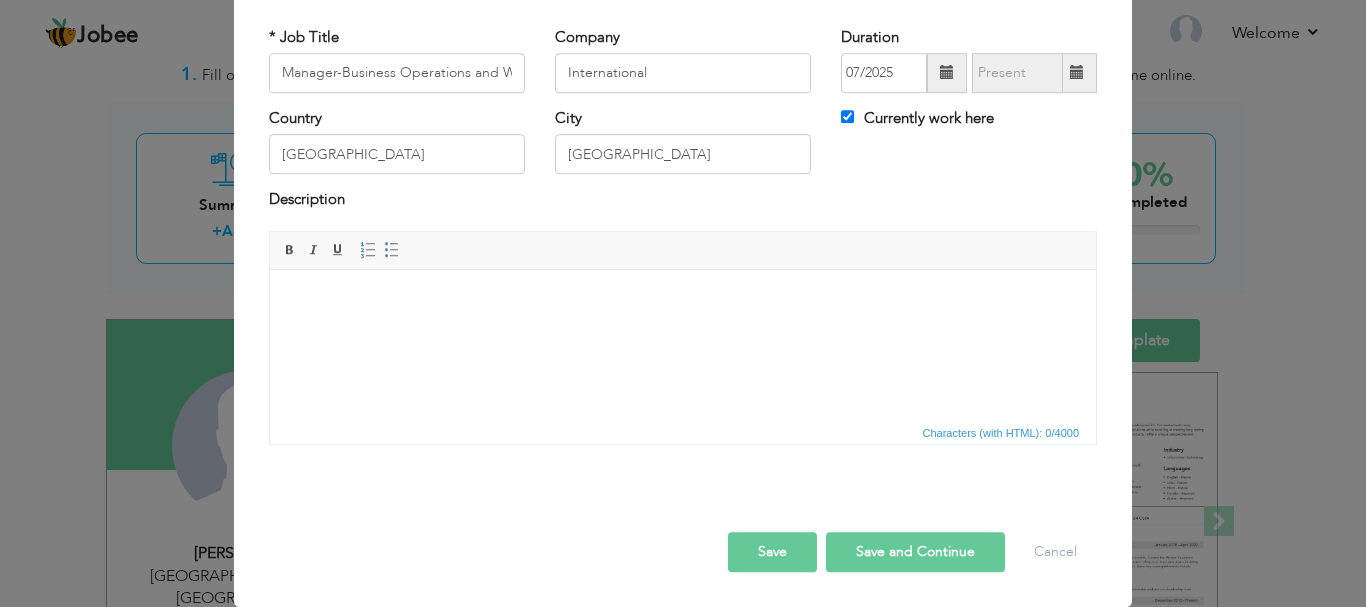 click at bounding box center [683, 299] 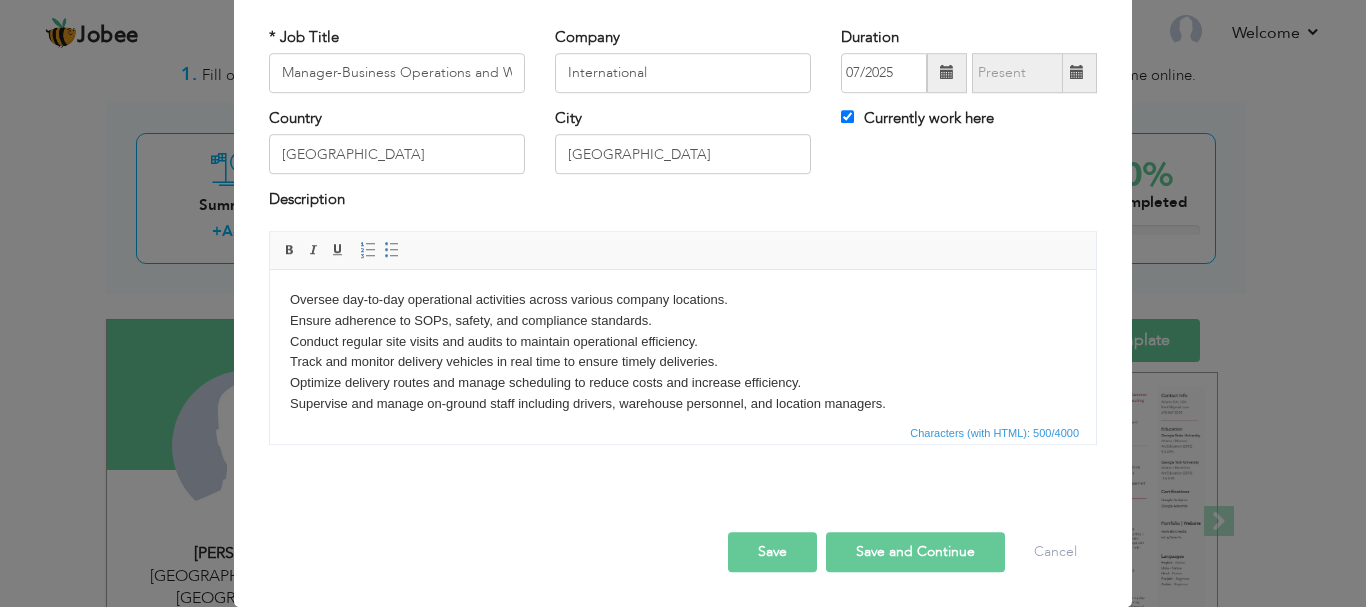 scroll, scrollTop: 12, scrollLeft: 0, axis: vertical 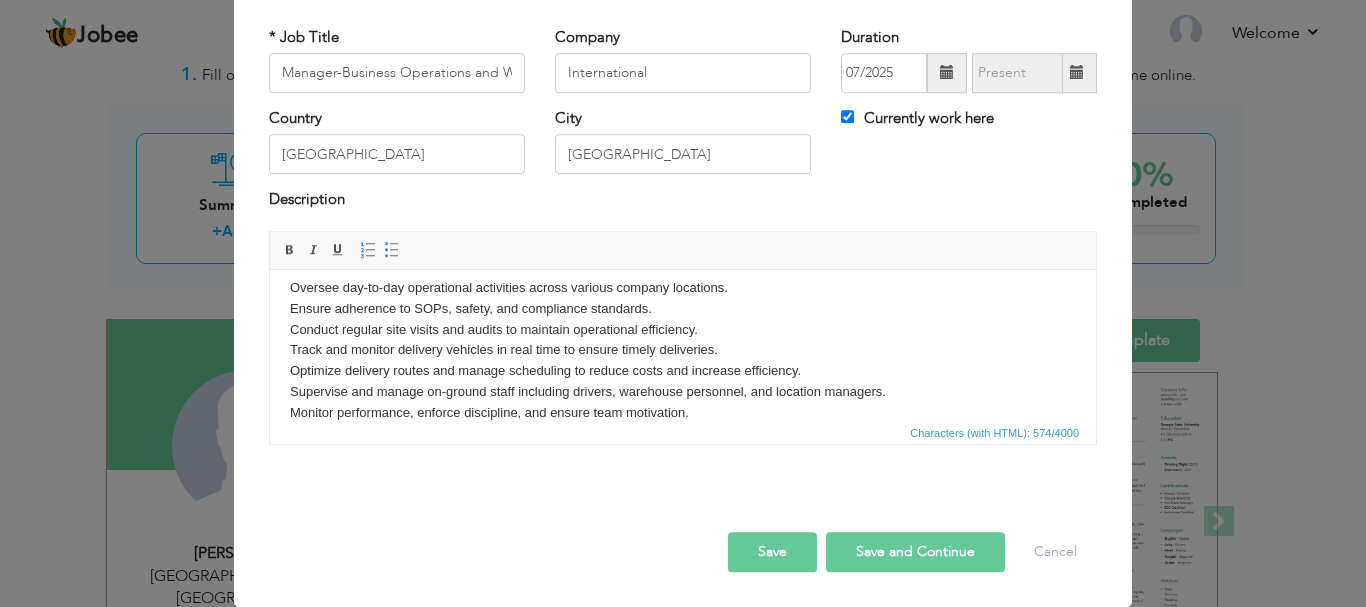 click on "Save and Continue" at bounding box center [915, 552] 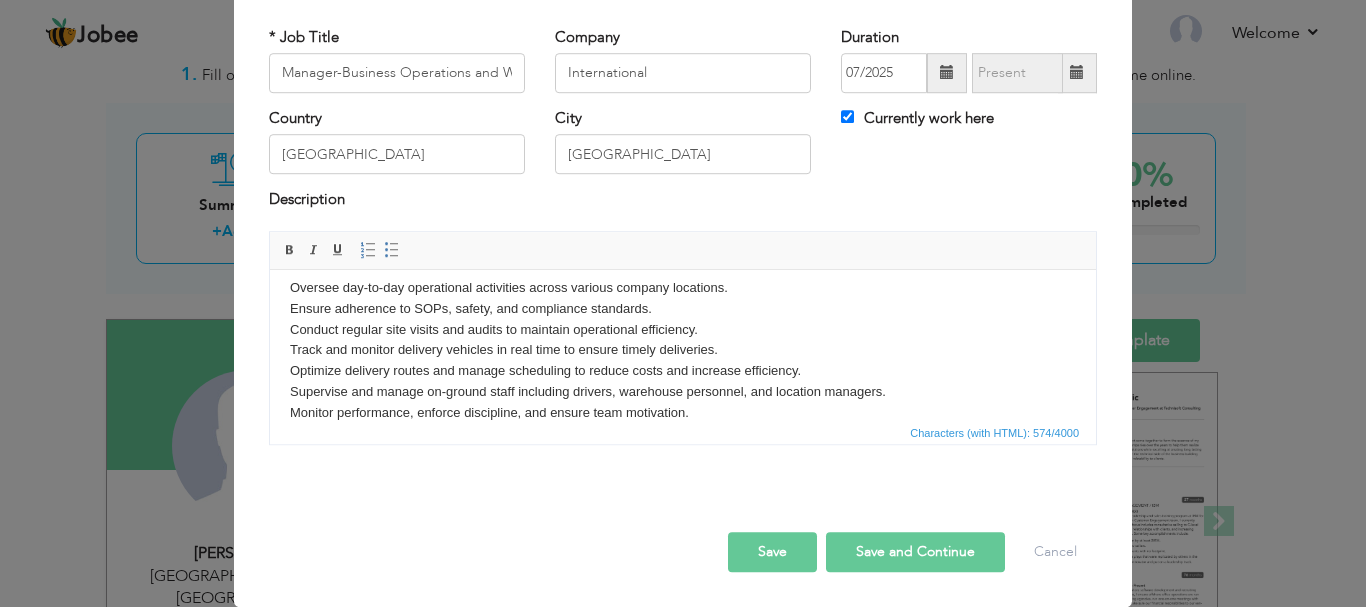 click on "Company
International" at bounding box center (683, 60) 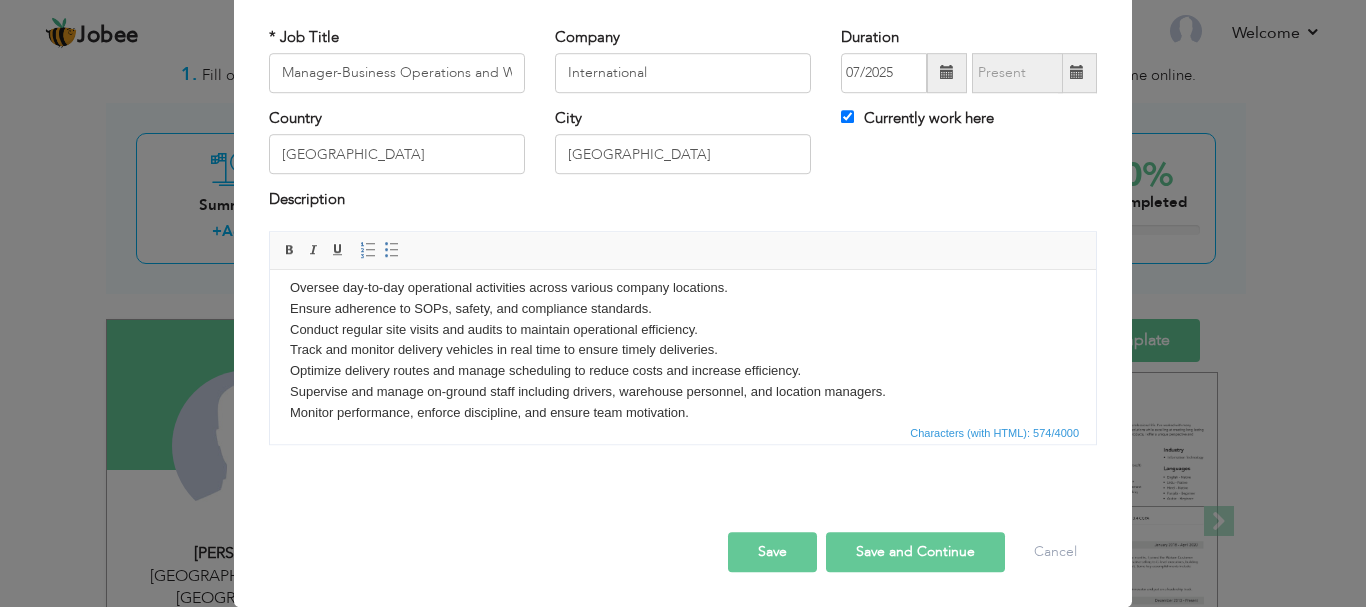 click at bounding box center (1077, 73) 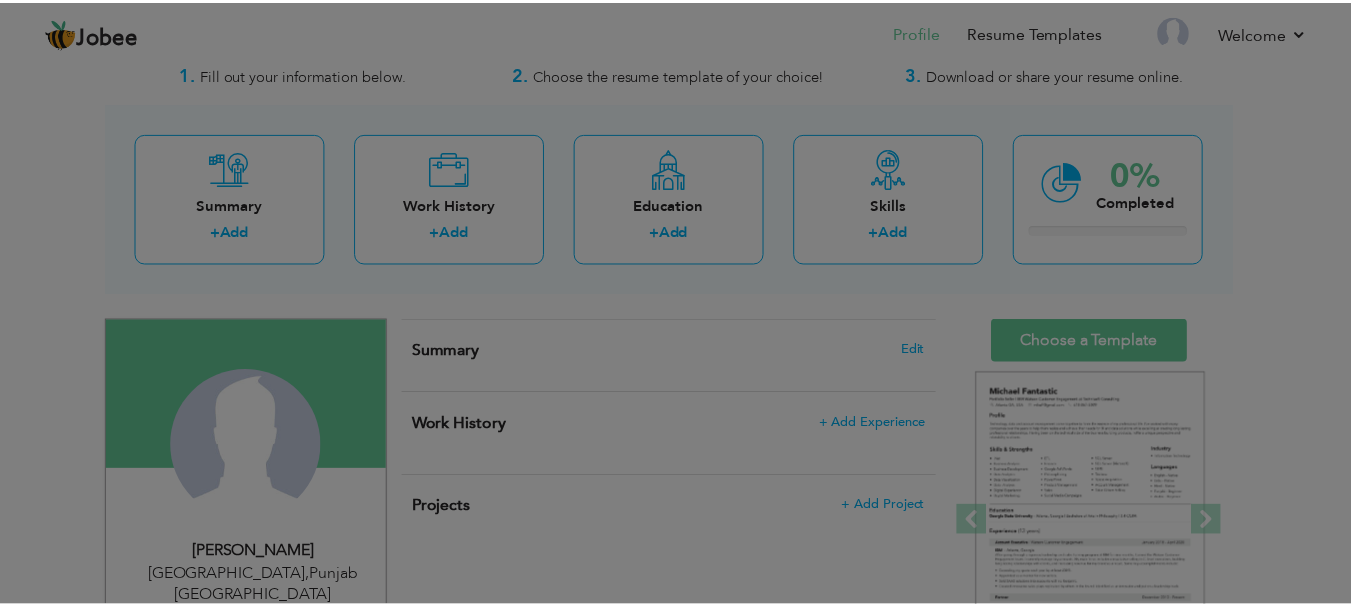 scroll, scrollTop: 0, scrollLeft: 0, axis: both 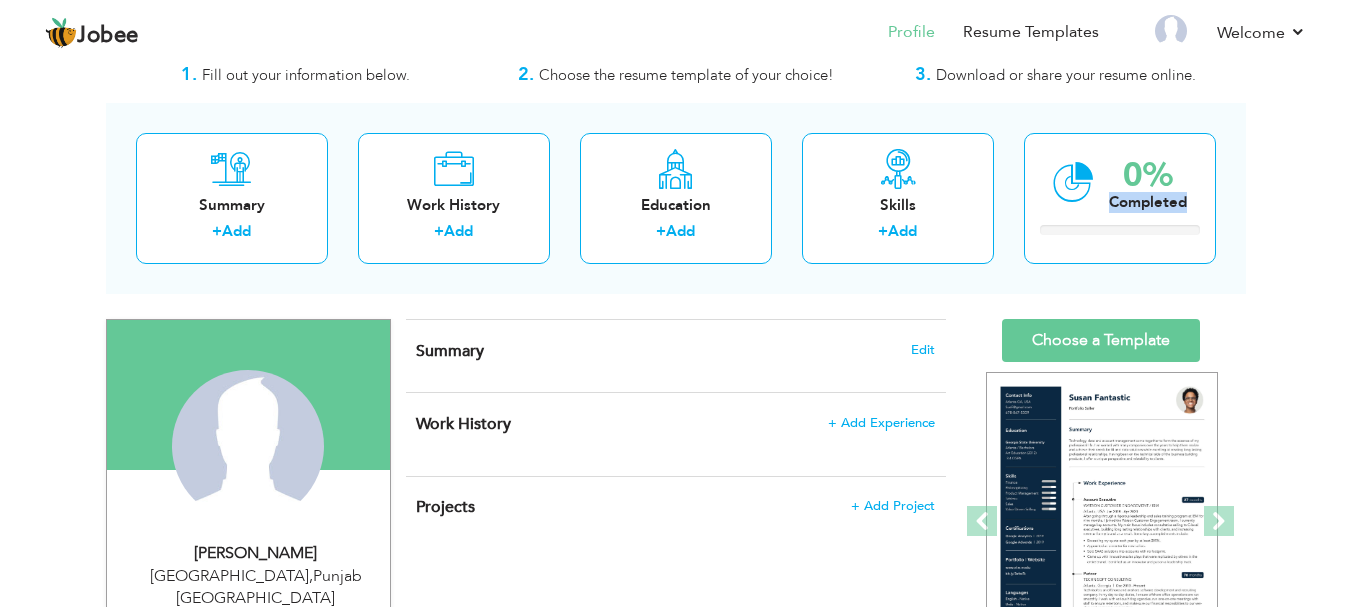 drag, startPoint x: 1360, startPoint y: 188, endPoint x: 1365, endPoint y: 91, distance: 97.128784 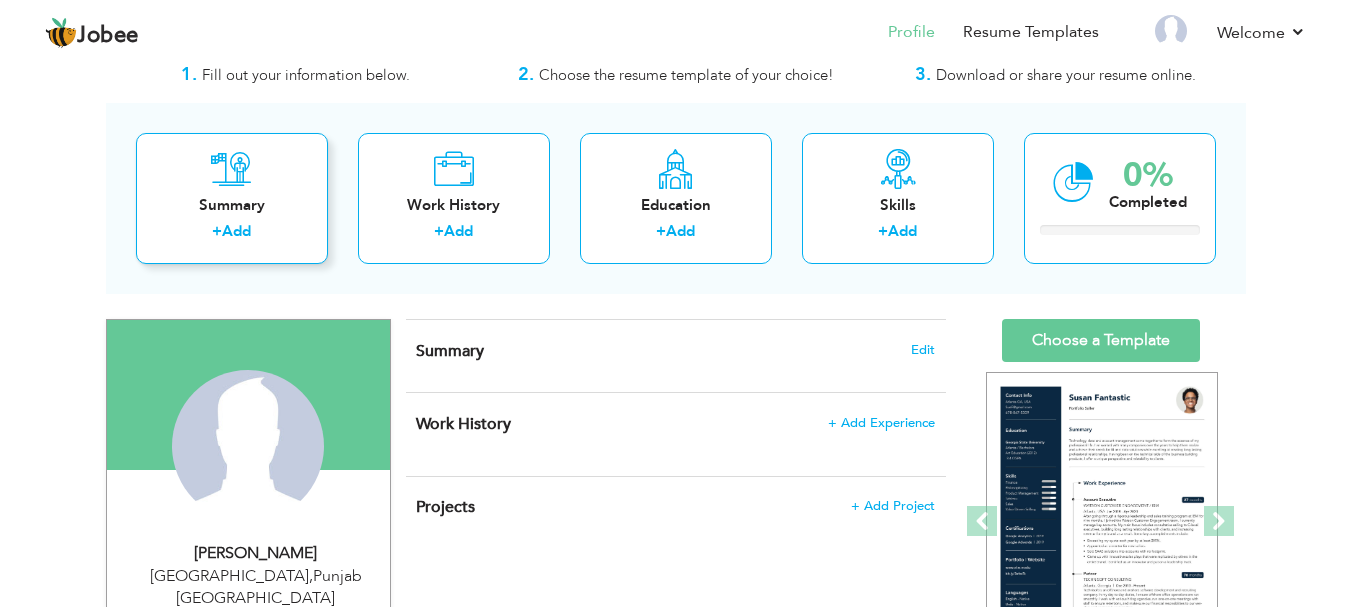 click on "+  Add" at bounding box center (232, 234) 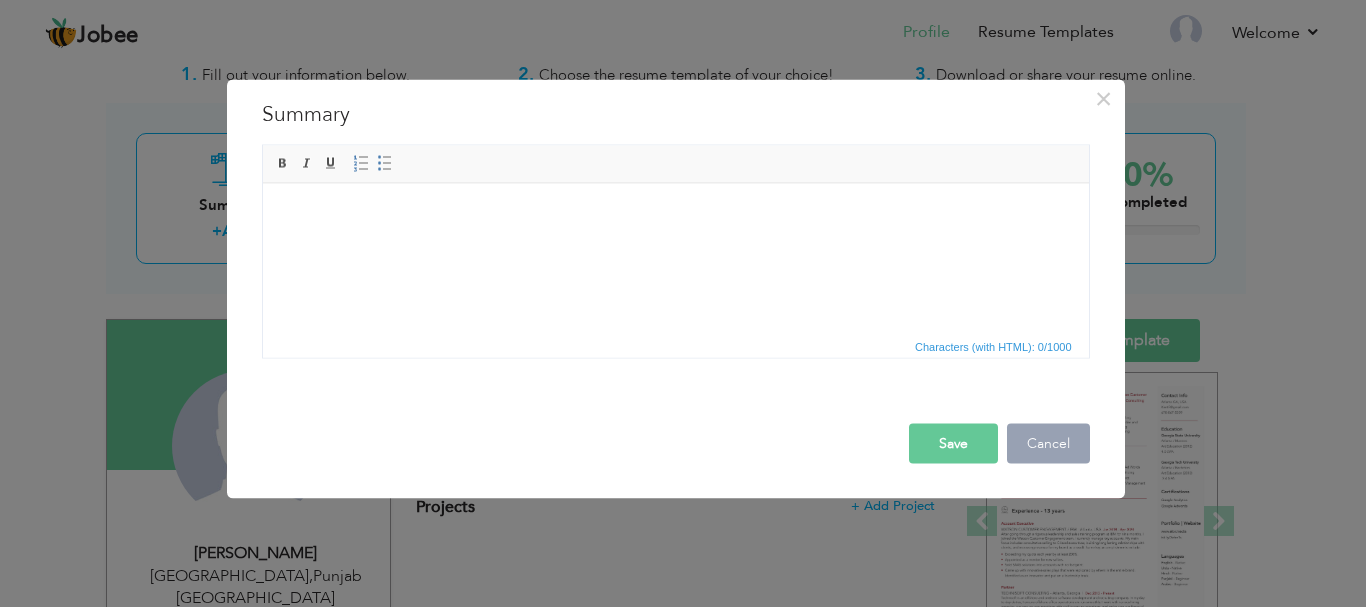 click on "Cancel" at bounding box center (1048, 443) 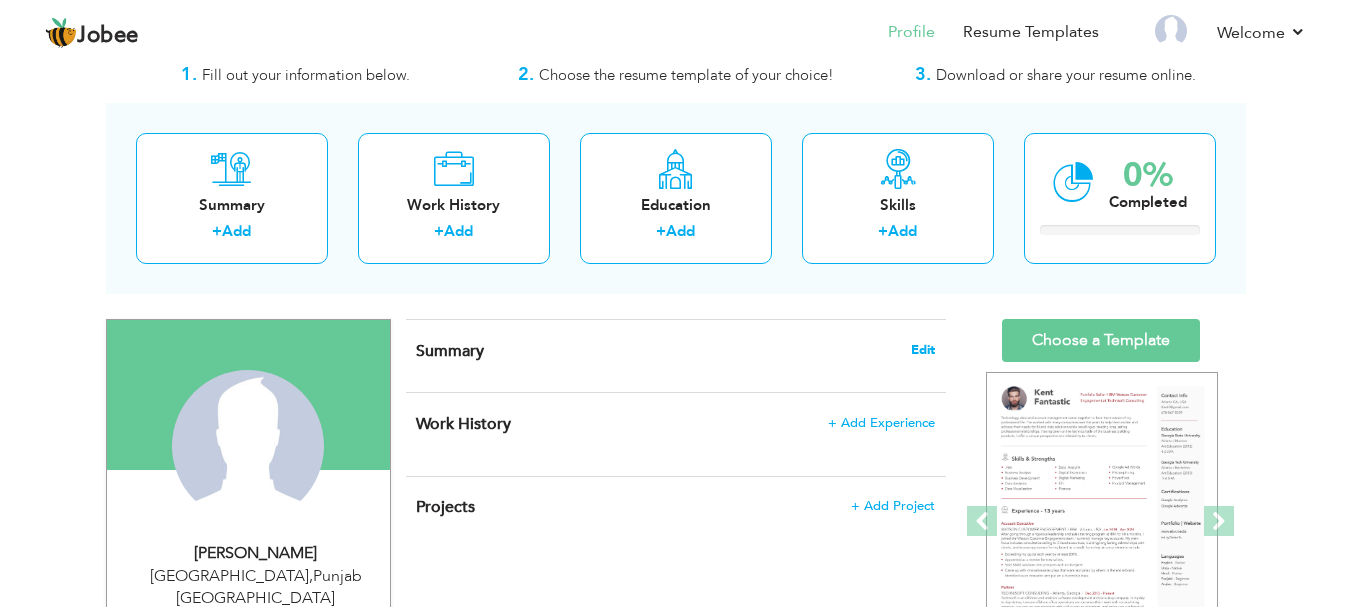 click on "Edit" at bounding box center [923, 350] 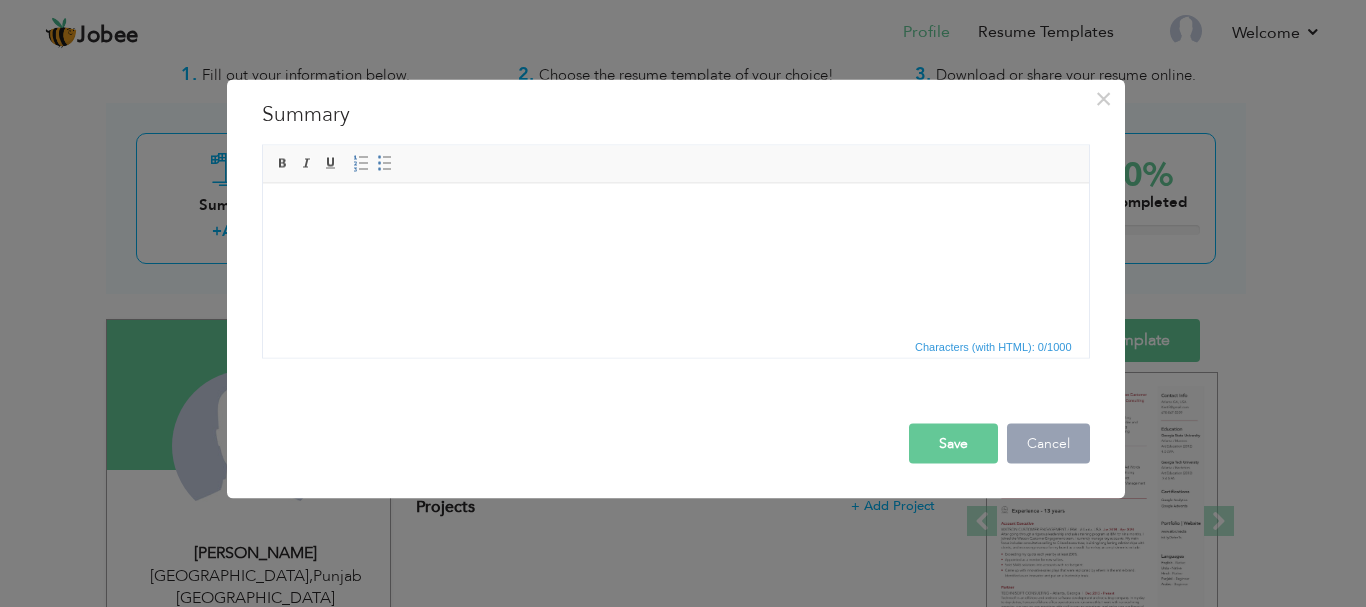 click on "Cancel" at bounding box center [1048, 443] 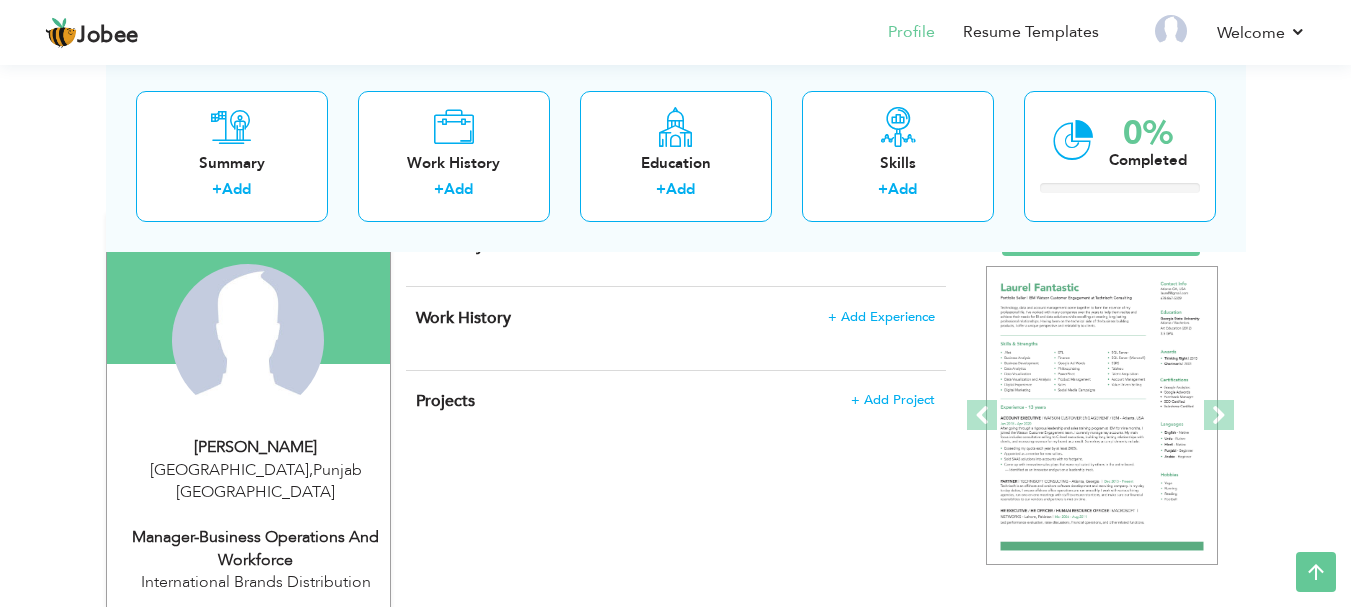 scroll, scrollTop: 174, scrollLeft: 0, axis: vertical 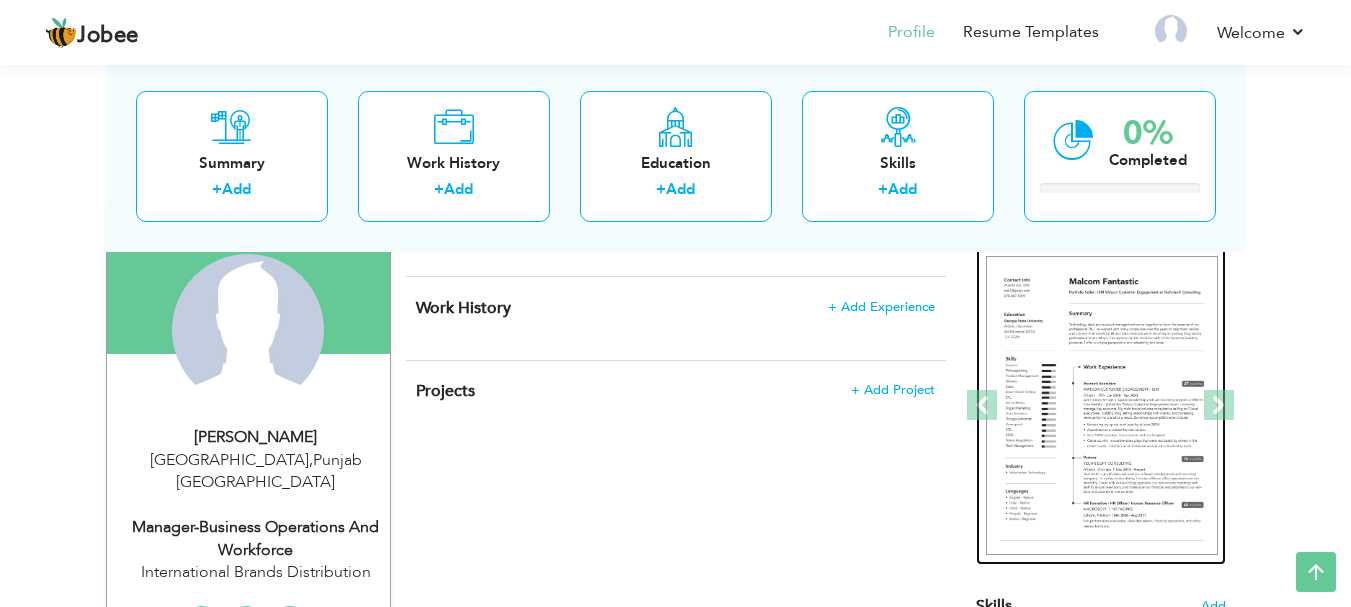 click at bounding box center [1102, 406] 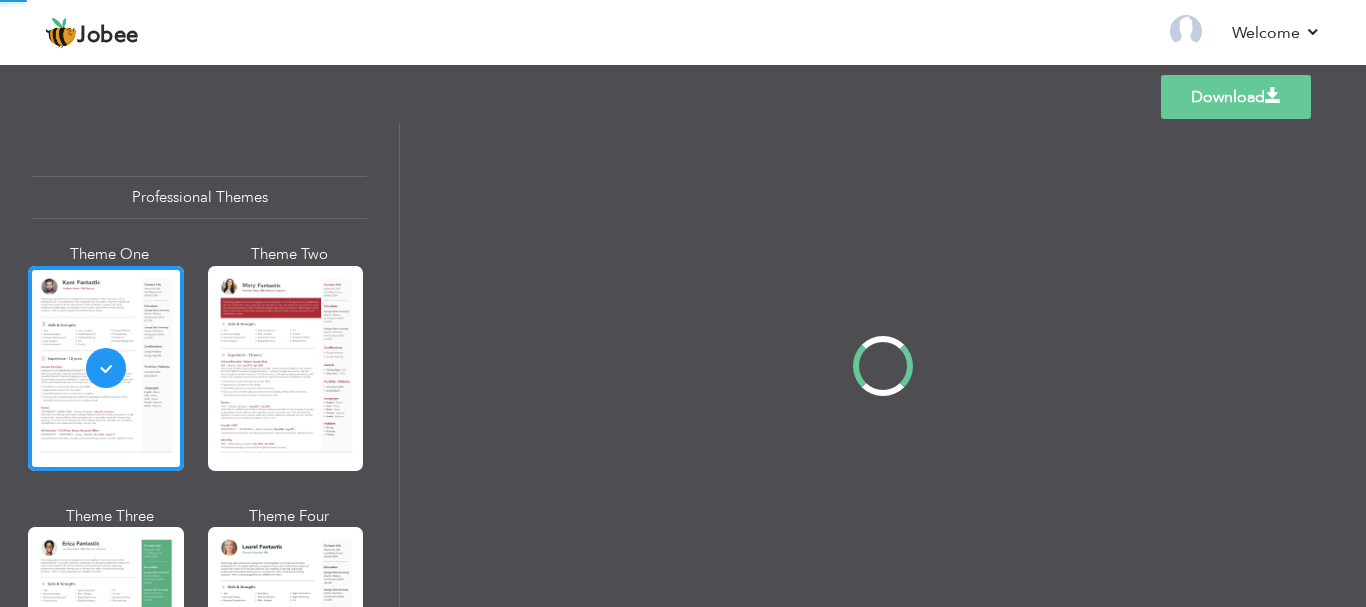 scroll, scrollTop: 0, scrollLeft: 0, axis: both 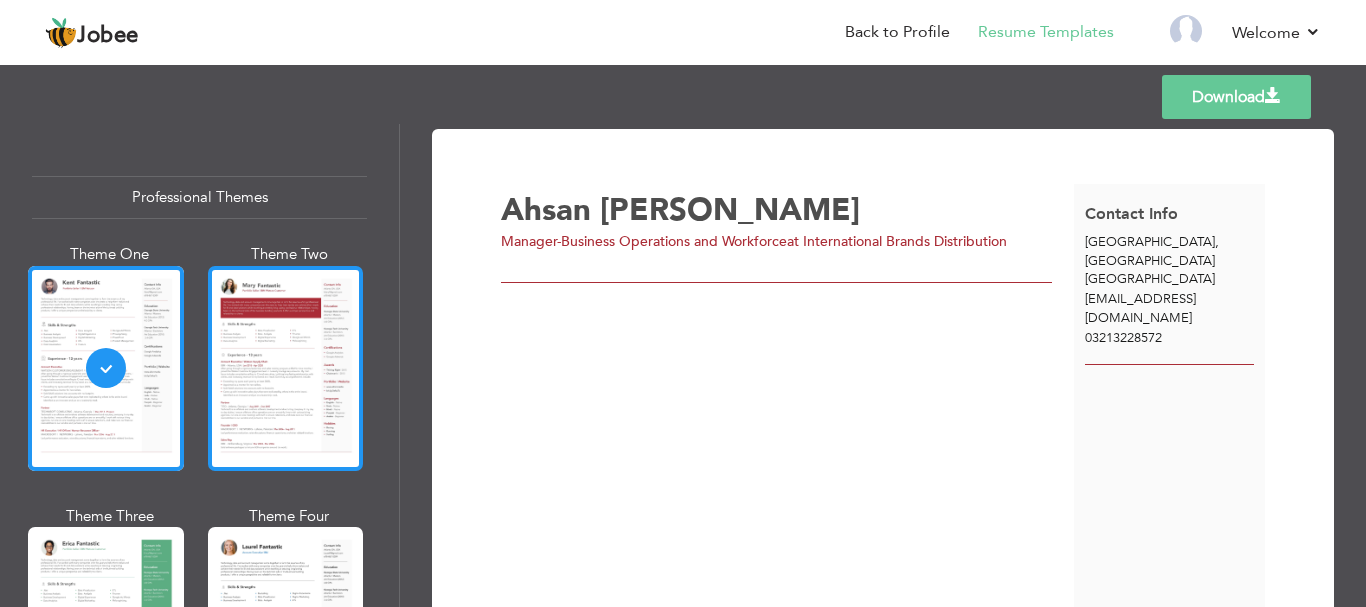 click at bounding box center [286, 368] 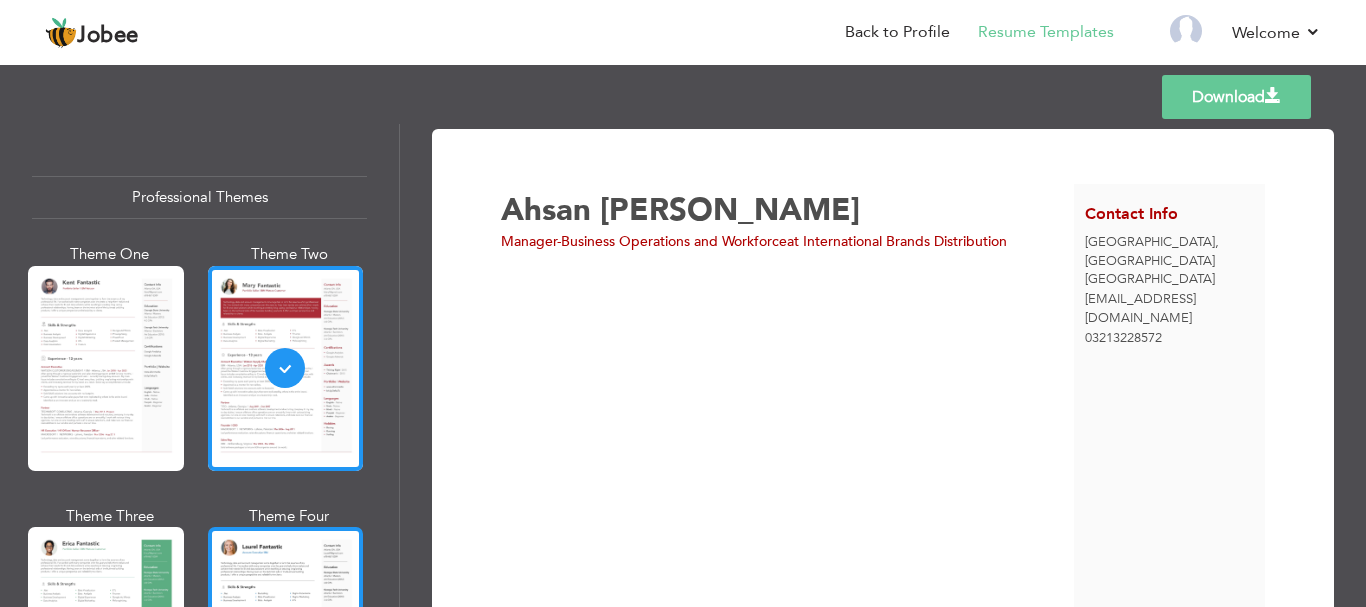 click at bounding box center (286, 629) 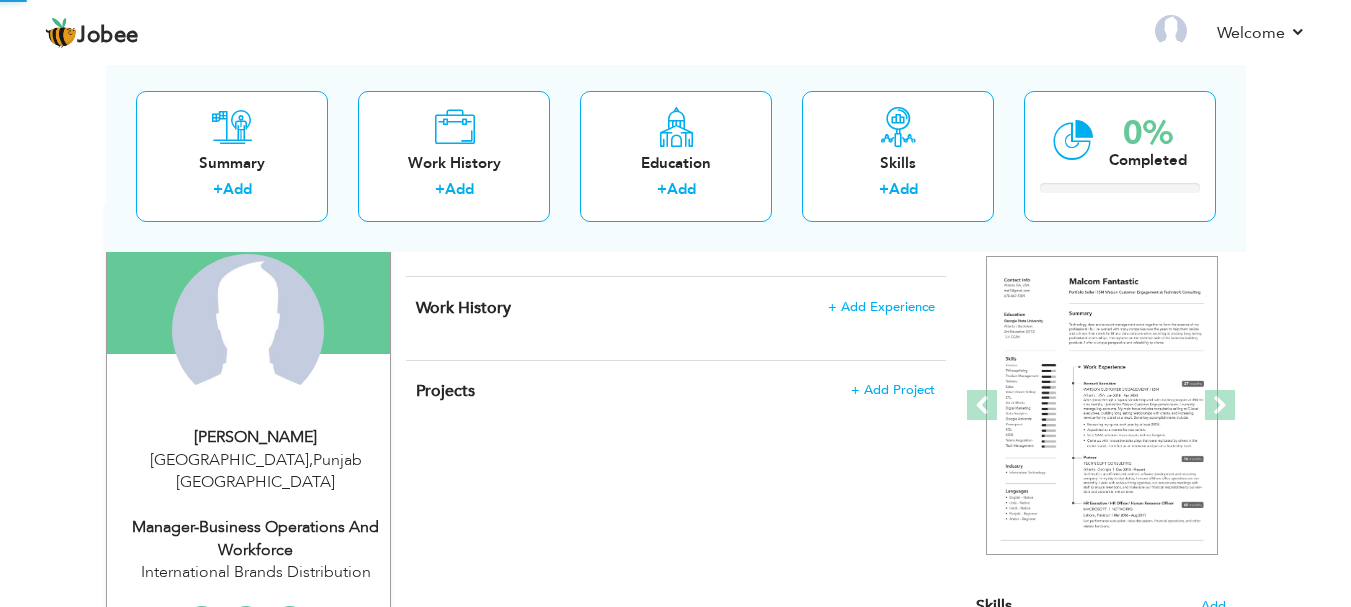 scroll, scrollTop: 0, scrollLeft: 0, axis: both 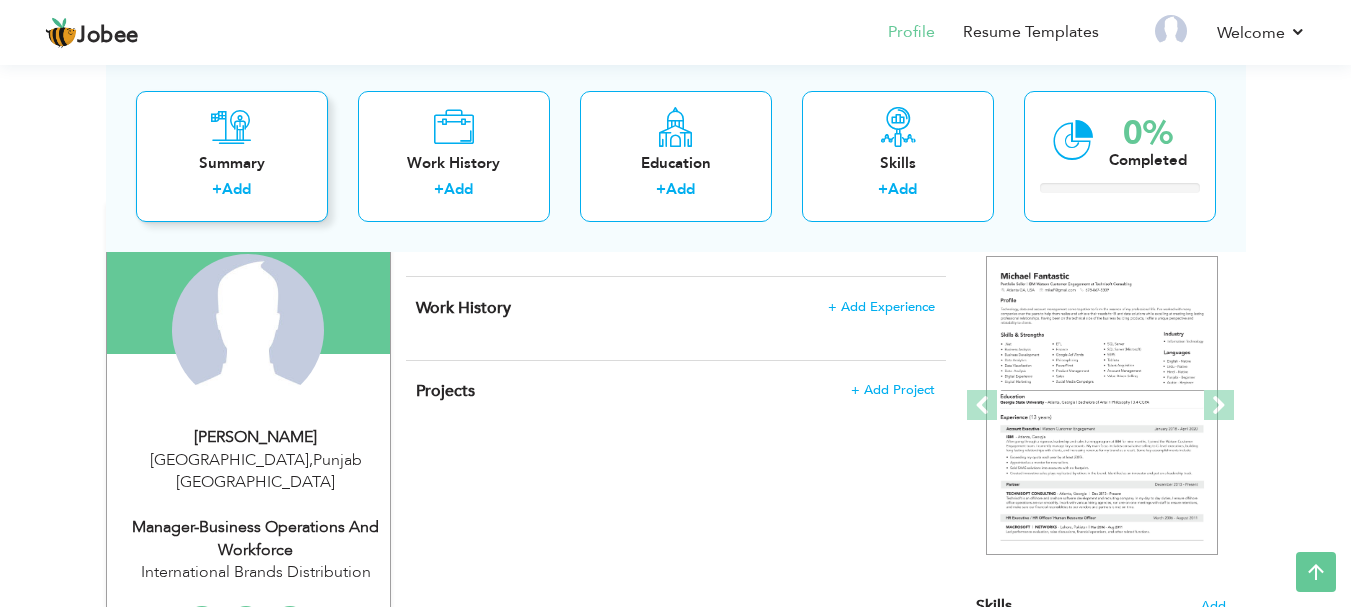 click on "Add" at bounding box center (236, 189) 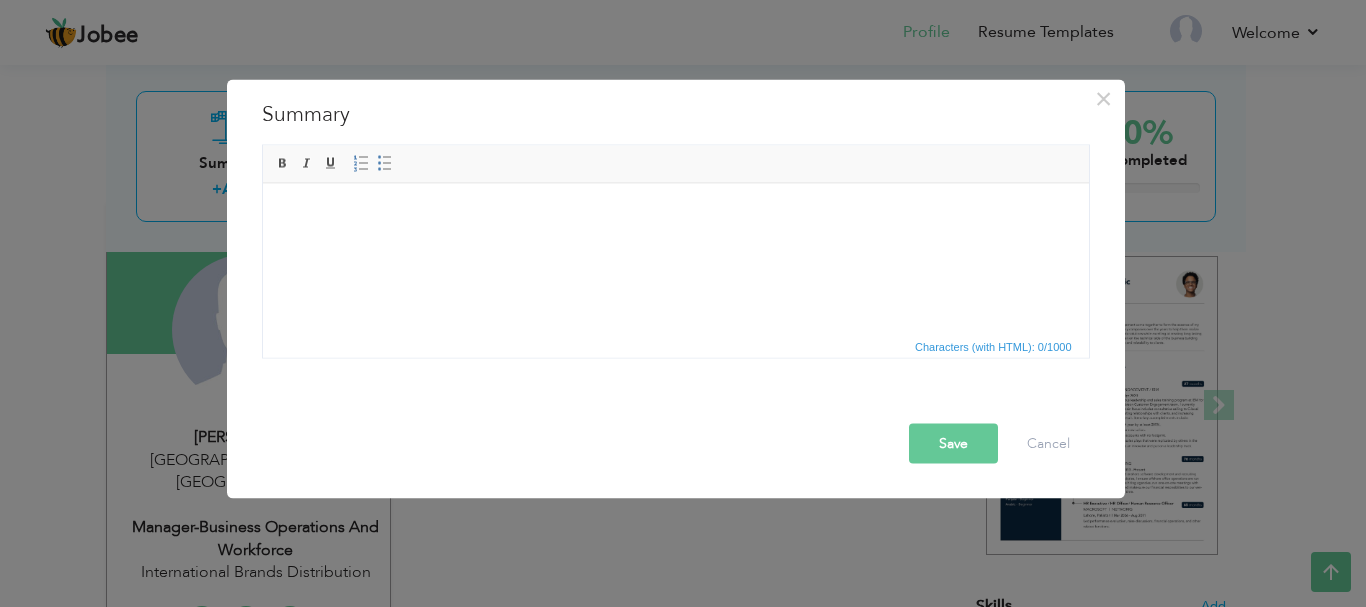 paste 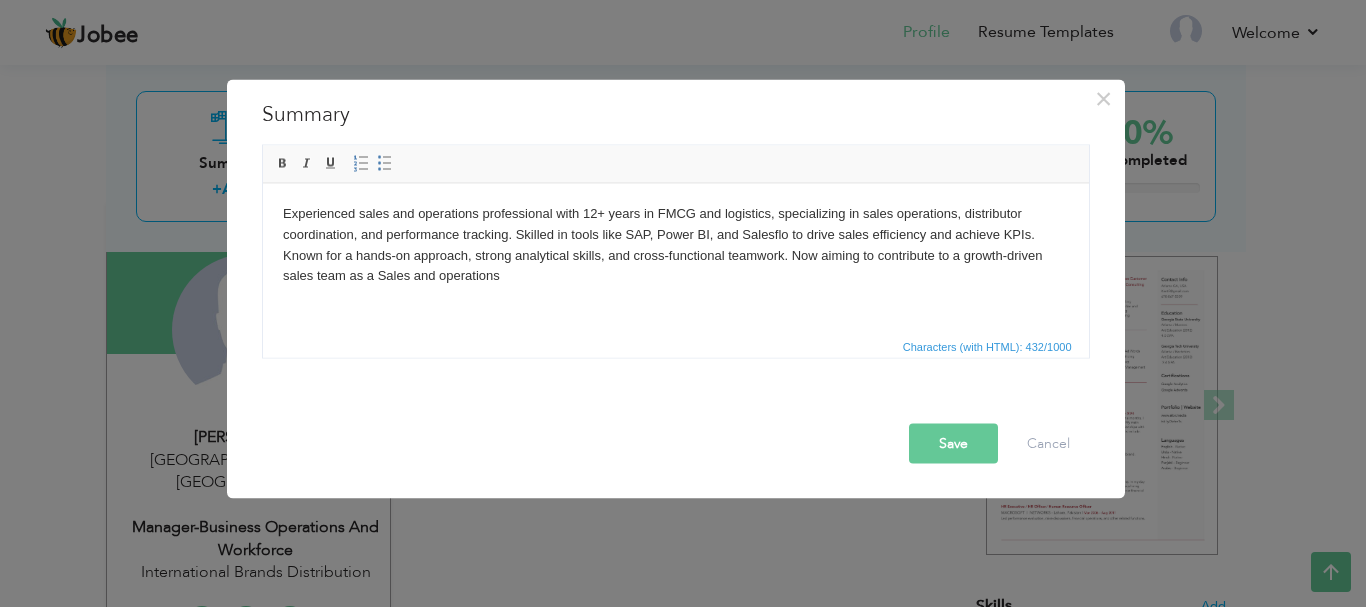 type 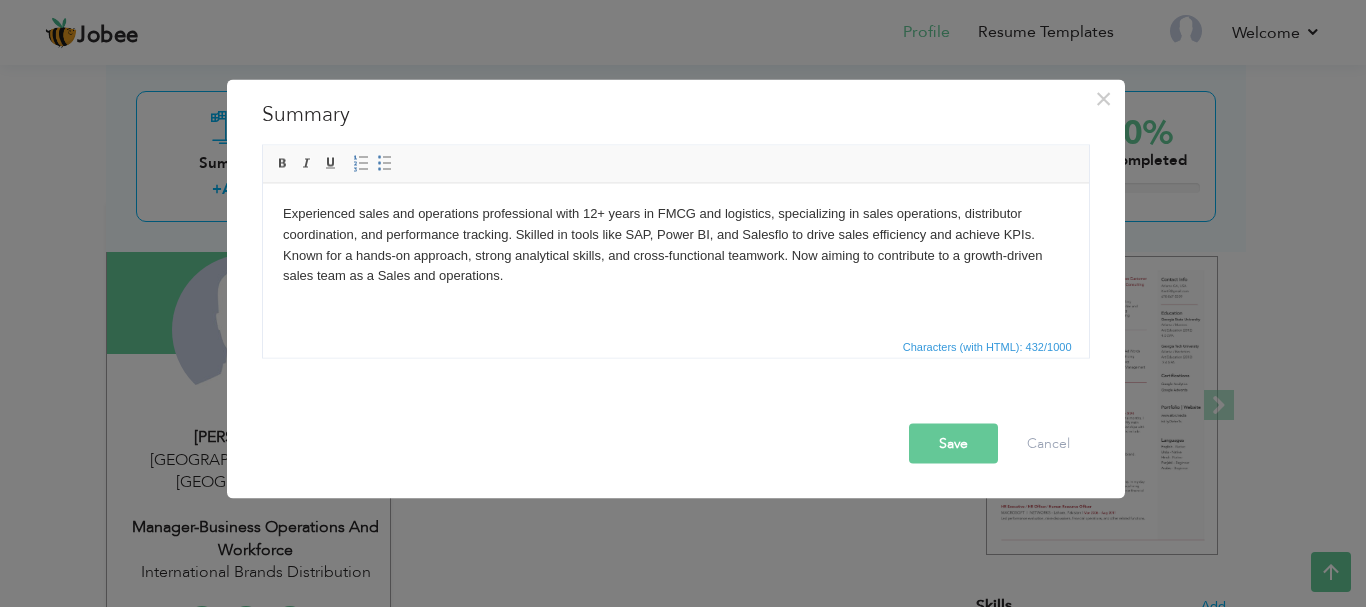 click on "Save" at bounding box center [953, 443] 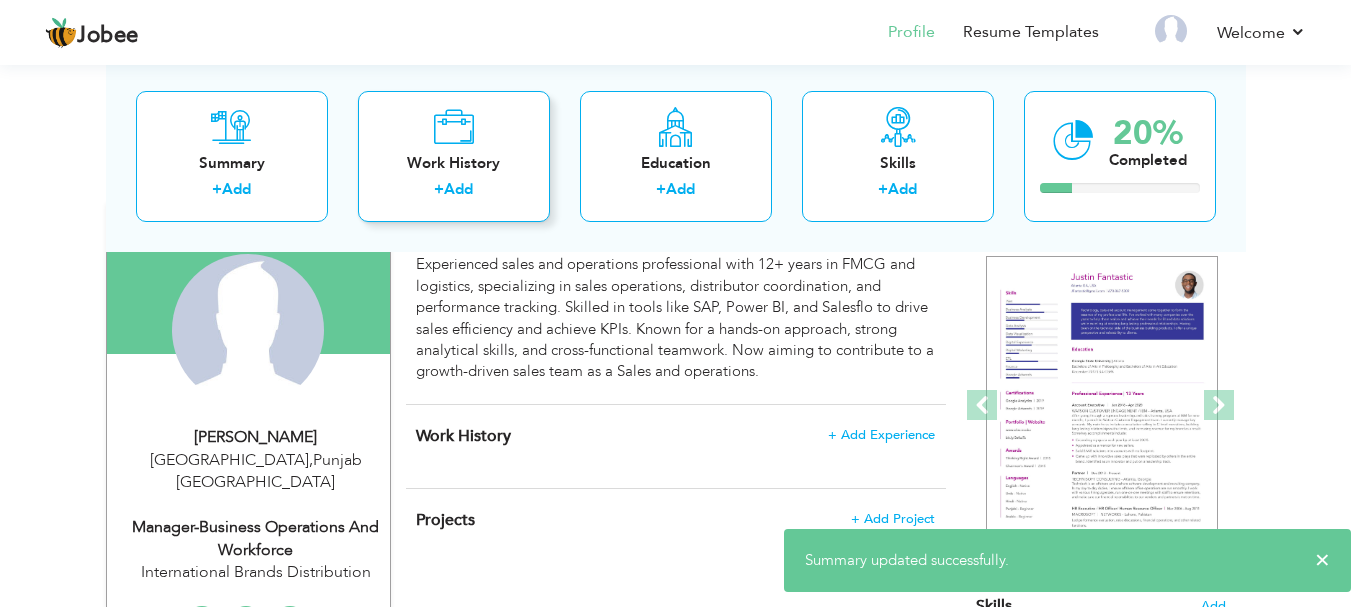 click on "Add" at bounding box center (458, 189) 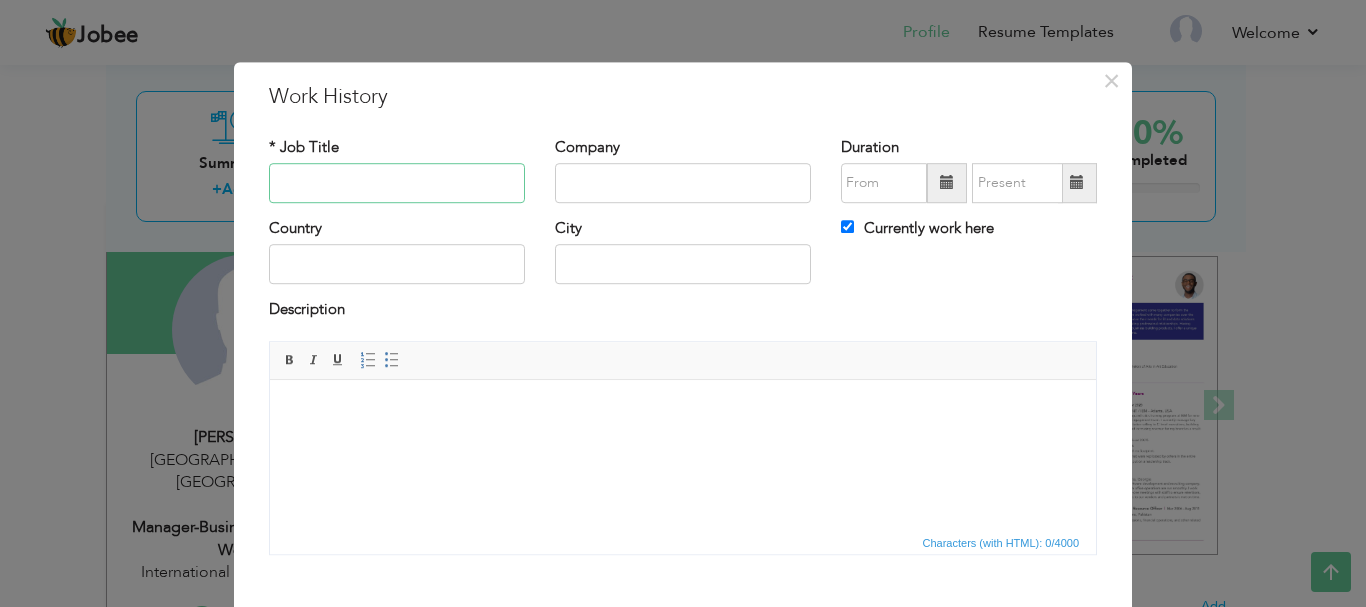 click at bounding box center [397, 183] 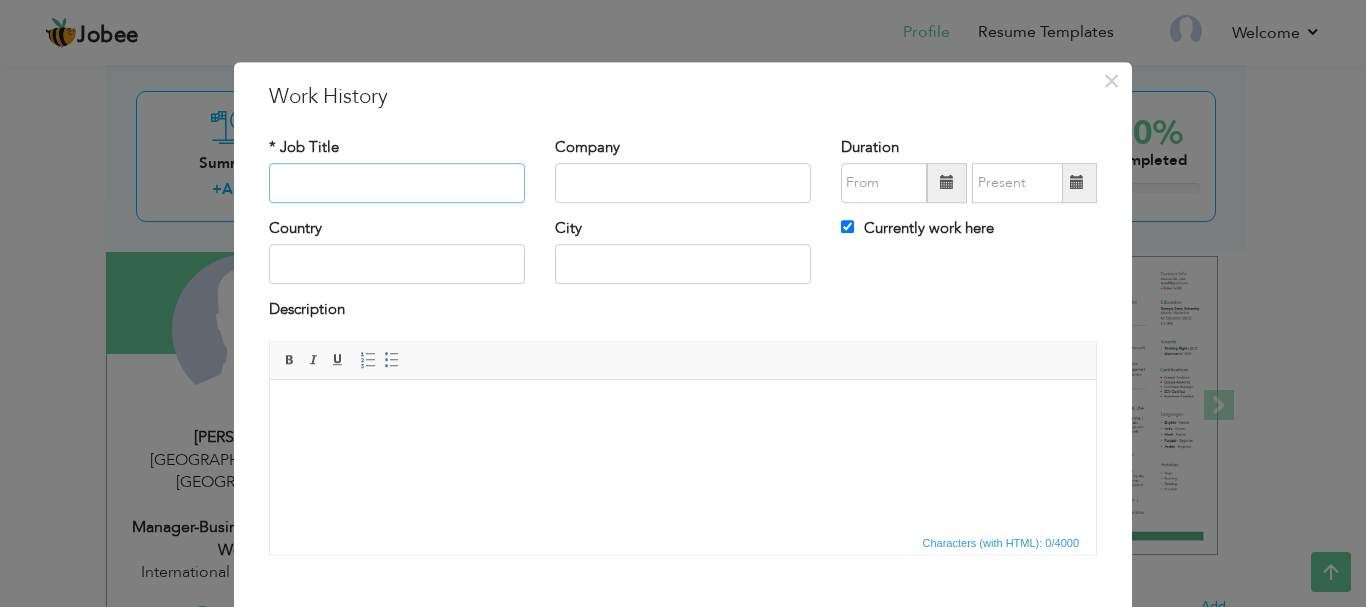 paste on "Manager-Business Operations and Workforce" 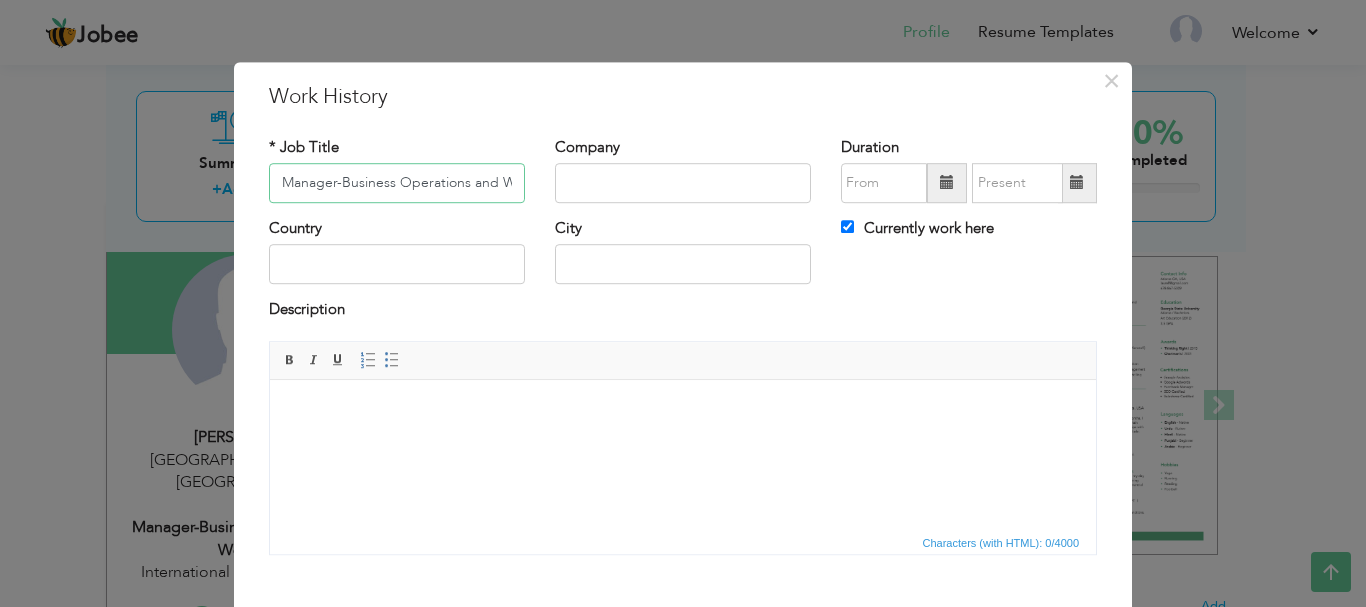 scroll, scrollTop: 0, scrollLeft: 52, axis: horizontal 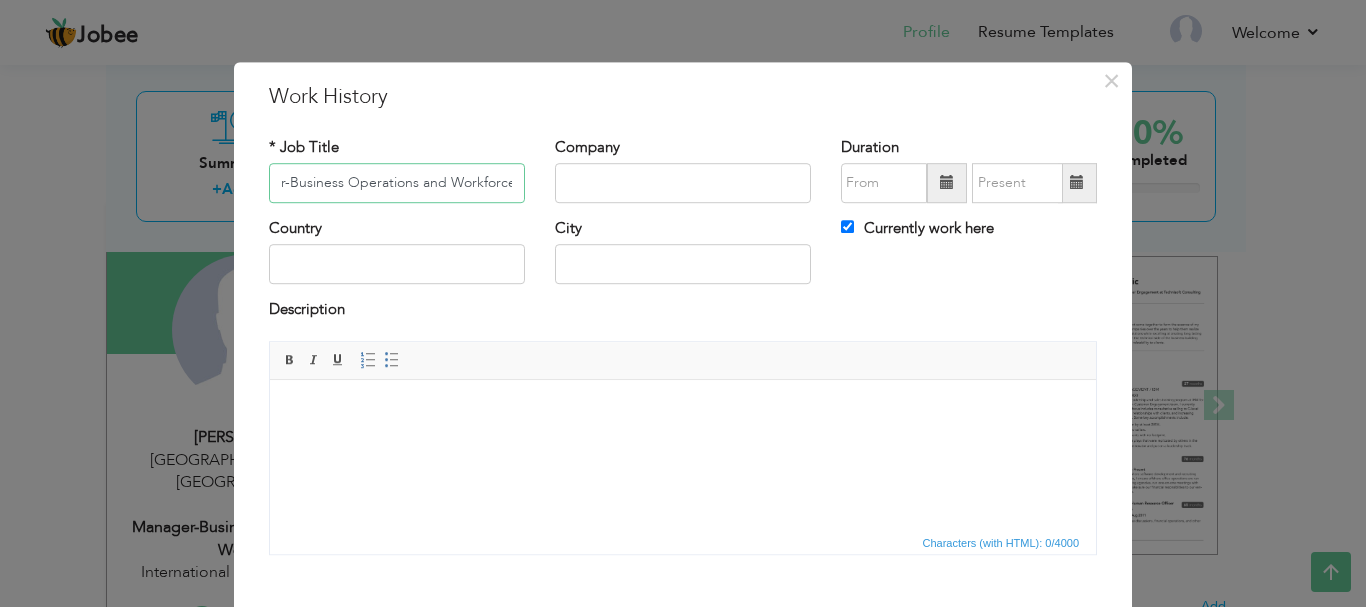 type on "Manager-Business Operations and Workforce" 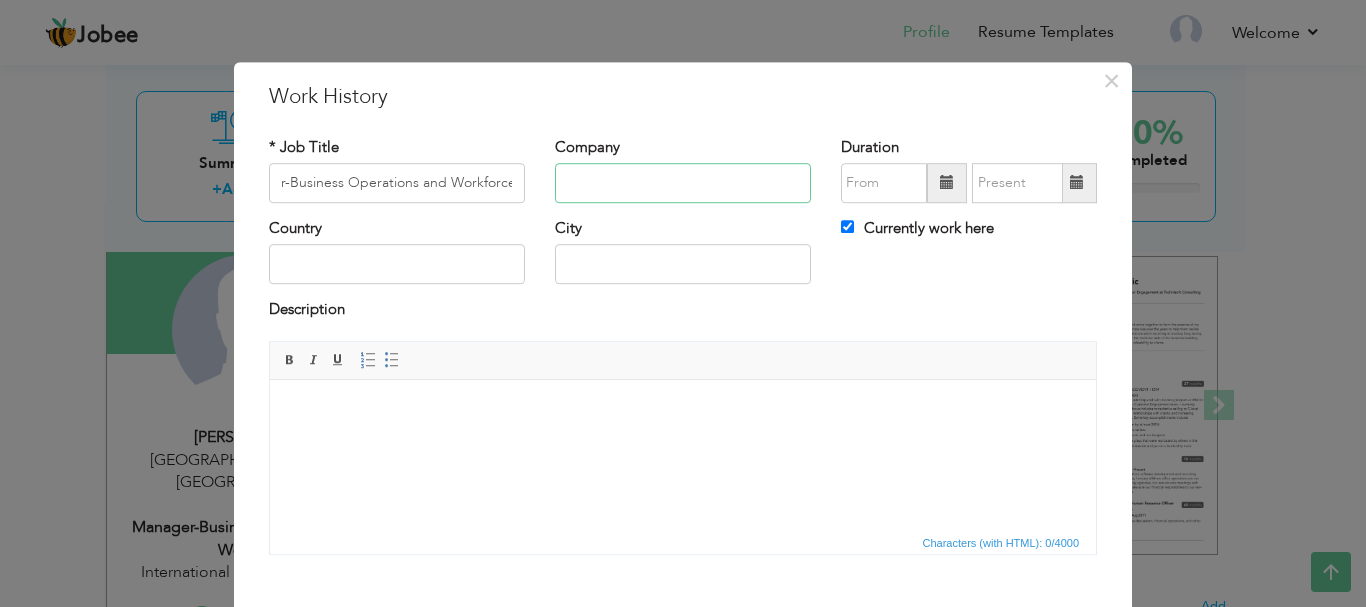 scroll, scrollTop: 0, scrollLeft: 0, axis: both 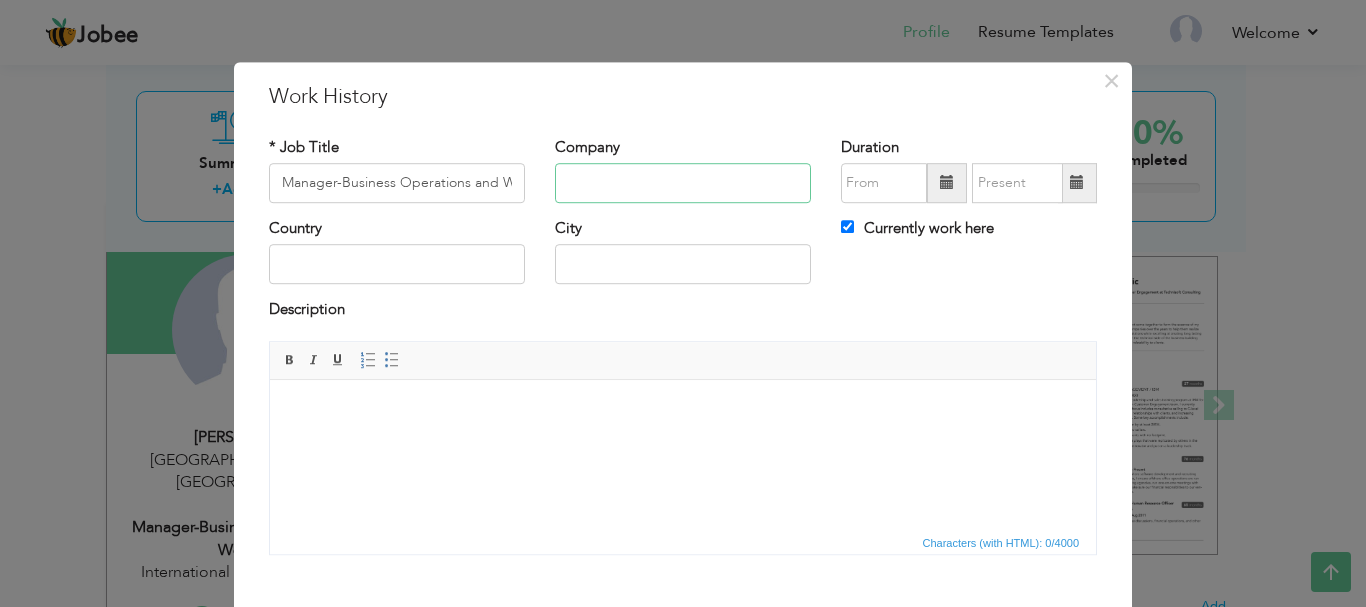 click at bounding box center [683, 183] 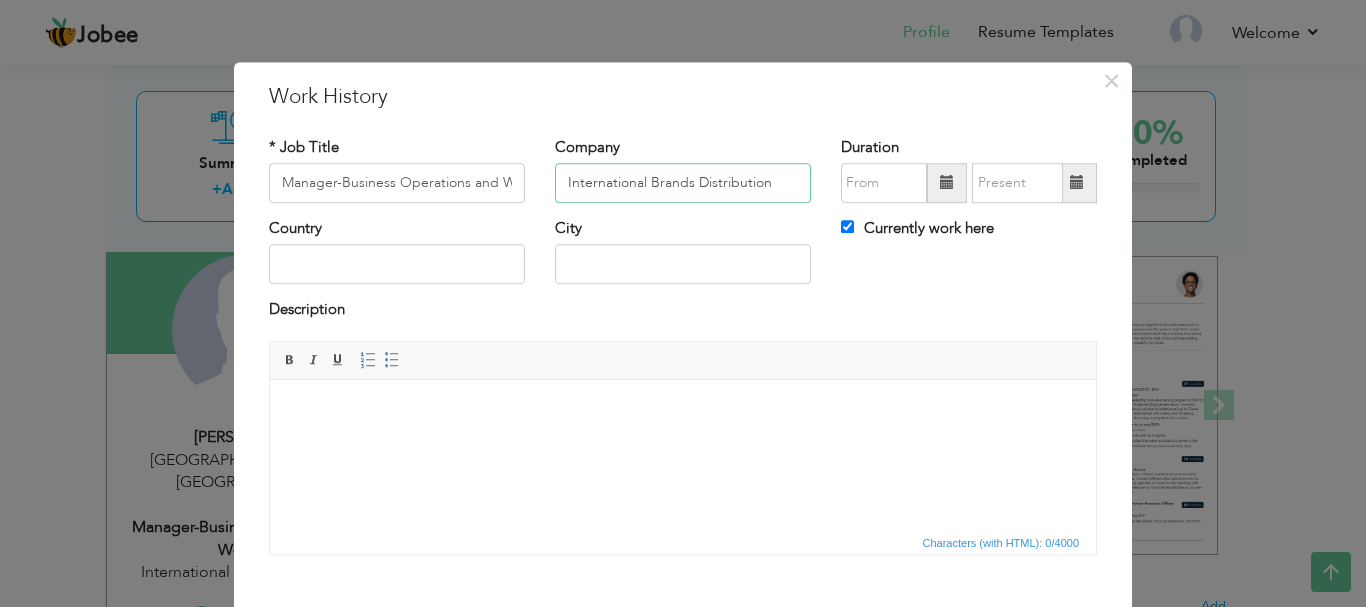 type on "International Brands Distribution" 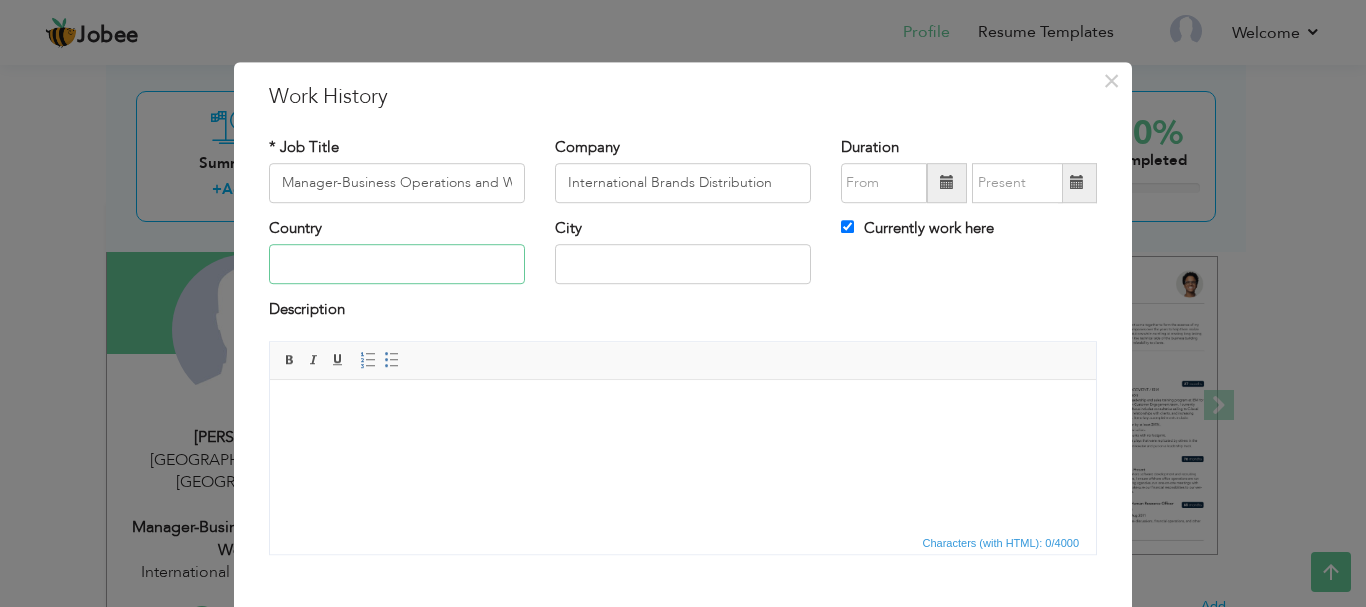 click at bounding box center (397, 265) 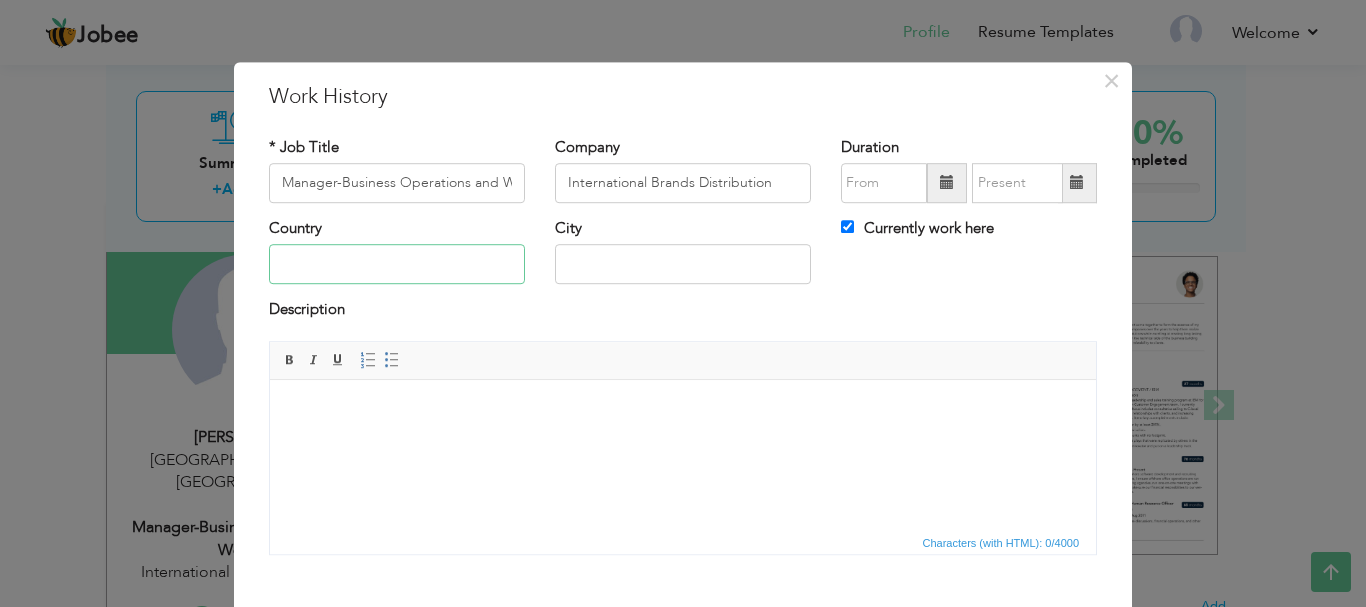 type on "[GEOGRAPHIC_DATA]" 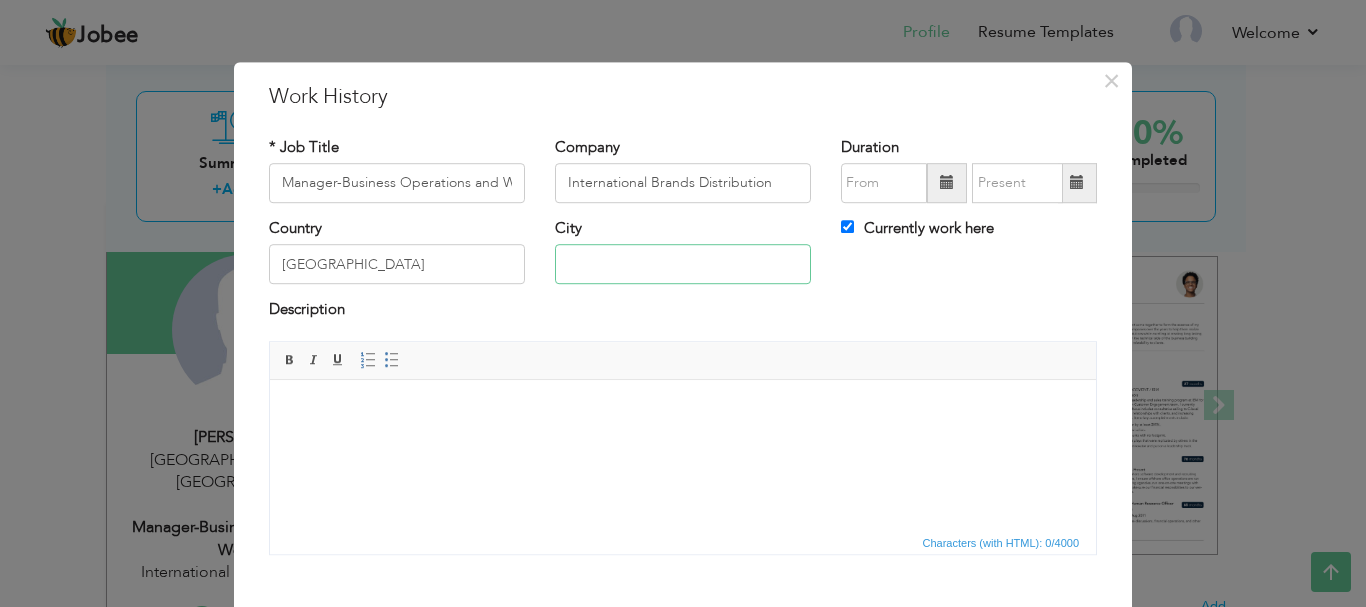 type on "[GEOGRAPHIC_DATA]" 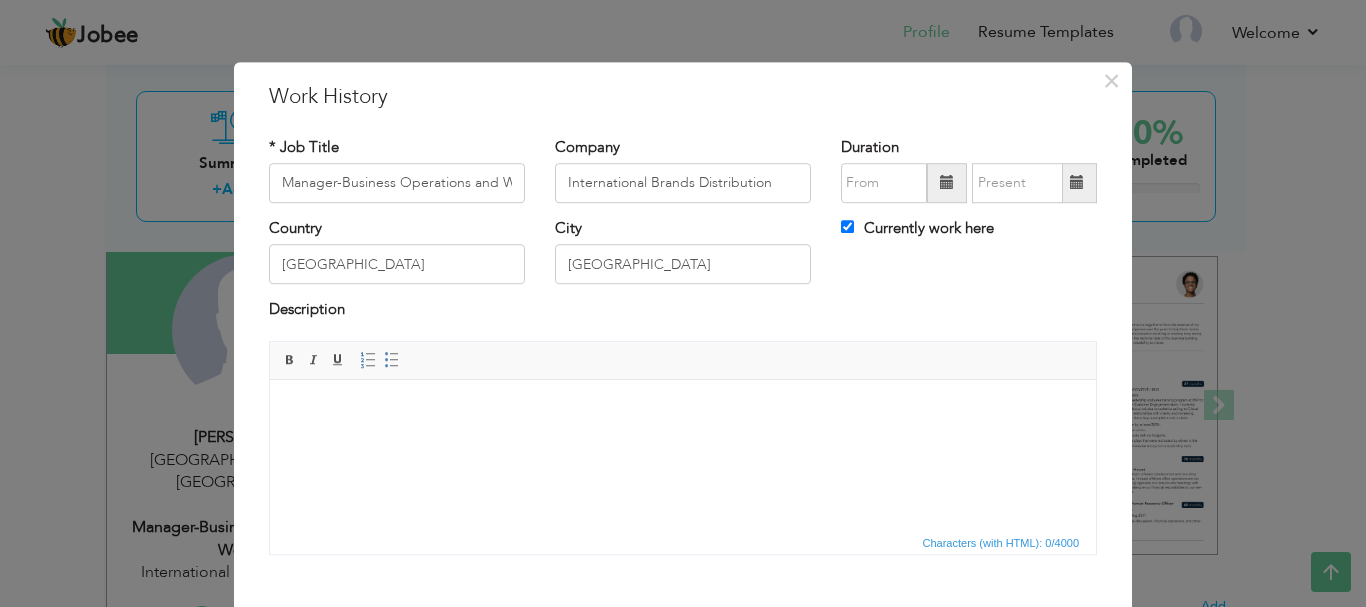 click at bounding box center [947, 183] 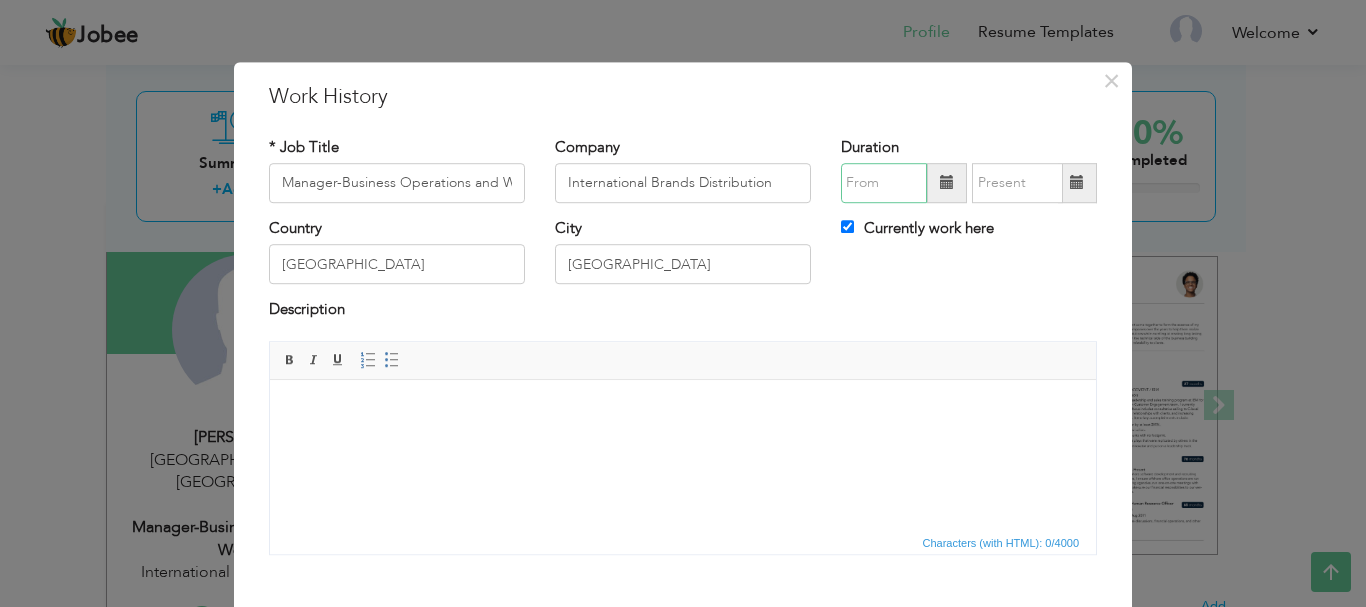 type on "07/2025" 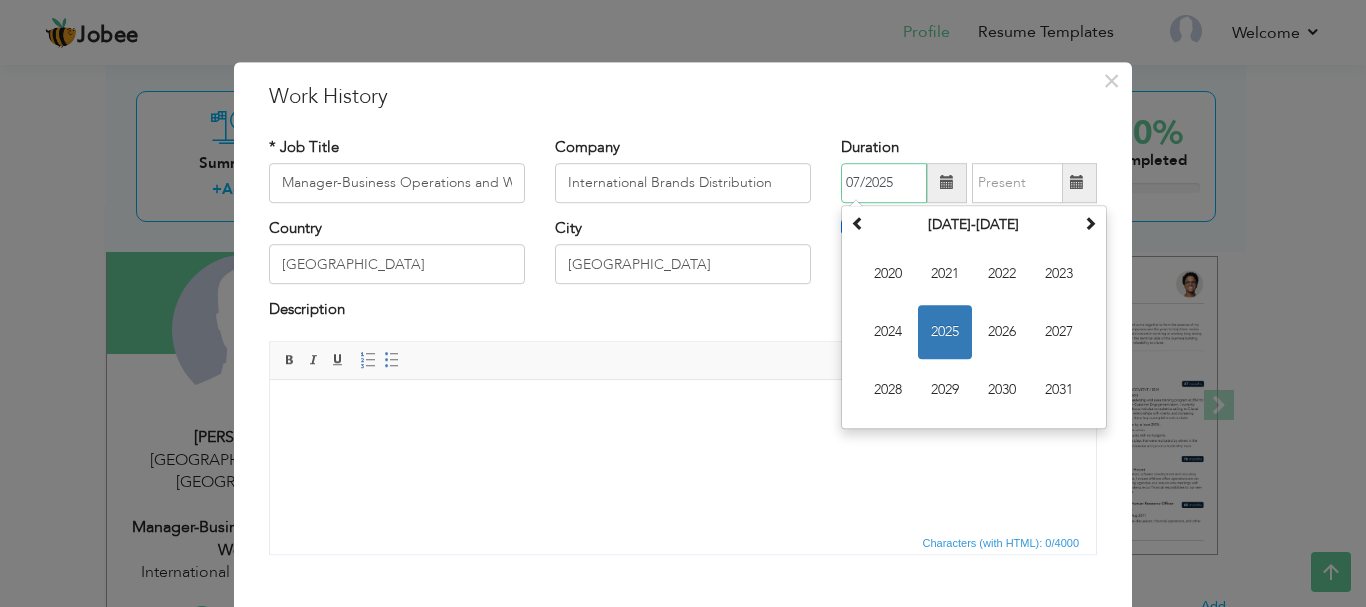 click on "2025" at bounding box center (945, 332) 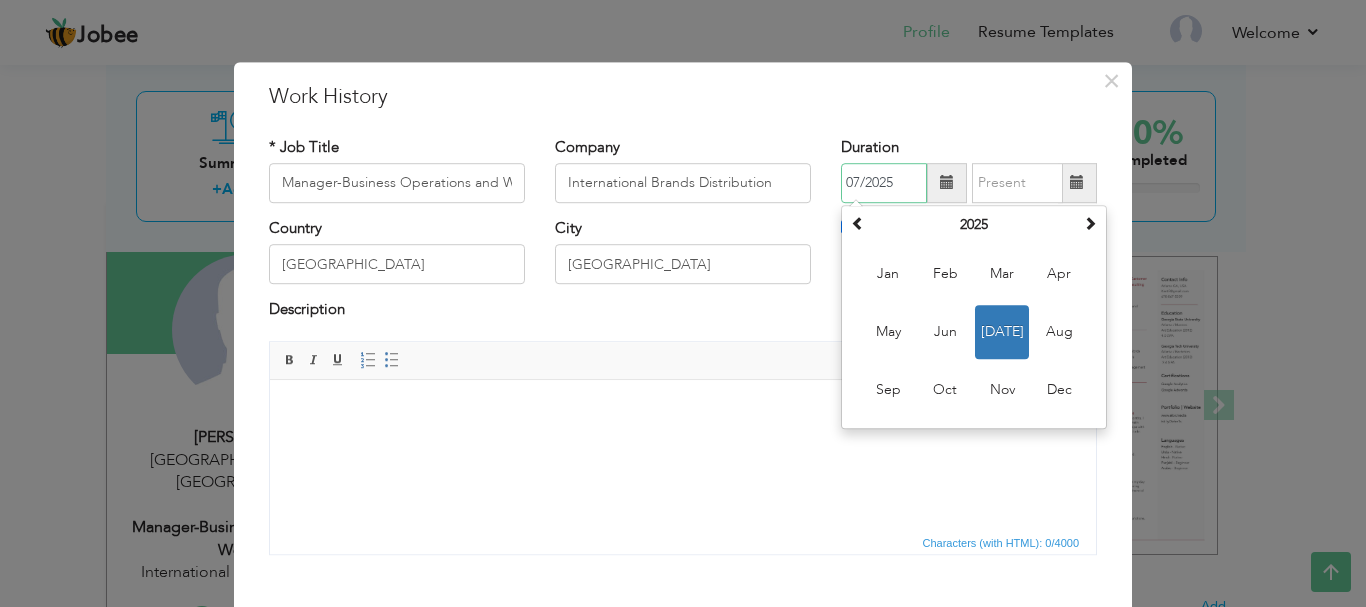 click on "Jul" at bounding box center [1002, 332] 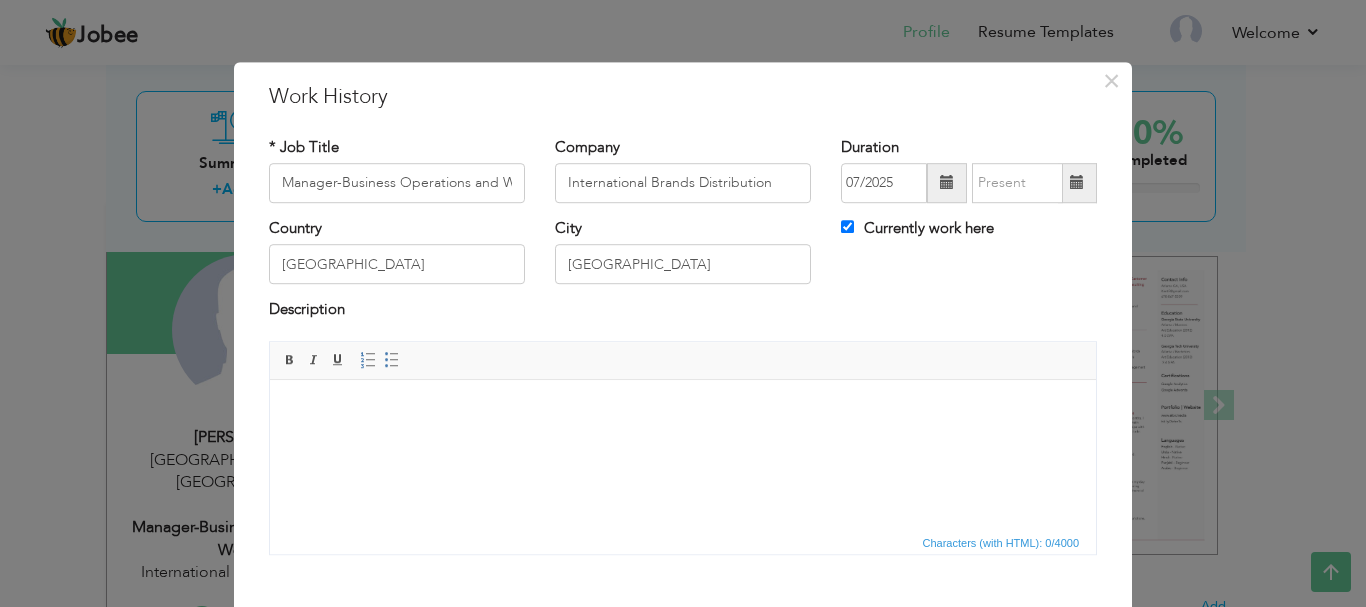 click at bounding box center [683, 409] 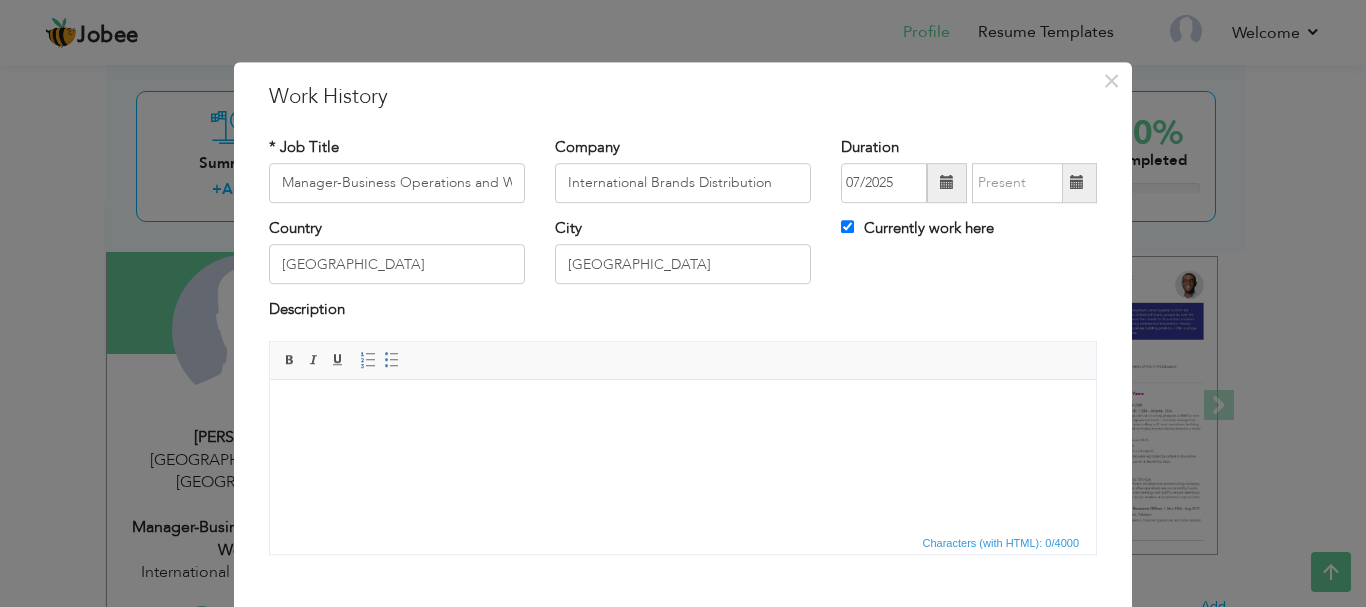 scroll, scrollTop: 110, scrollLeft: 0, axis: vertical 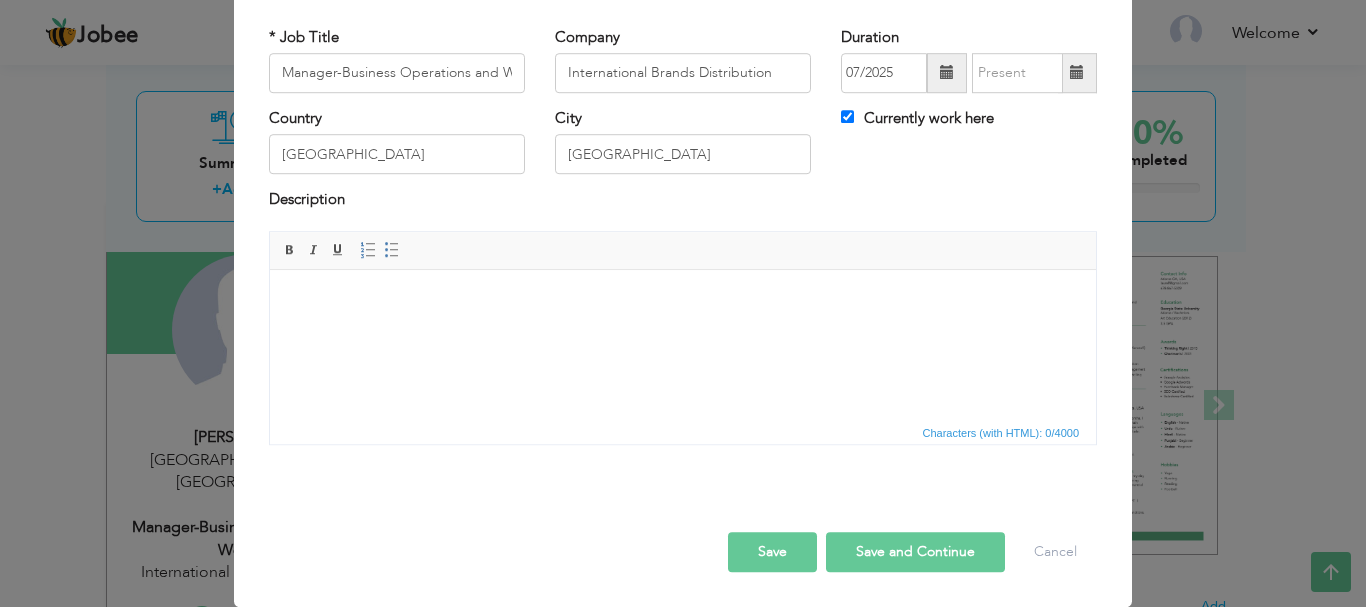 click at bounding box center [683, 299] 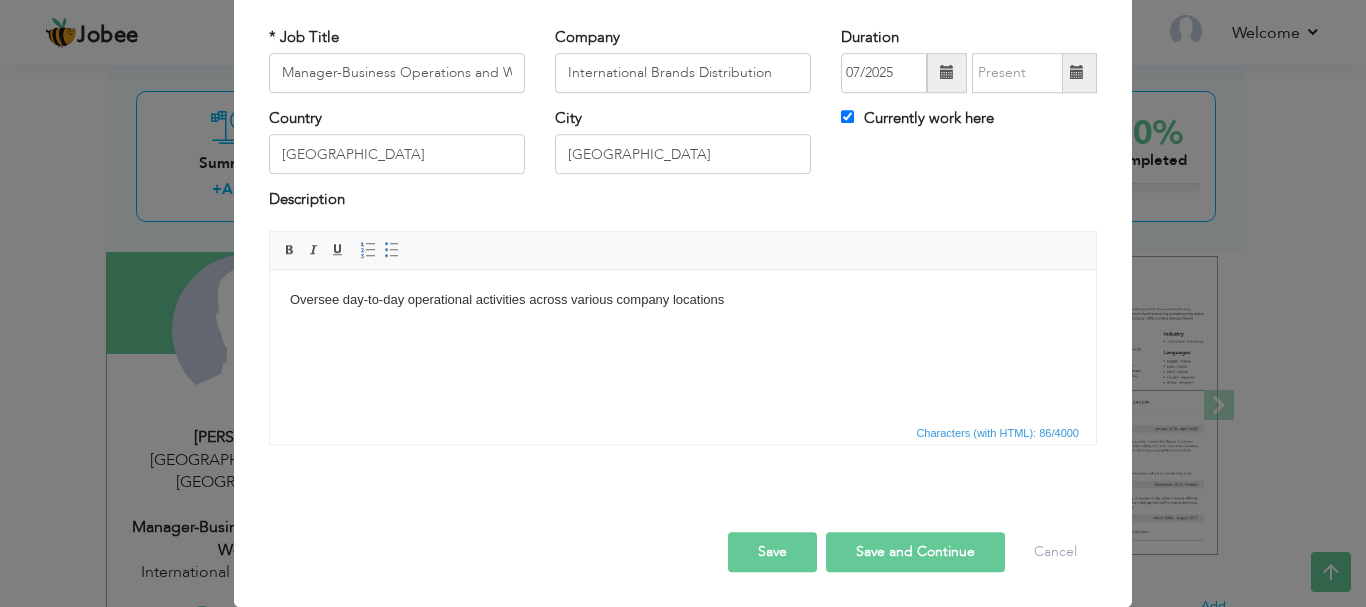 paste 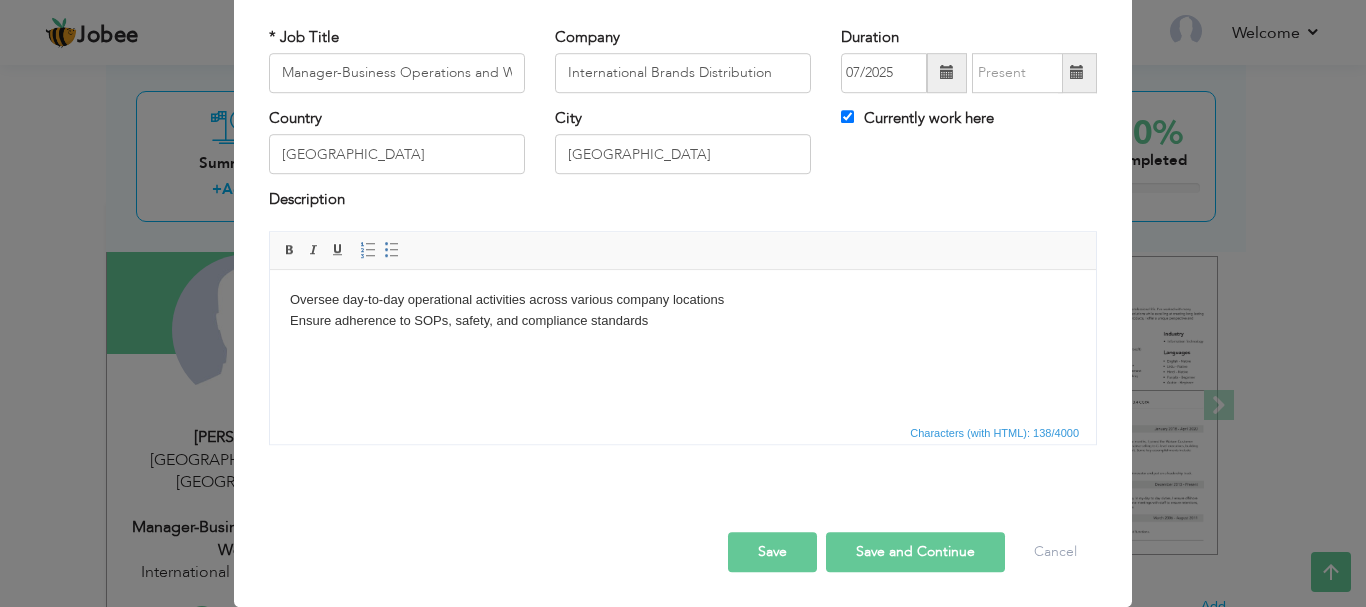 type 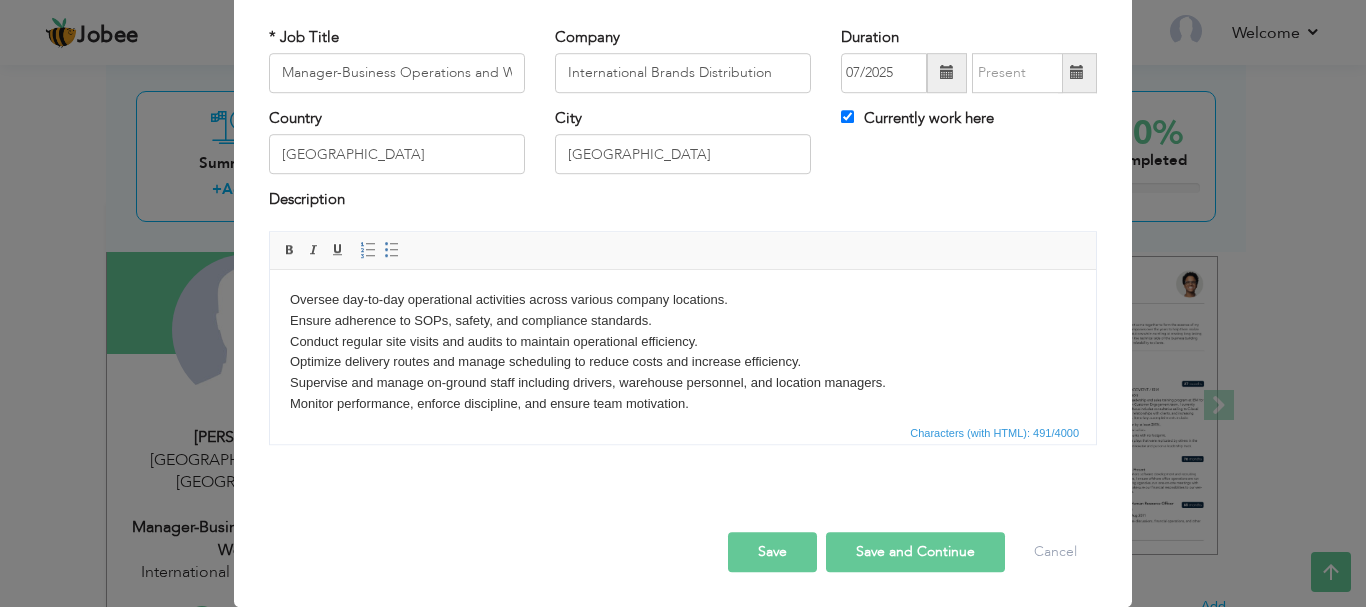 click on "Save" at bounding box center [772, 552] 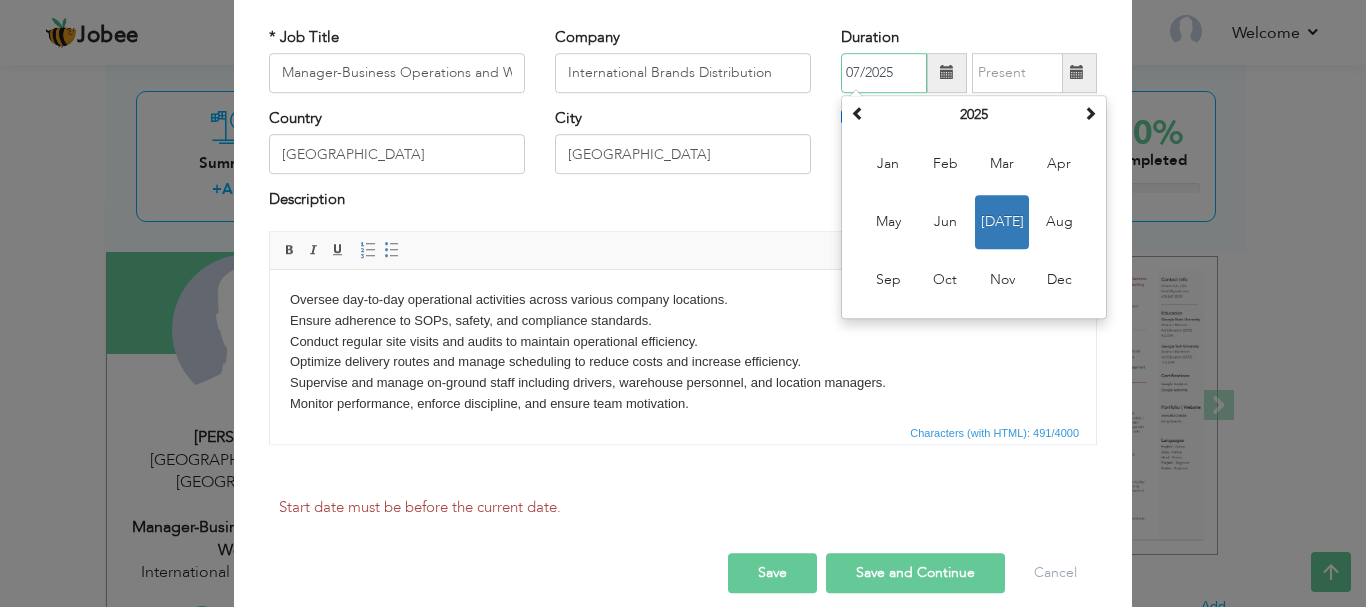 click on "[DATE]" at bounding box center (1002, 222) 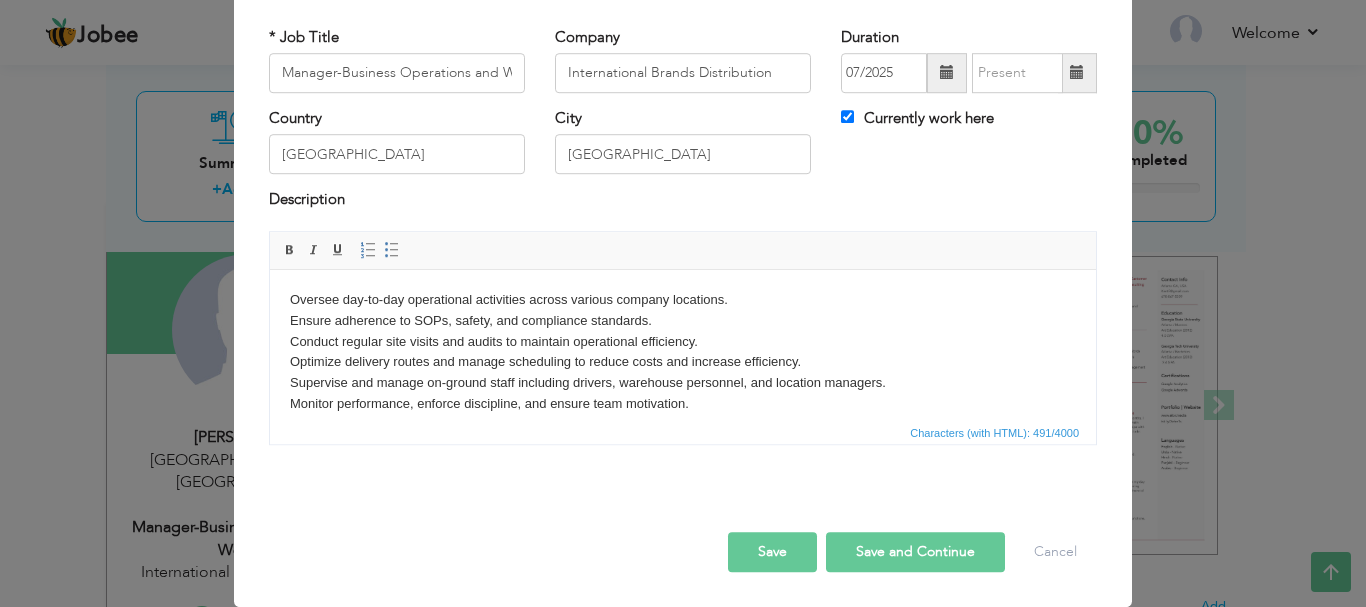 click on "Save and Continue" at bounding box center [915, 552] 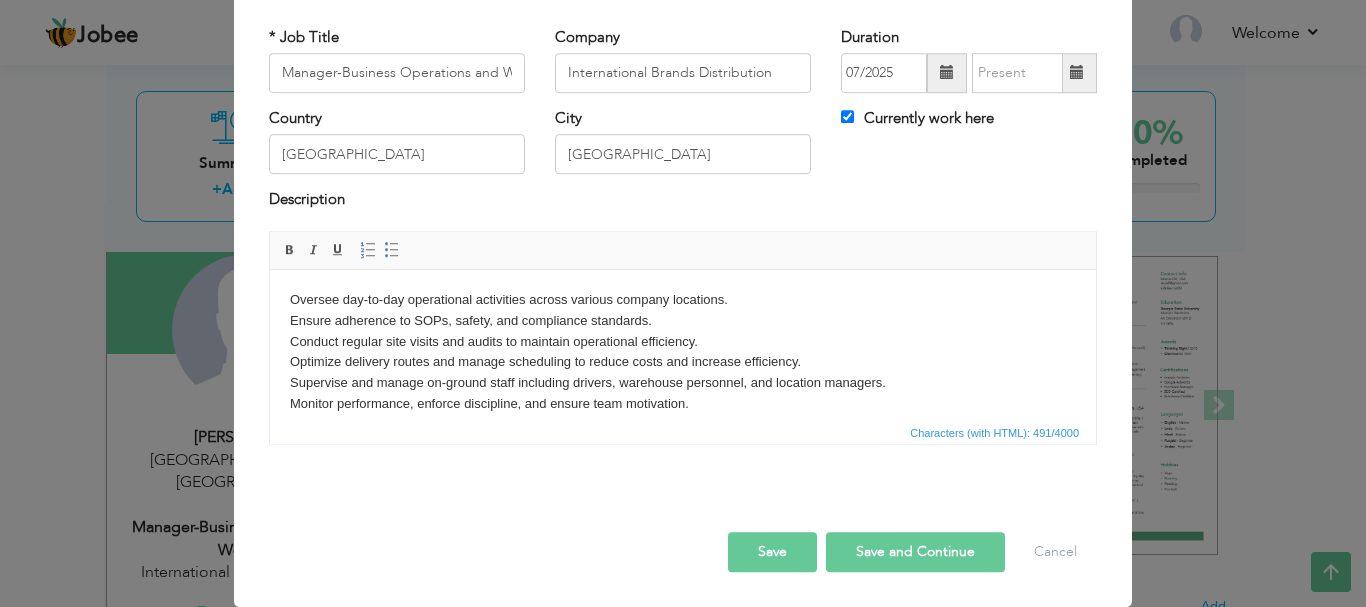 click on "Save and Continue" at bounding box center [915, 552] 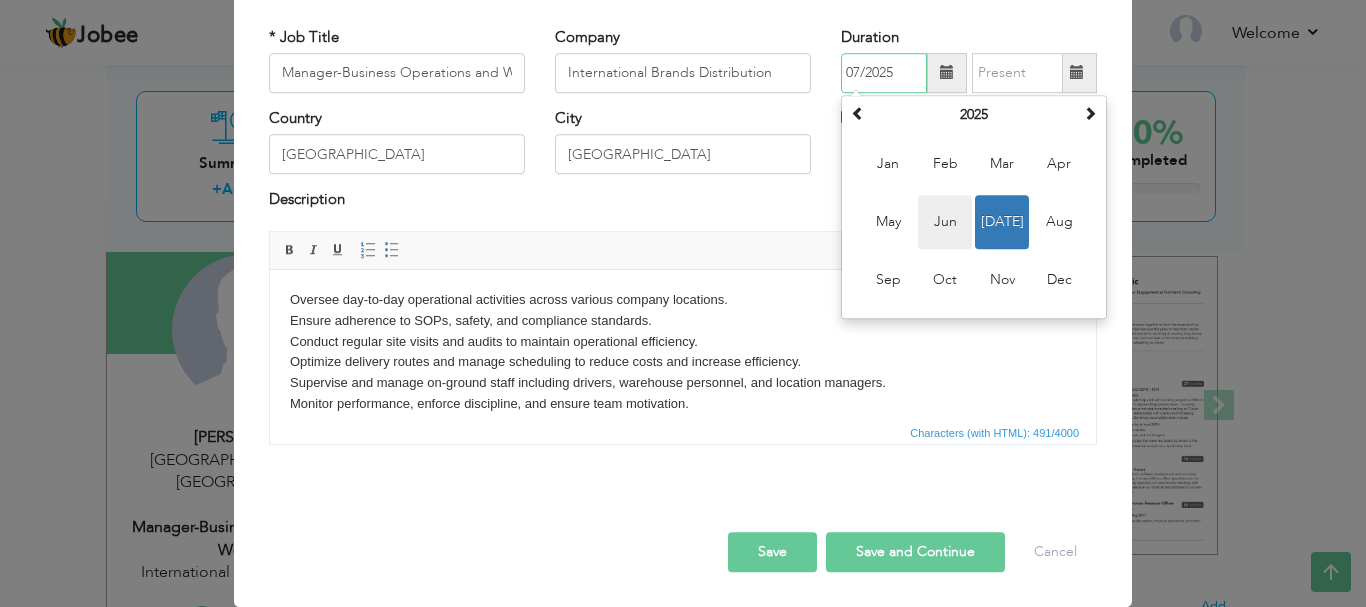click on "Jun" at bounding box center [945, 222] 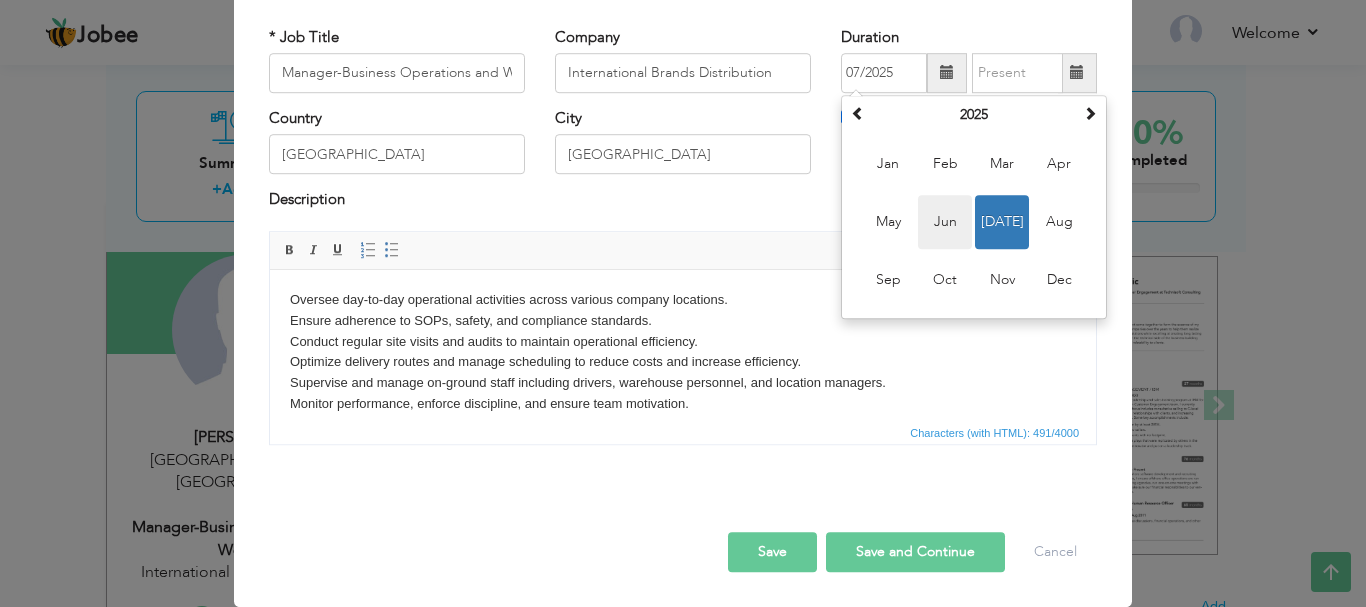 type on "06/2025" 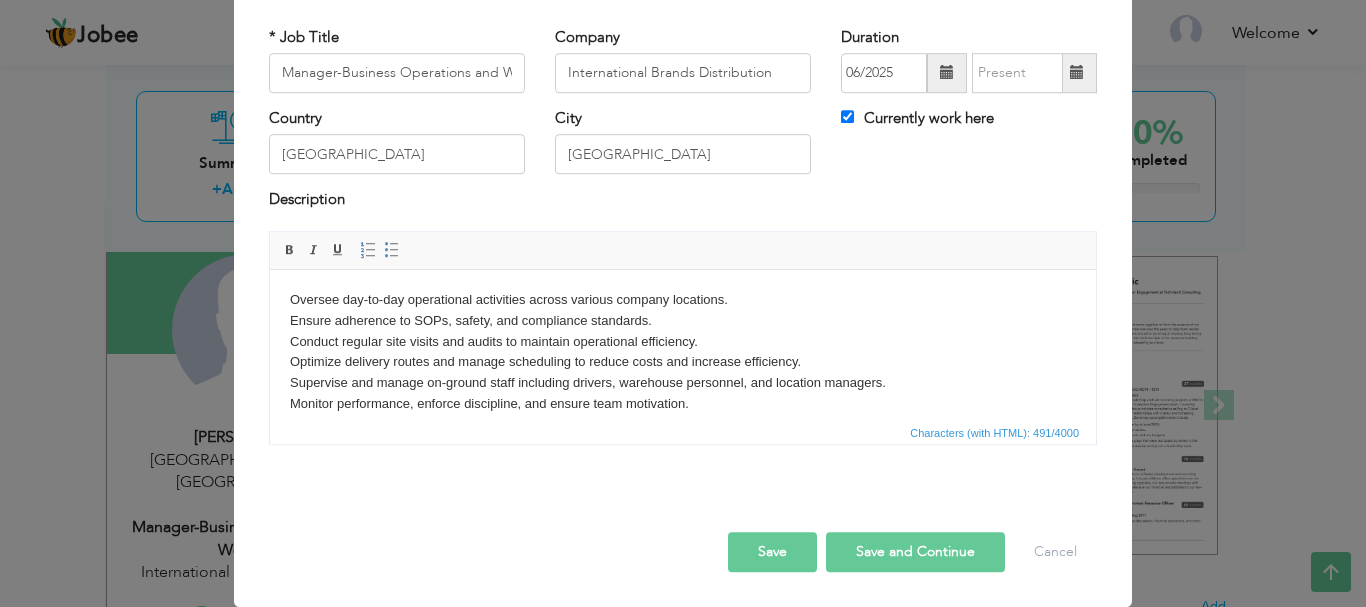 click on "Save and Continue" at bounding box center (915, 552) 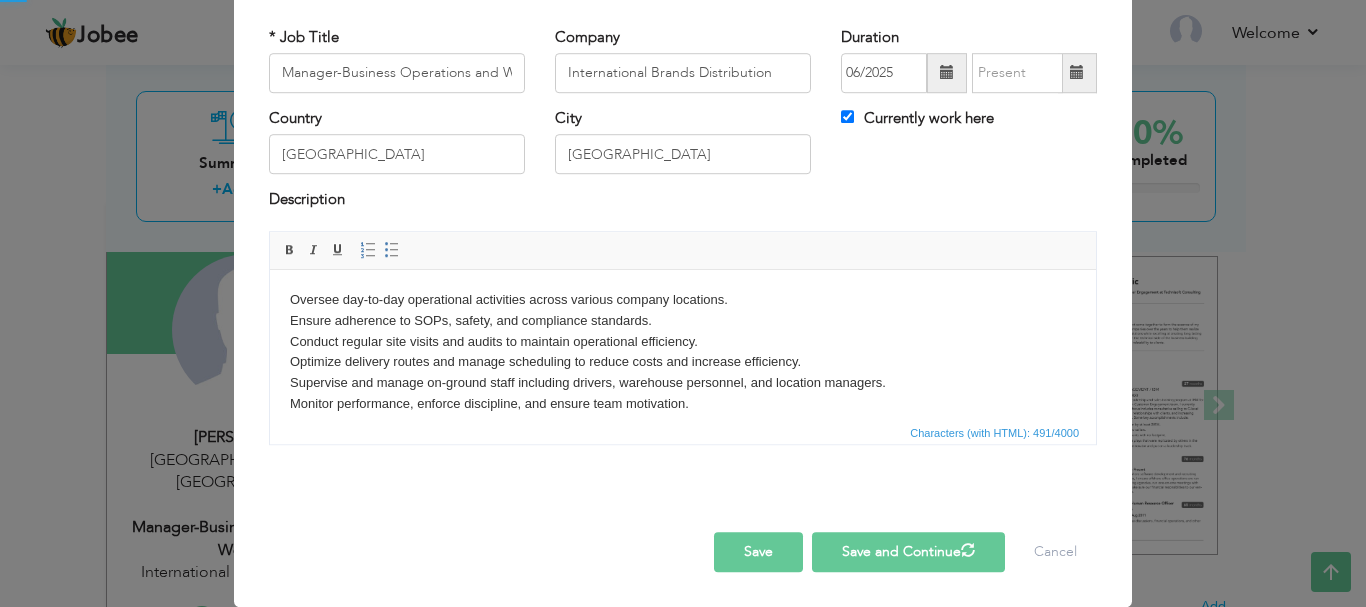 type 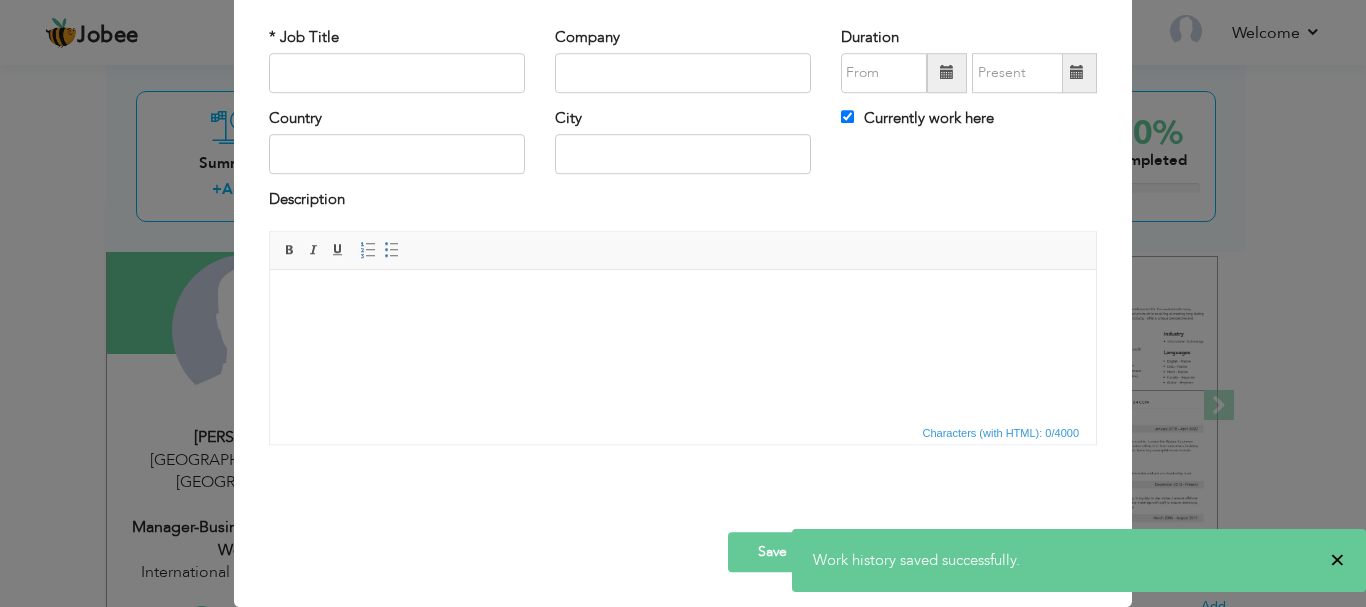 click on "×" at bounding box center [1337, 560] 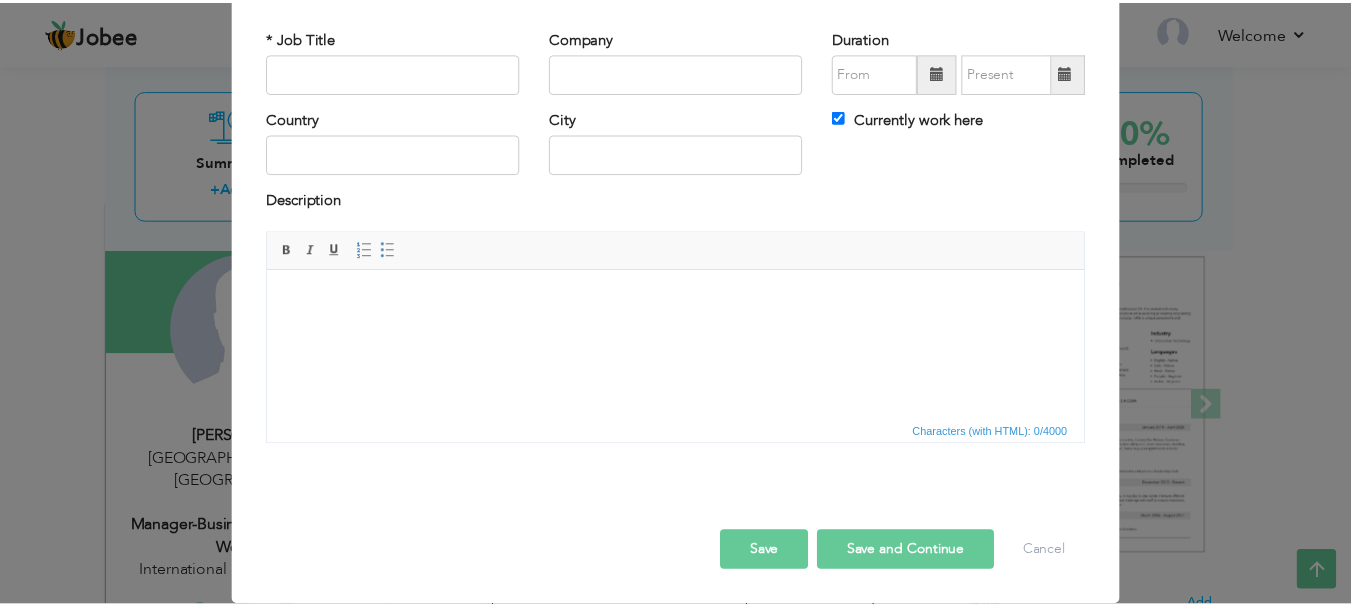 scroll, scrollTop: 0, scrollLeft: 0, axis: both 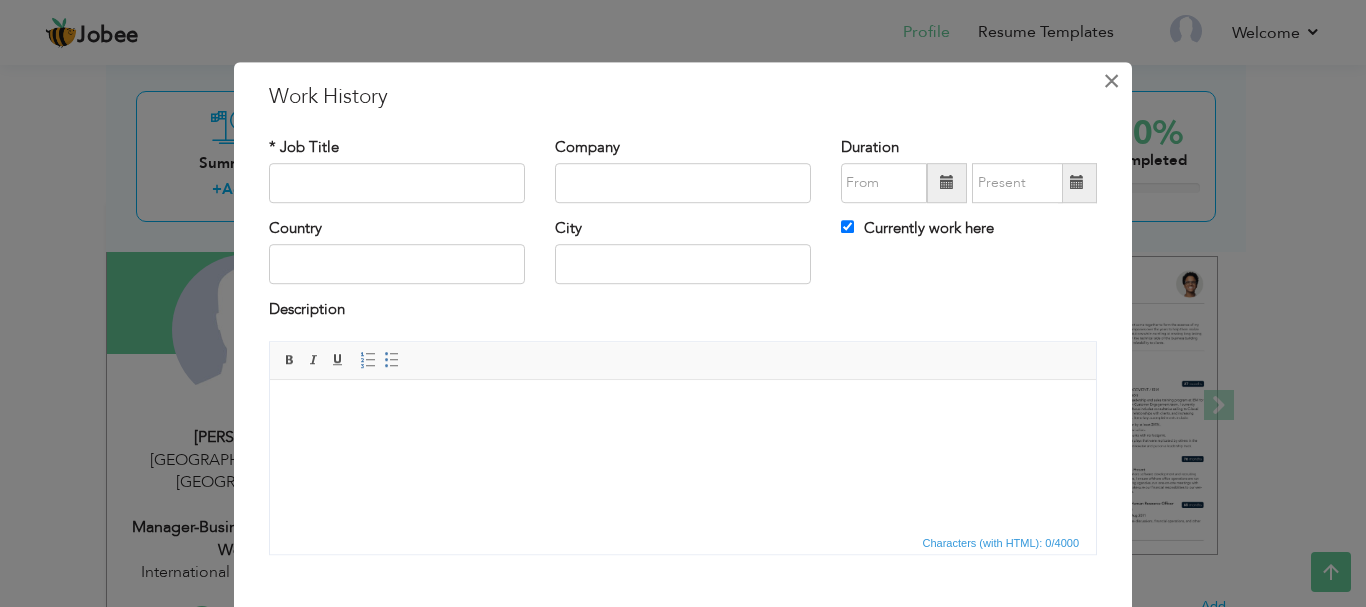 click on "×" at bounding box center (1111, 81) 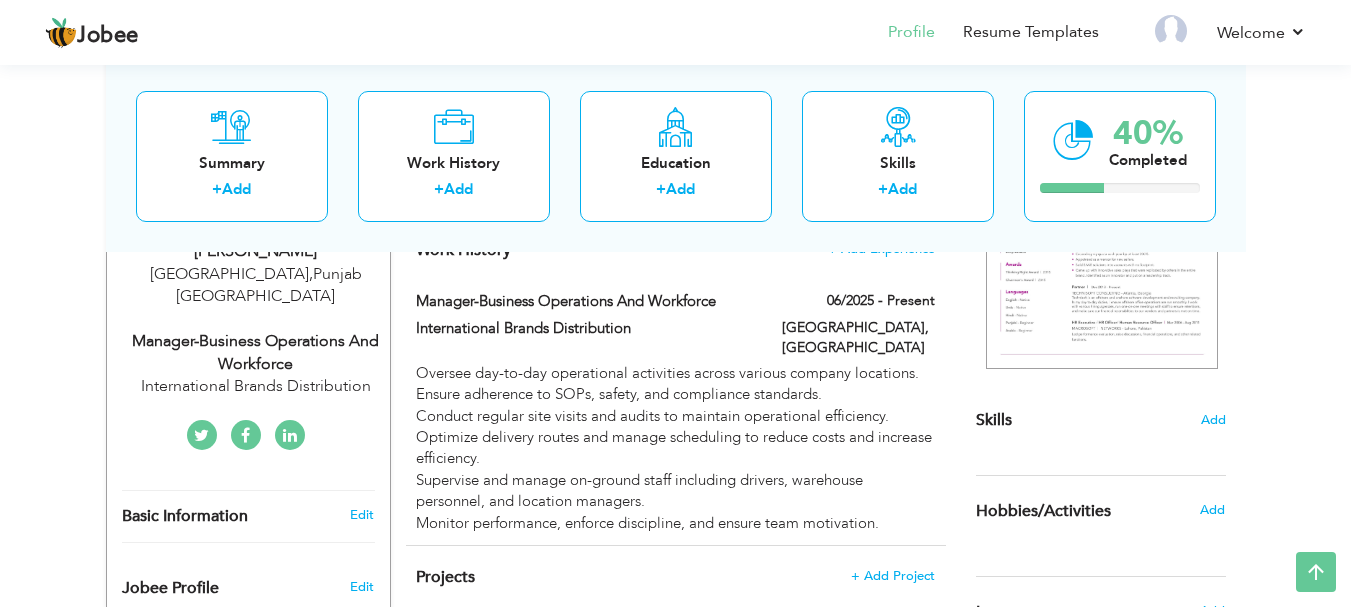 scroll, scrollTop: 352, scrollLeft: 0, axis: vertical 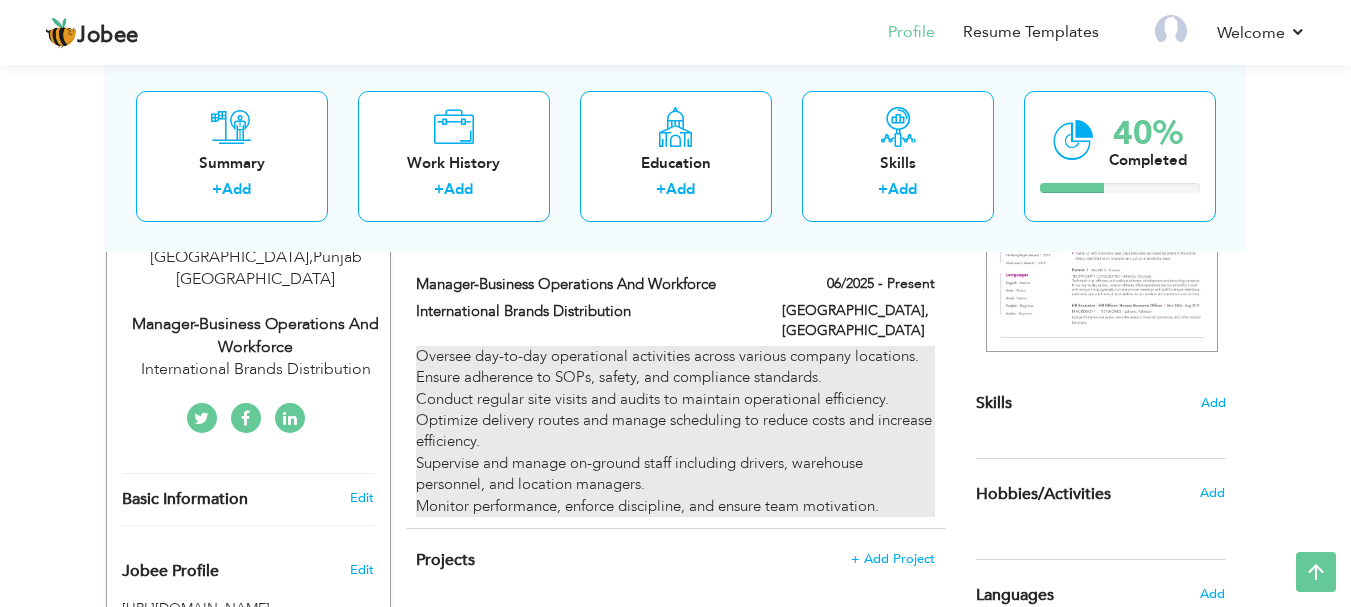 click on "Oversee day-to-day operational activities across various company locations.
Ensure adherence to SOPs, safety, and compliance standards.
Conduct regular site visits and audits to maintain operational efficiency.
Optimize delivery routes and manage scheduling to reduce costs and increase efficiency.
Supervise and manage on-ground staff including drivers, warehouse personnel, and location managers.
Monitor performance, enforce discipline, and ensure team motivation." at bounding box center [675, 431] 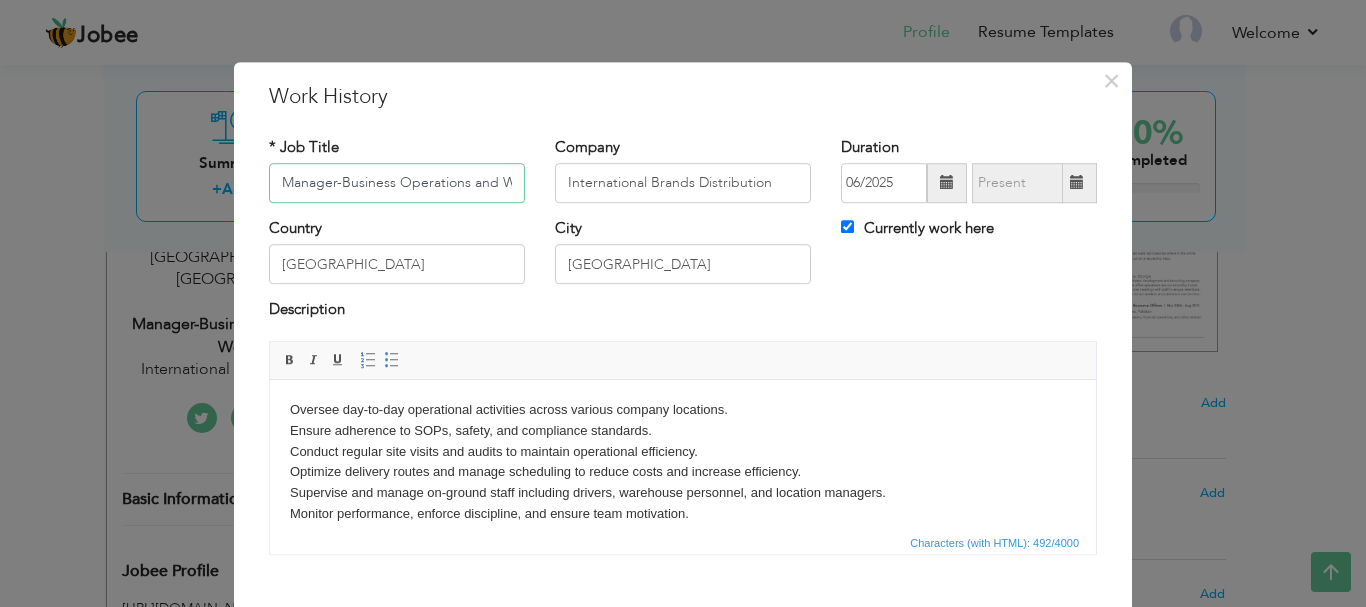 scroll, scrollTop: 0, scrollLeft: 52, axis: horizontal 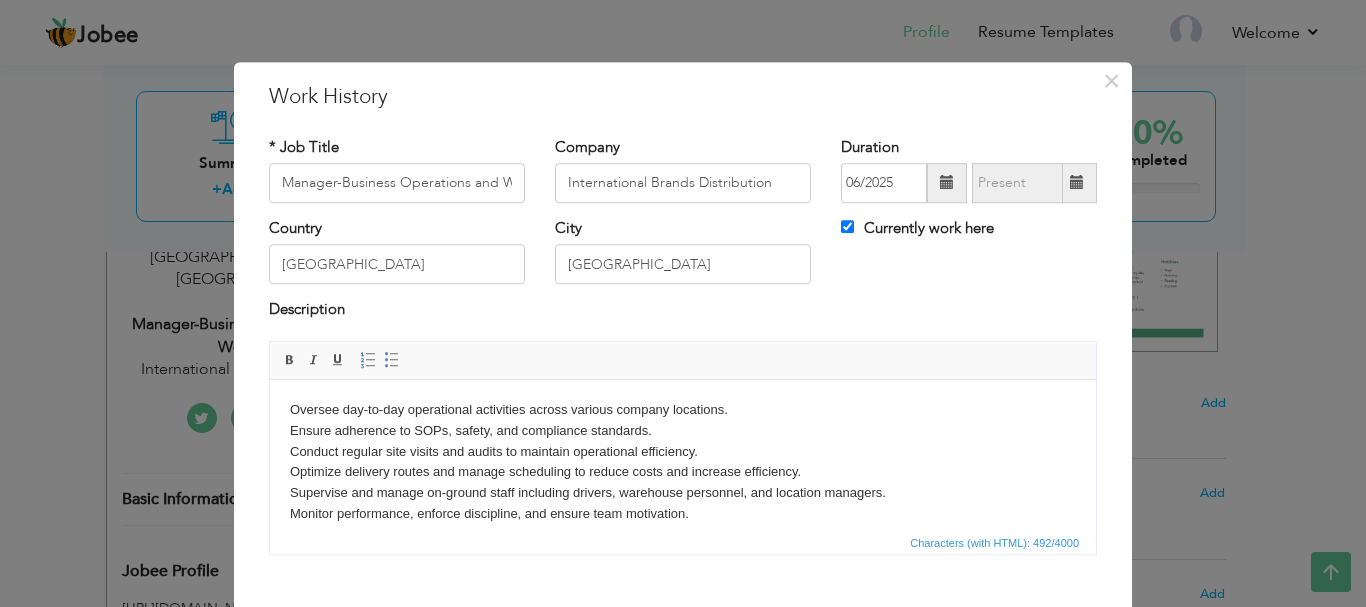 click at bounding box center (947, 183) 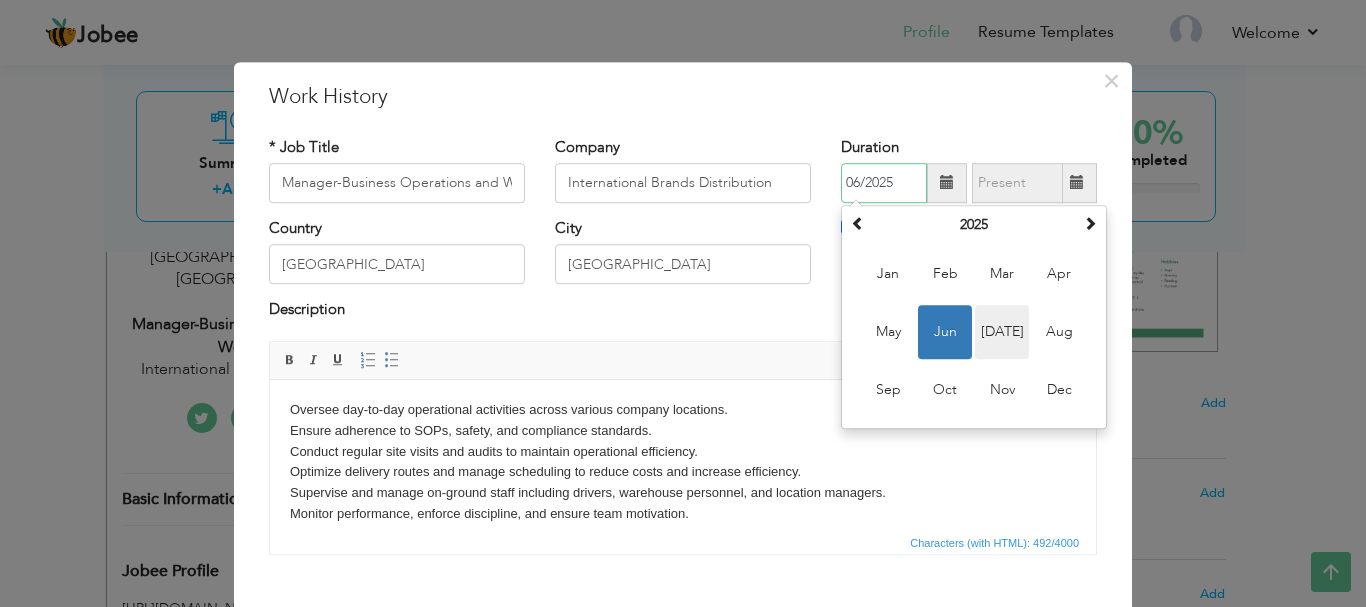click on "Jul" at bounding box center (1002, 332) 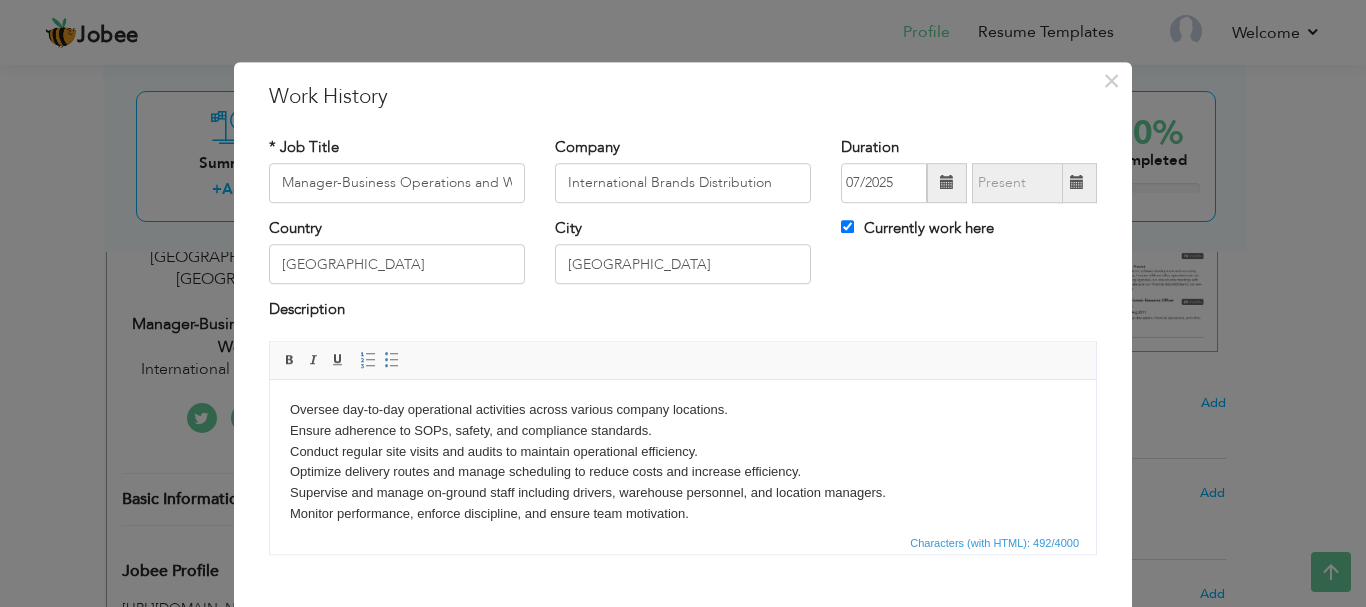 scroll, scrollTop: 15, scrollLeft: 0, axis: vertical 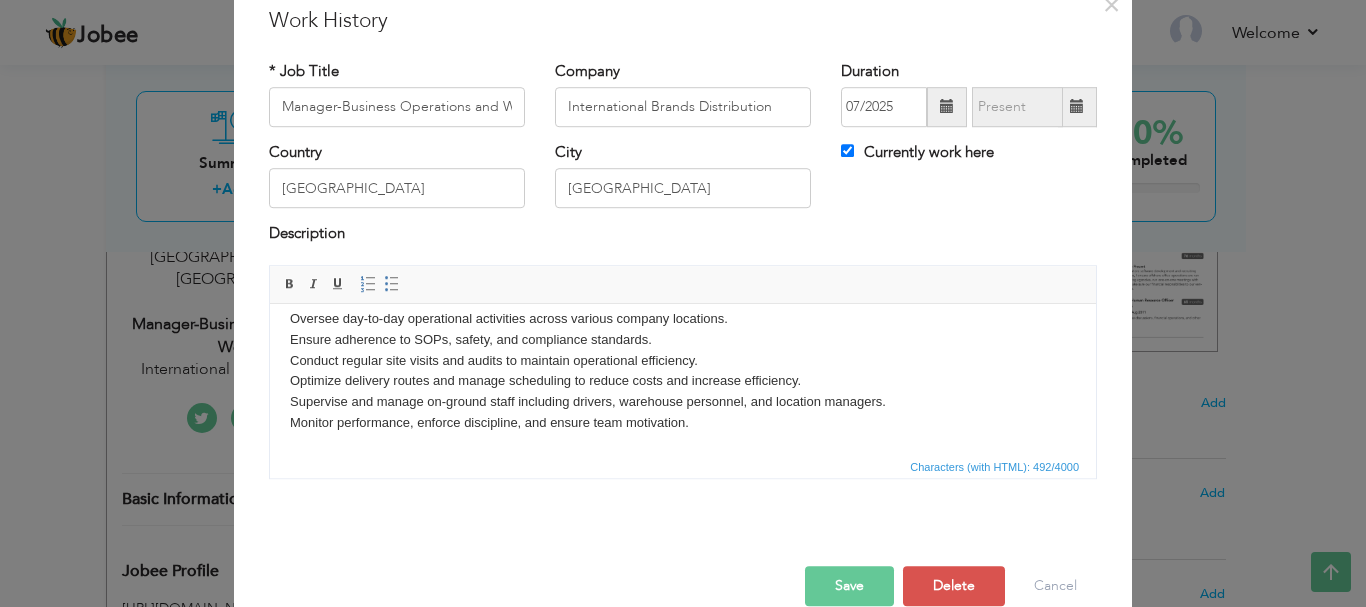 click on "Save" at bounding box center [849, 586] 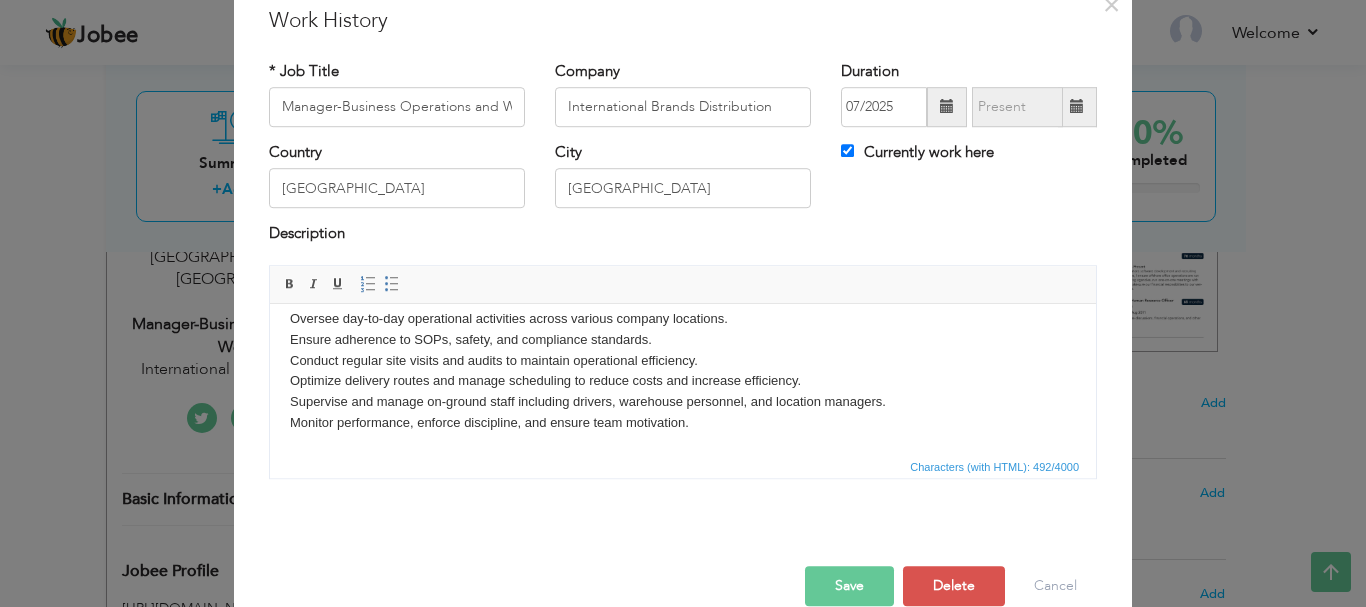click on "Duration
07/2025" at bounding box center (969, 94) 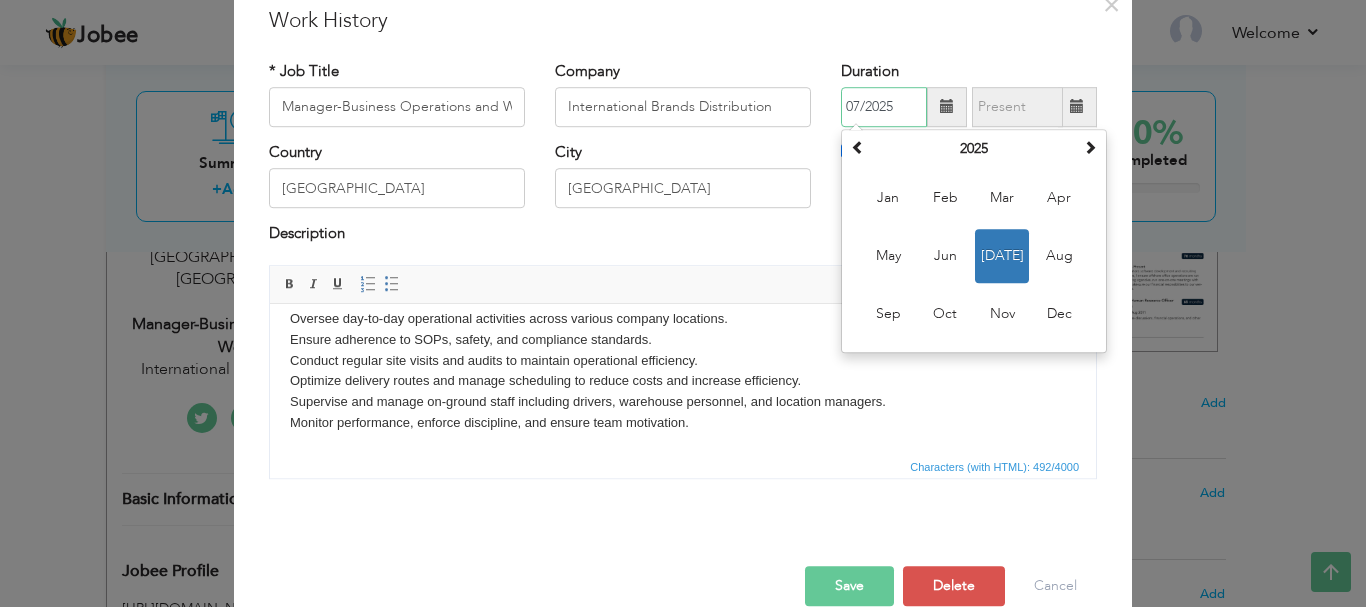 click on "Jul" at bounding box center [1002, 256] 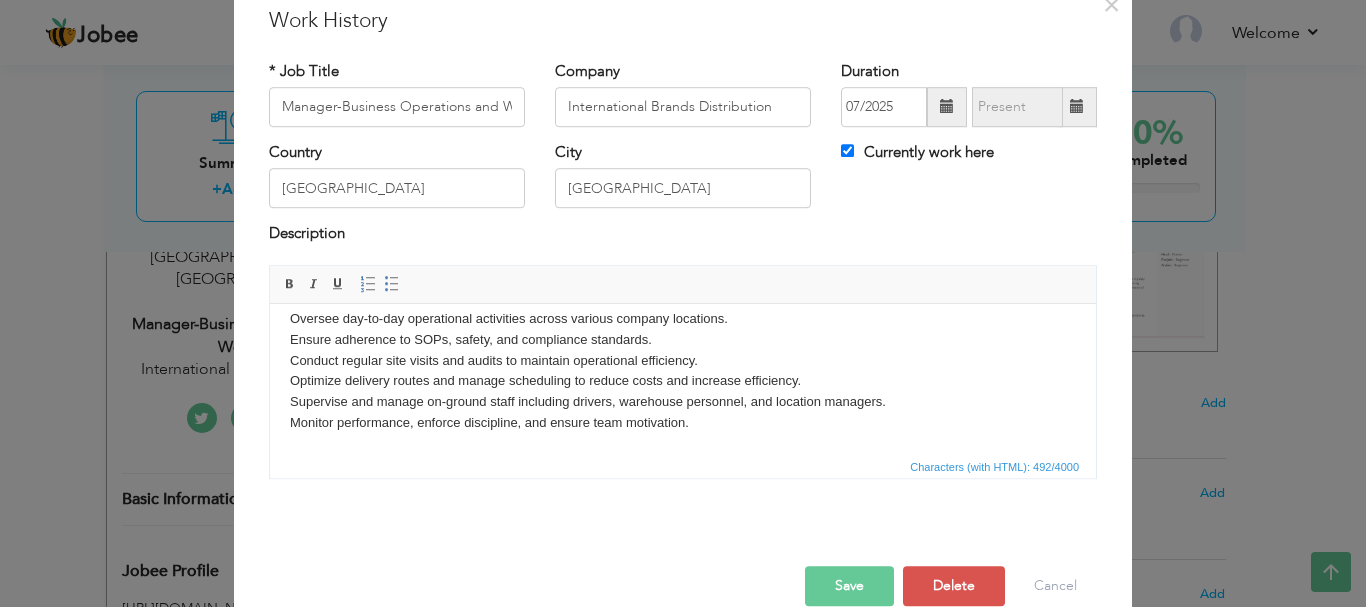 click at bounding box center (947, 107) 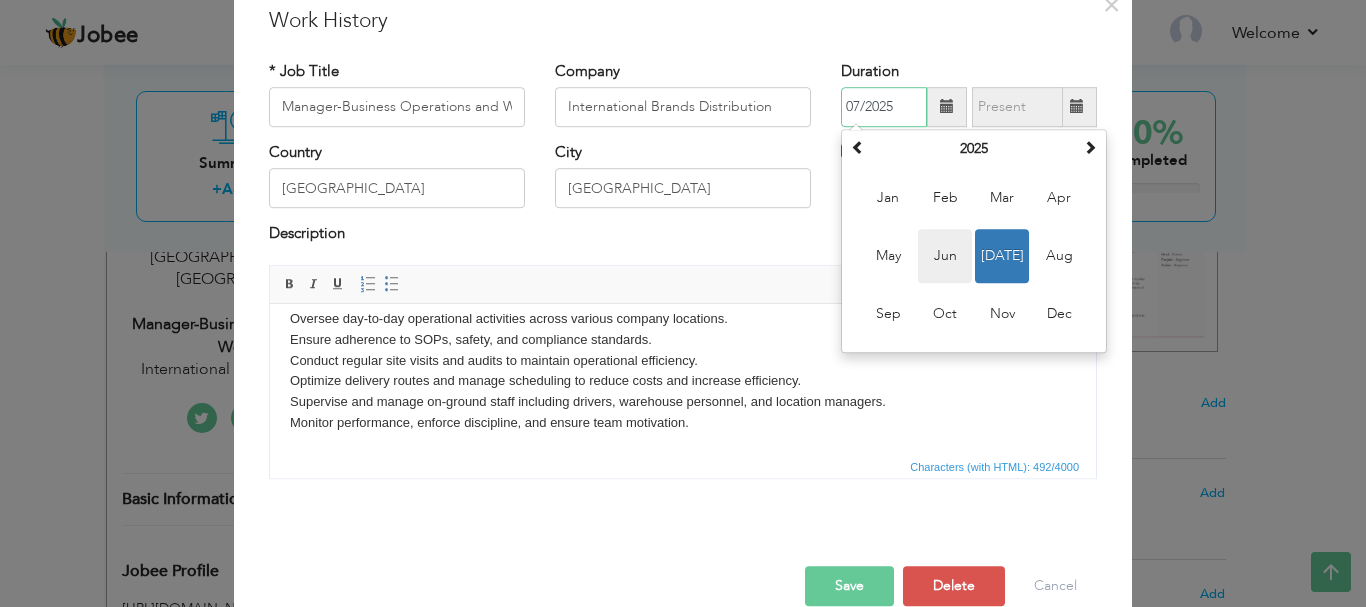 click on "Jun" at bounding box center [945, 256] 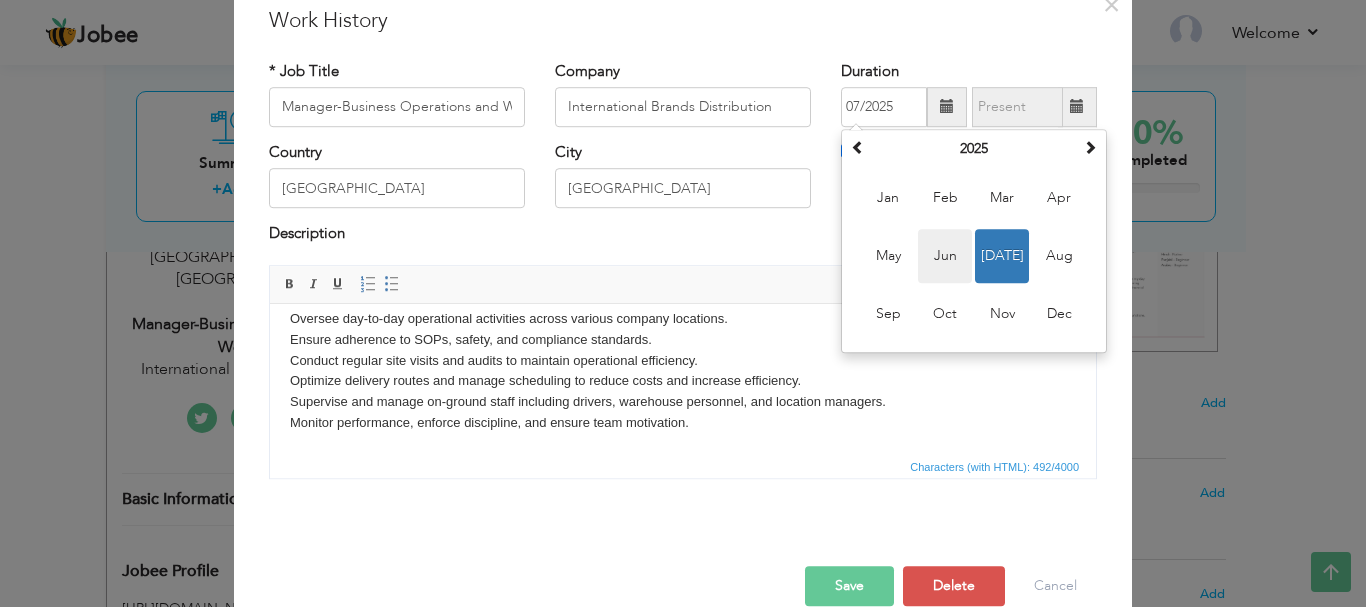 type on "06/2025" 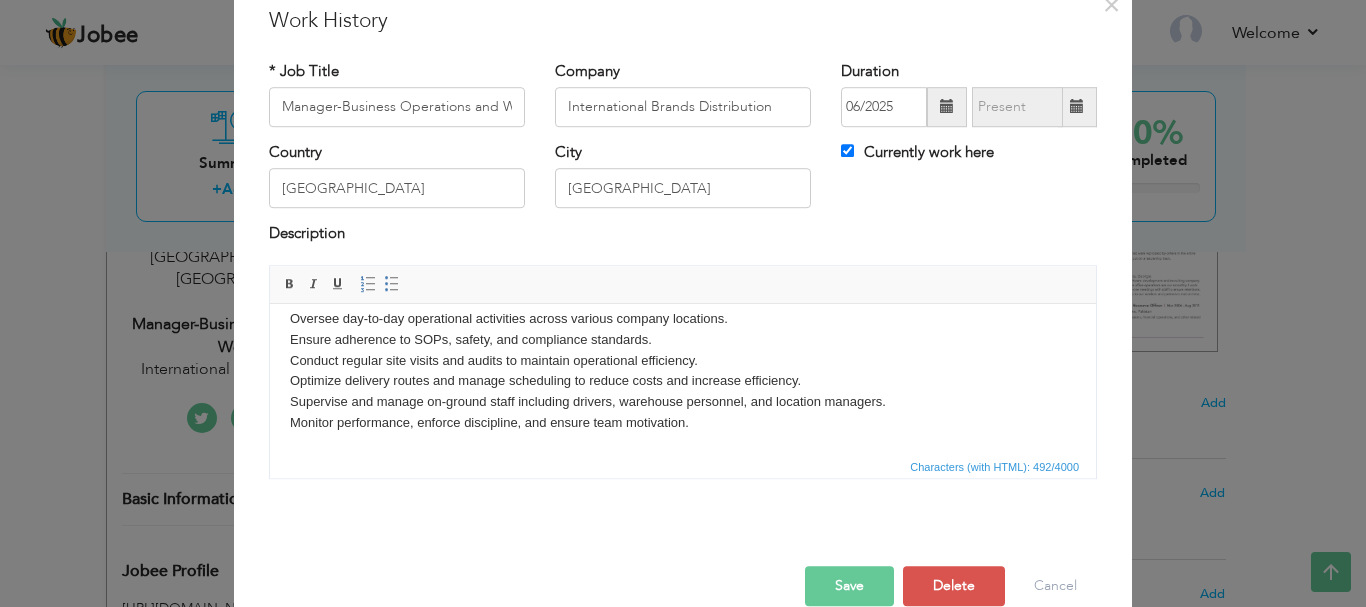 click on "Save" at bounding box center [849, 586] 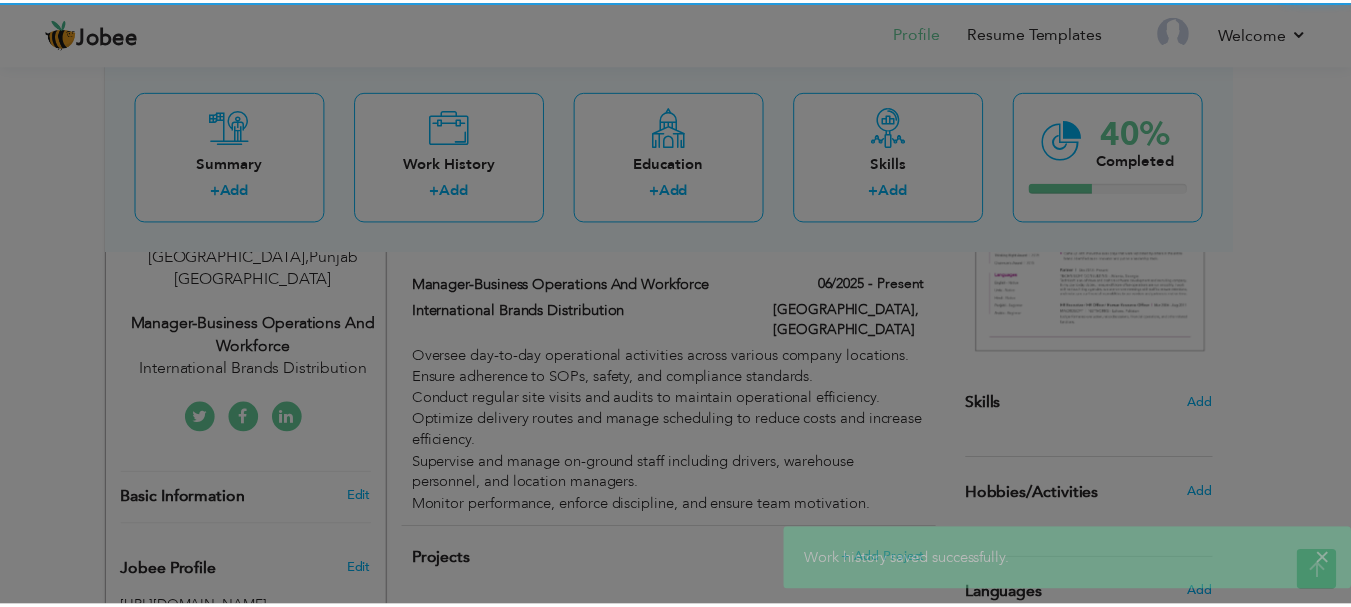scroll, scrollTop: 0, scrollLeft: 0, axis: both 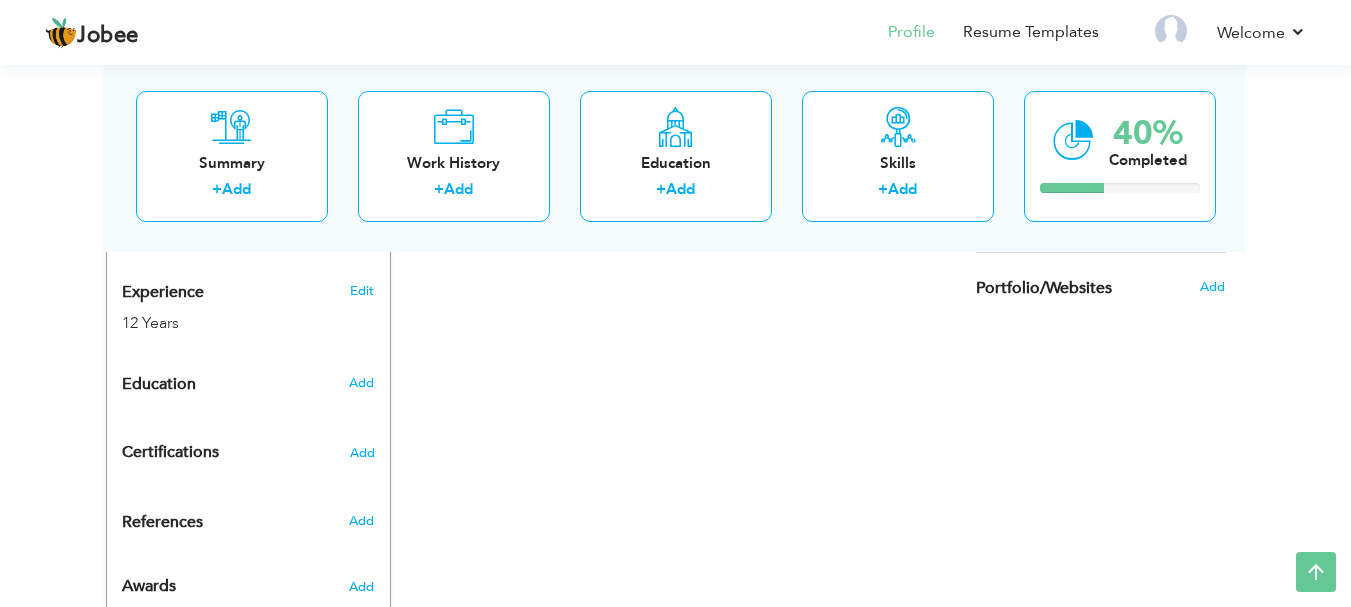 drag, startPoint x: 1350, startPoint y: 395, endPoint x: 1364, endPoint y: 210, distance: 185.52898 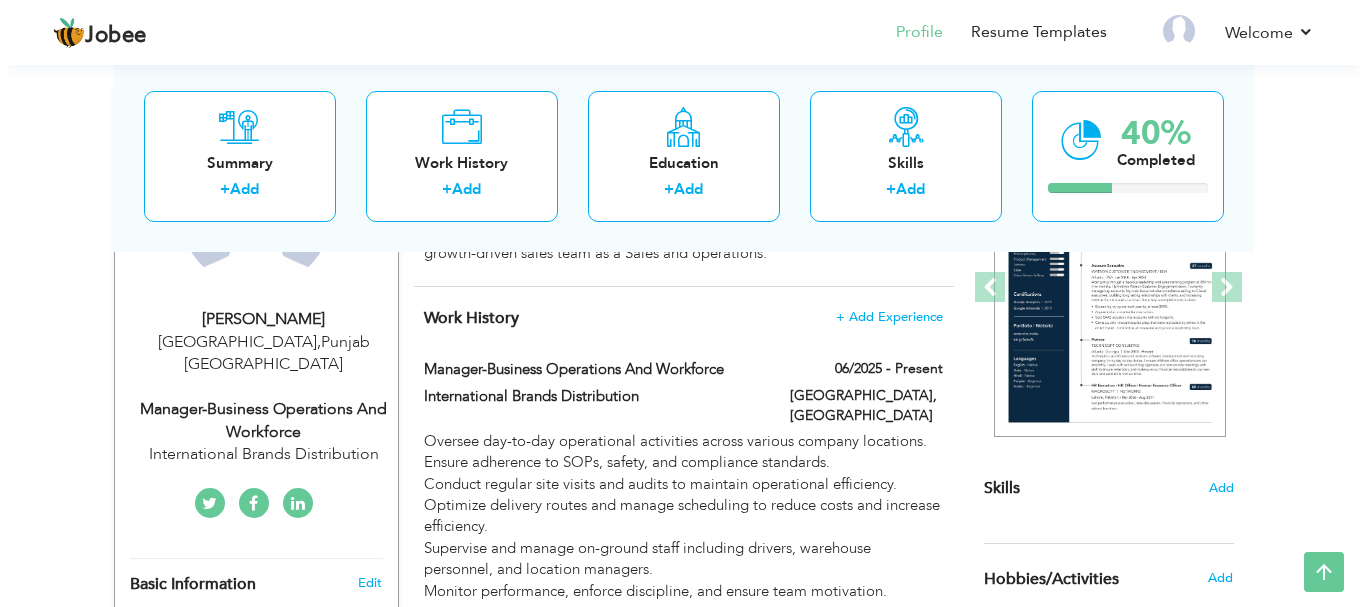 scroll, scrollTop: 287, scrollLeft: 0, axis: vertical 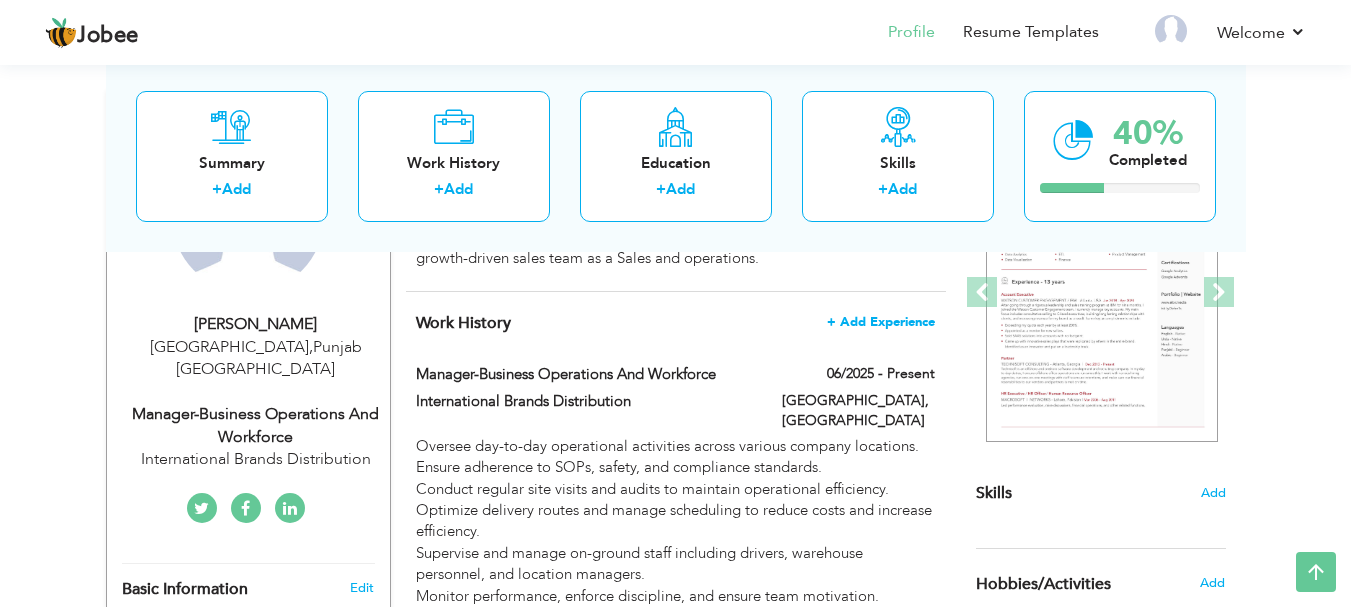 click on "+ Add Experience" at bounding box center [881, 322] 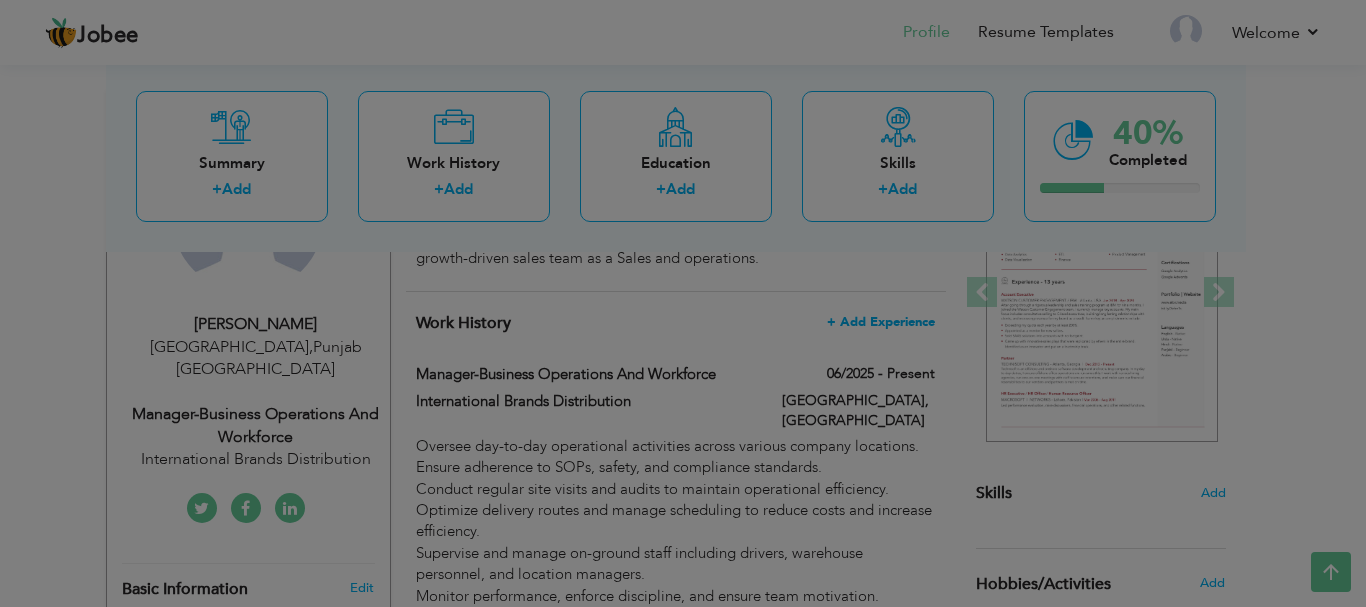 scroll, scrollTop: 0, scrollLeft: 0, axis: both 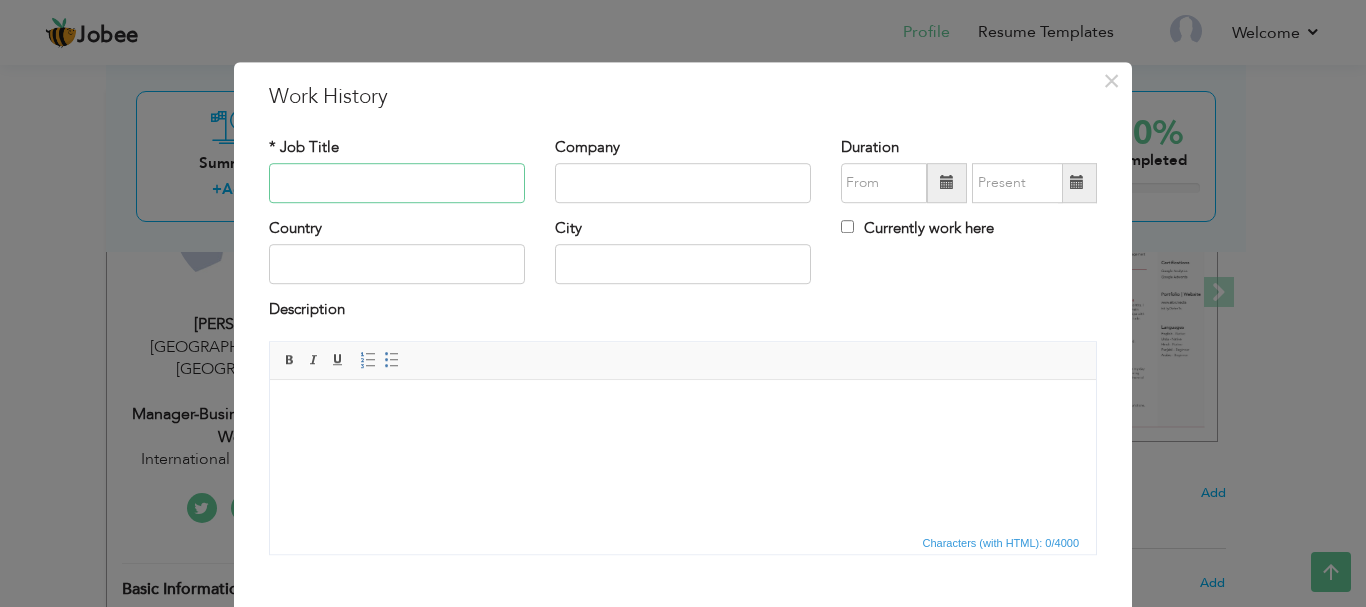 click at bounding box center [397, 183] 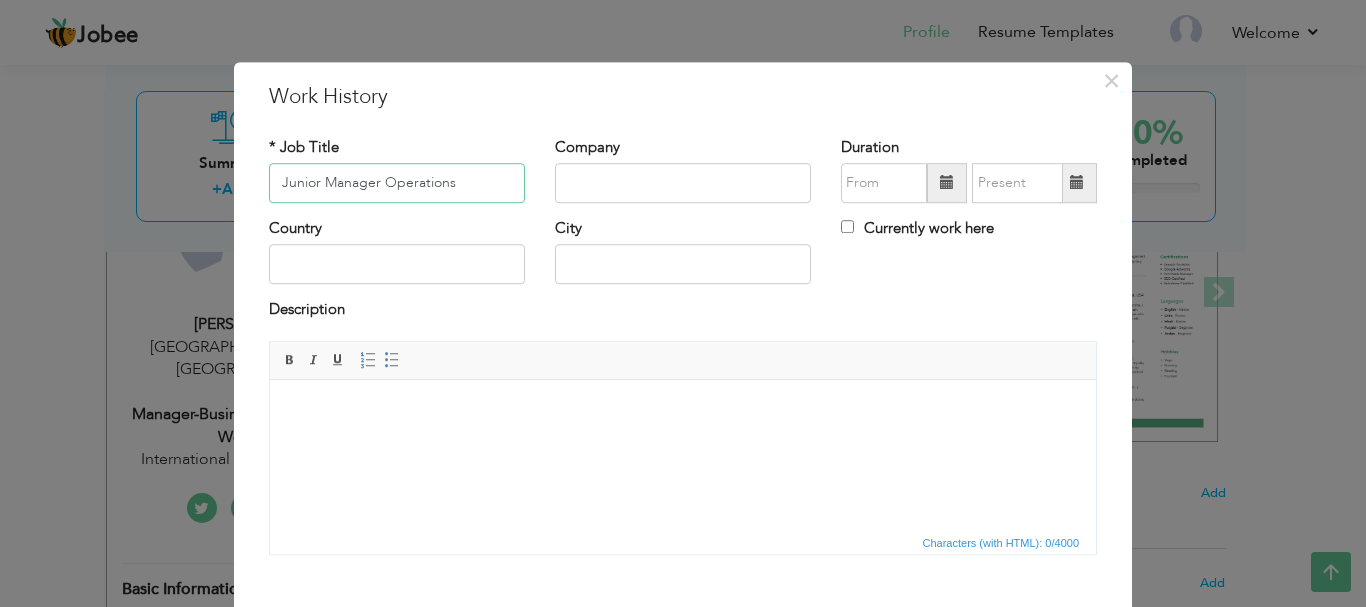 type on "Junior Manager Operations" 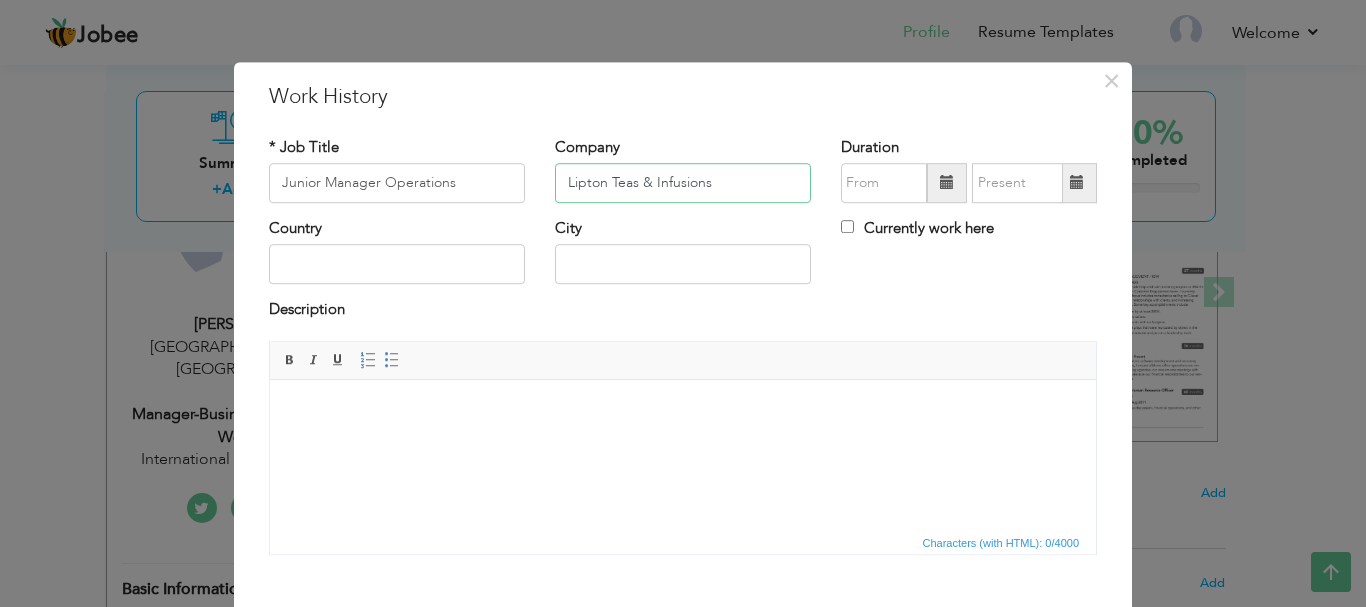 type on "Lipton Teas & Infusions" 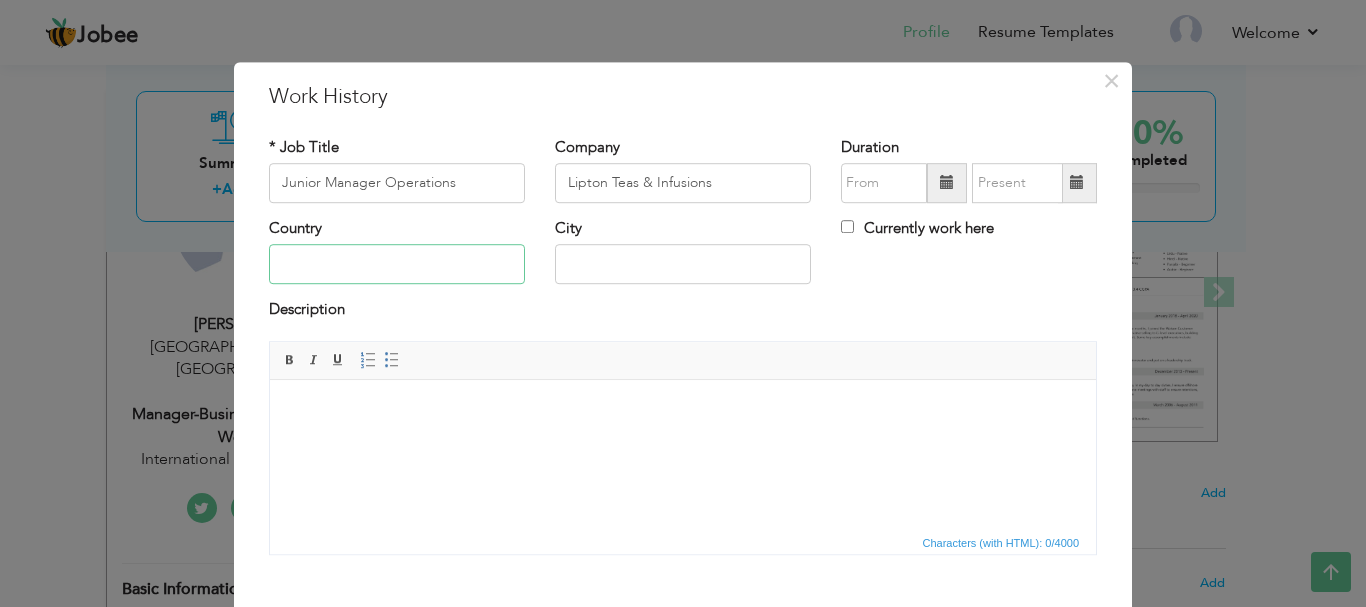 click at bounding box center [397, 265] 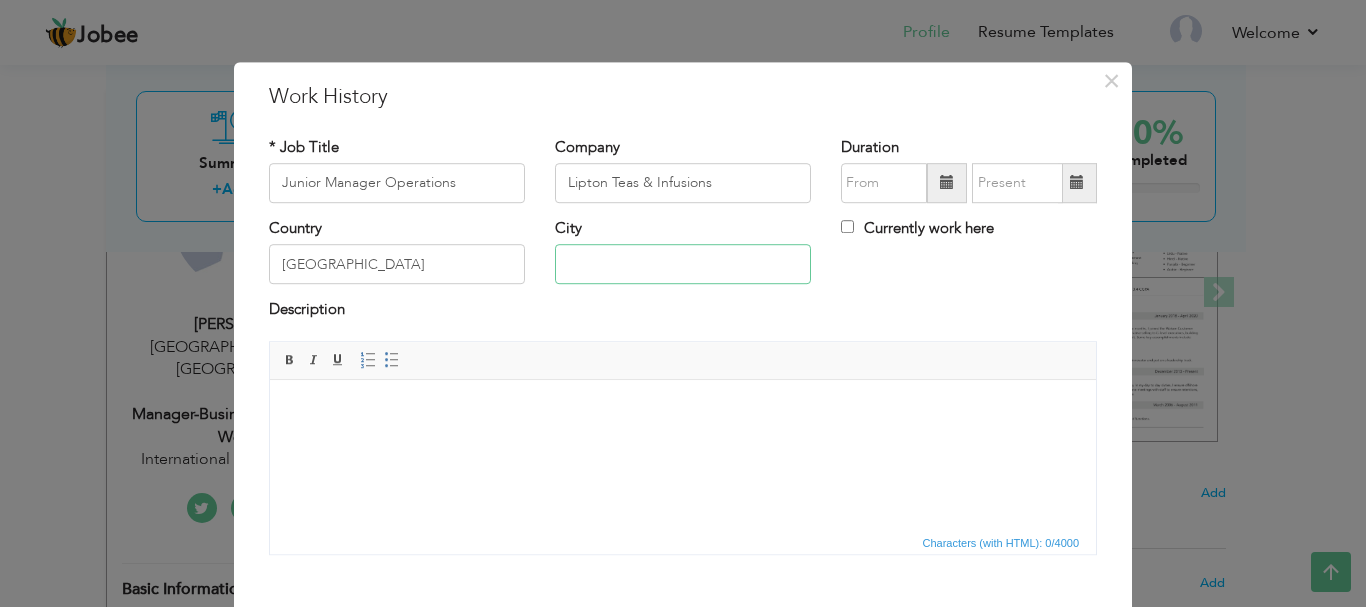 type on "[GEOGRAPHIC_DATA]" 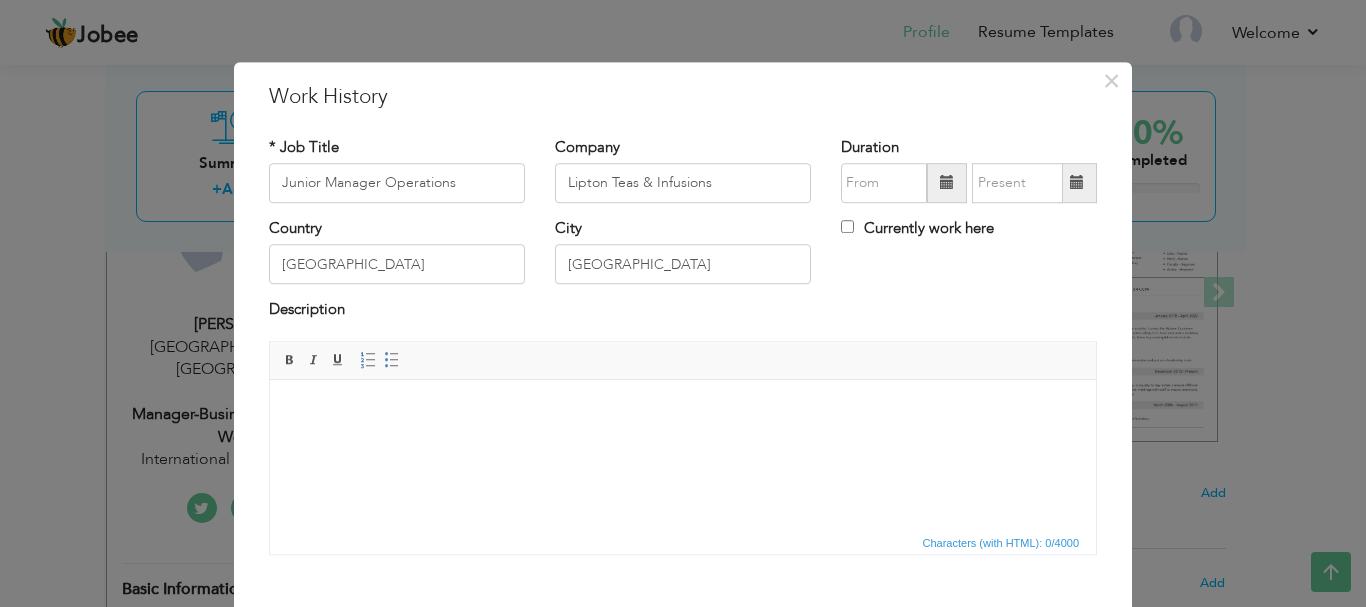 click at bounding box center [947, 183] 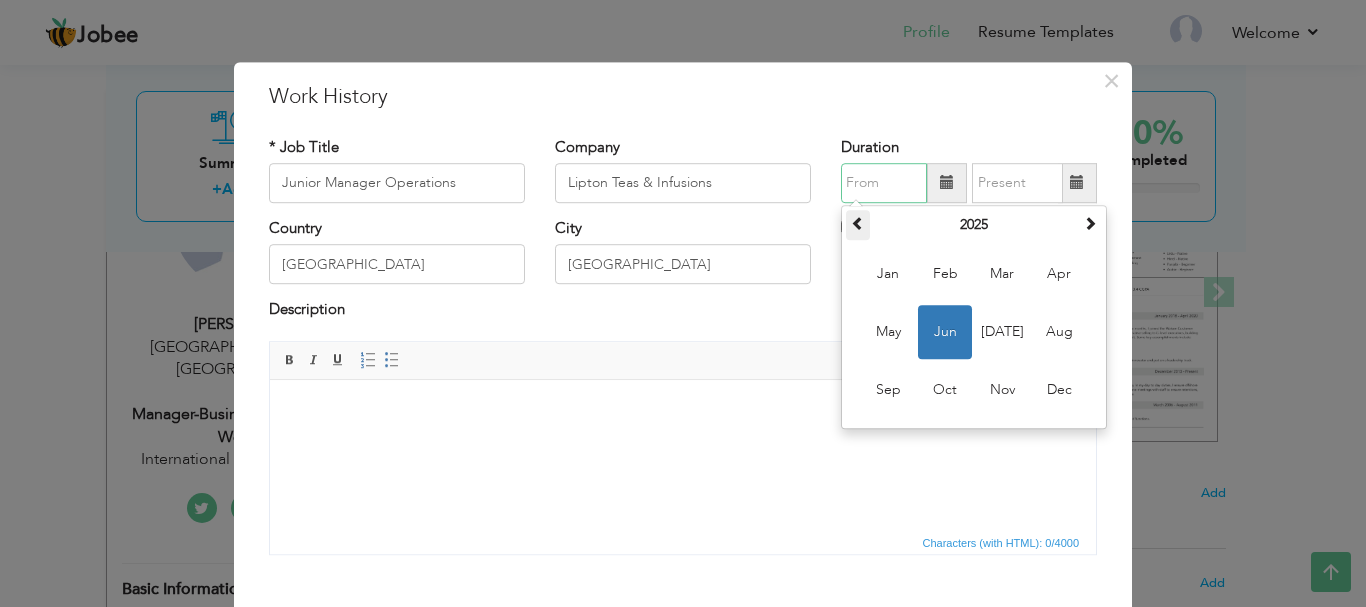 click at bounding box center (858, 223) 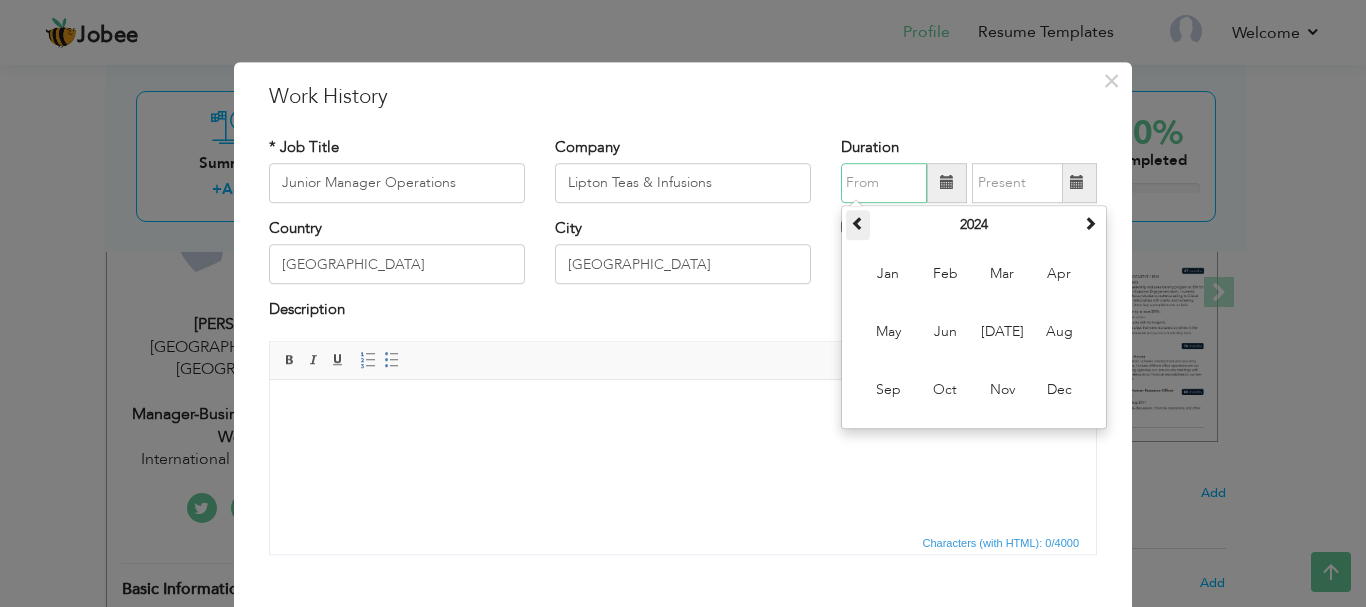 click at bounding box center (858, 223) 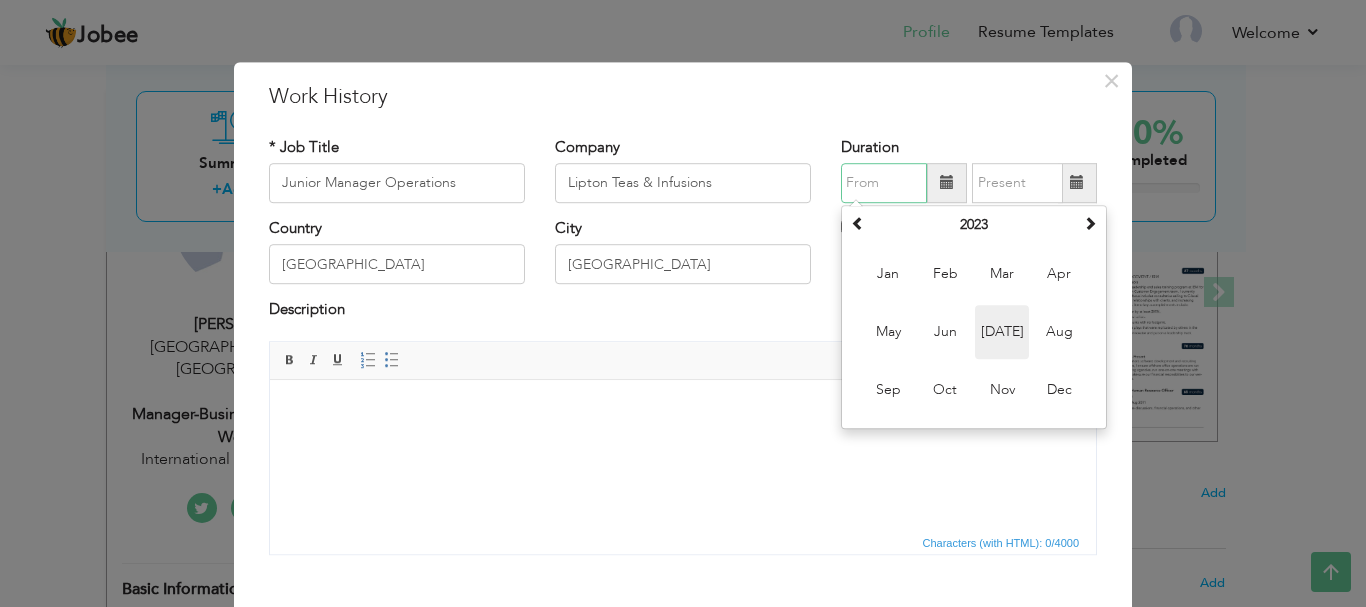click on "Jul" at bounding box center (1002, 332) 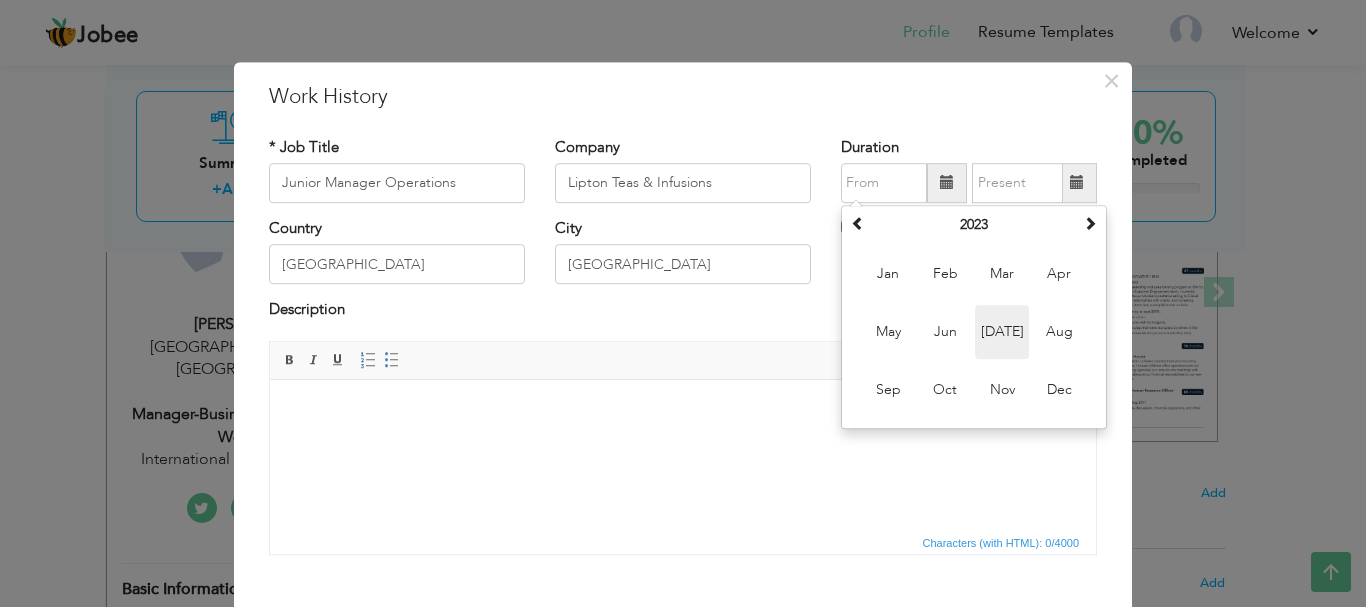 type on "07/2023" 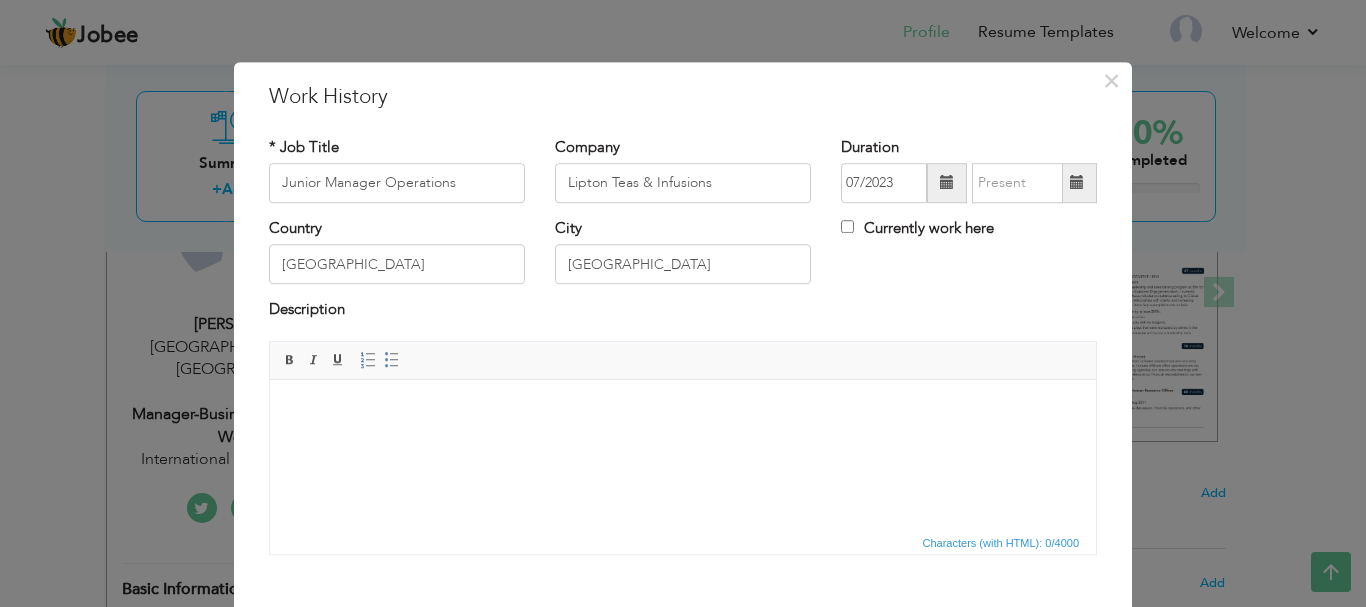click at bounding box center [1077, 183] 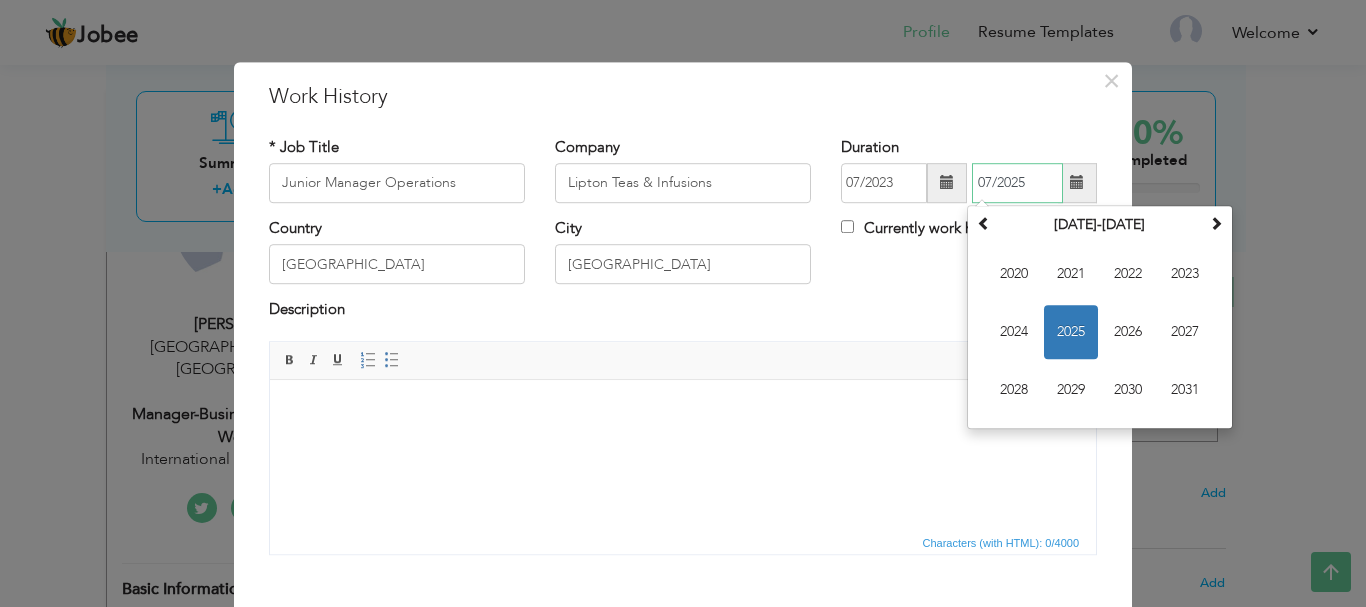click on "2025" at bounding box center [1071, 332] 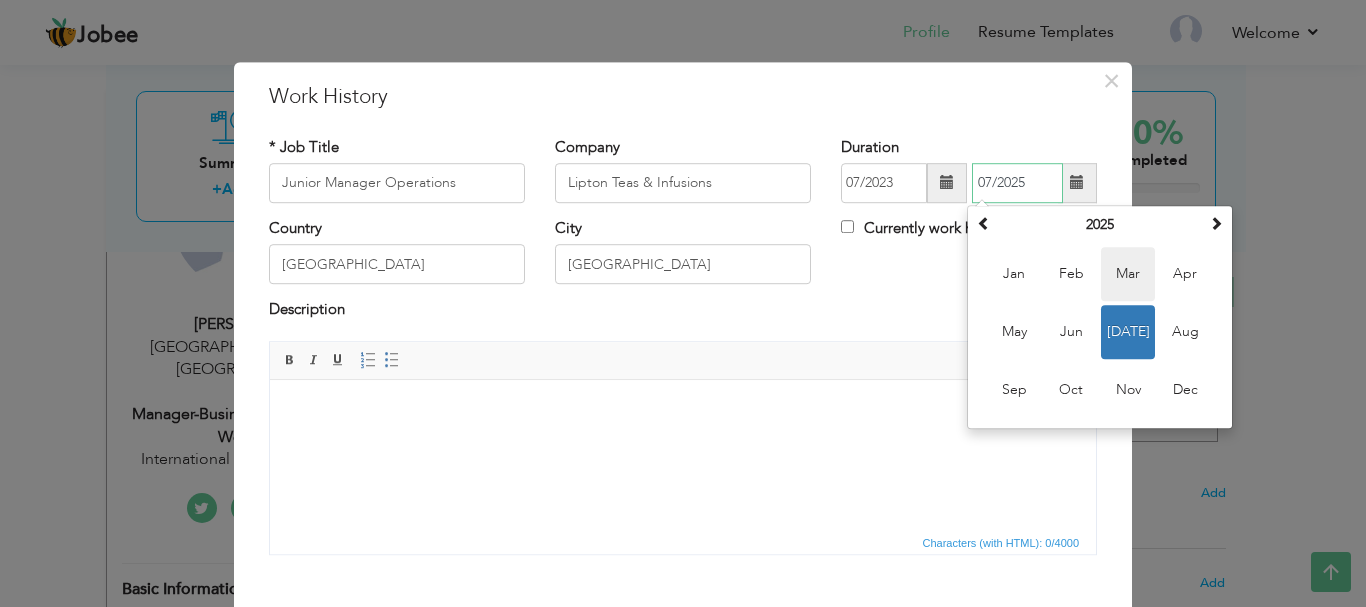 click on "Mar" at bounding box center [1128, 274] 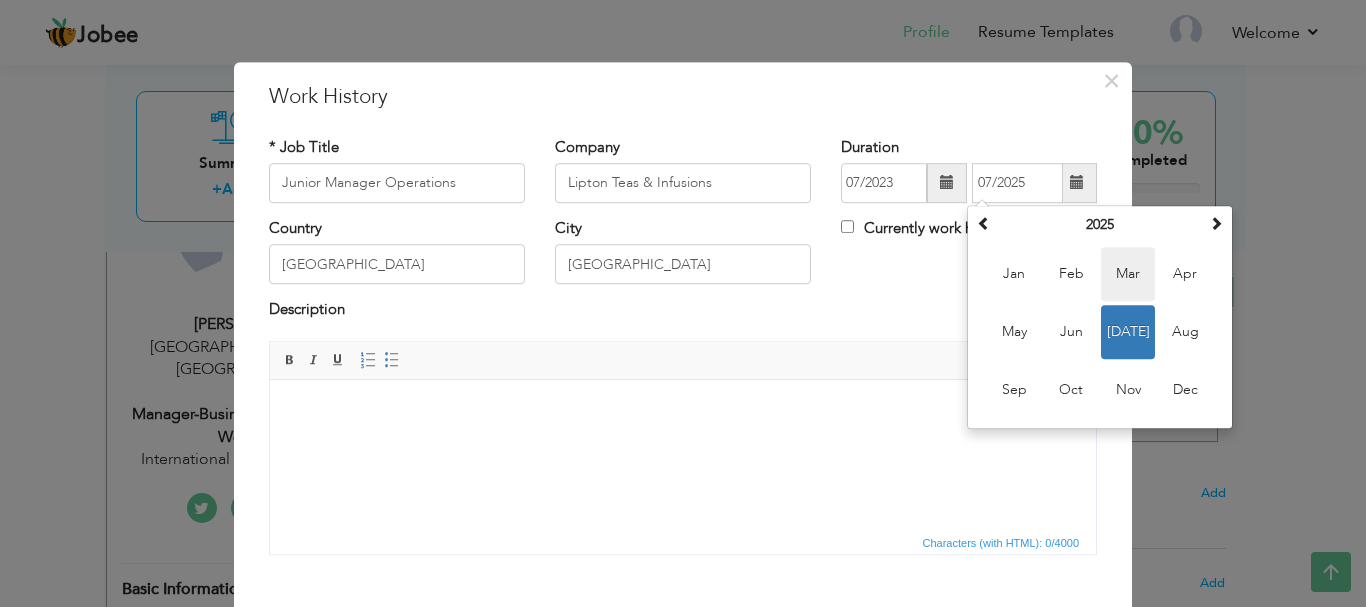 type on "03/2025" 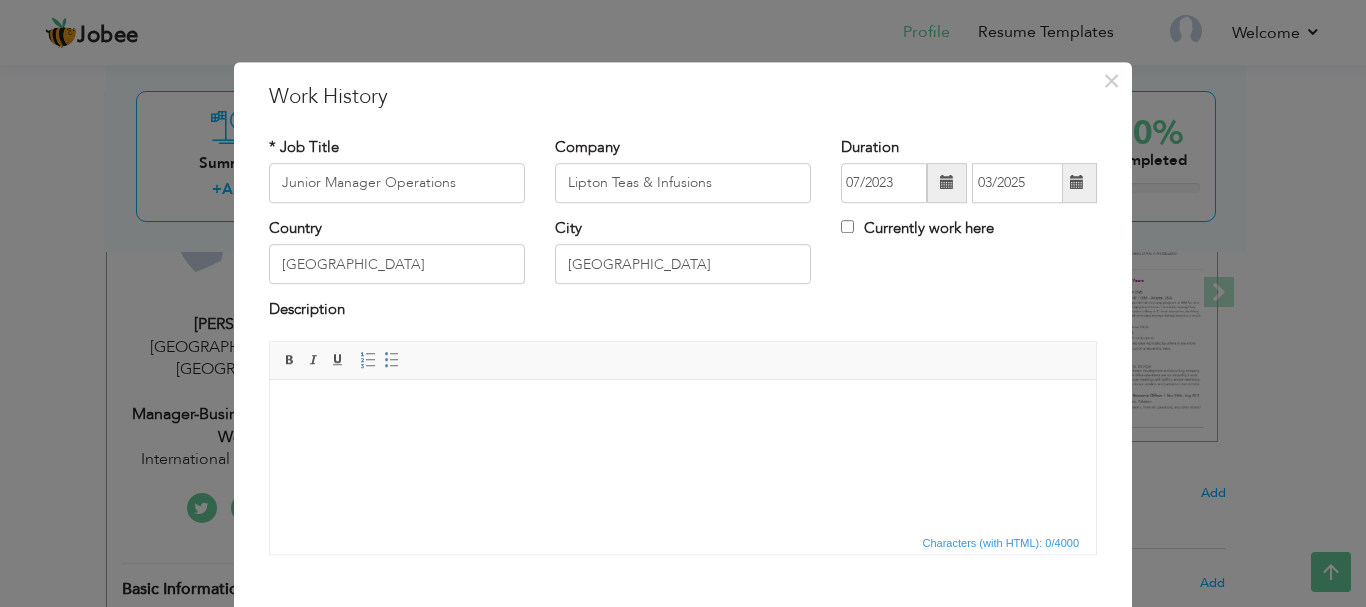 click at bounding box center (683, 409) 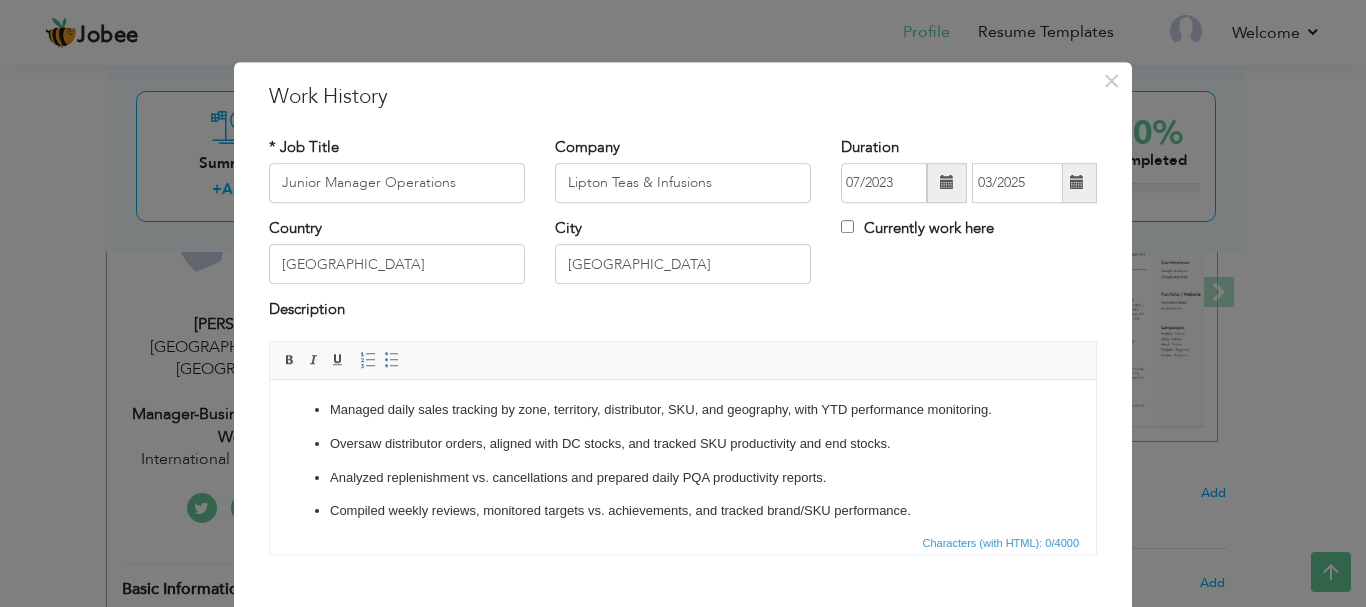 scroll, scrollTop: 22, scrollLeft: 0, axis: vertical 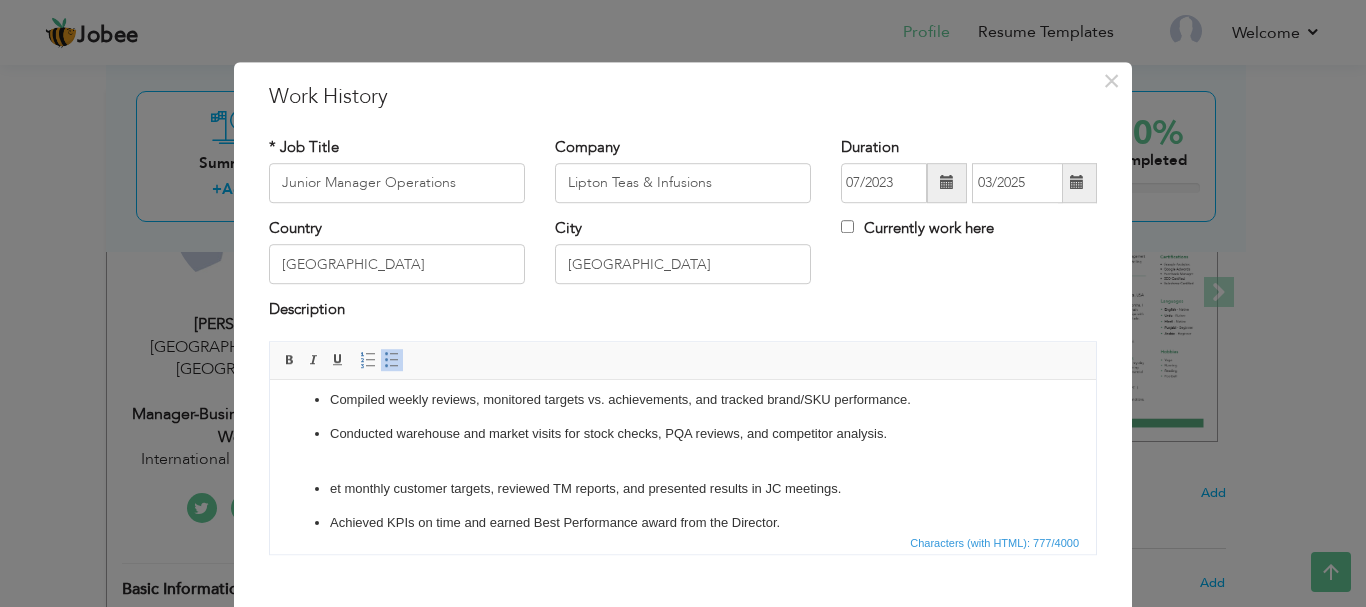 type 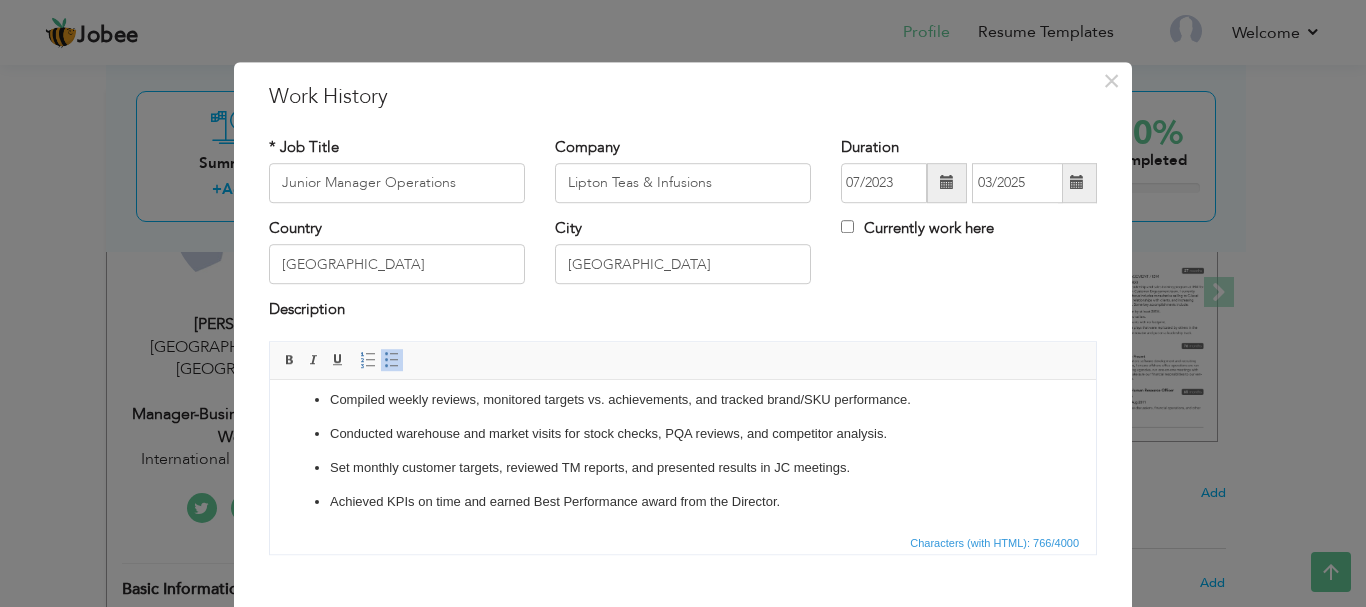 scroll, scrollTop: 114, scrollLeft: 0, axis: vertical 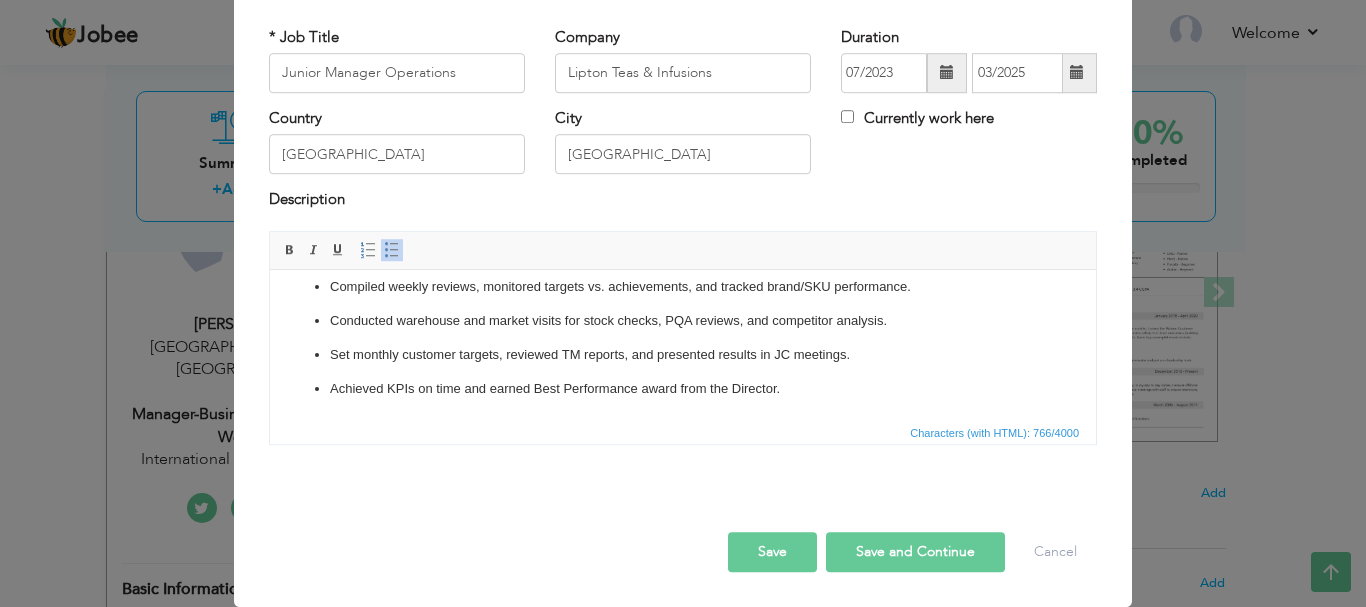 click on "Save and Continue" at bounding box center [915, 552] 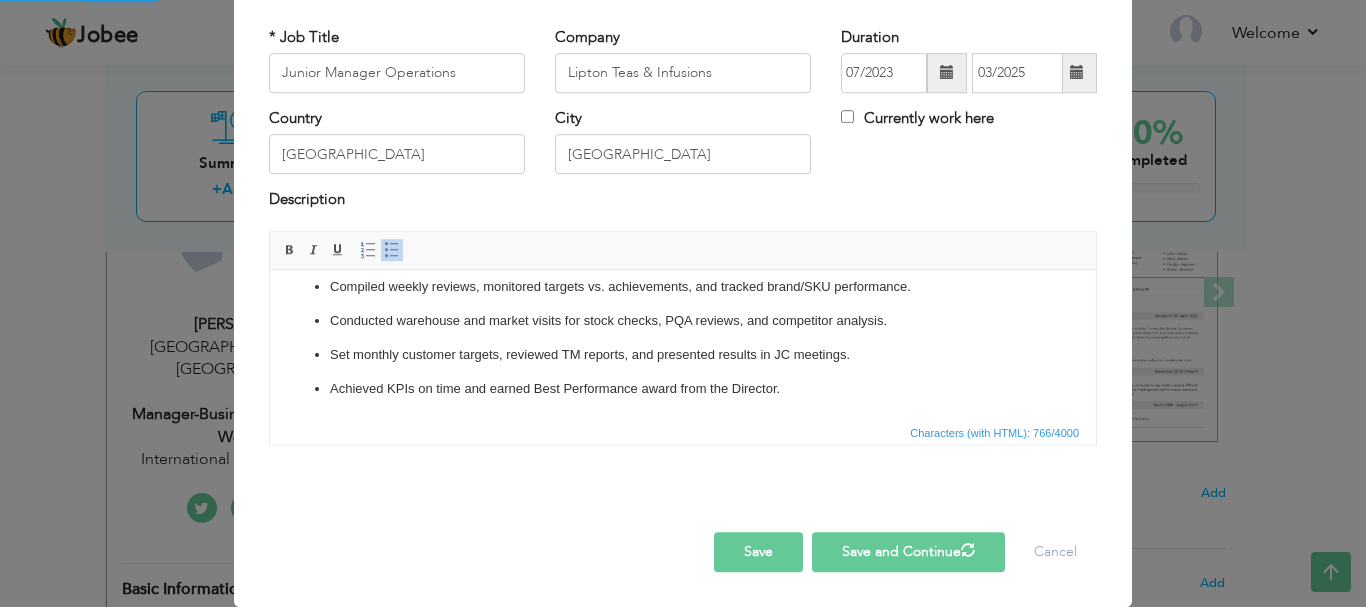 type 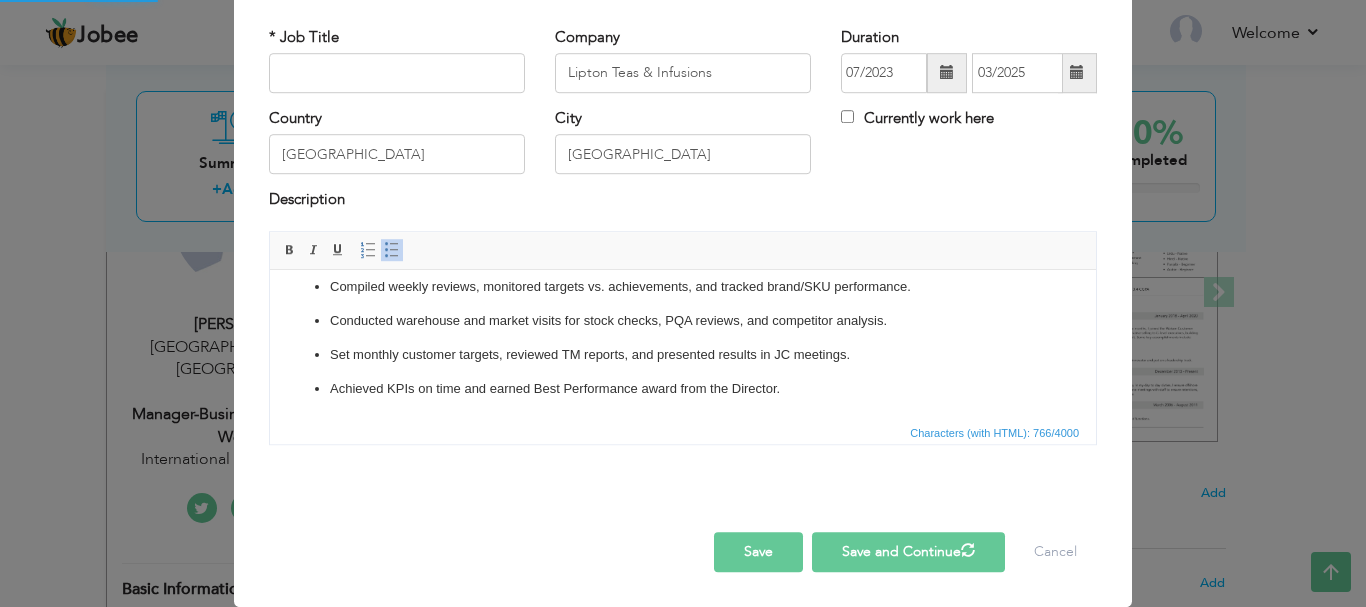 type 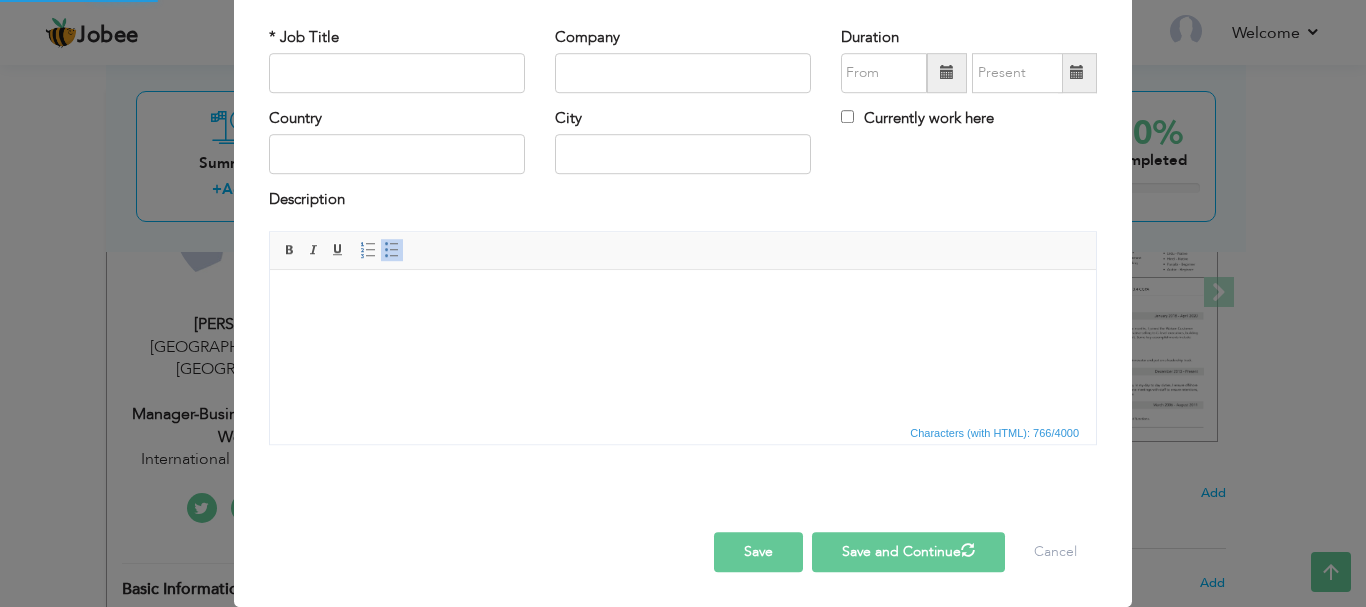 scroll, scrollTop: 0, scrollLeft: 0, axis: both 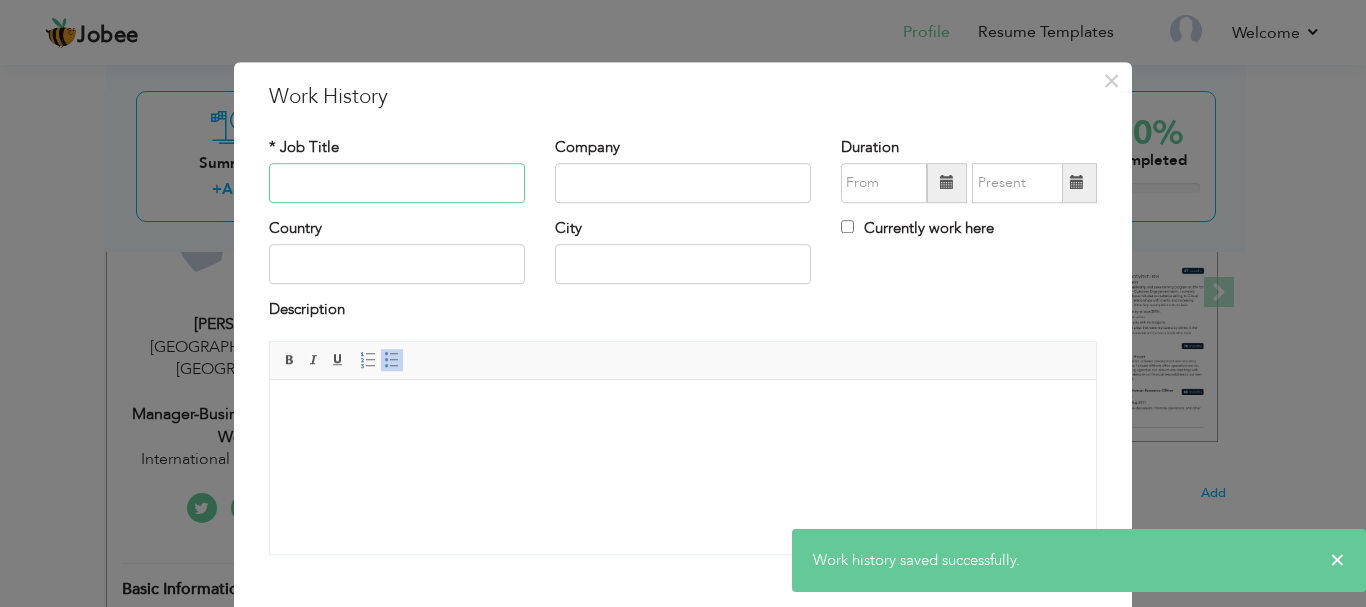 click at bounding box center [397, 183] 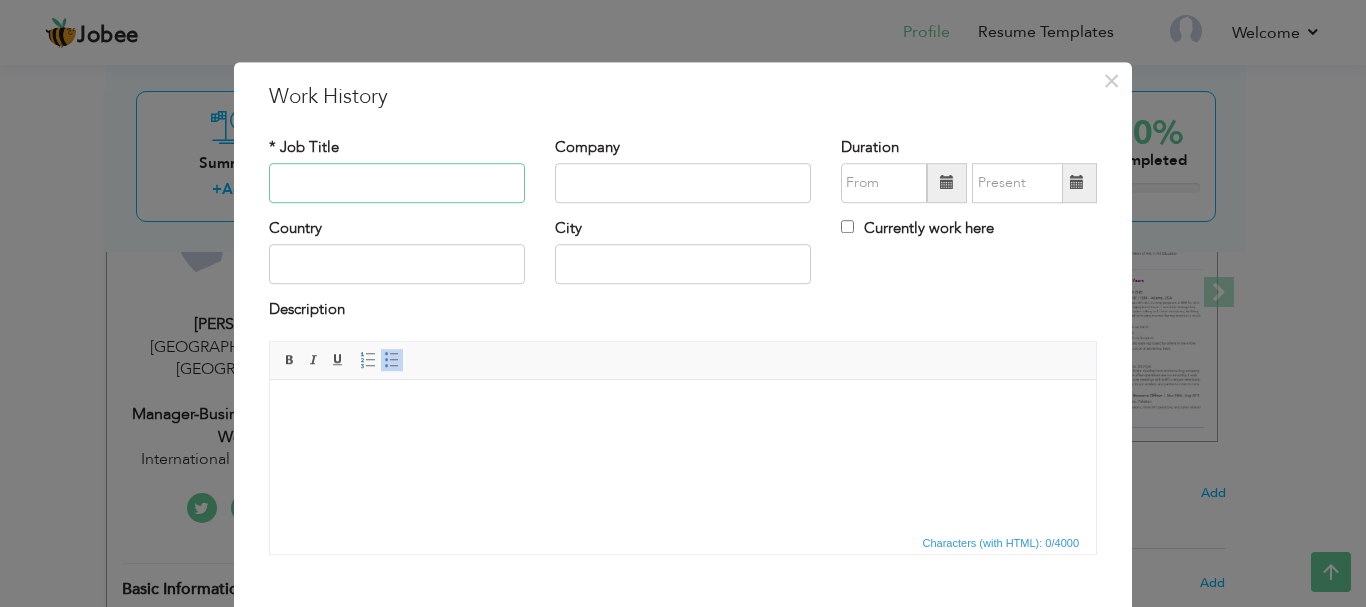 paste on "Regional Sales Coordinator" 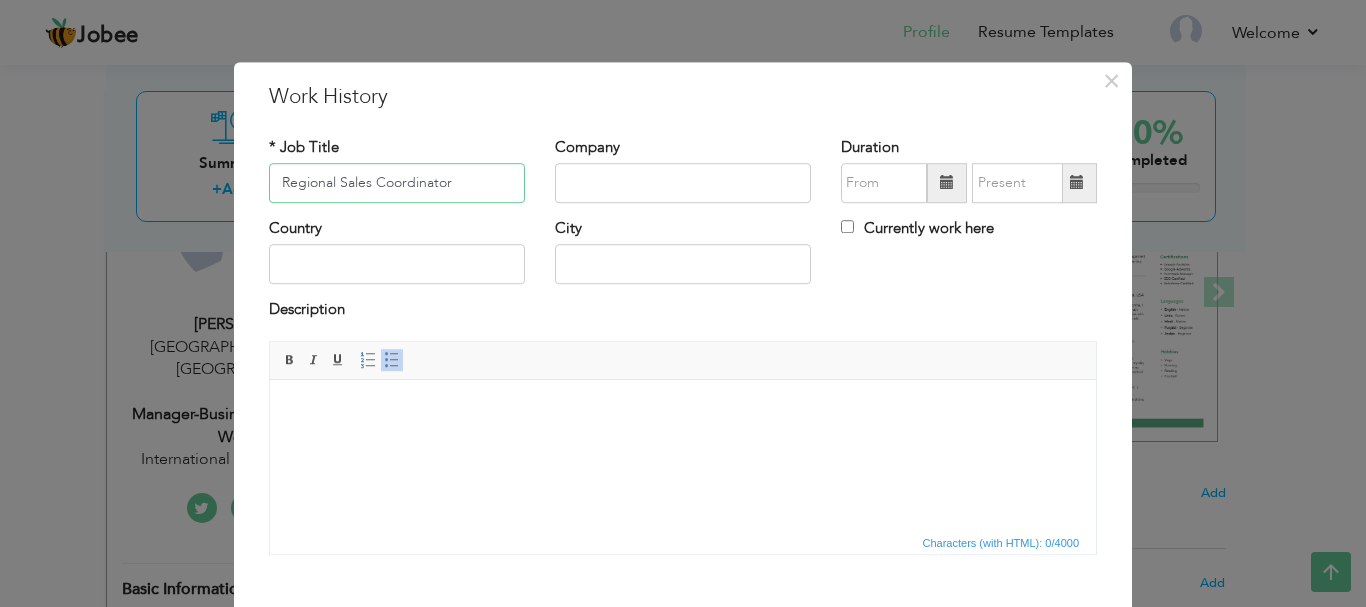 type on "Regional Sales Coordinator" 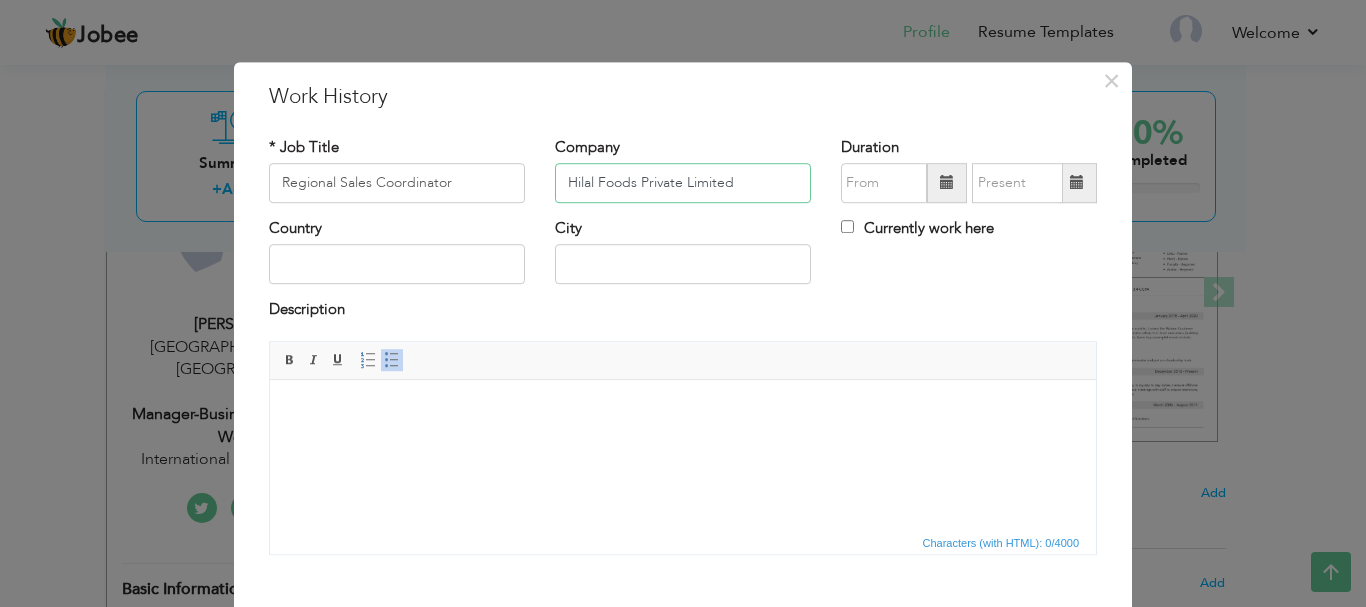 type on "Hilal Foods Private Limited" 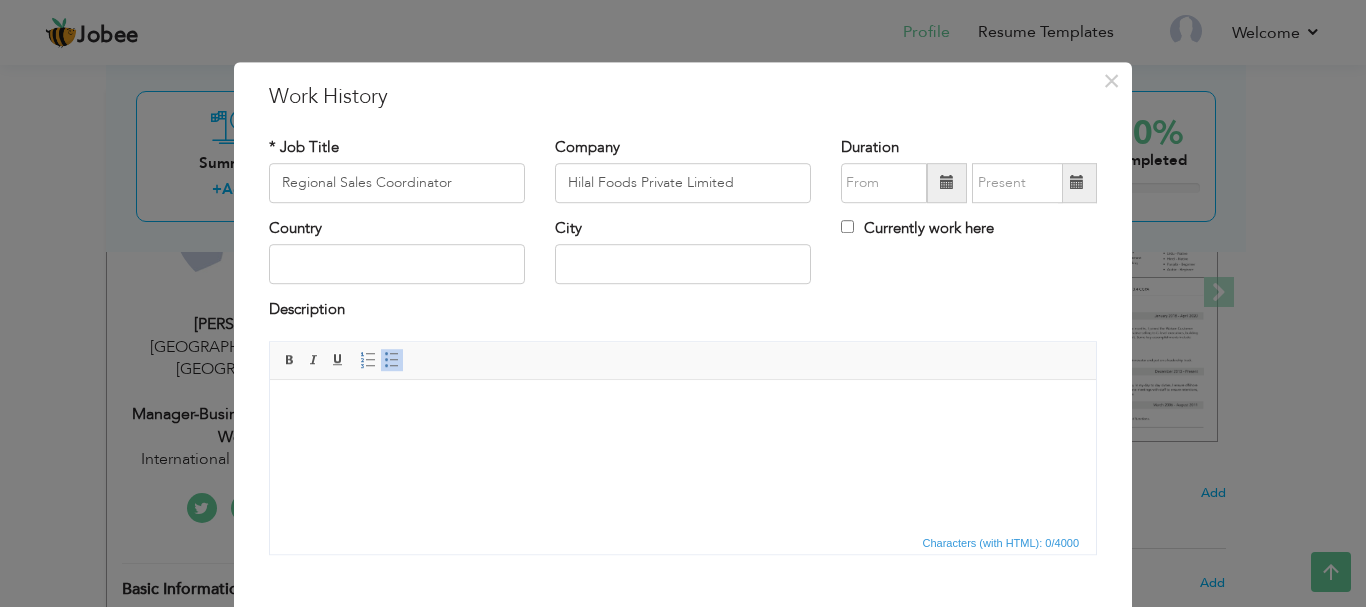 click at bounding box center (947, 183) 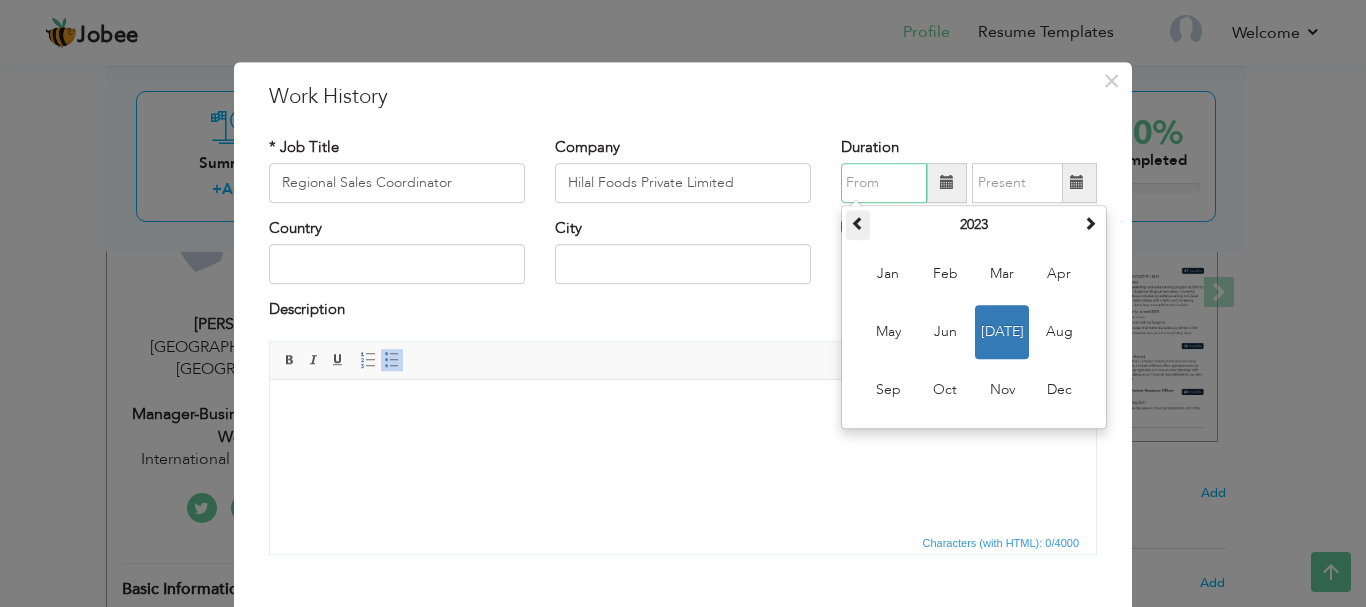 click at bounding box center (858, 225) 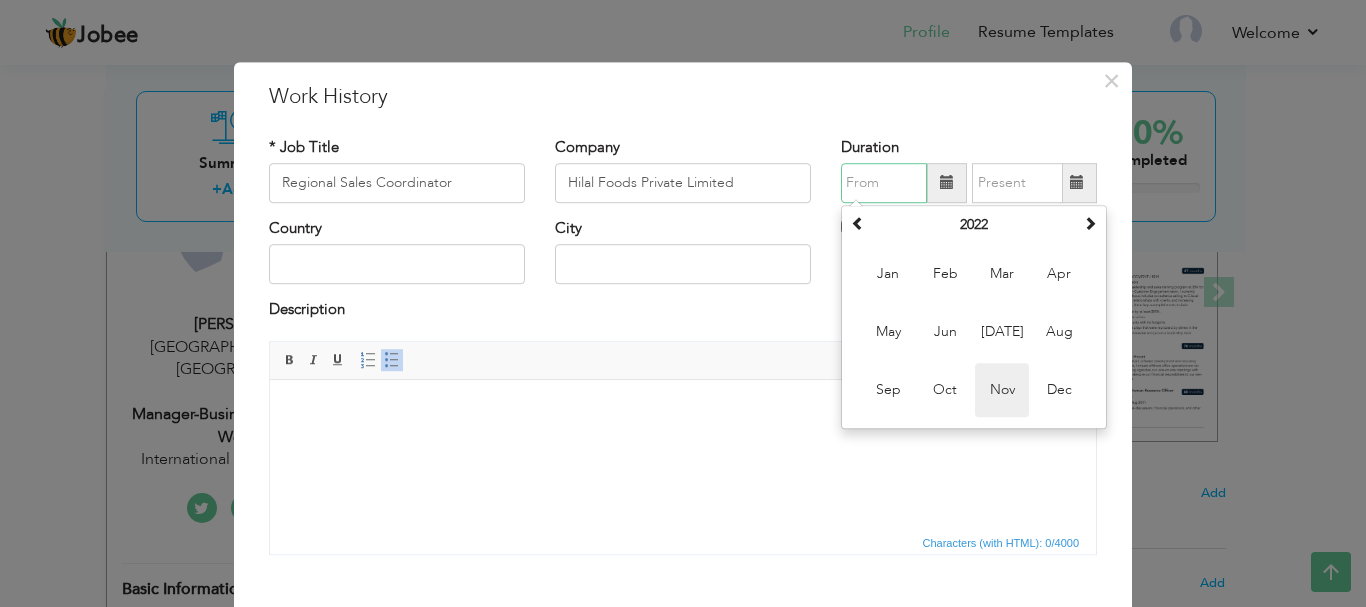 click on "Nov" at bounding box center (1002, 390) 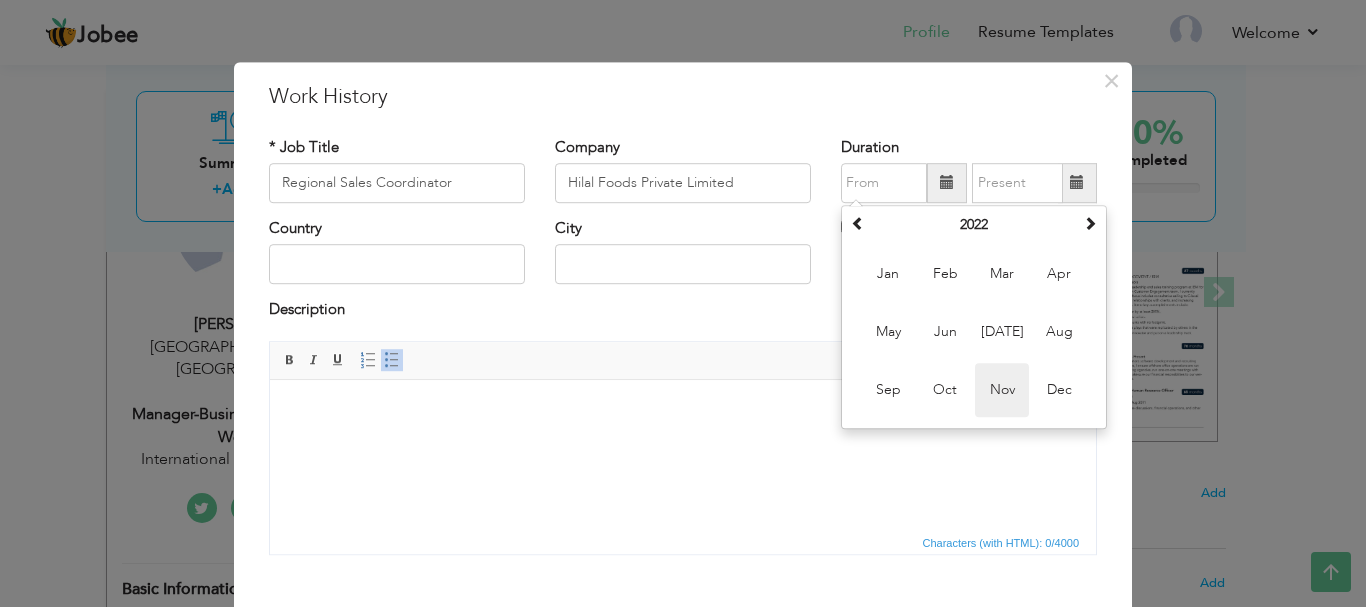 type on "11/2022" 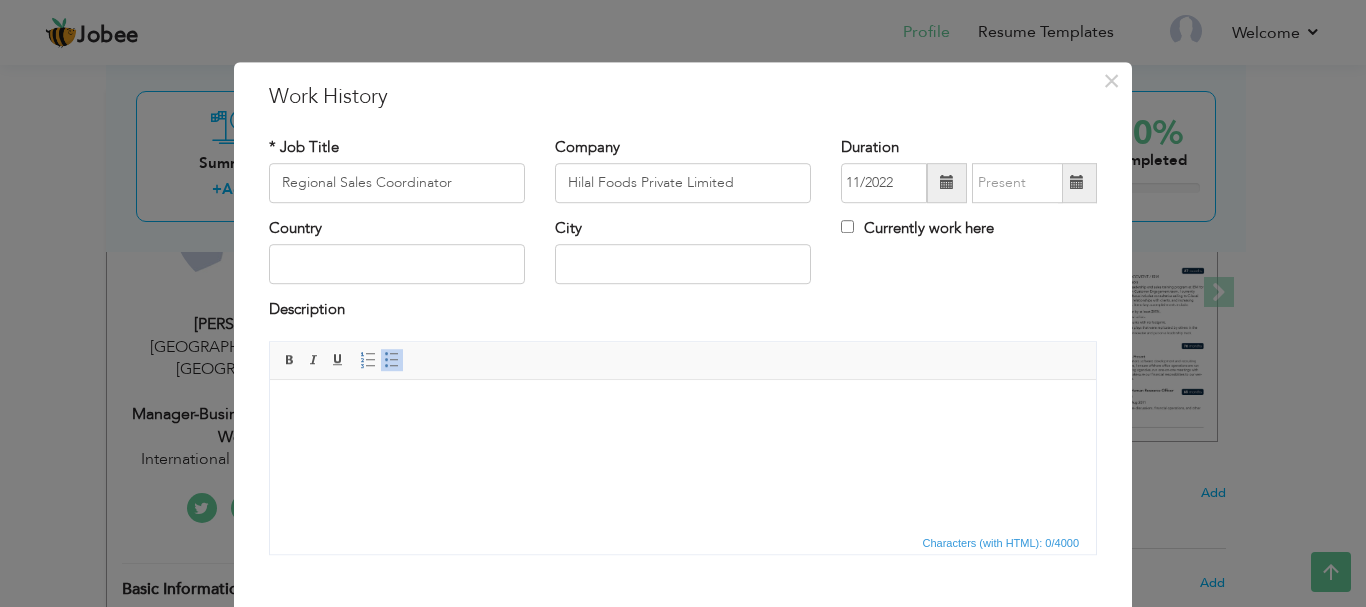 click at bounding box center [1077, 183] 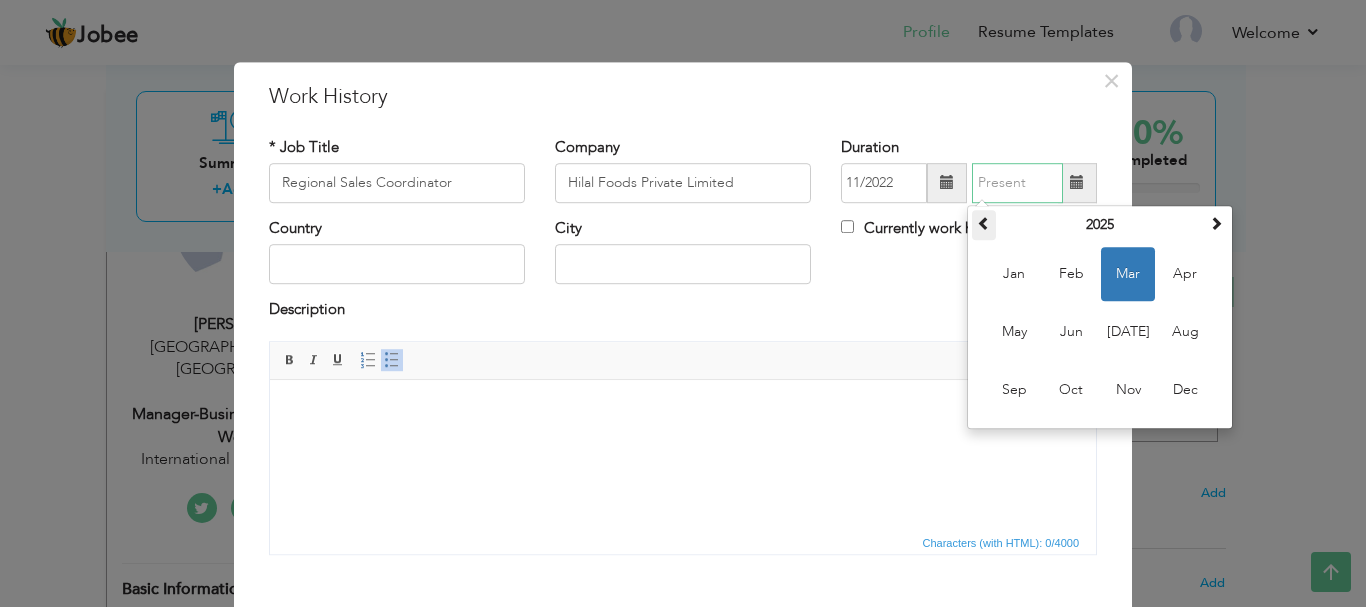 click at bounding box center [984, 223] 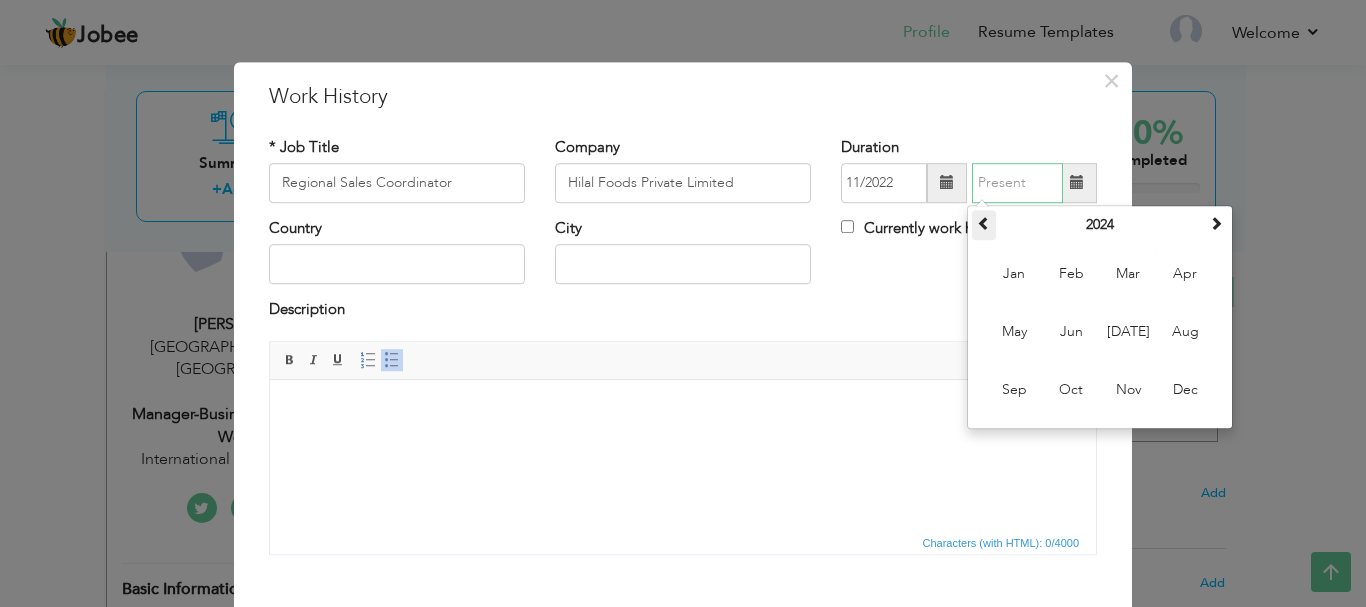 click at bounding box center [984, 223] 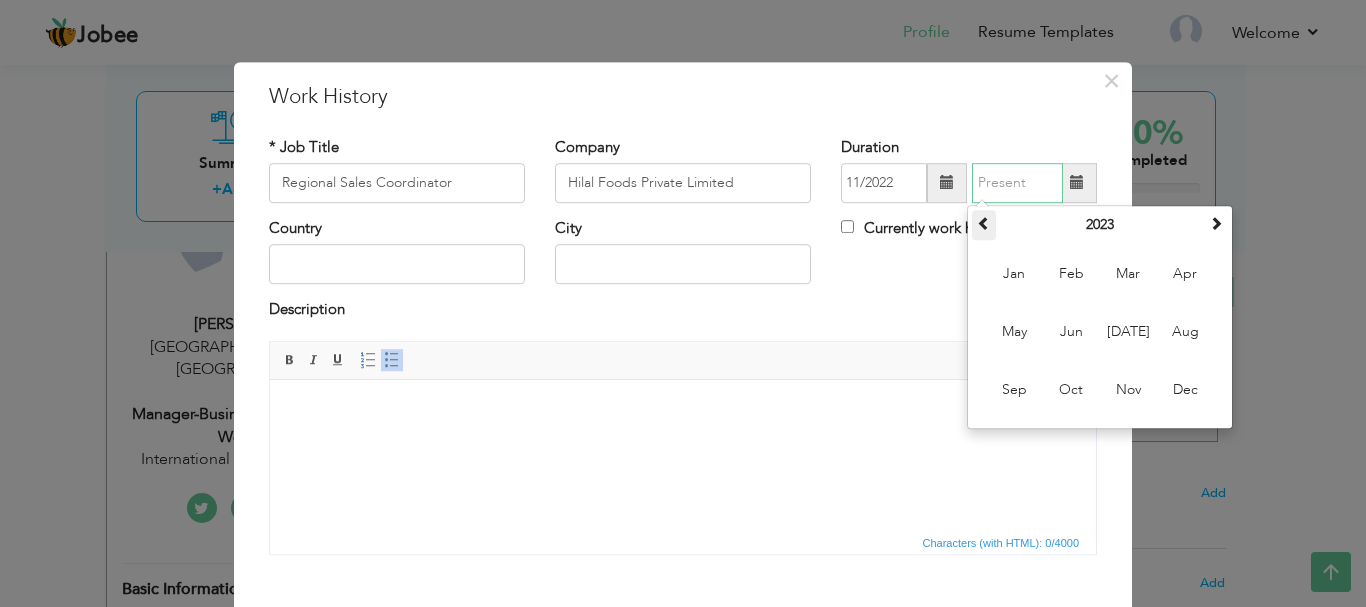 click at bounding box center (984, 223) 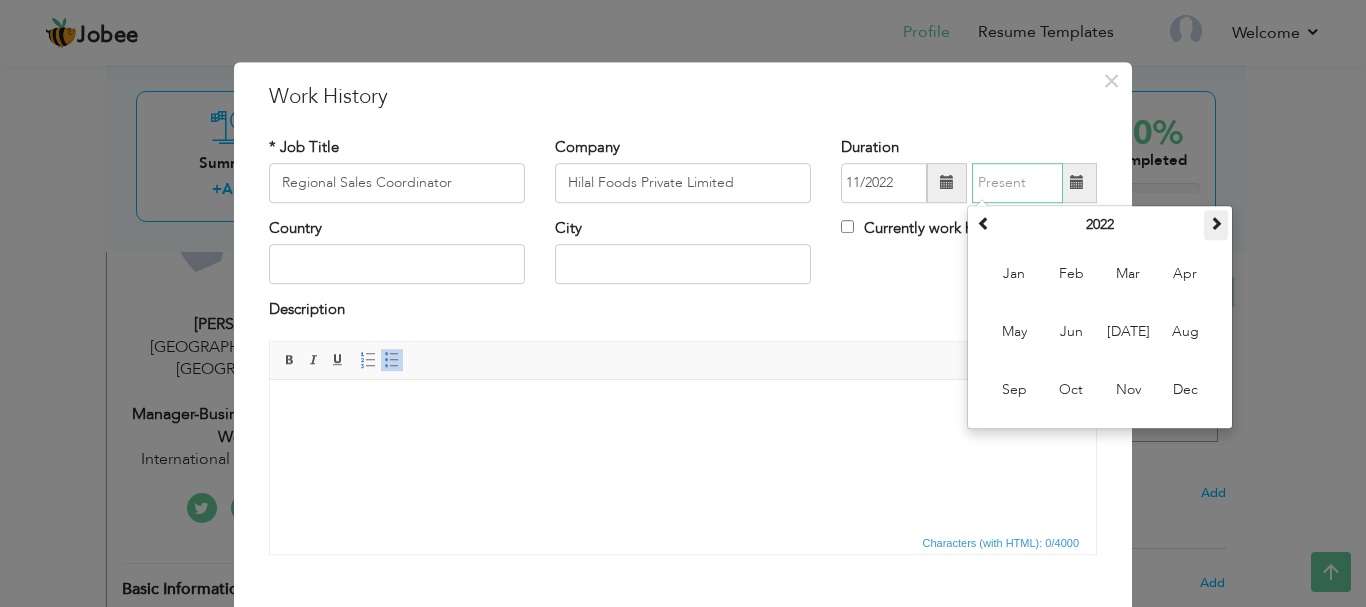 click at bounding box center (1216, 223) 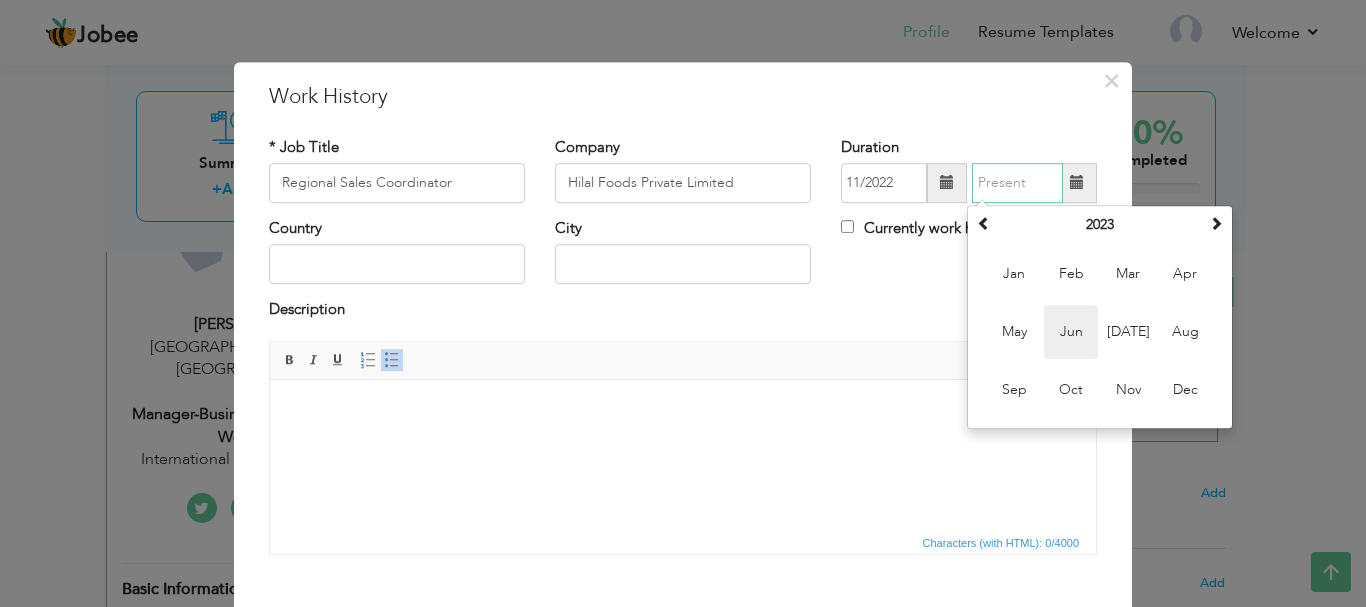 click on "Jun" at bounding box center [1071, 332] 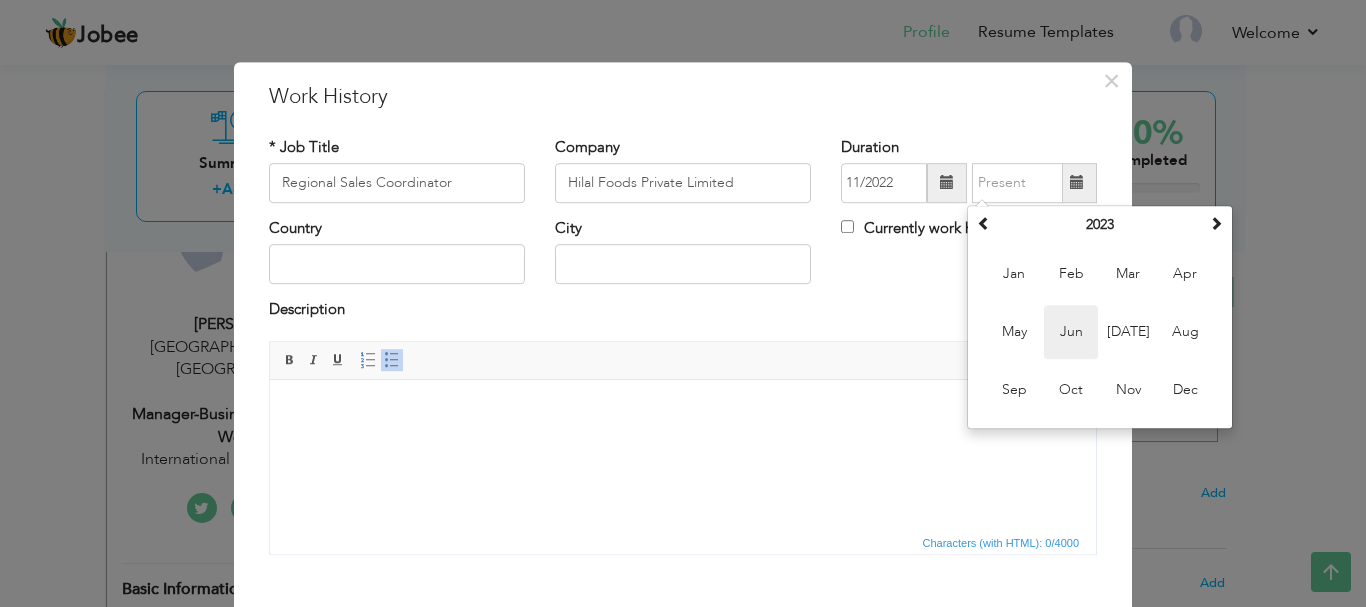 type on "06/2023" 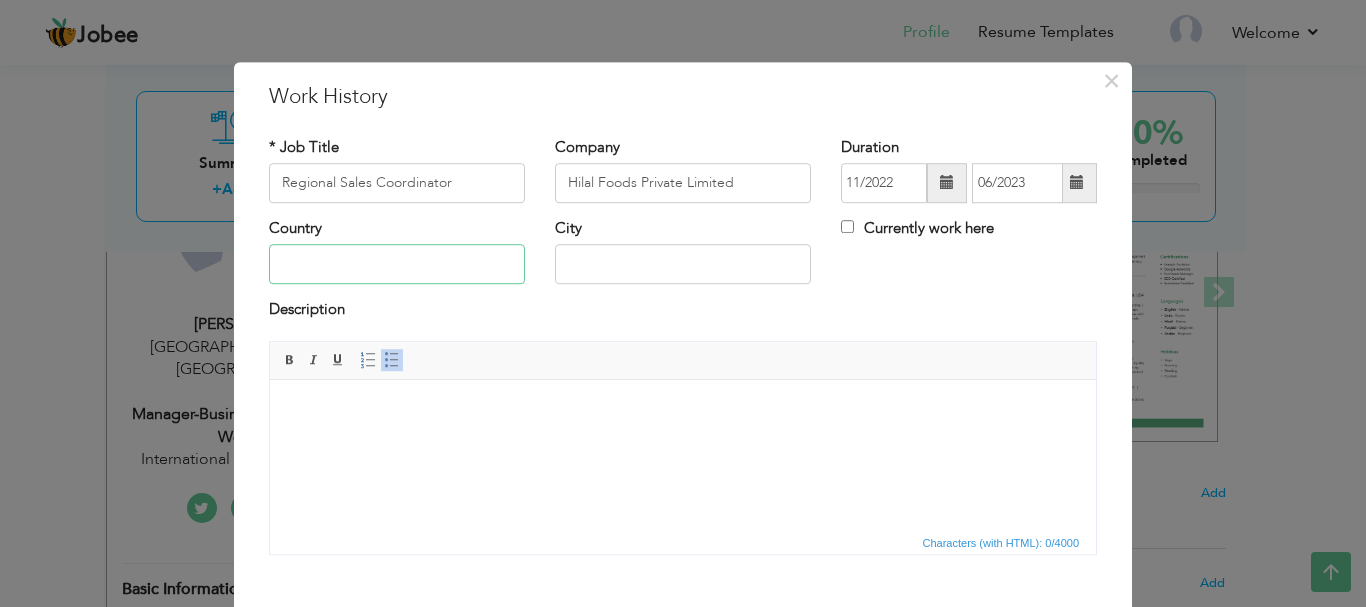 click at bounding box center (397, 265) 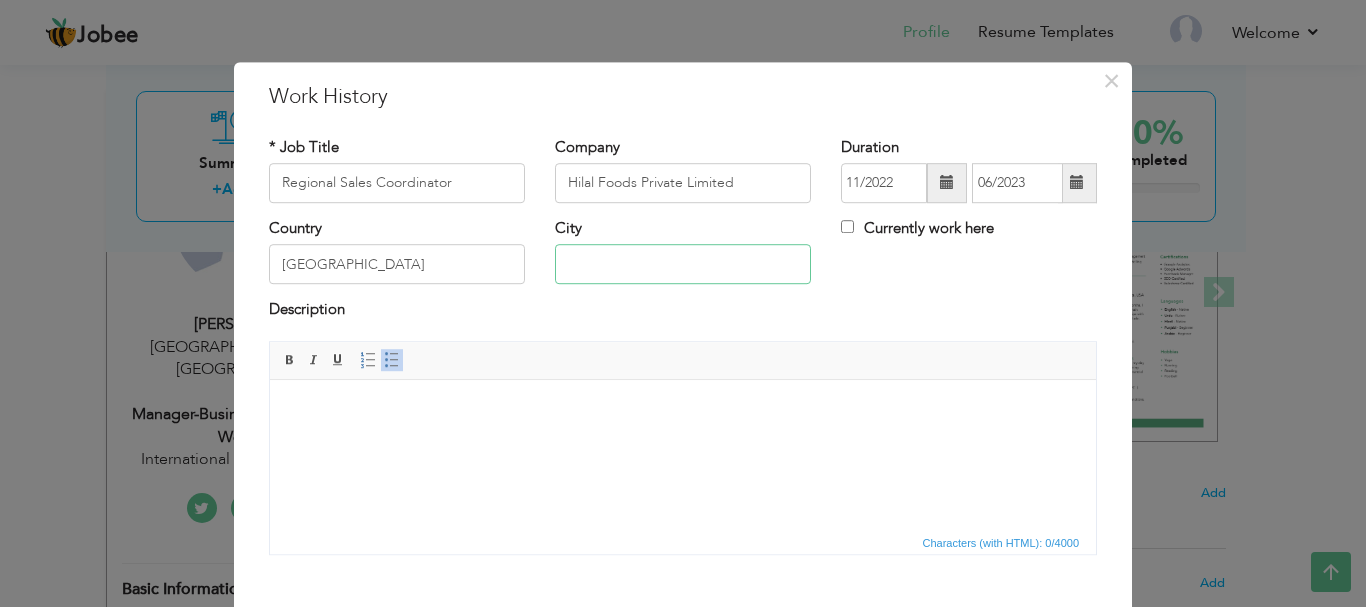 type on "[GEOGRAPHIC_DATA]" 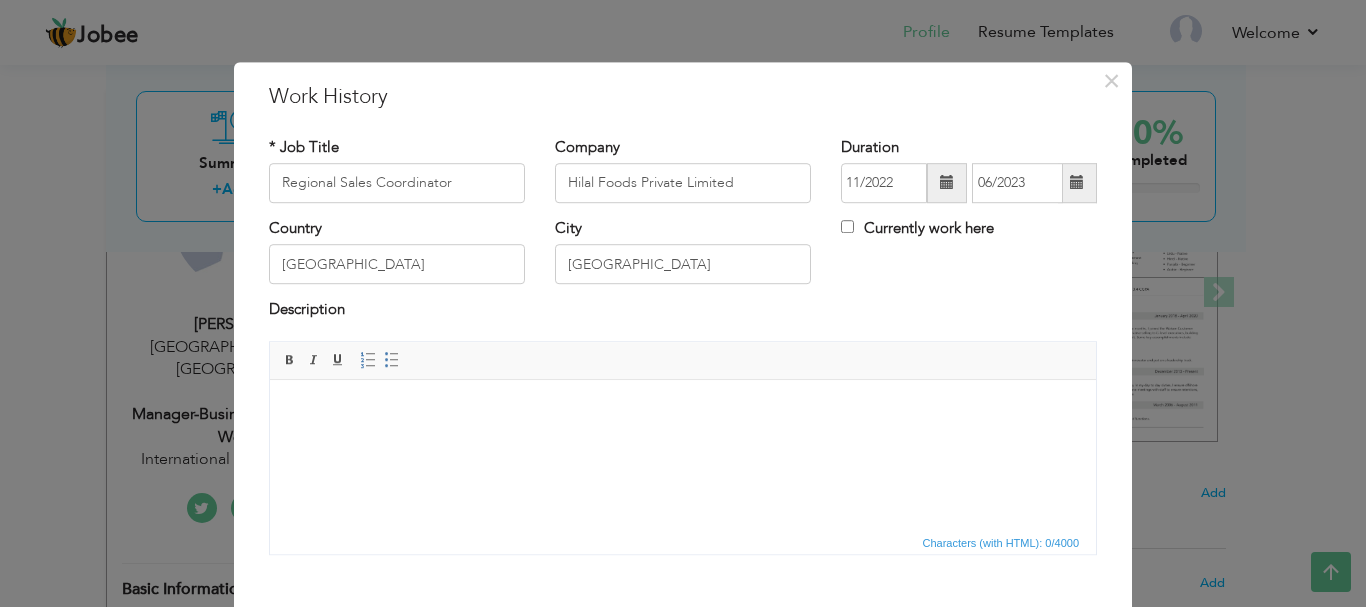 click at bounding box center (683, 409) 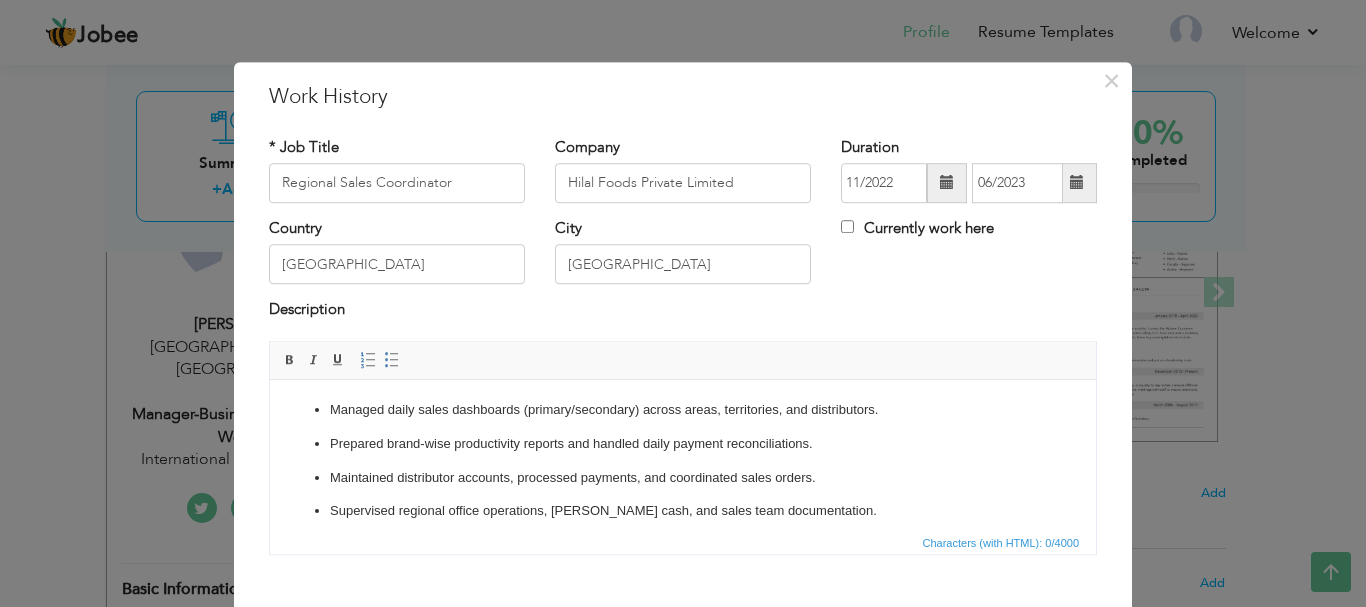 scroll, scrollTop: 157, scrollLeft: 0, axis: vertical 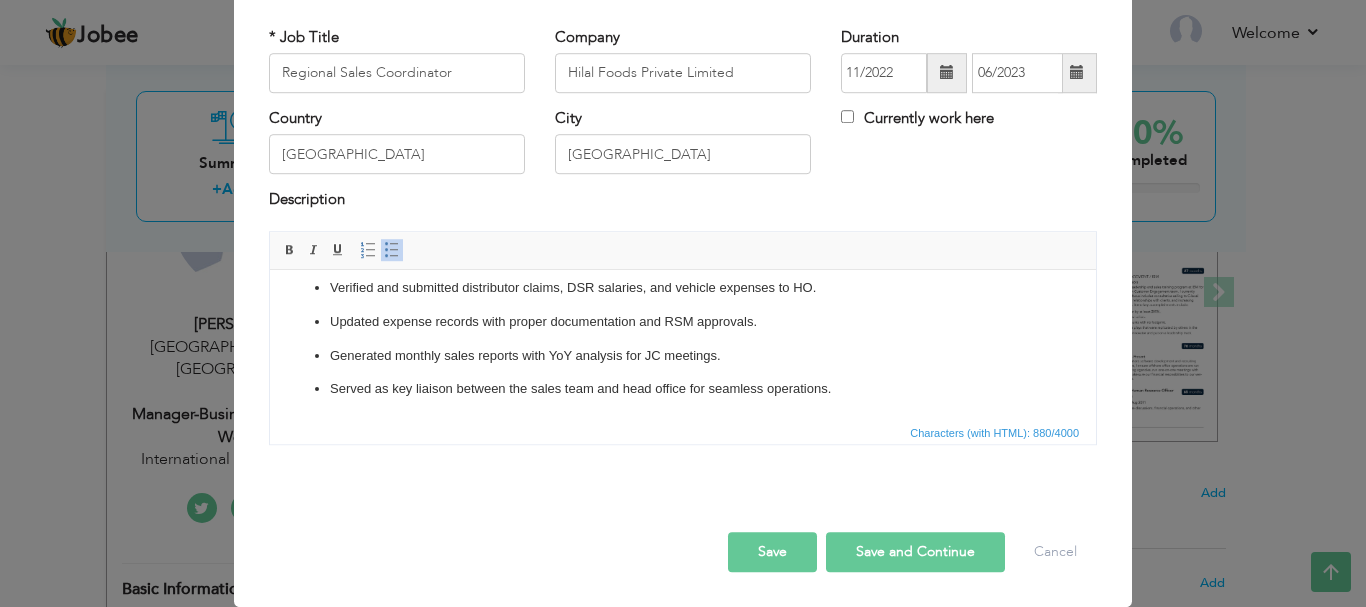 click on "Save and Continue" at bounding box center (915, 552) 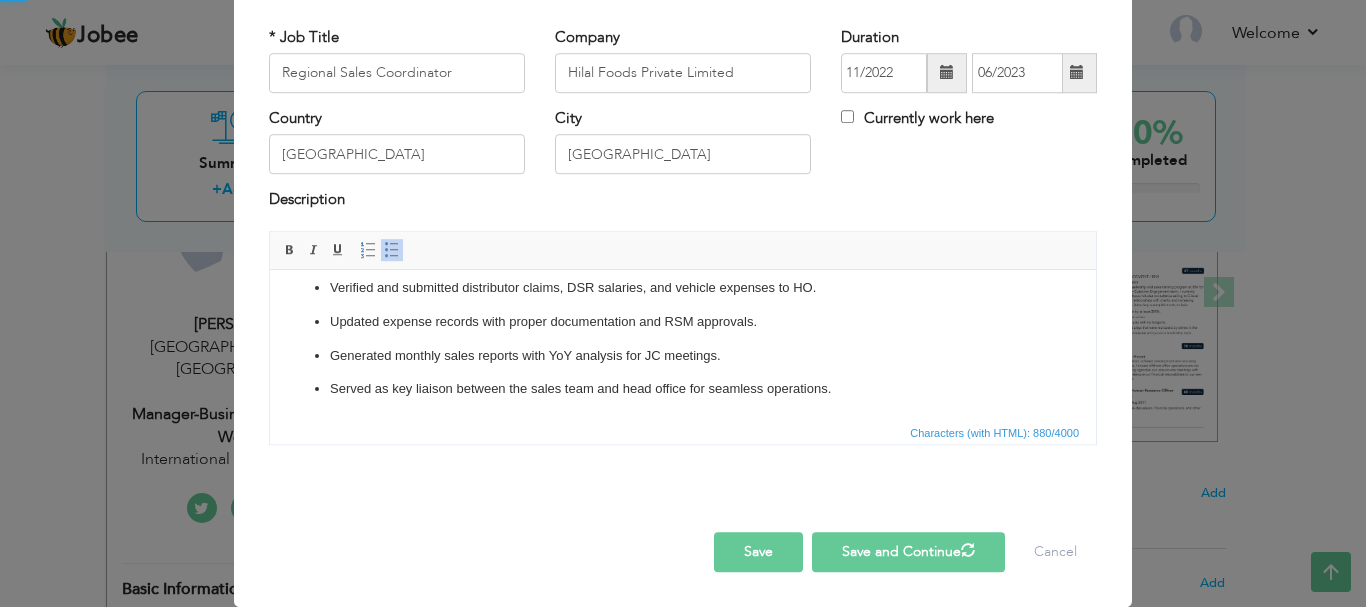 type 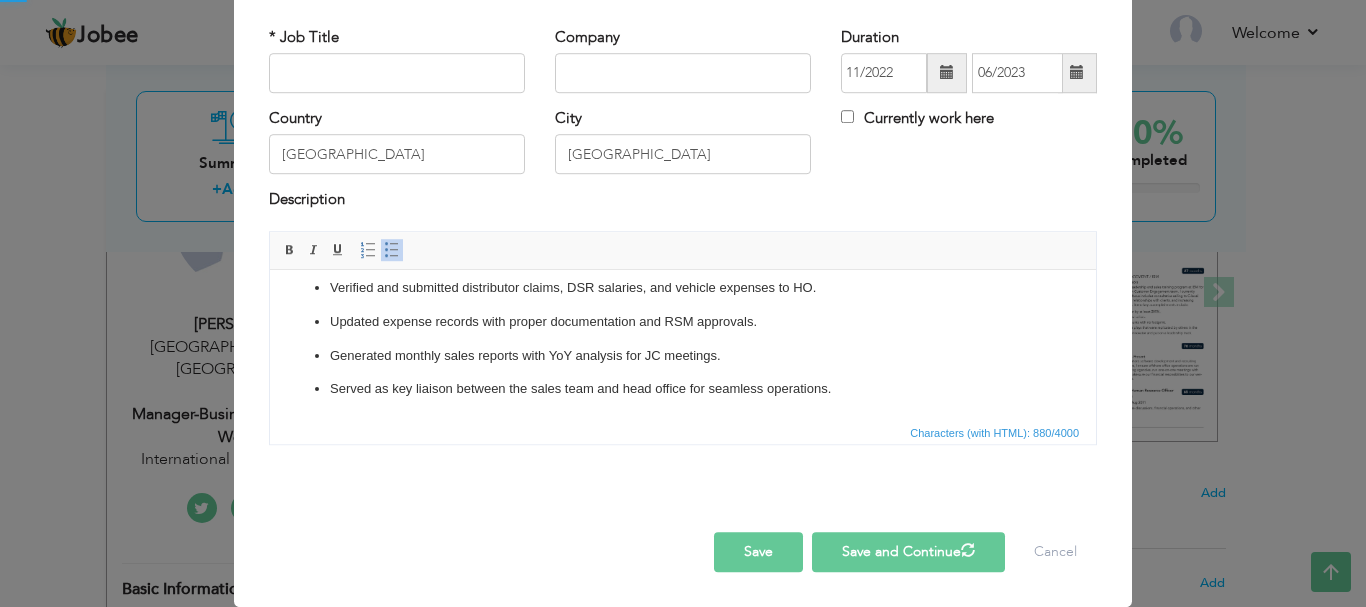 type 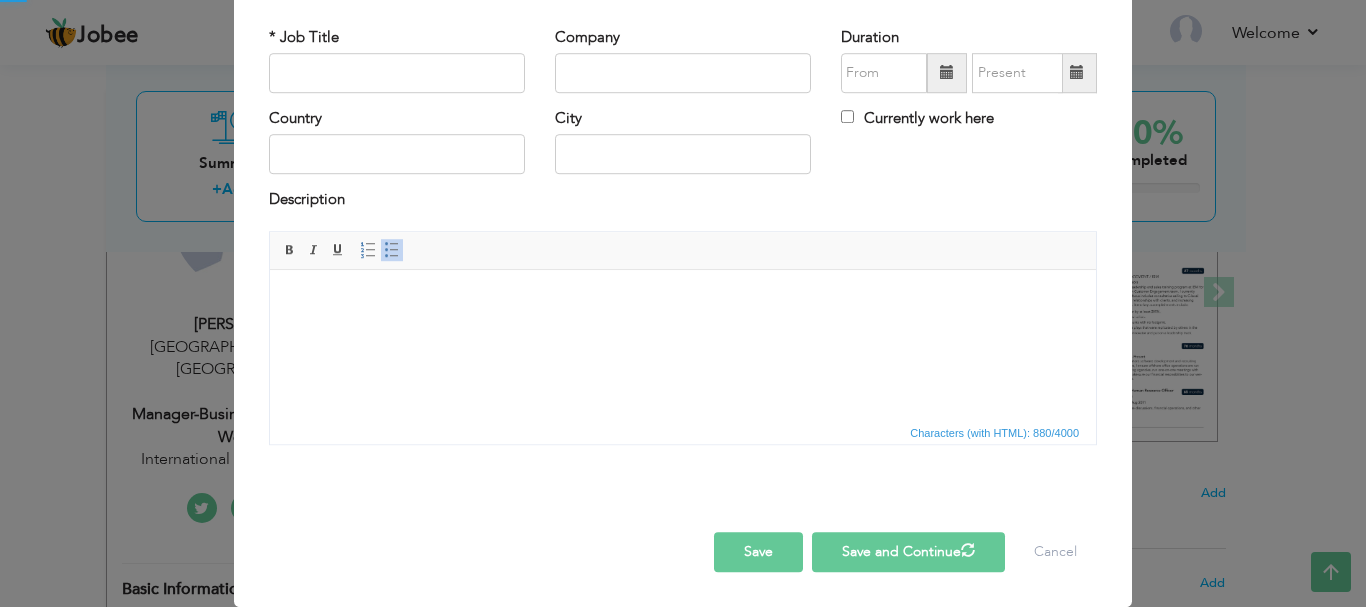 scroll, scrollTop: 0, scrollLeft: 0, axis: both 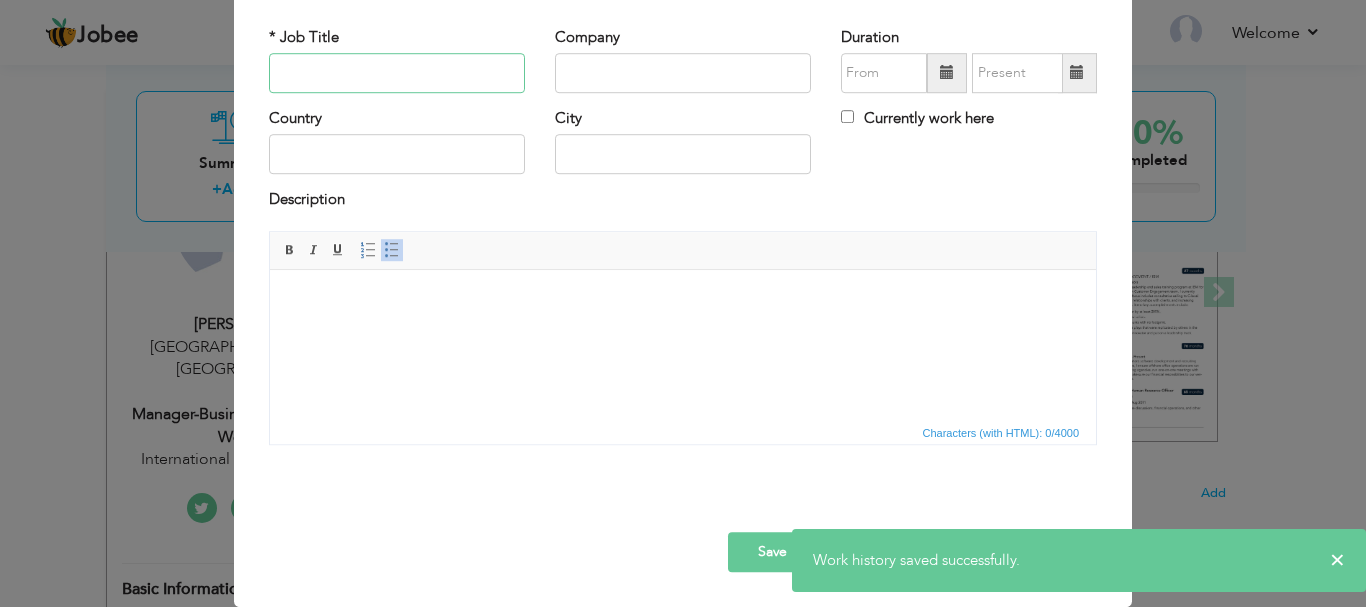 click at bounding box center [397, 73] 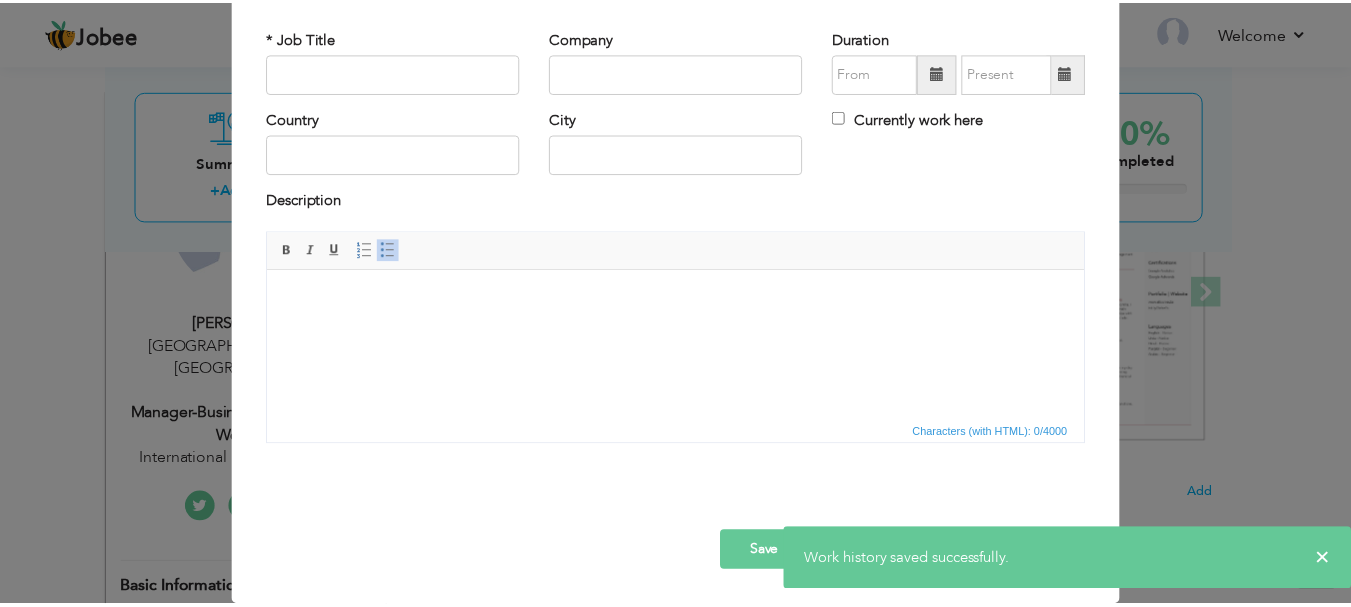 scroll, scrollTop: 0, scrollLeft: 0, axis: both 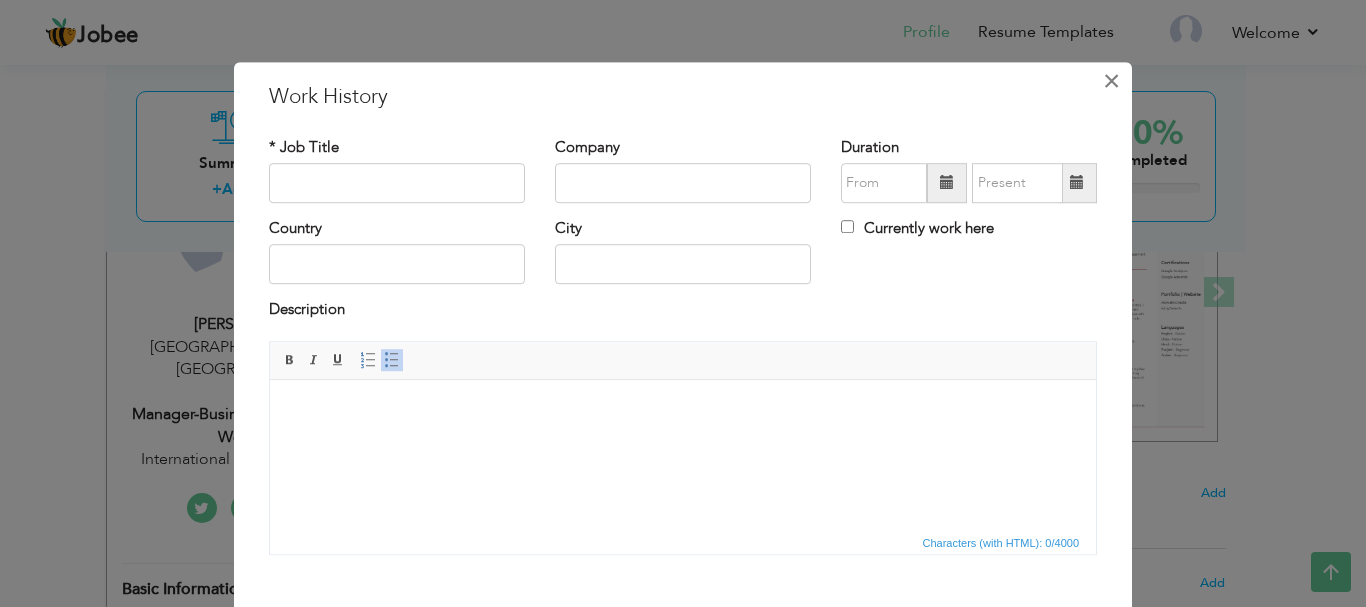 click on "×" at bounding box center [1111, 81] 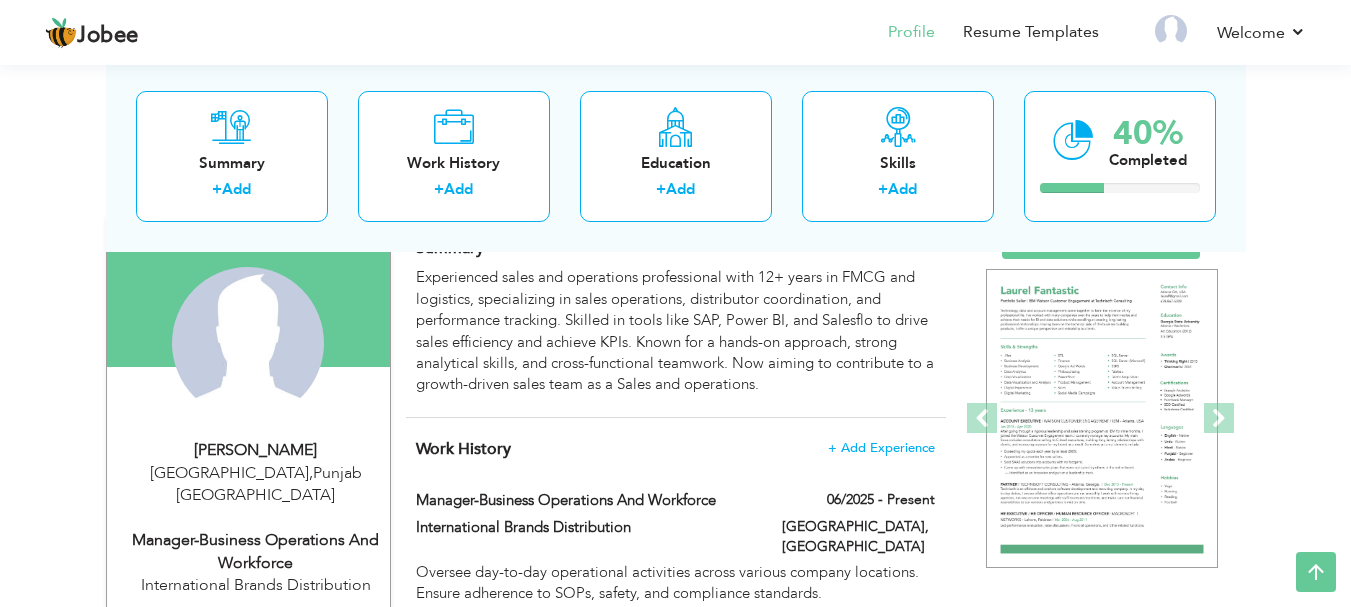scroll, scrollTop: 154, scrollLeft: 0, axis: vertical 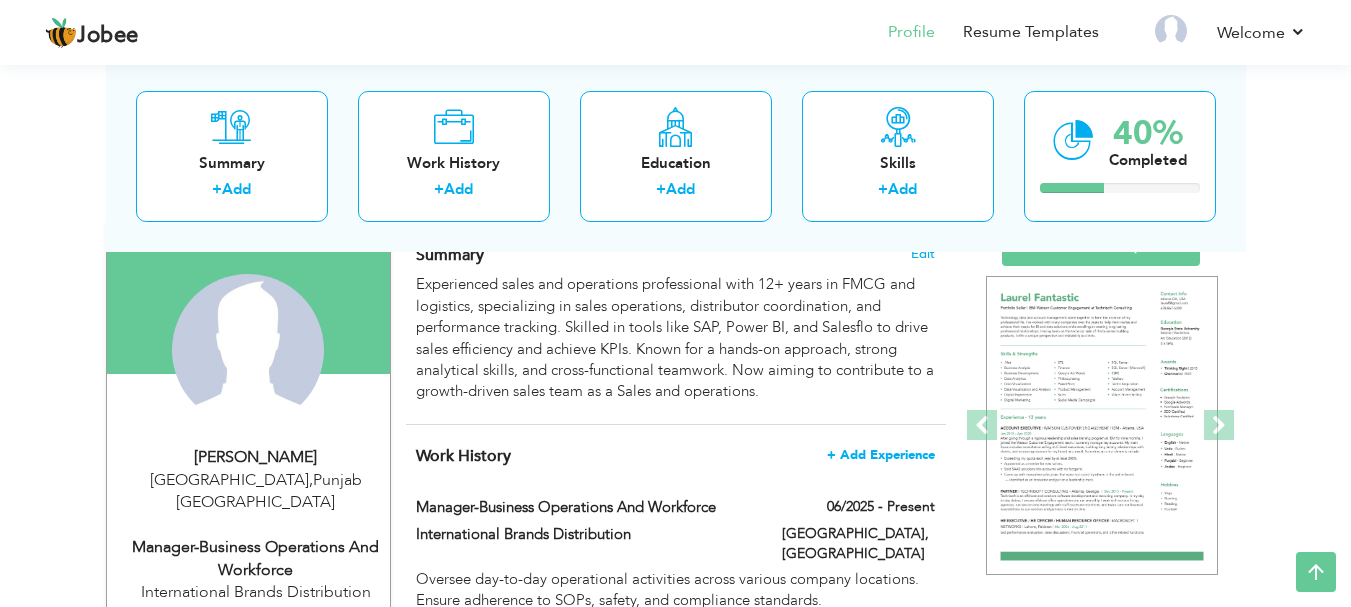 click on "+ Add Experience" at bounding box center (881, 455) 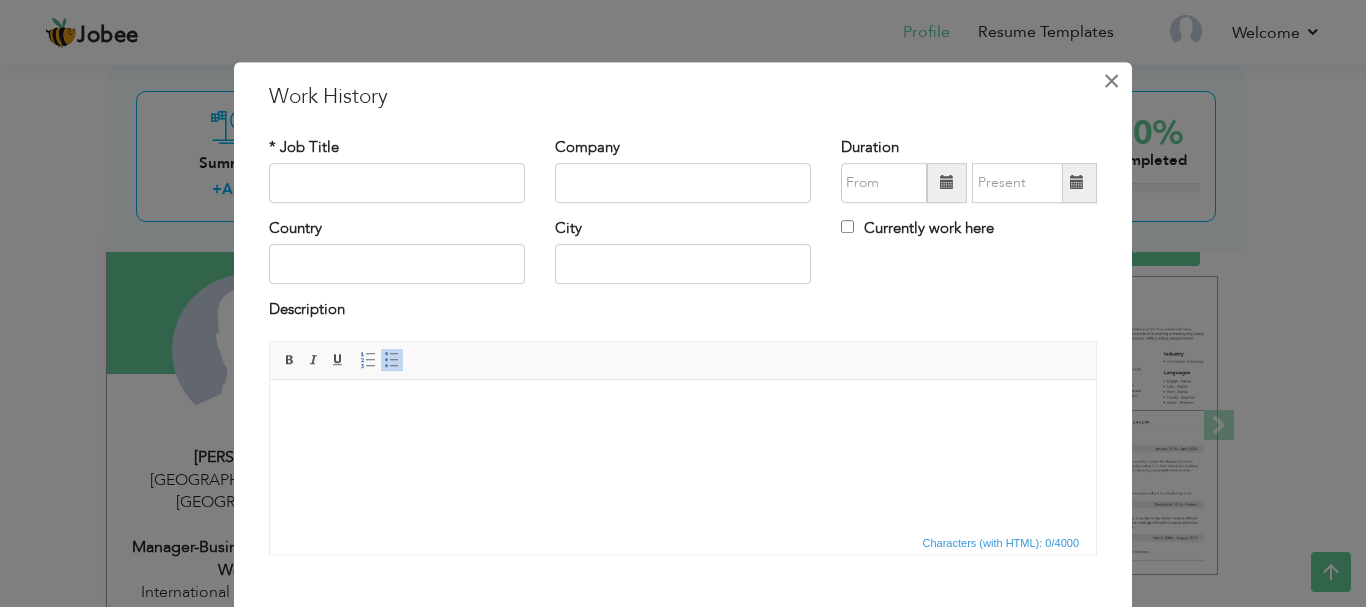 click on "×" at bounding box center (1111, 81) 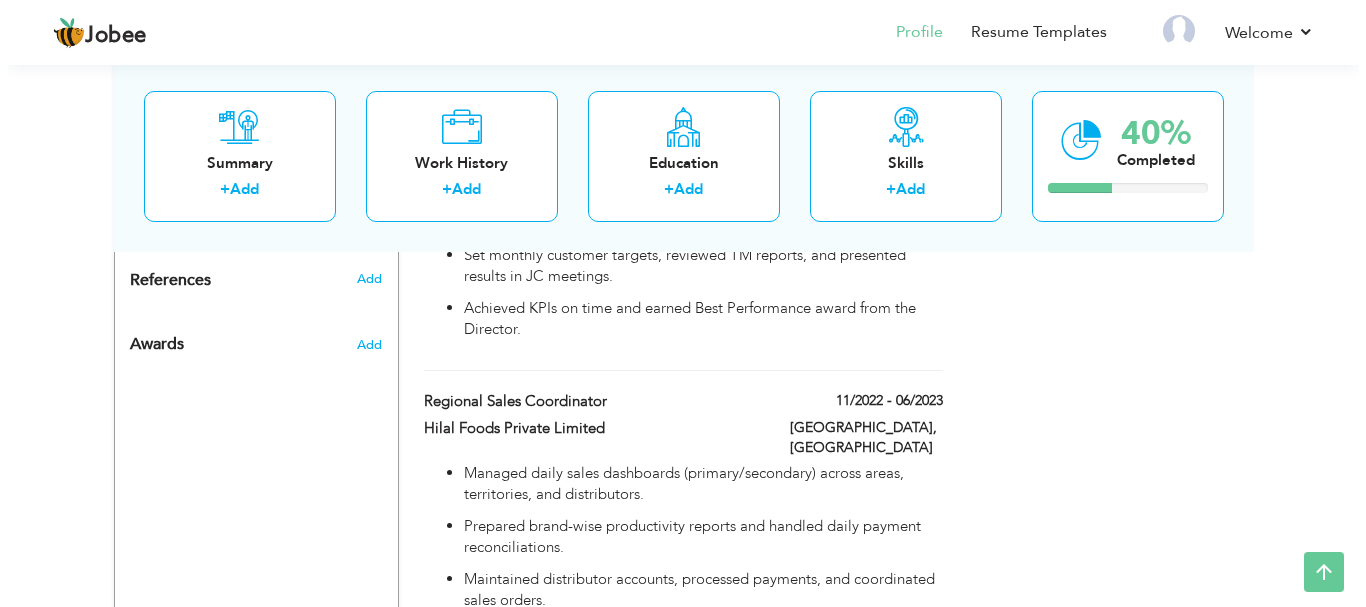 scroll, scrollTop: 1036, scrollLeft: 0, axis: vertical 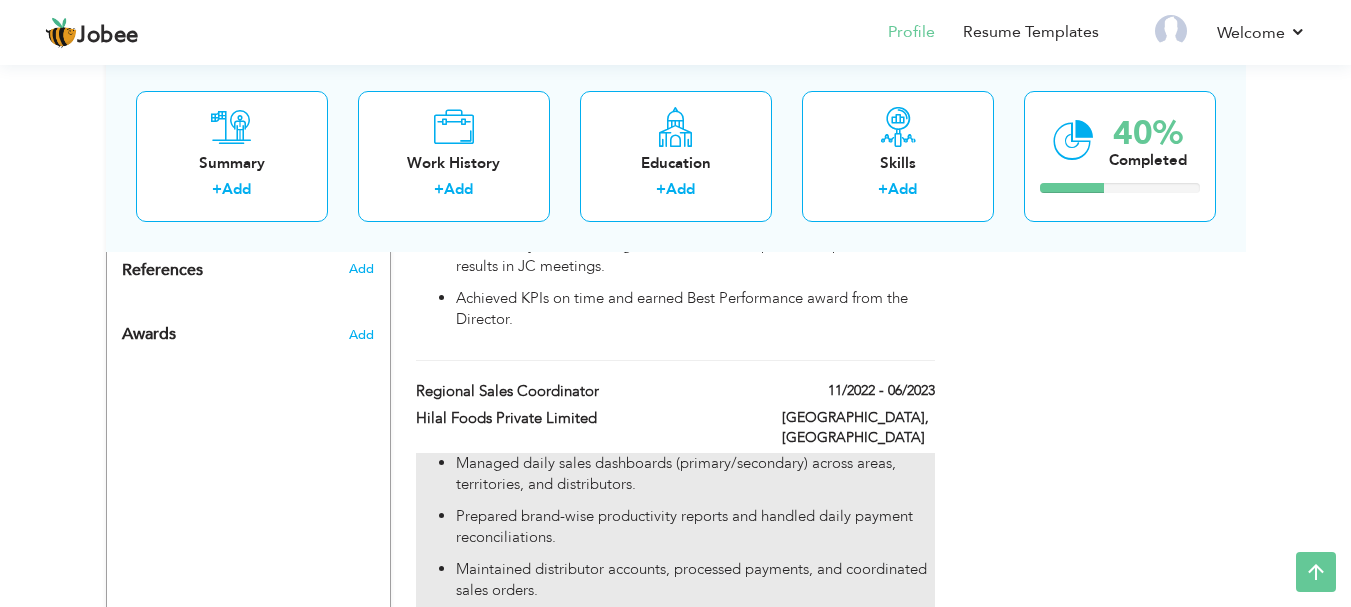 click on "Managed daily sales dashboards (primary/secondary) across areas, territories, and distributors." at bounding box center (695, 474) 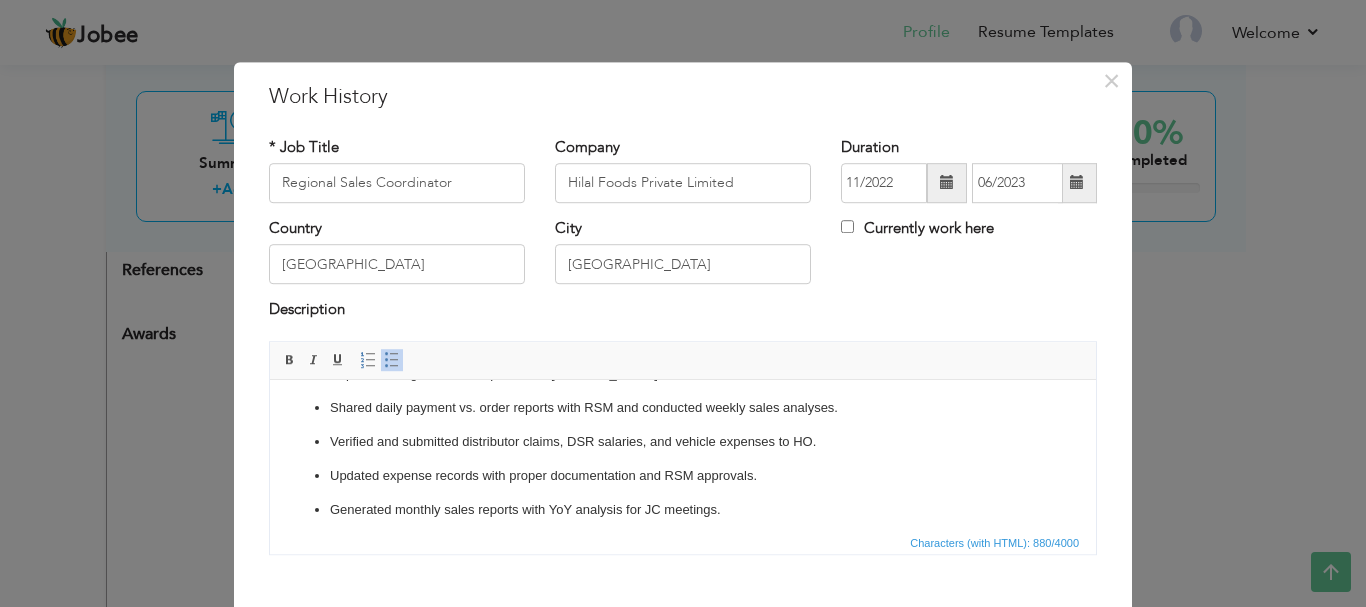 scroll, scrollTop: 181, scrollLeft: 0, axis: vertical 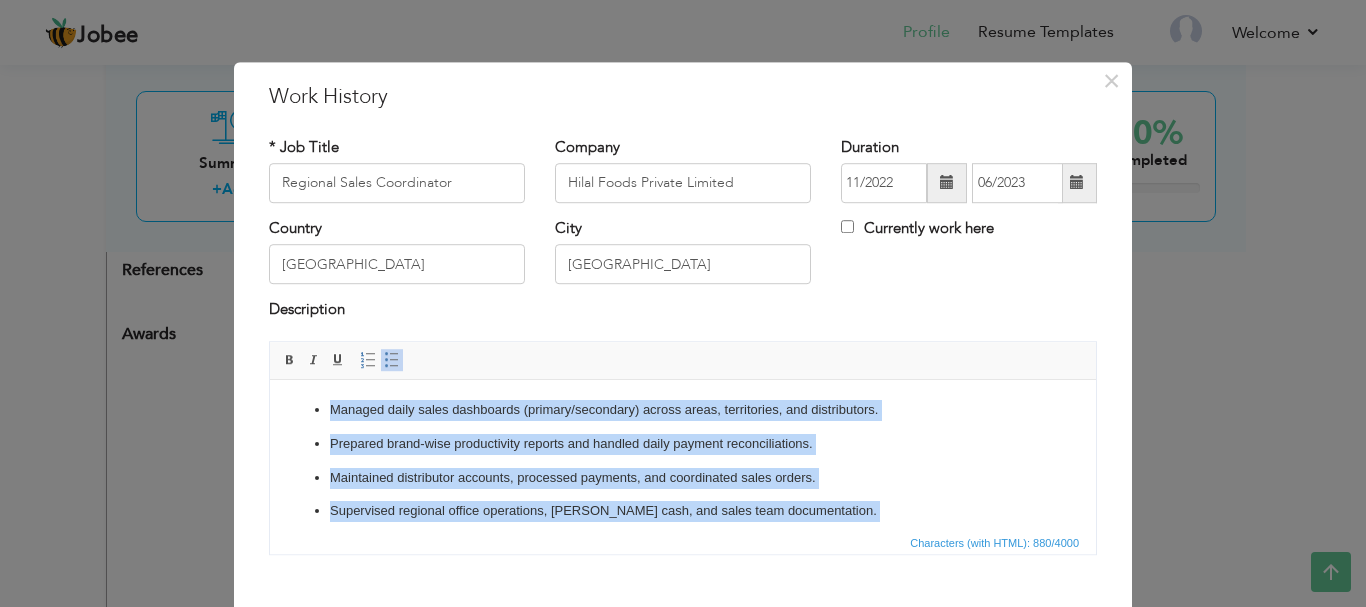 drag, startPoint x: 845, startPoint y: 497, endPoint x: 327, endPoint y: 369, distance: 533.5804 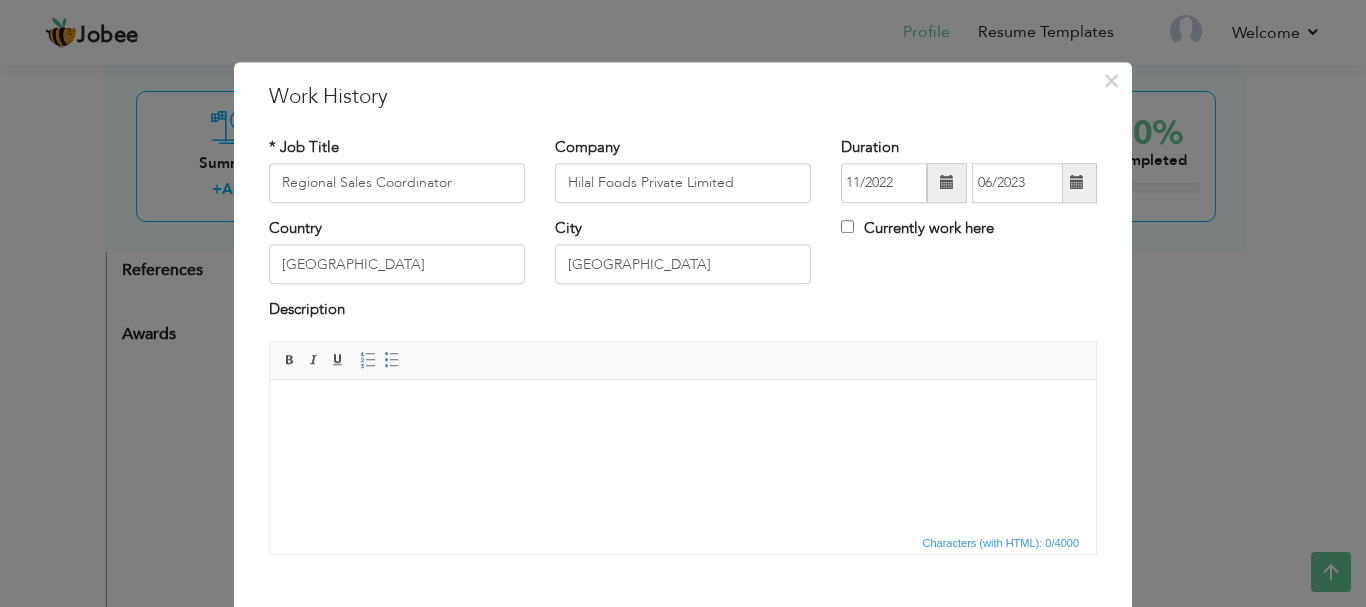 scroll, scrollTop: 56, scrollLeft: 0, axis: vertical 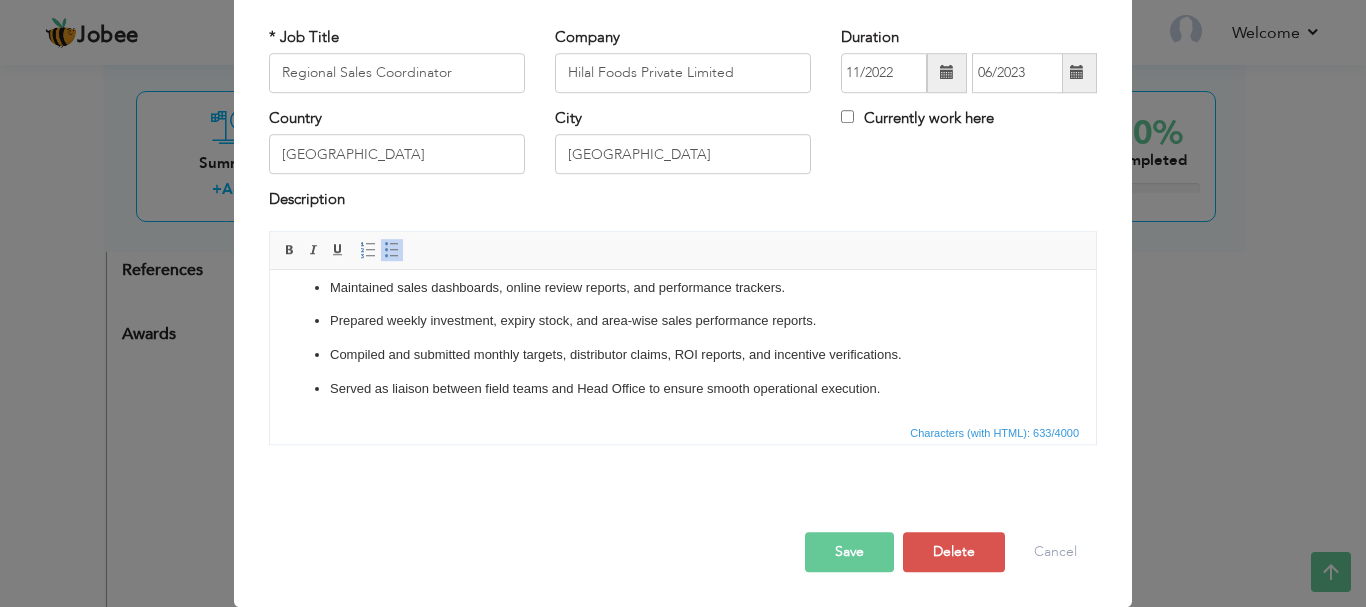 click on "Save" at bounding box center [849, 552] 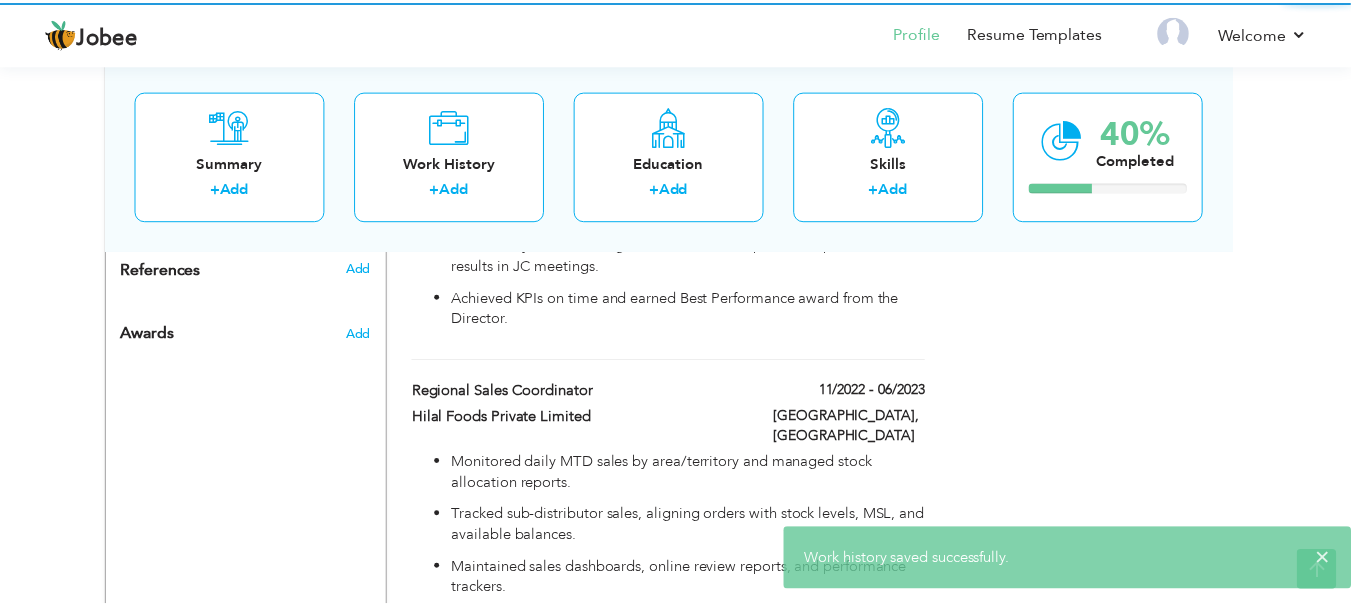 scroll, scrollTop: 0, scrollLeft: 0, axis: both 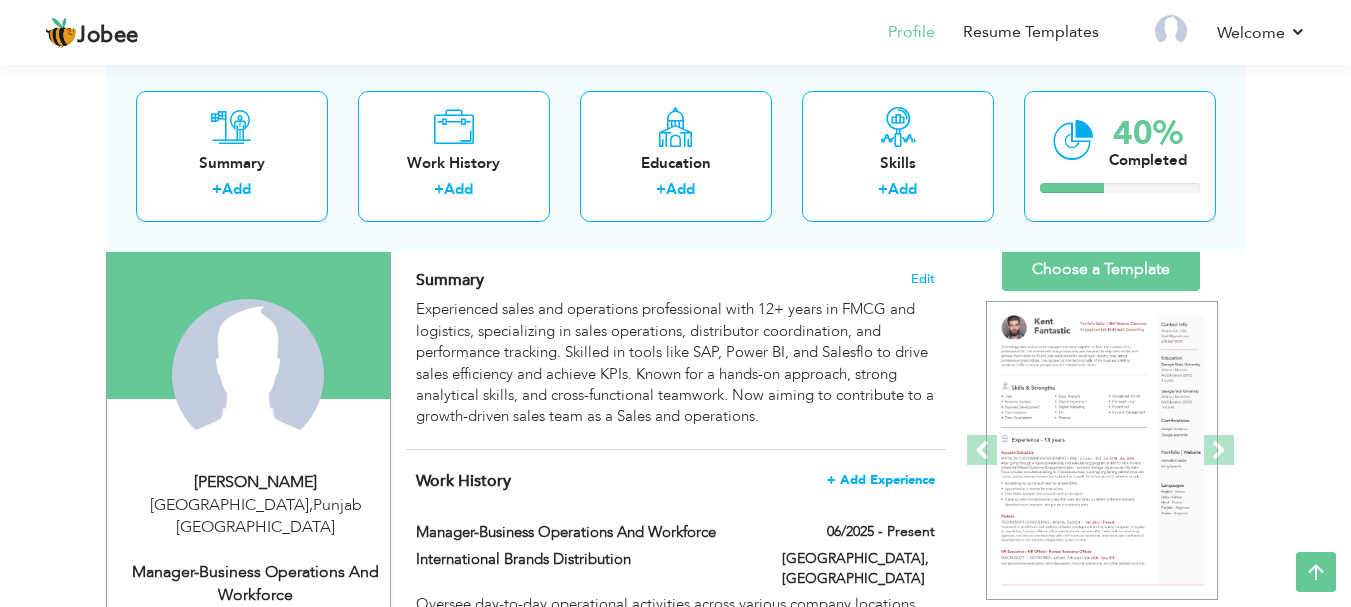 click on "+ Add Experience" at bounding box center [881, 480] 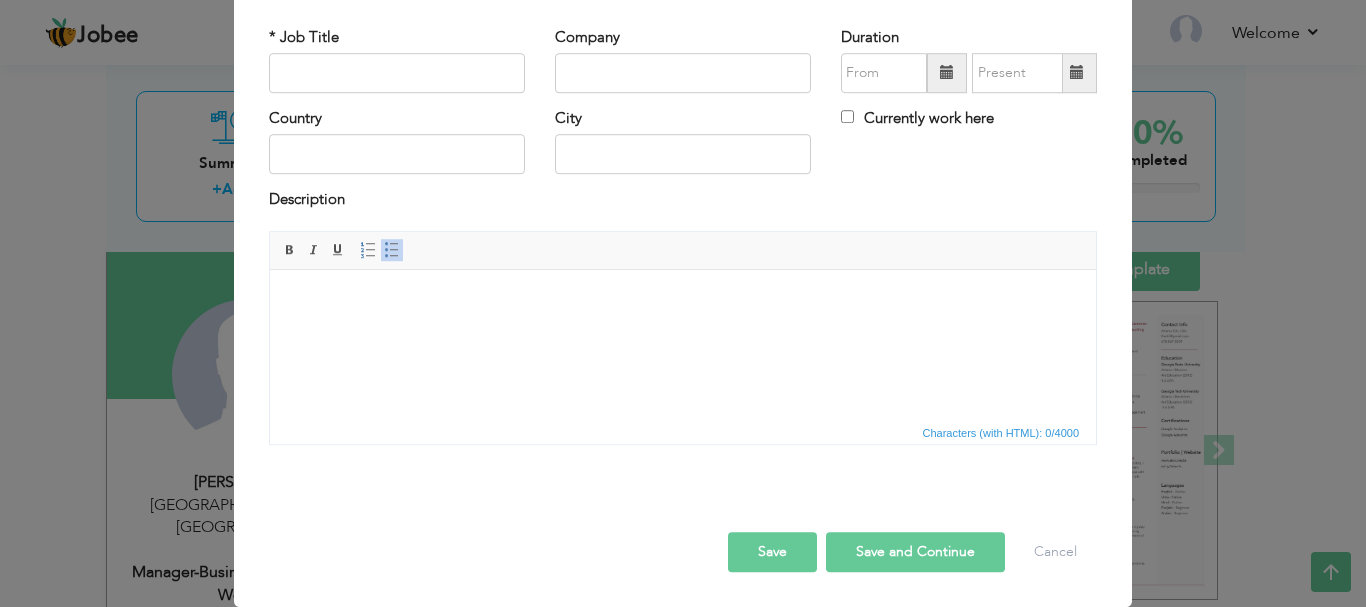 scroll, scrollTop: 0, scrollLeft: 0, axis: both 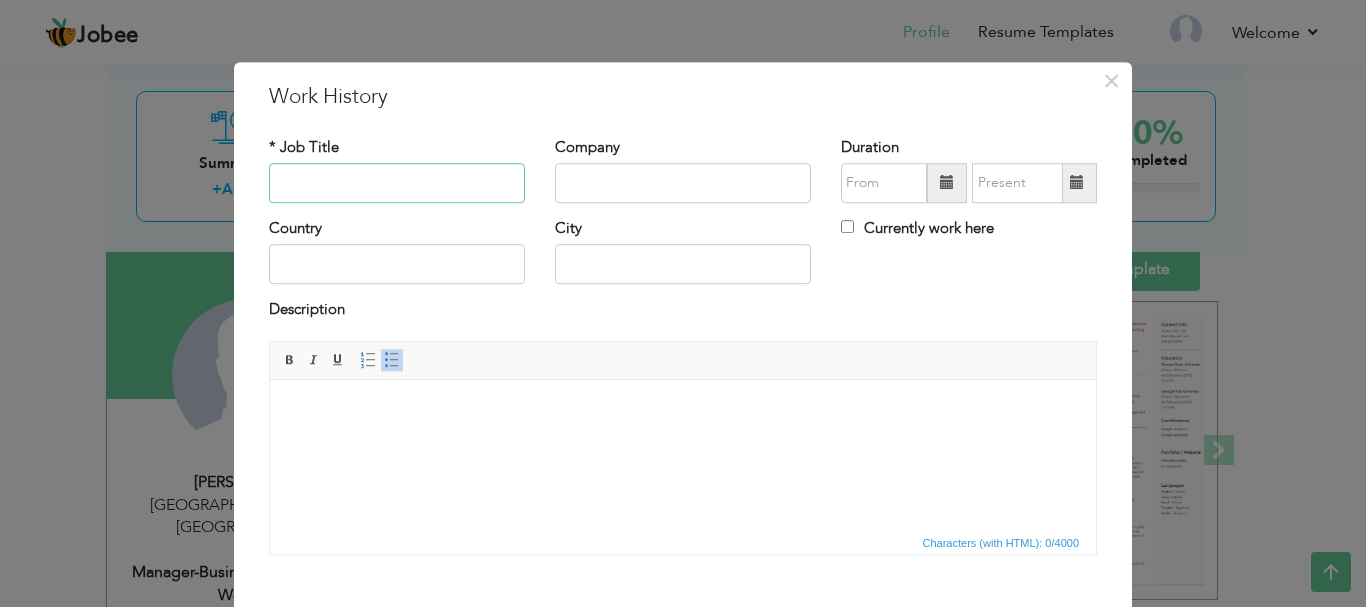 paste on "Regional Sales Coordinator" 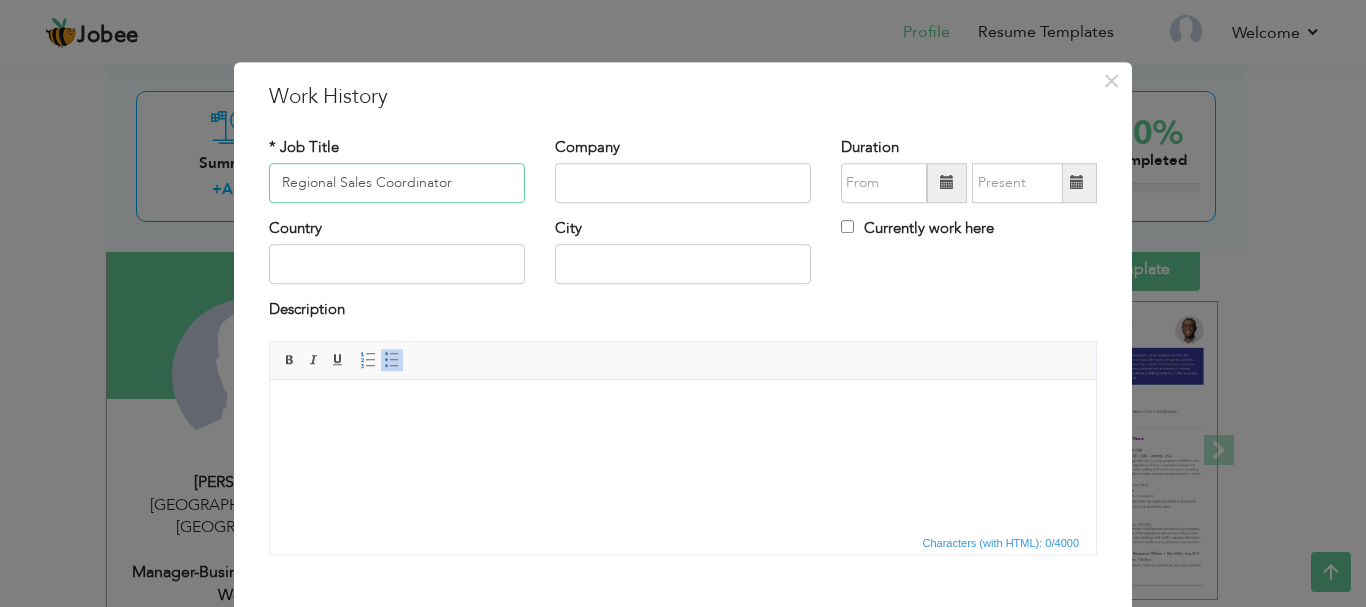 type on "Regional Sales Coordinator" 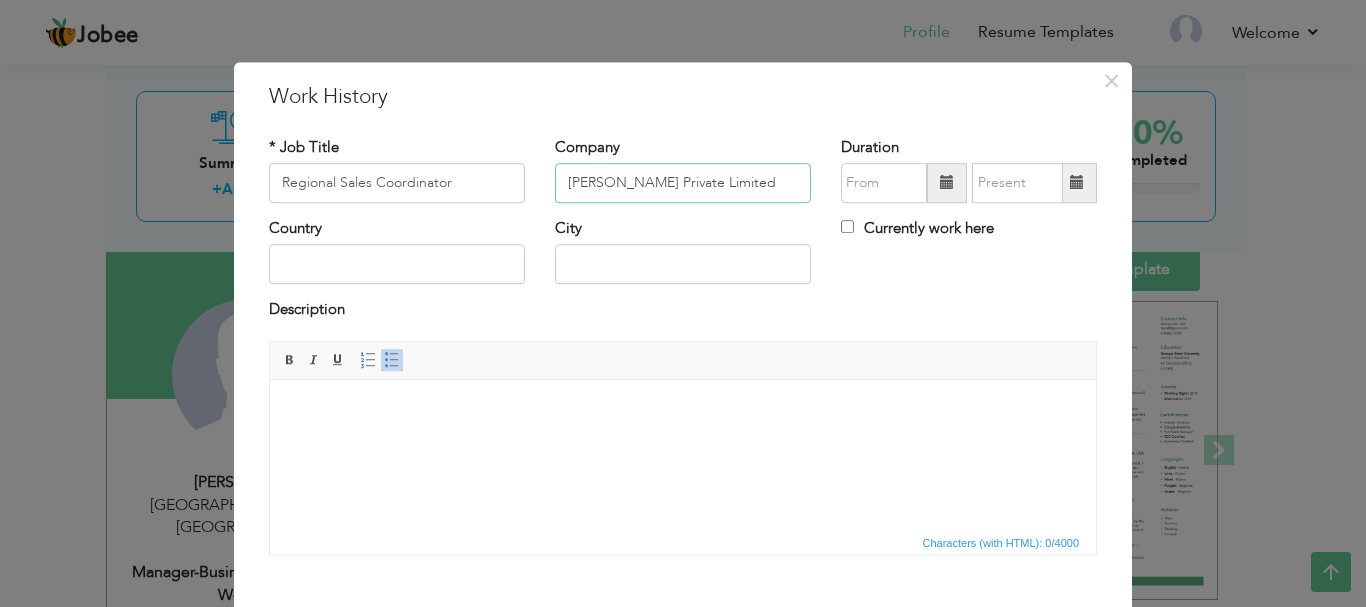 type on "[PERSON_NAME] Private Limited" 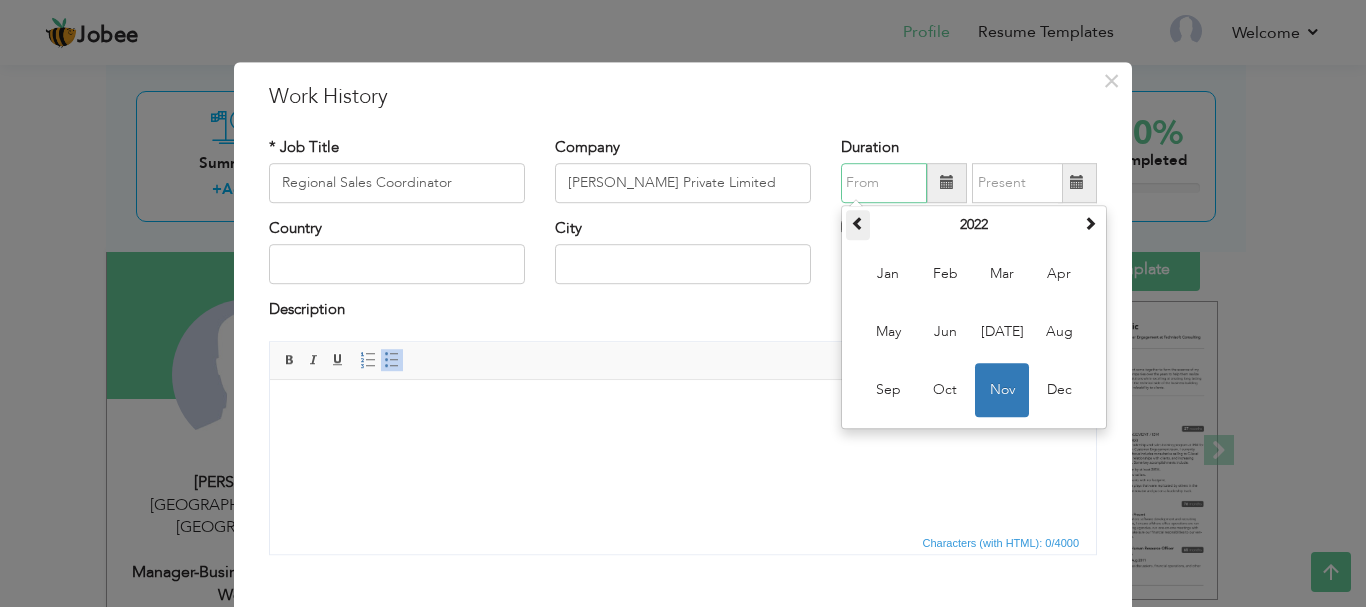 click at bounding box center (858, 223) 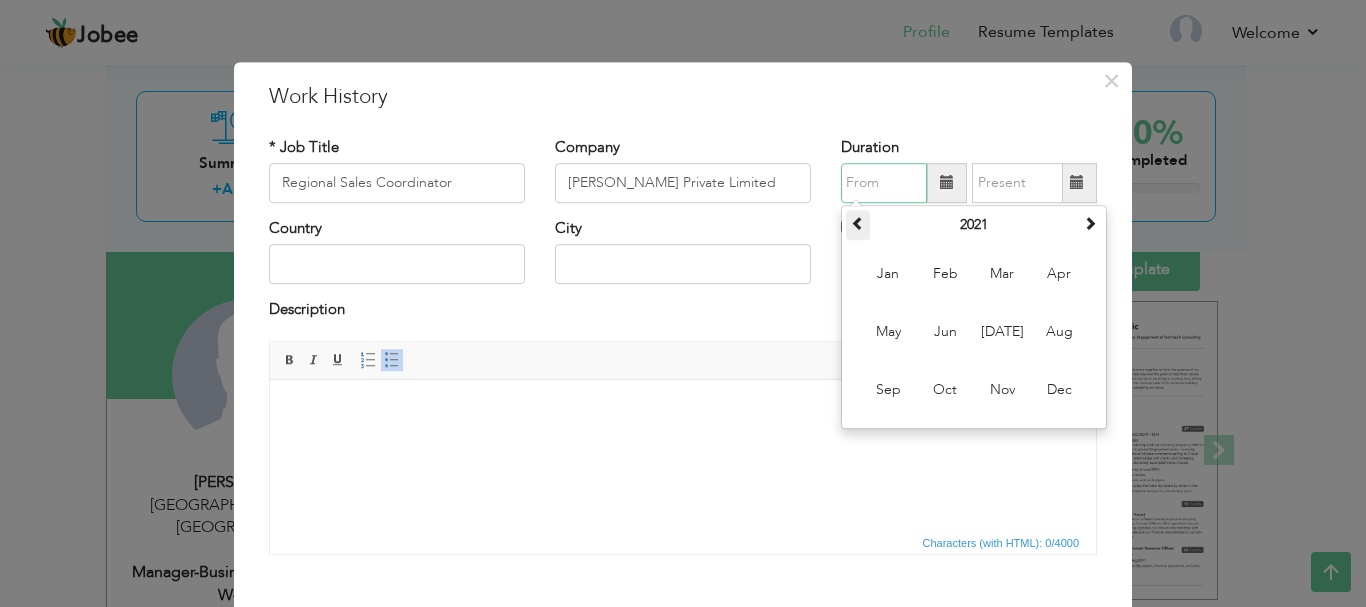 click at bounding box center [858, 223] 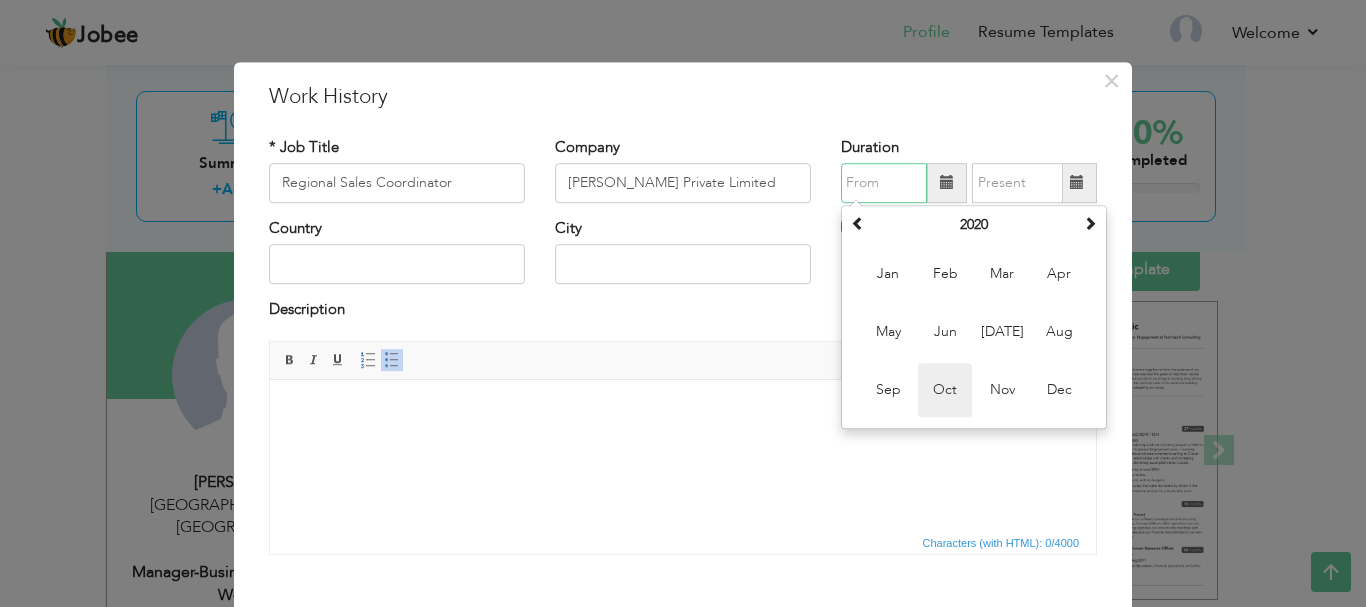 click on "Oct" at bounding box center [945, 390] 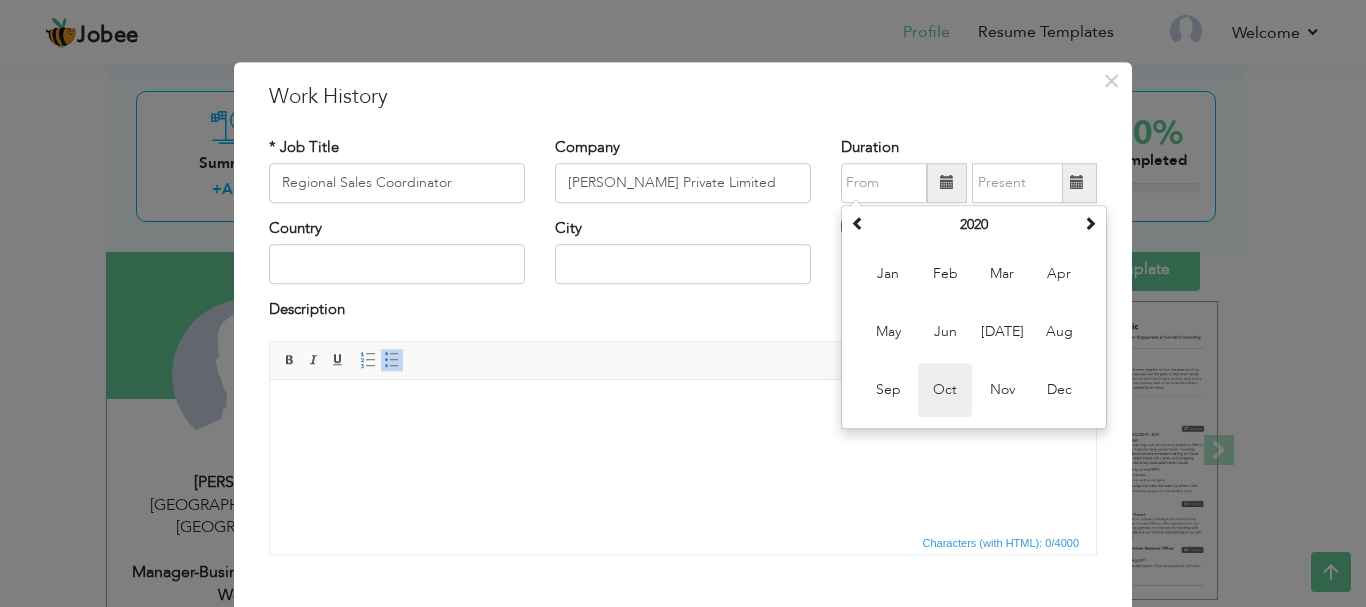 type on "10/2020" 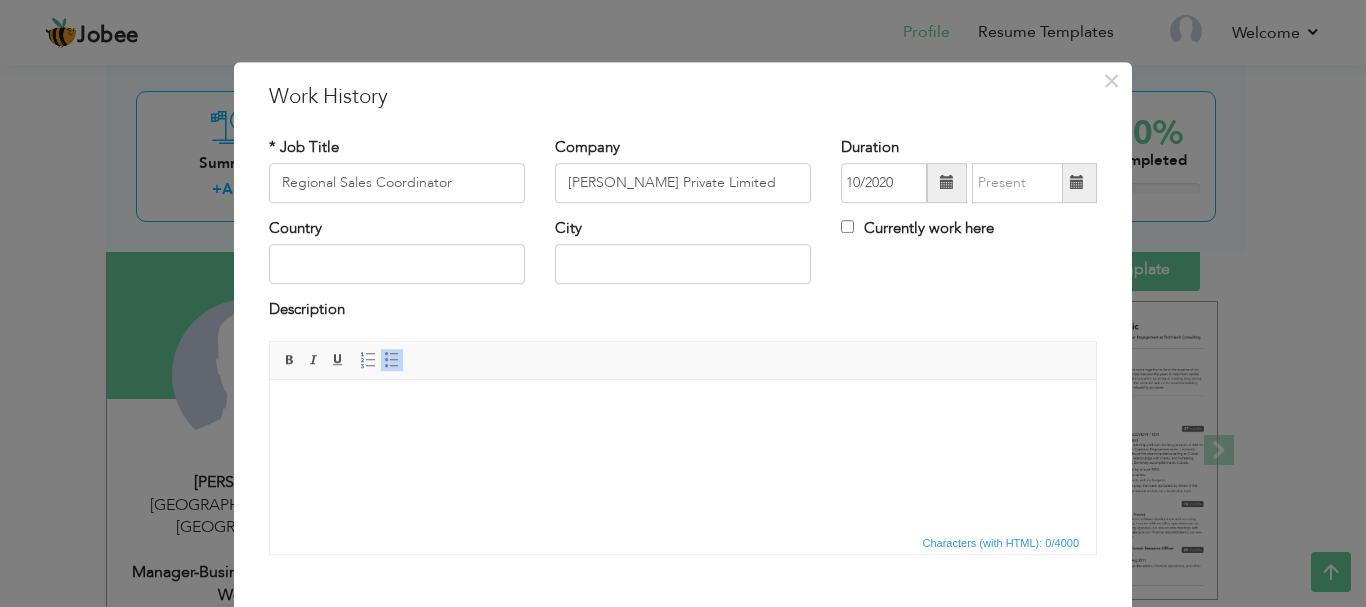 click at bounding box center (1077, 183) 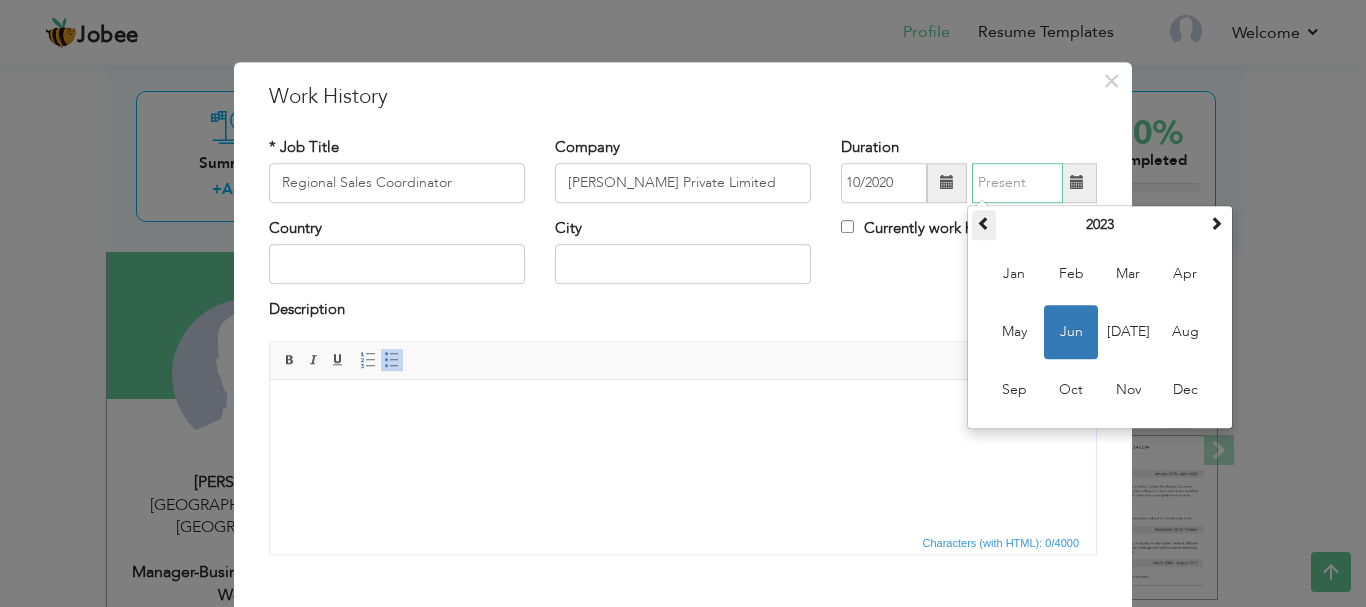 click at bounding box center (984, 223) 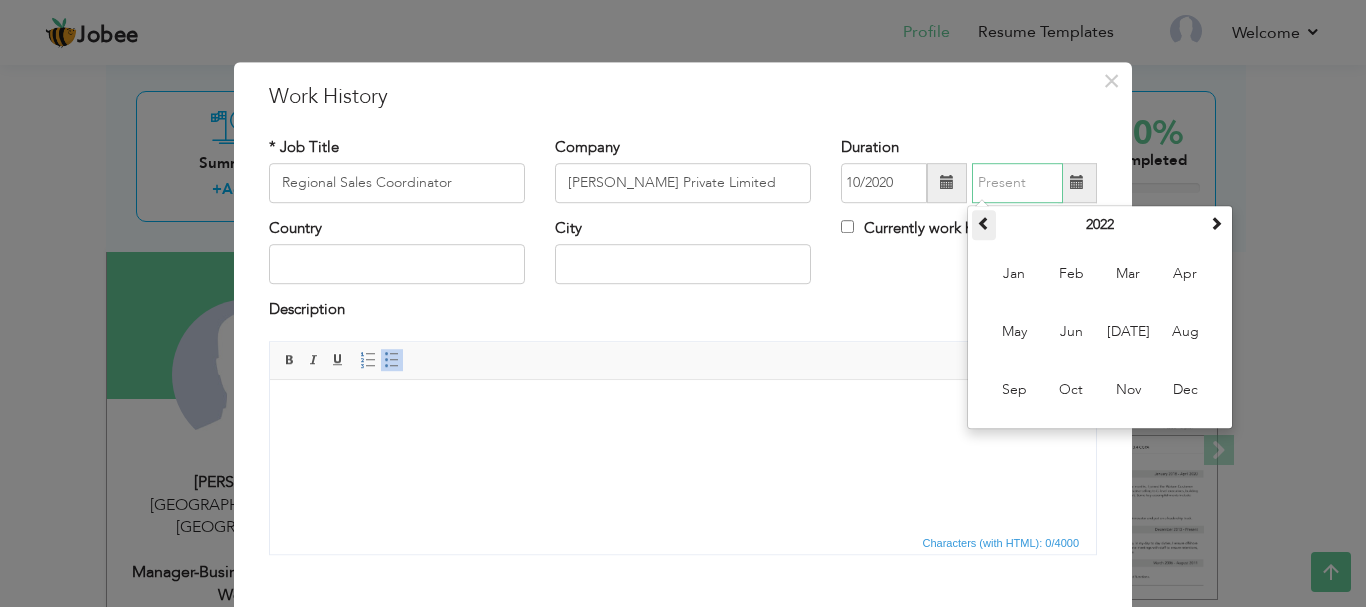 click at bounding box center [984, 223] 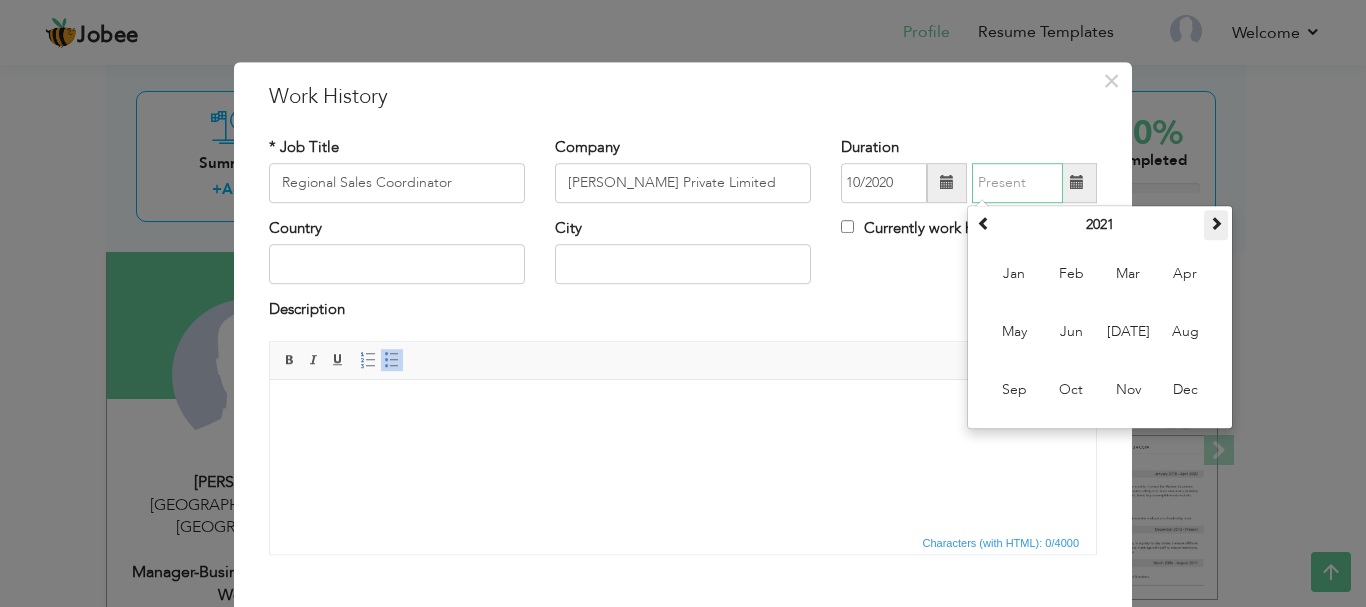 click at bounding box center (1216, 223) 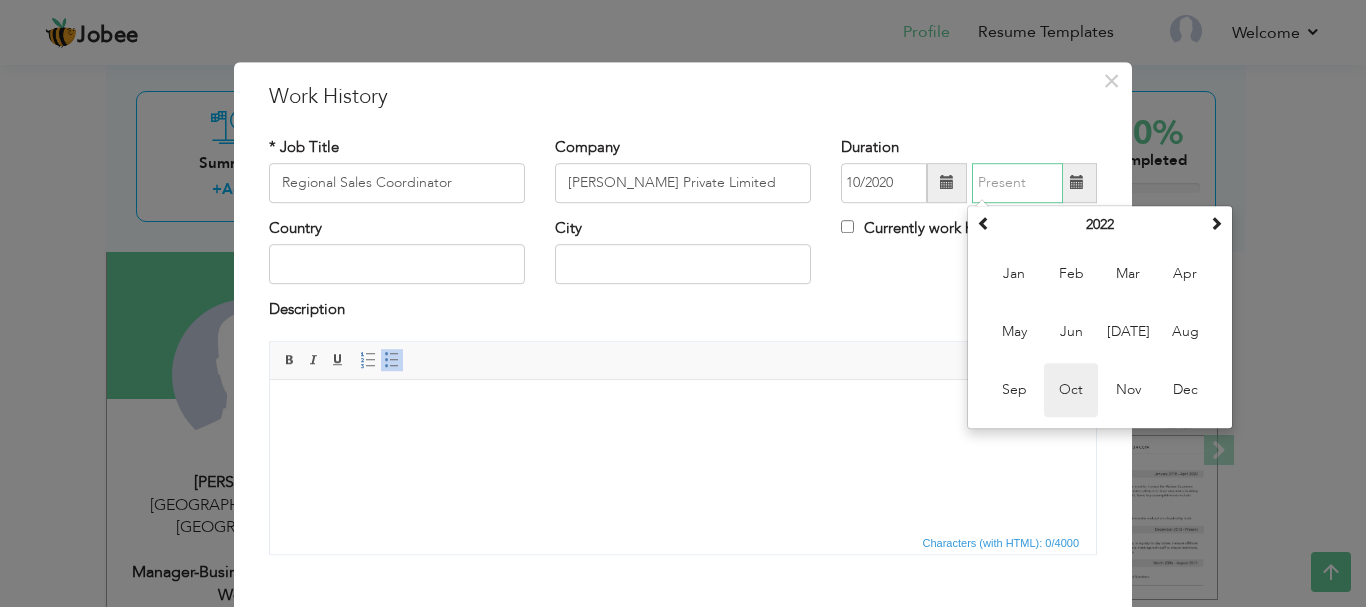 click on "Oct" at bounding box center (1071, 390) 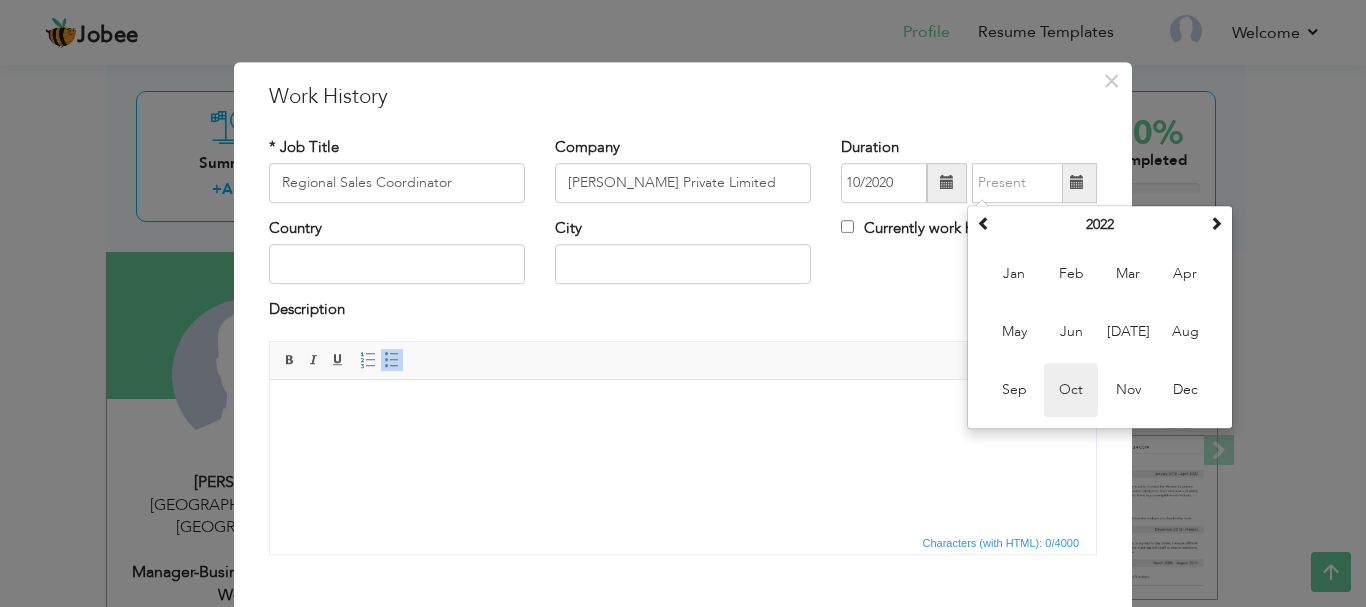 type on "10/2022" 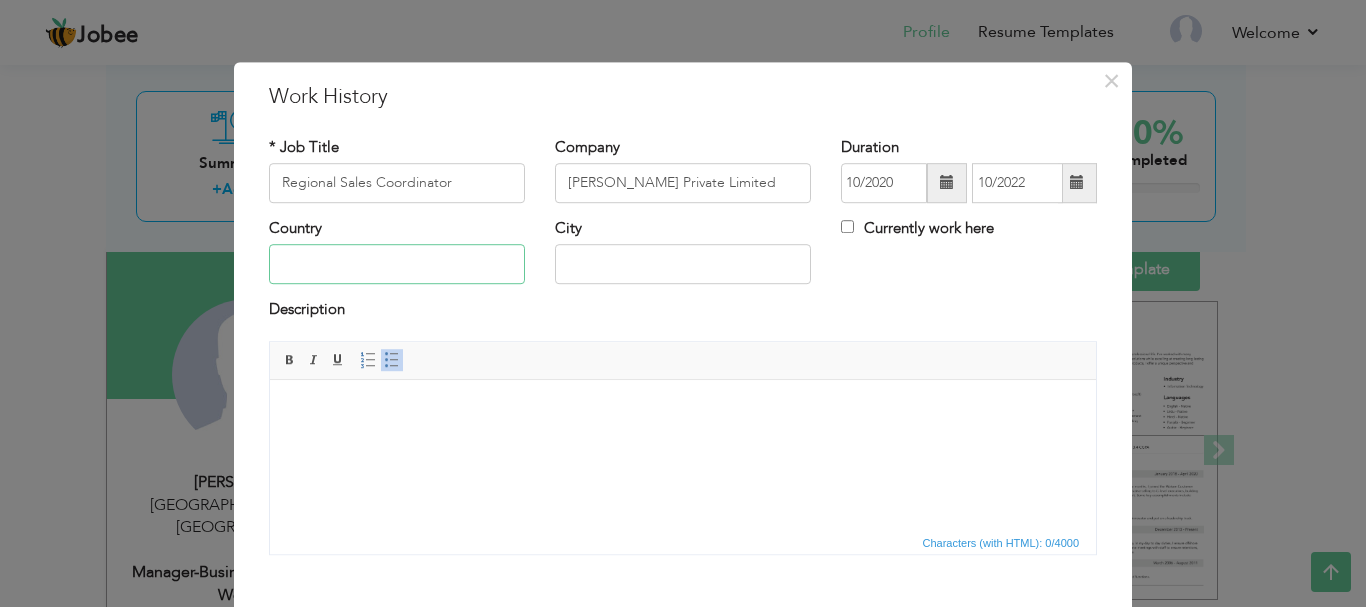 click at bounding box center [397, 265] 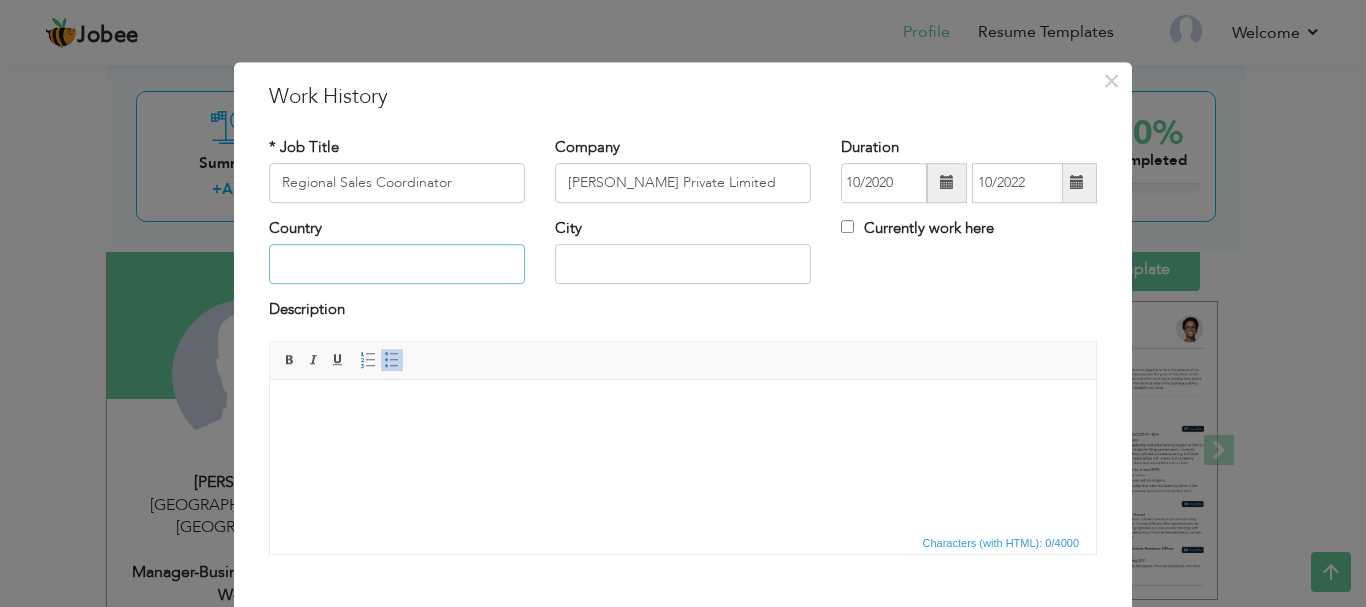 type on "[GEOGRAPHIC_DATA]" 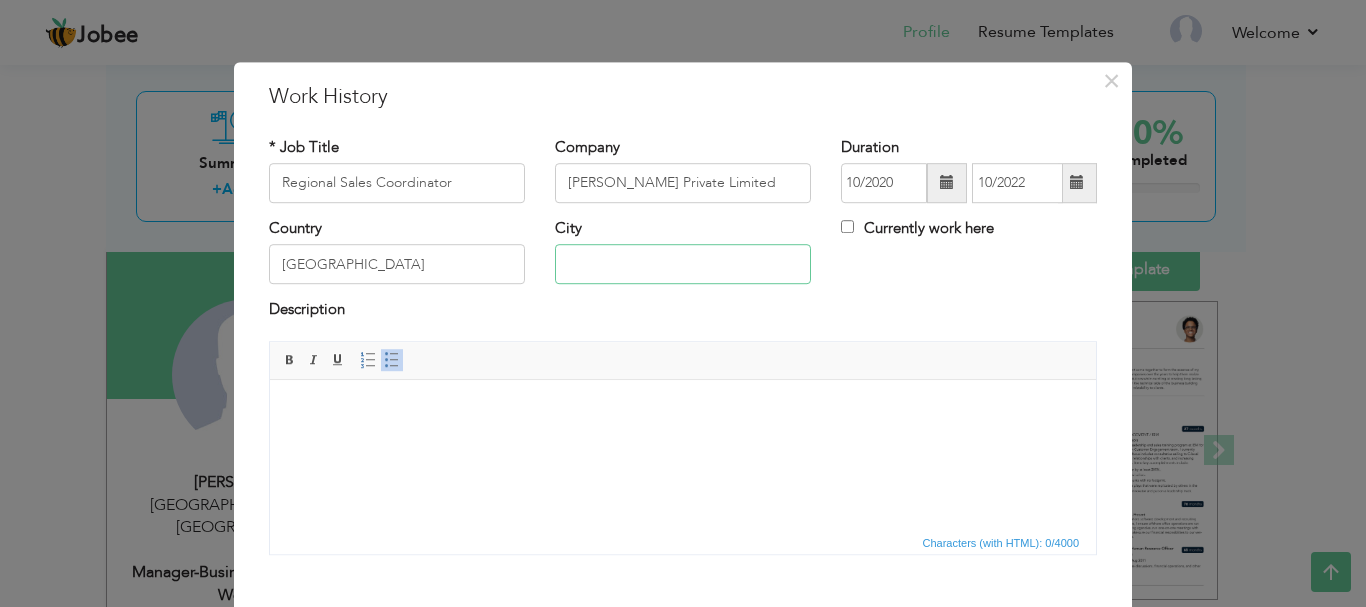 type on "[GEOGRAPHIC_DATA]" 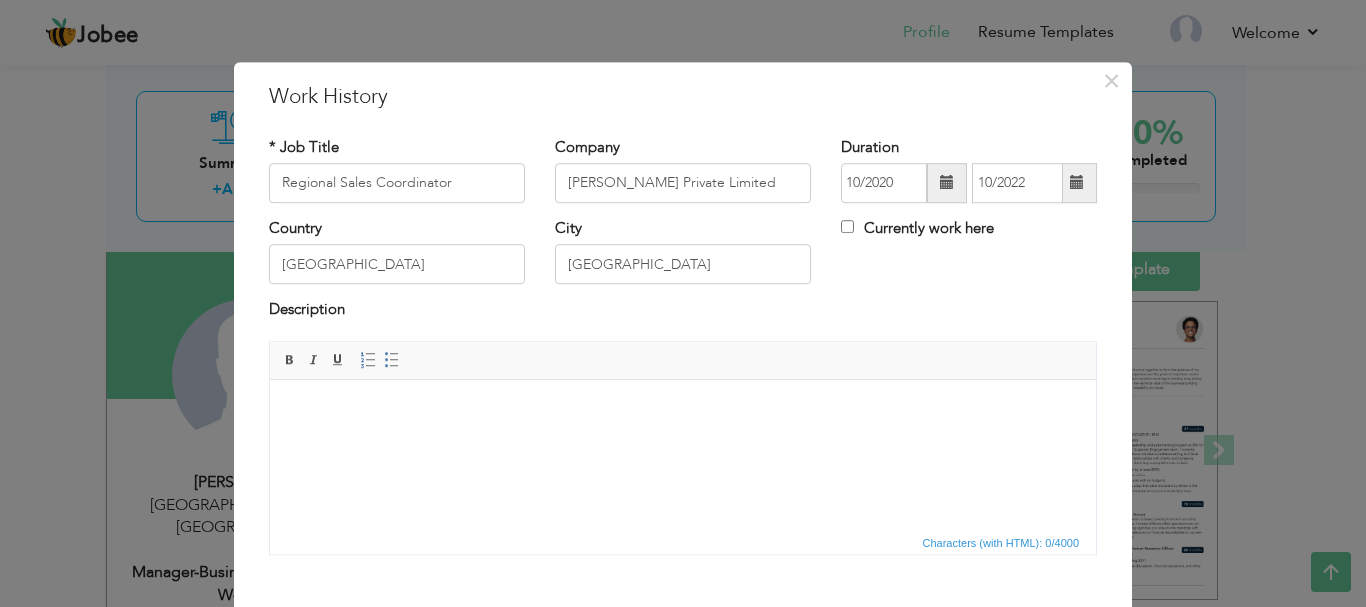 click at bounding box center (683, 409) 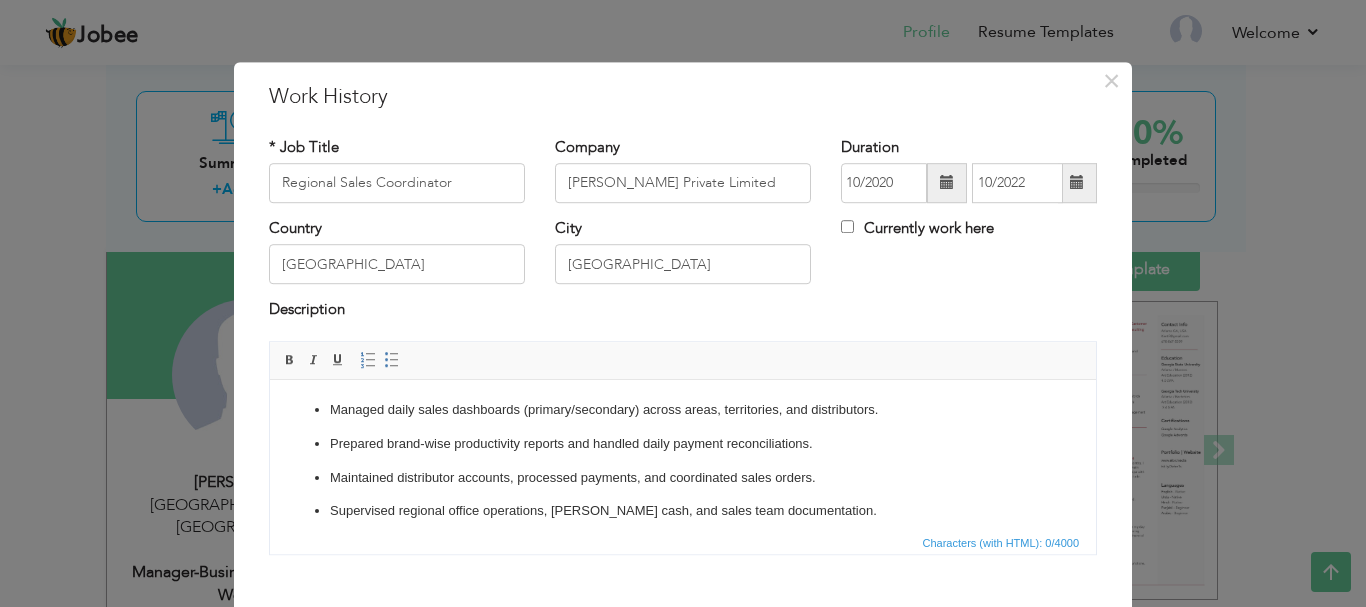 scroll, scrollTop: 157, scrollLeft: 0, axis: vertical 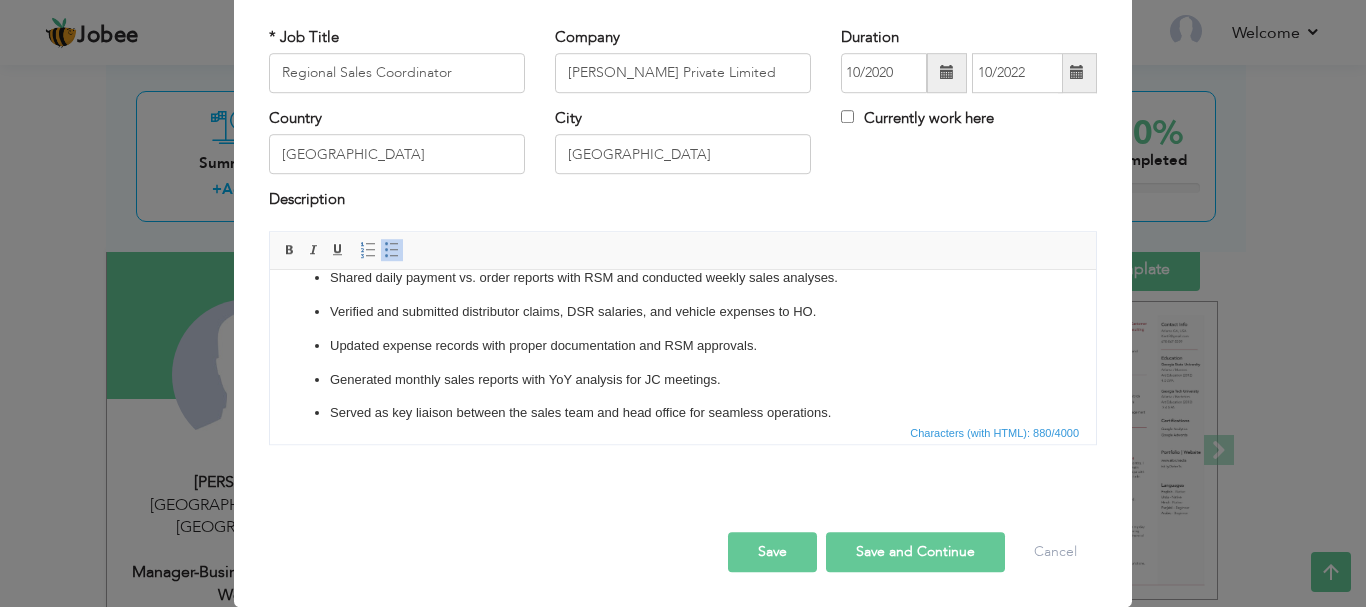 click on "Save and Continue" at bounding box center (915, 552) 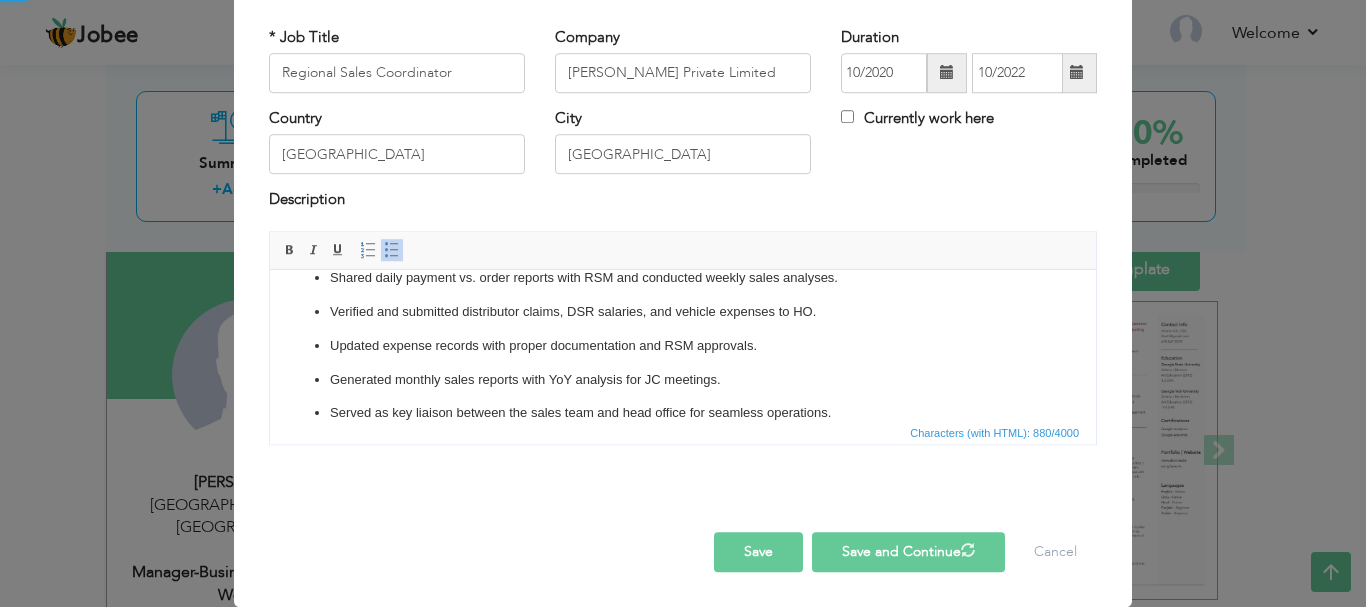 type 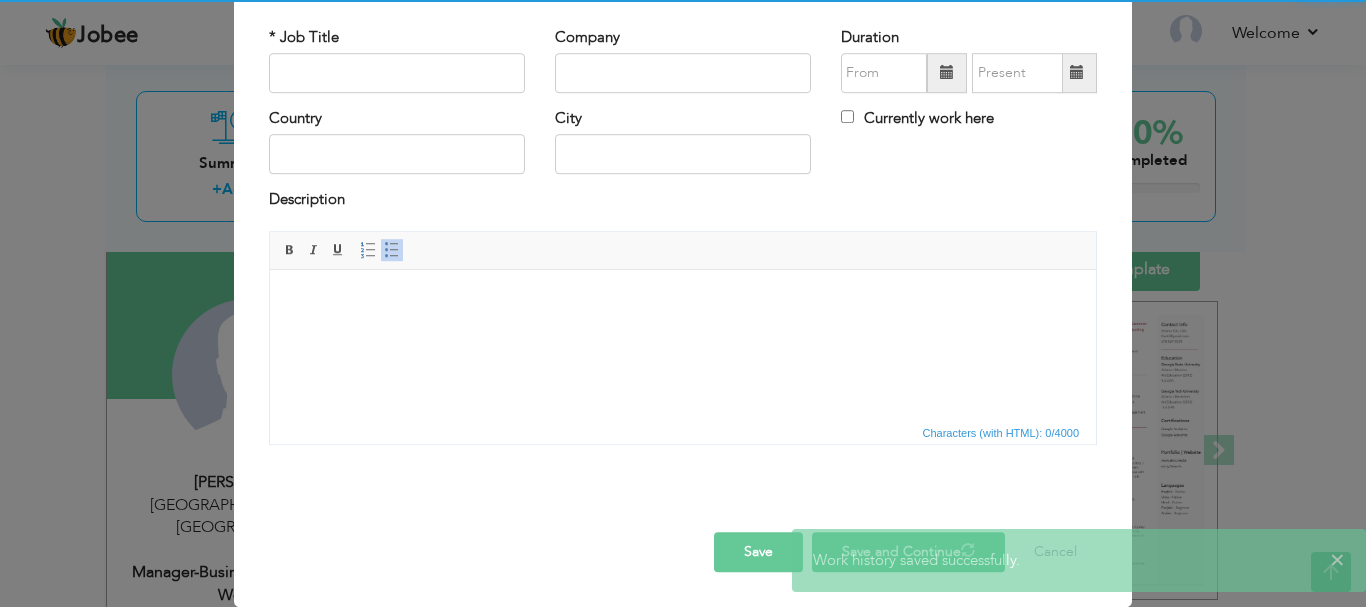 scroll, scrollTop: 0, scrollLeft: 0, axis: both 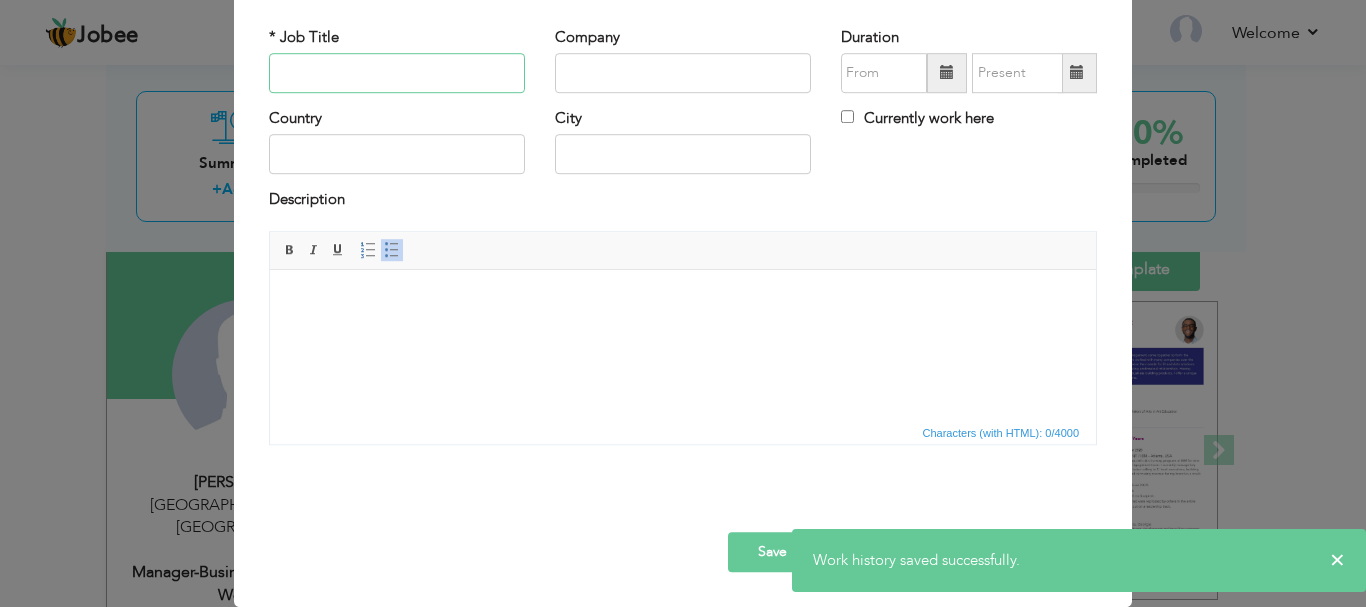 click at bounding box center [397, 73] 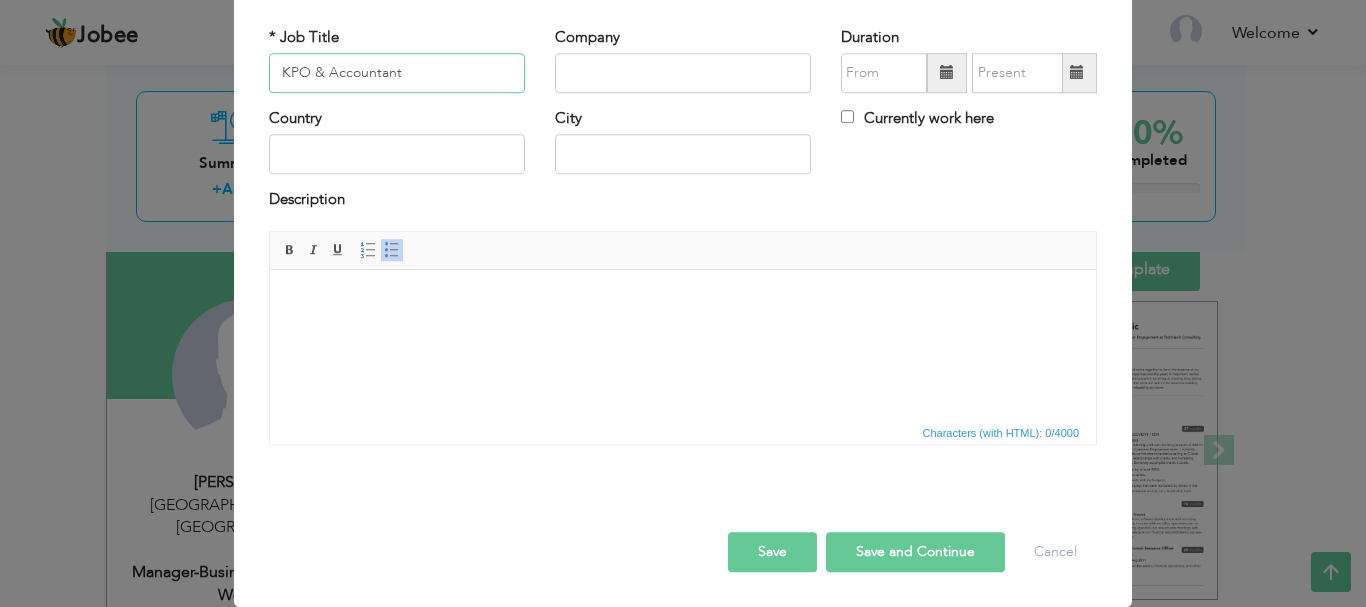type on "KPO & Accountant" 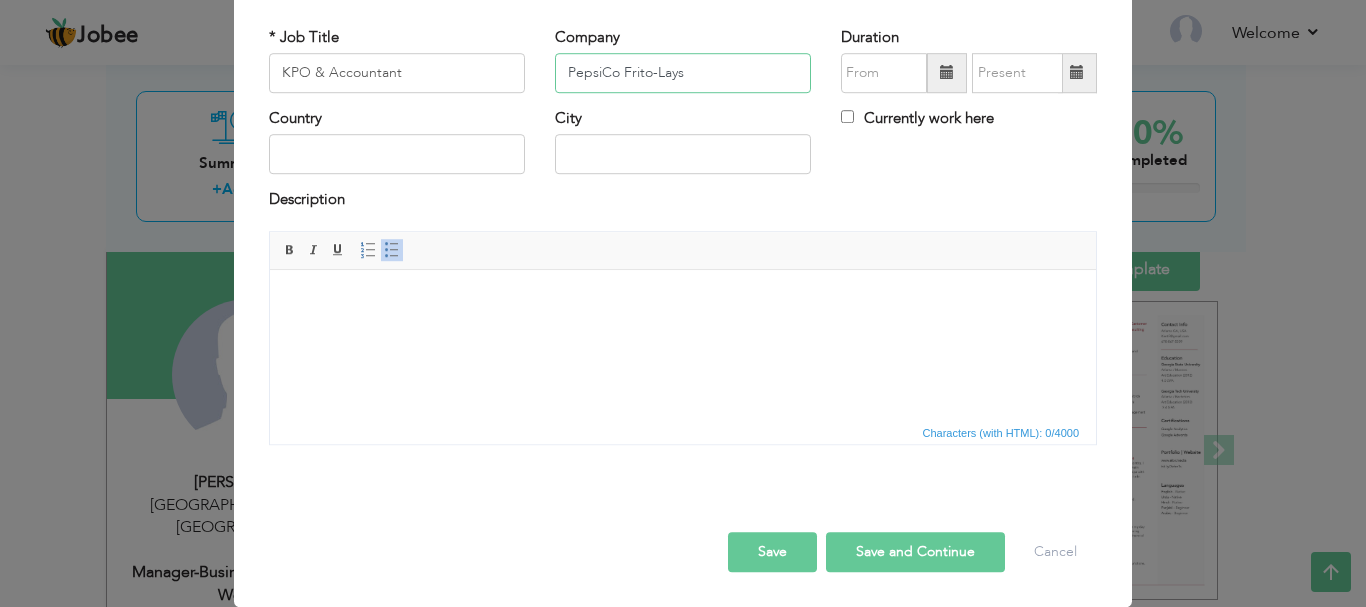 type on "PepsiCo Frito-Lays" 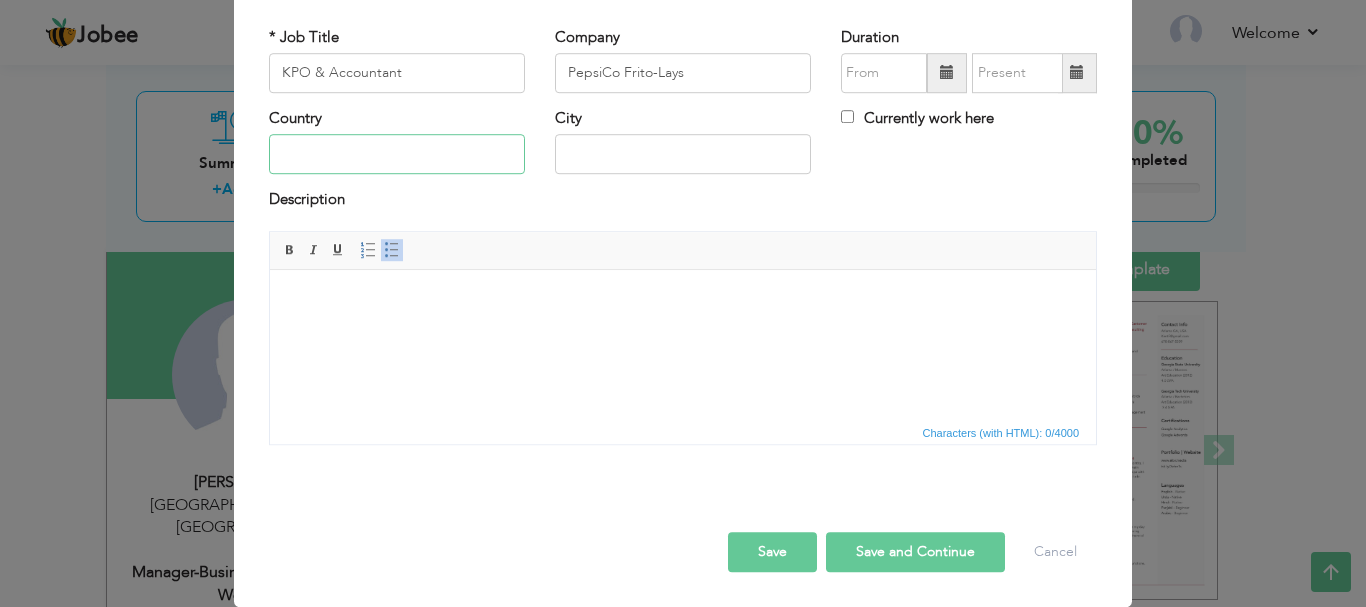 click at bounding box center (397, 155) 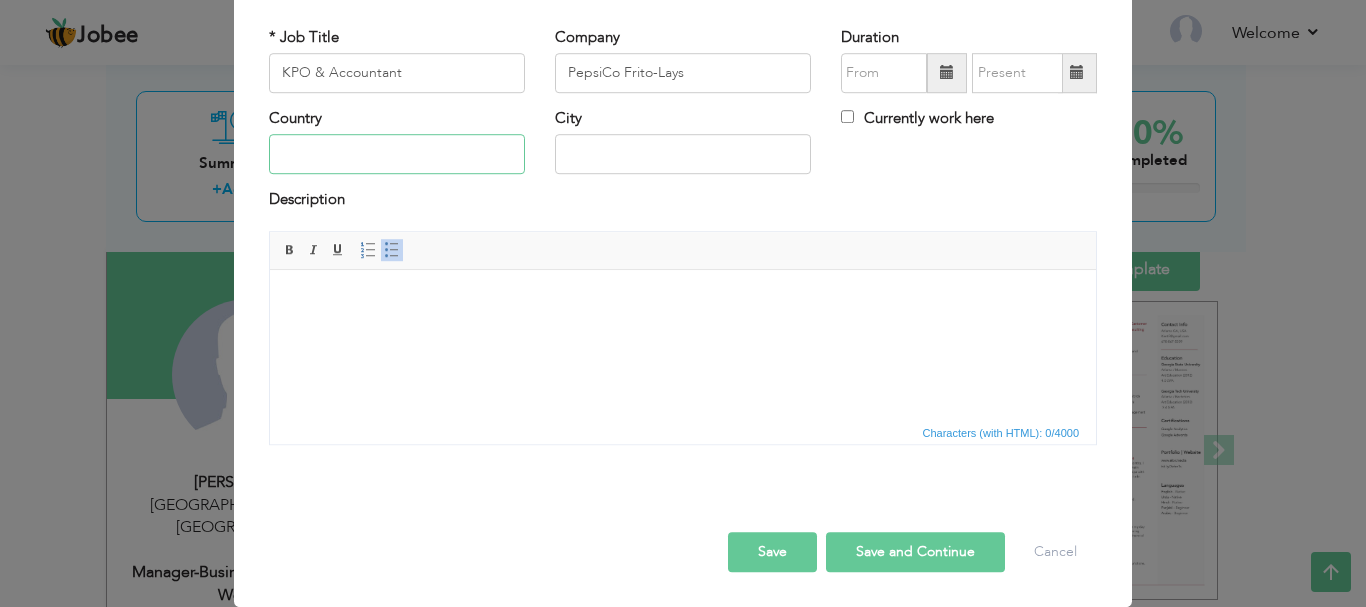 type on "[GEOGRAPHIC_DATA]" 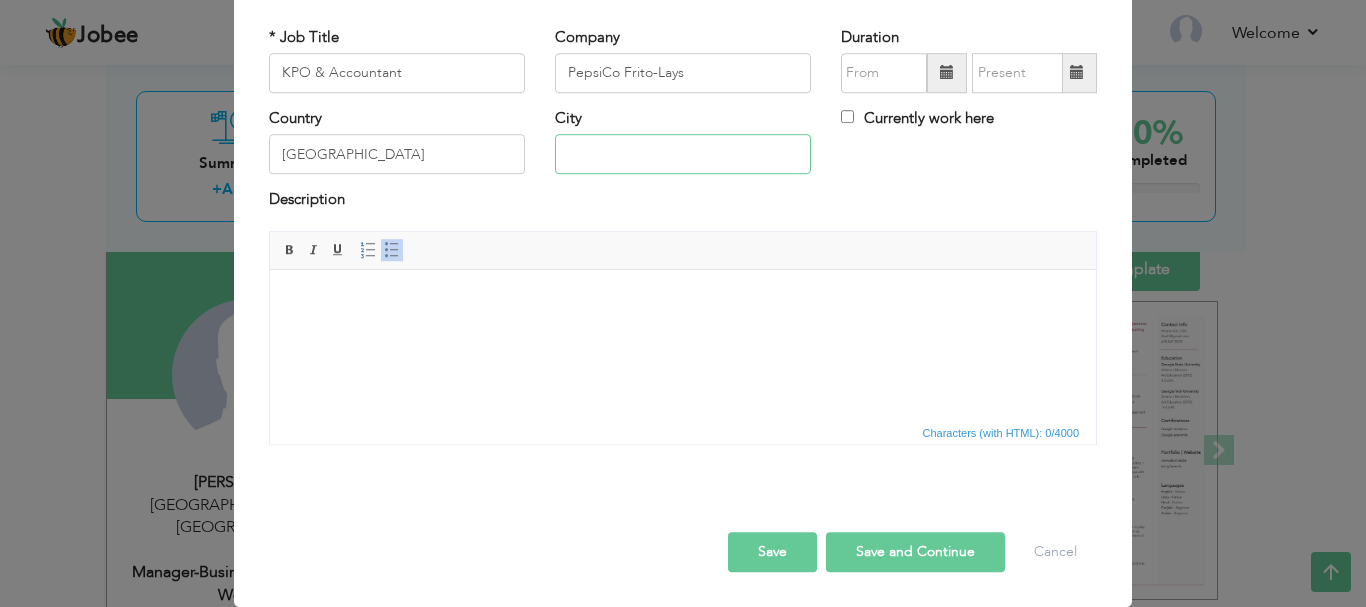type on "[GEOGRAPHIC_DATA]" 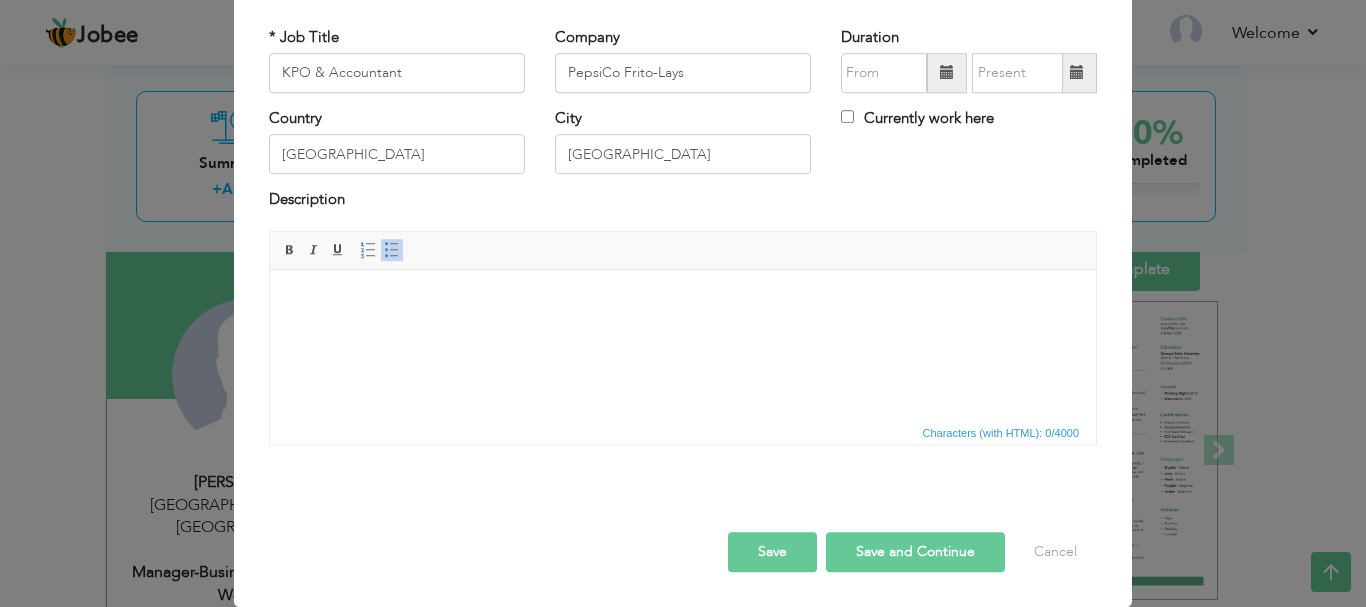 click at bounding box center [947, 73] 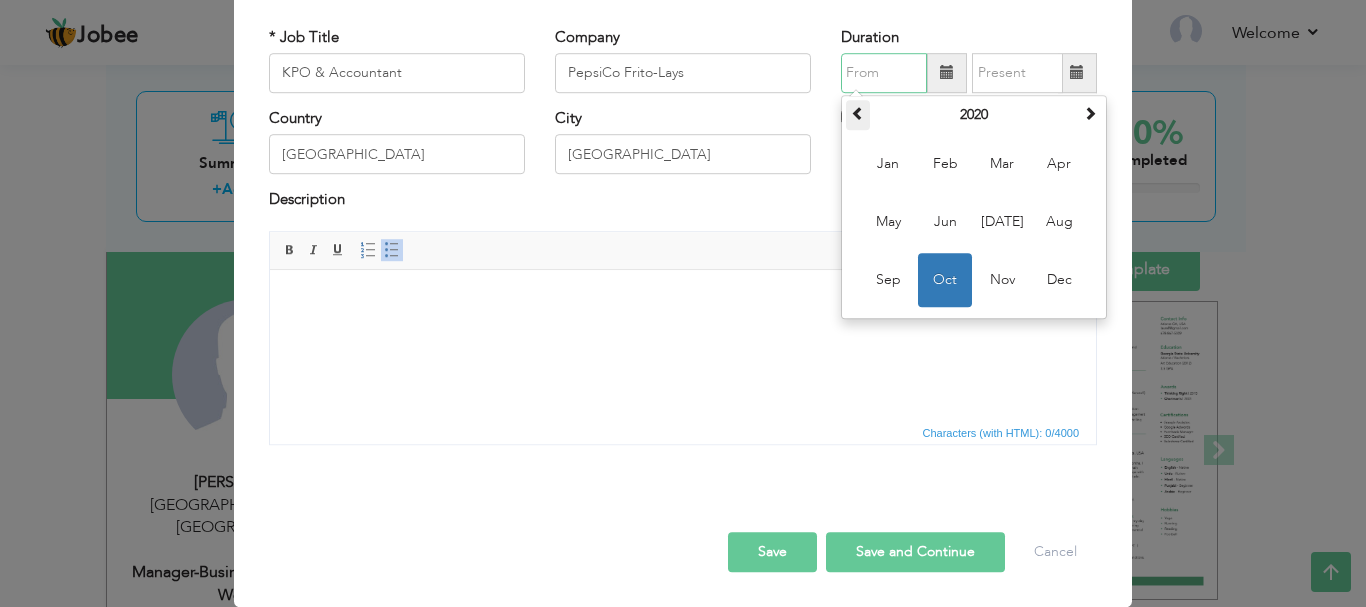 click at bounding box center (858, 115) 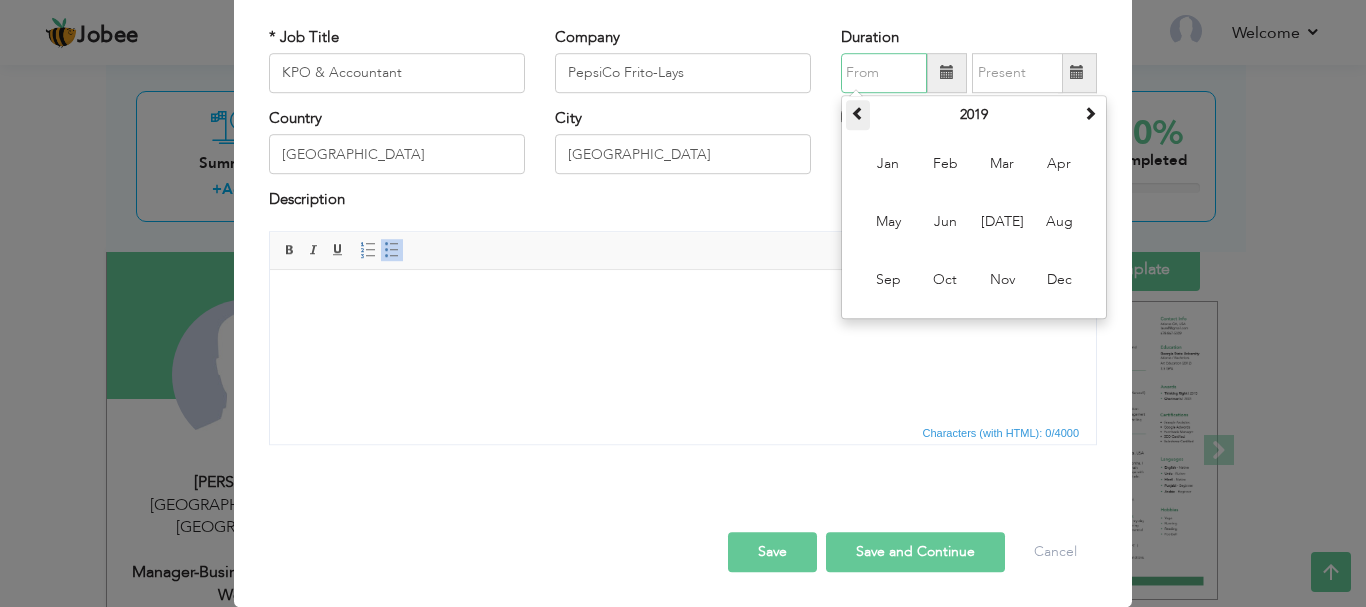 click at bounding box center [858, 115] 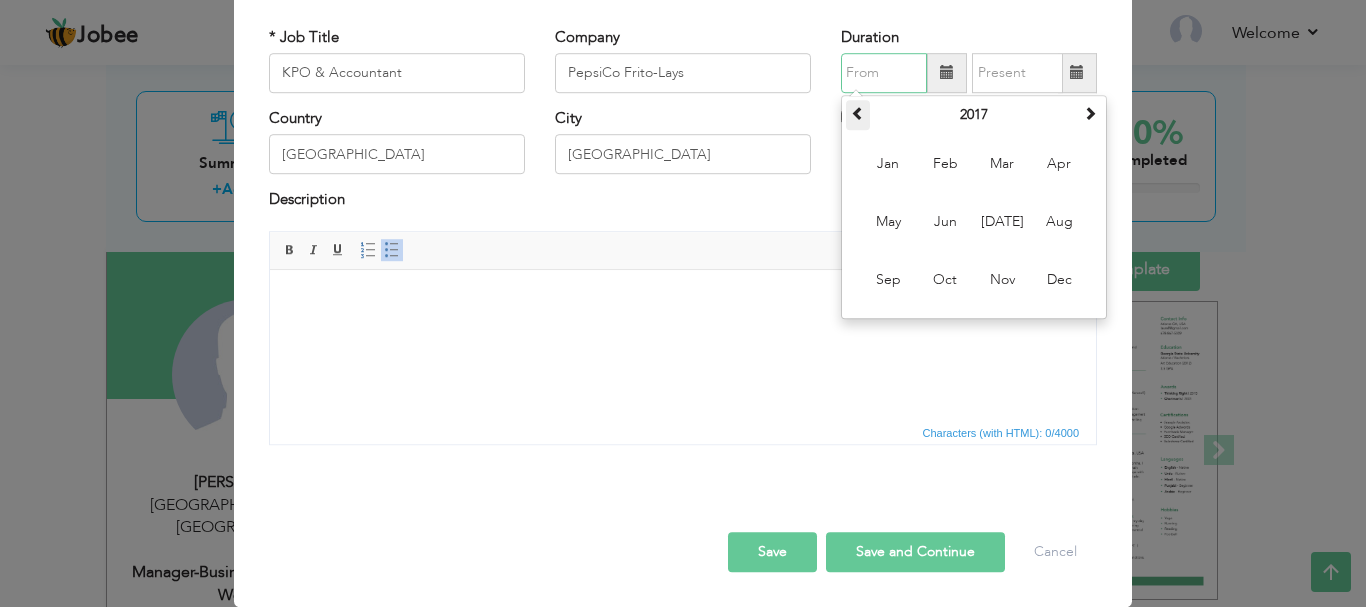 click at bounding box center (858, 115) 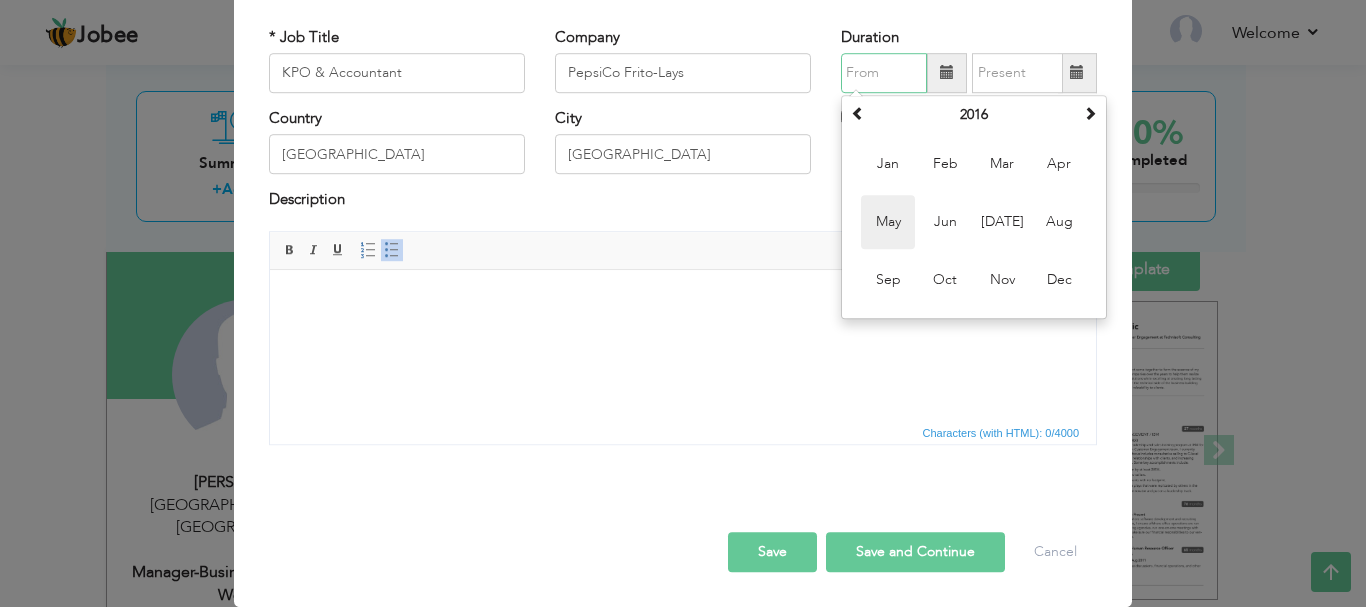 click on "May" at bounding box center (888, 222) 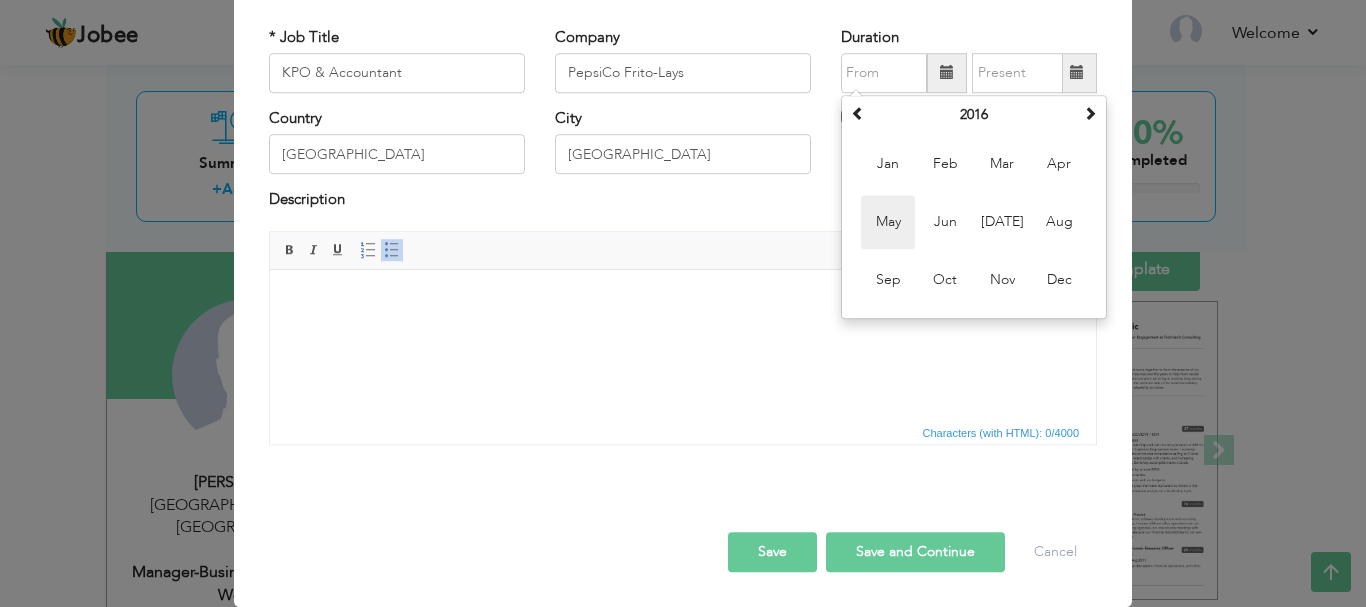 type on "05/2016" 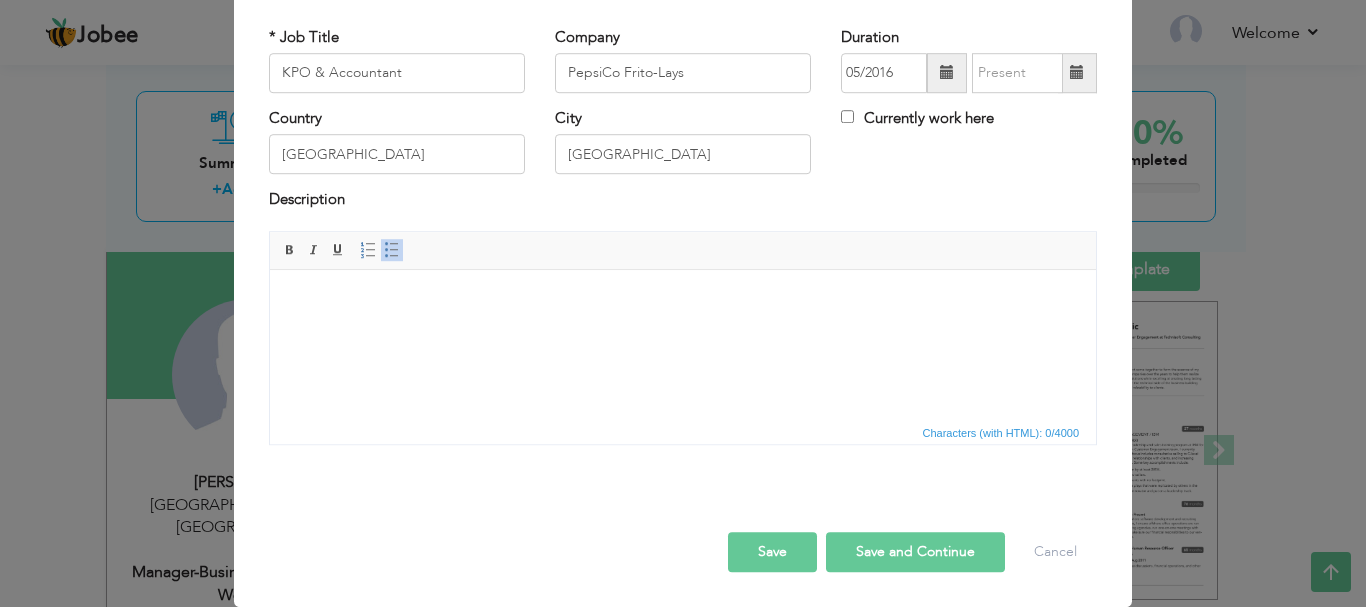click at bounding box center (1077, 73) 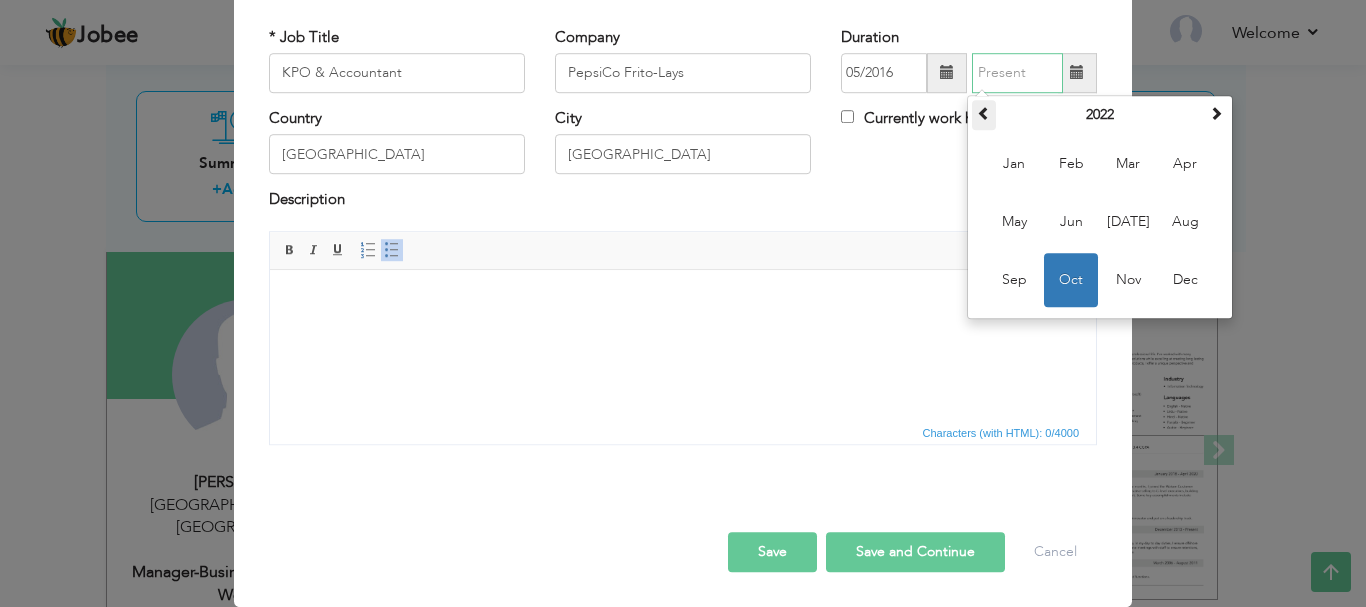 click at bounding box center (984, 115) 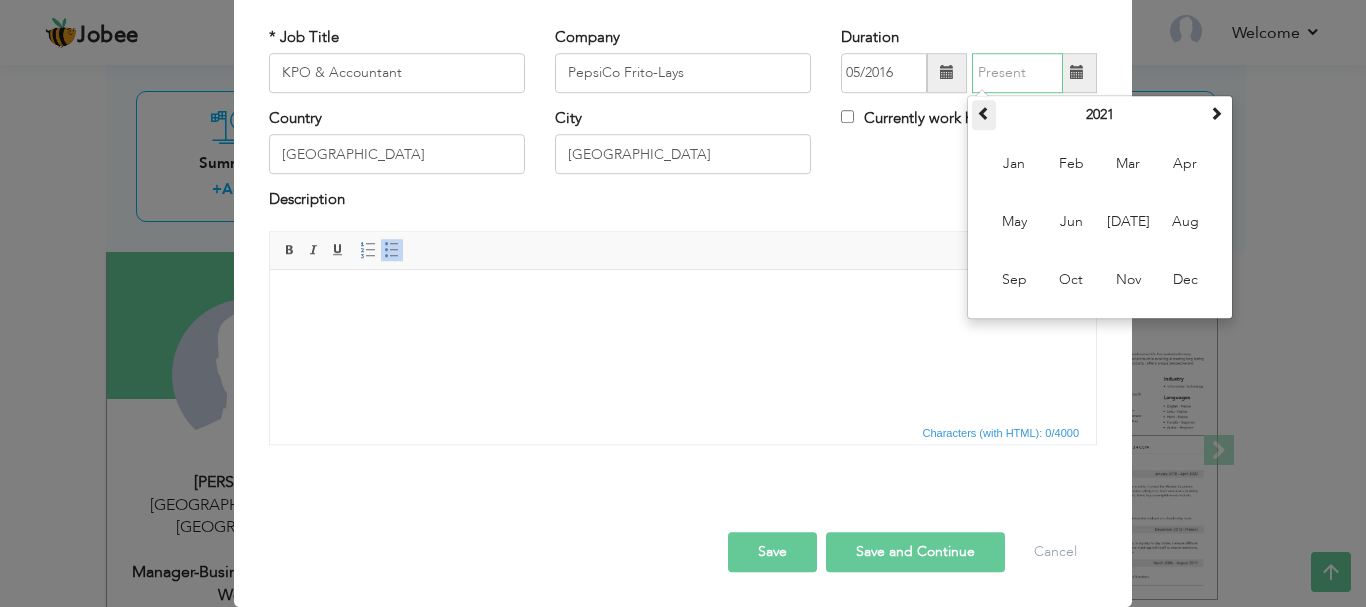 click at bounding box center (984, 115) 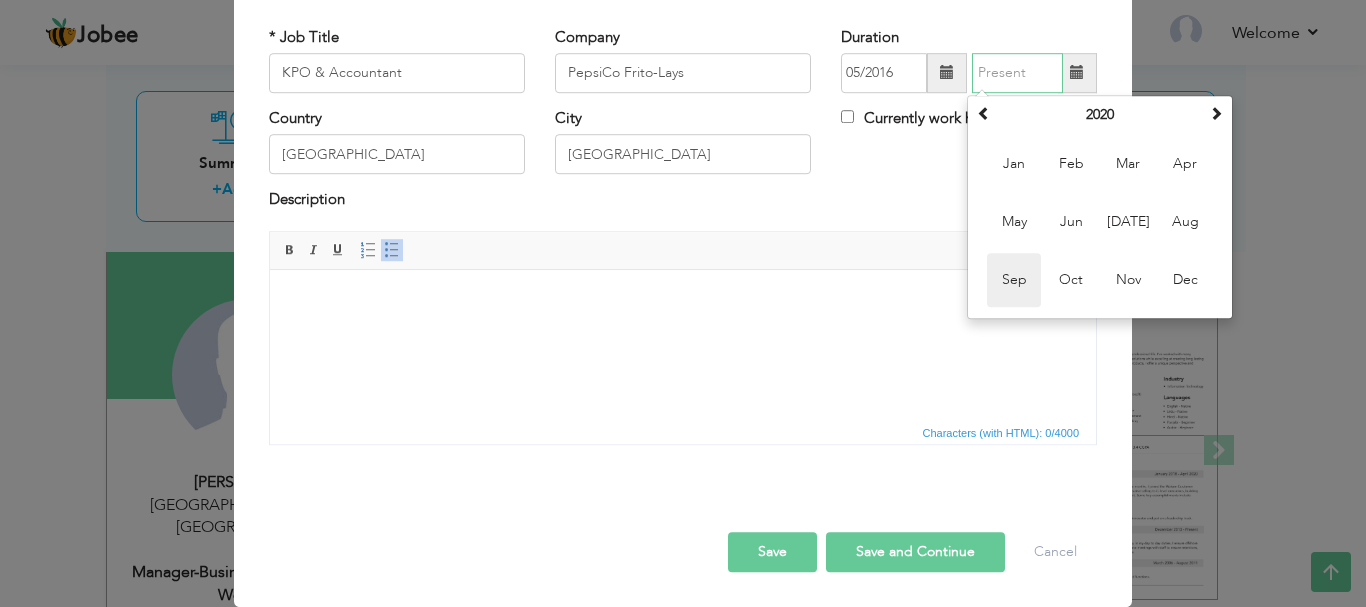 click on "Sep" at bounding box center (1014, 280) 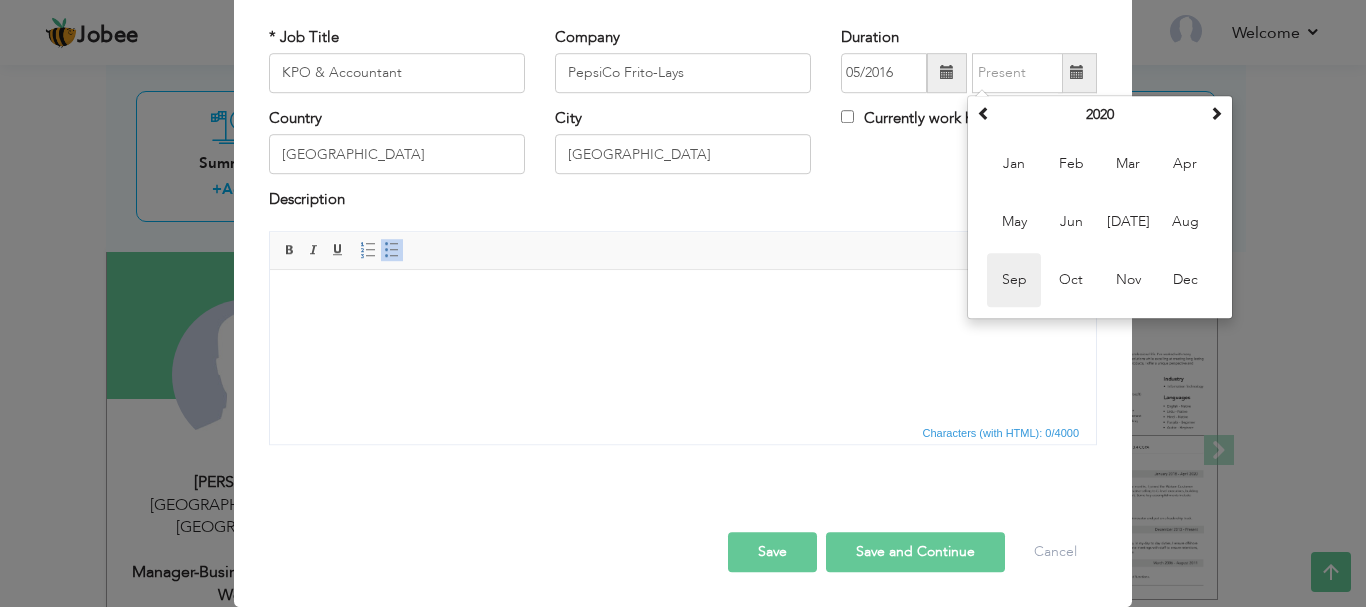 type on "09/2020" 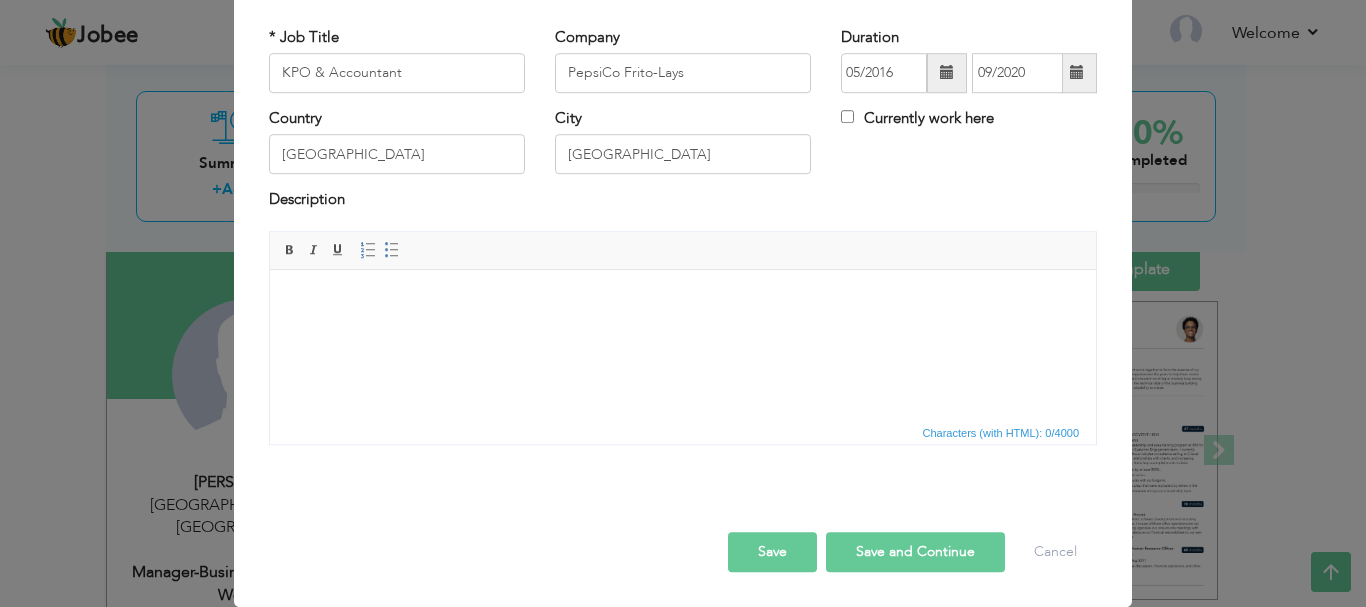 click at bounding box center (683, 299) 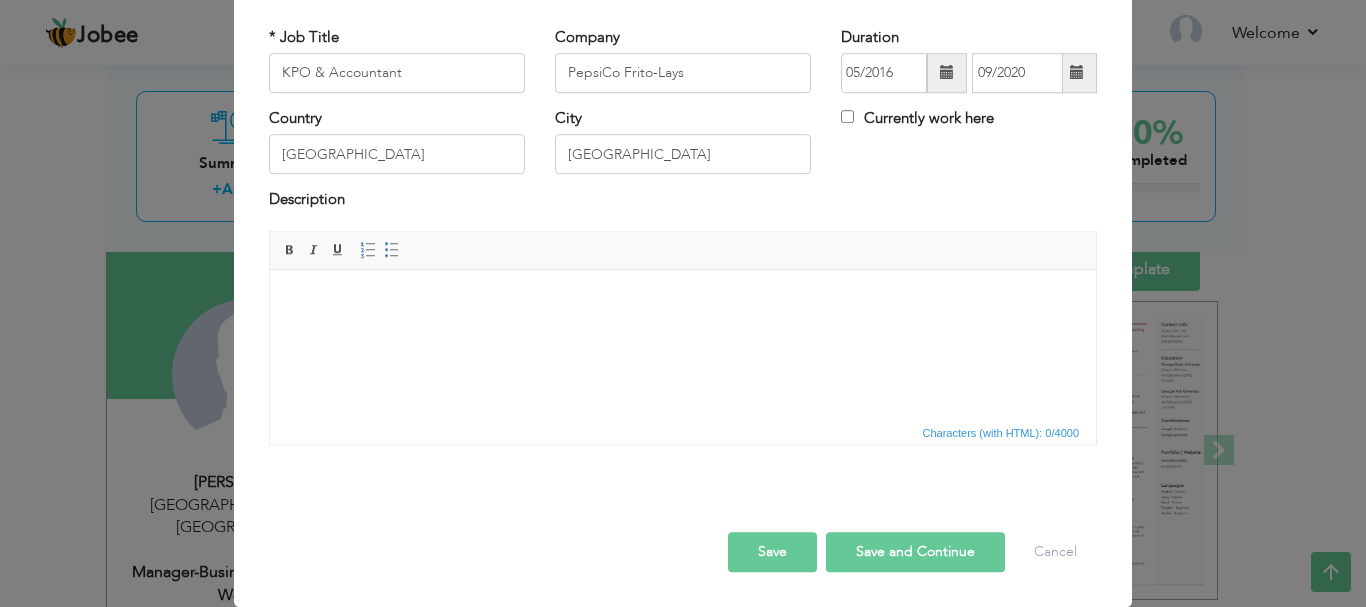 scroll, scrollTop: 124, scrollLeft: 0, axis: vertical 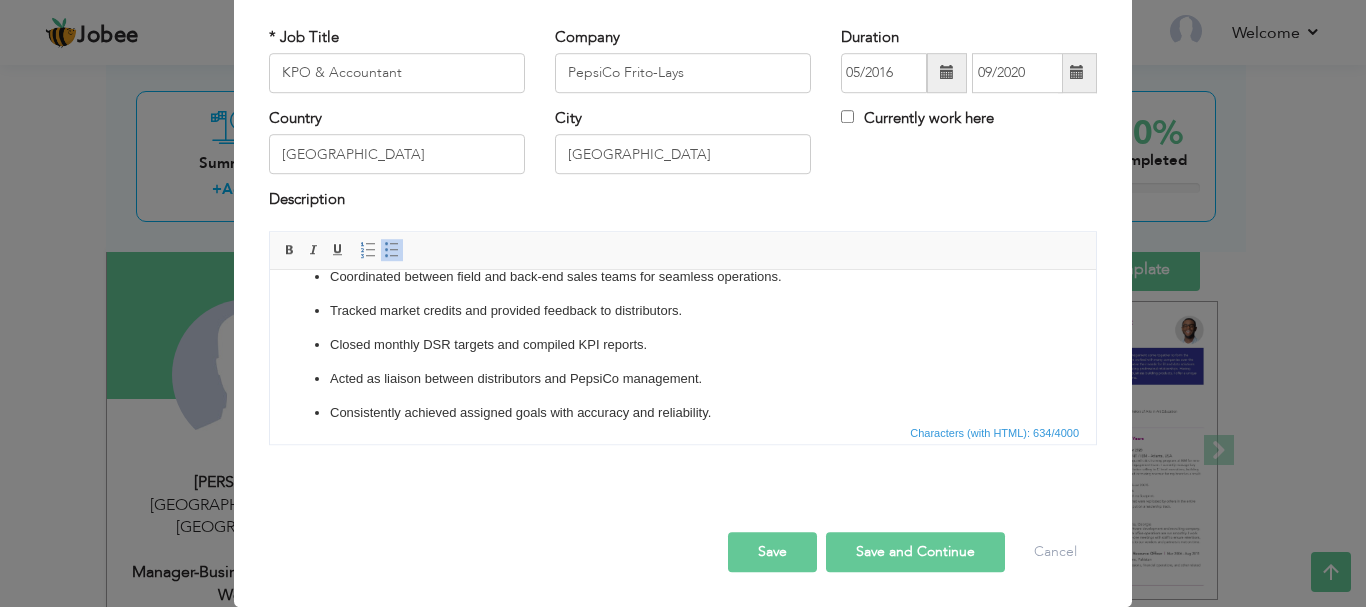click on "Save and Continue" at bounding box center [915, 552] 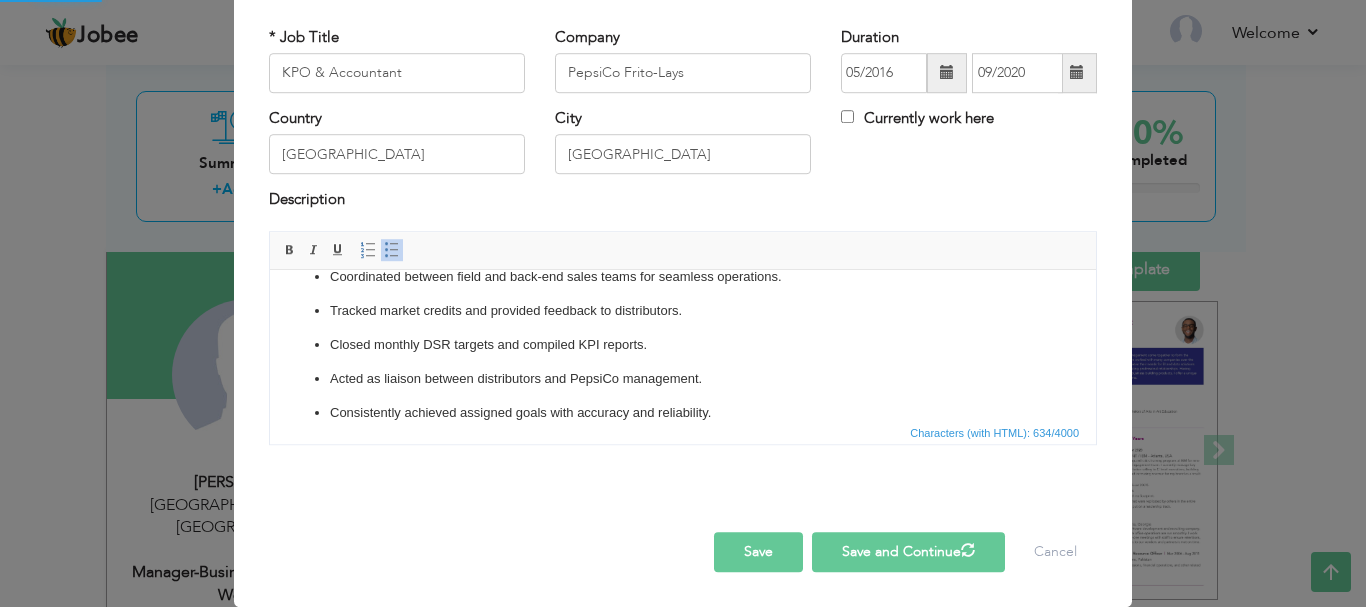 type 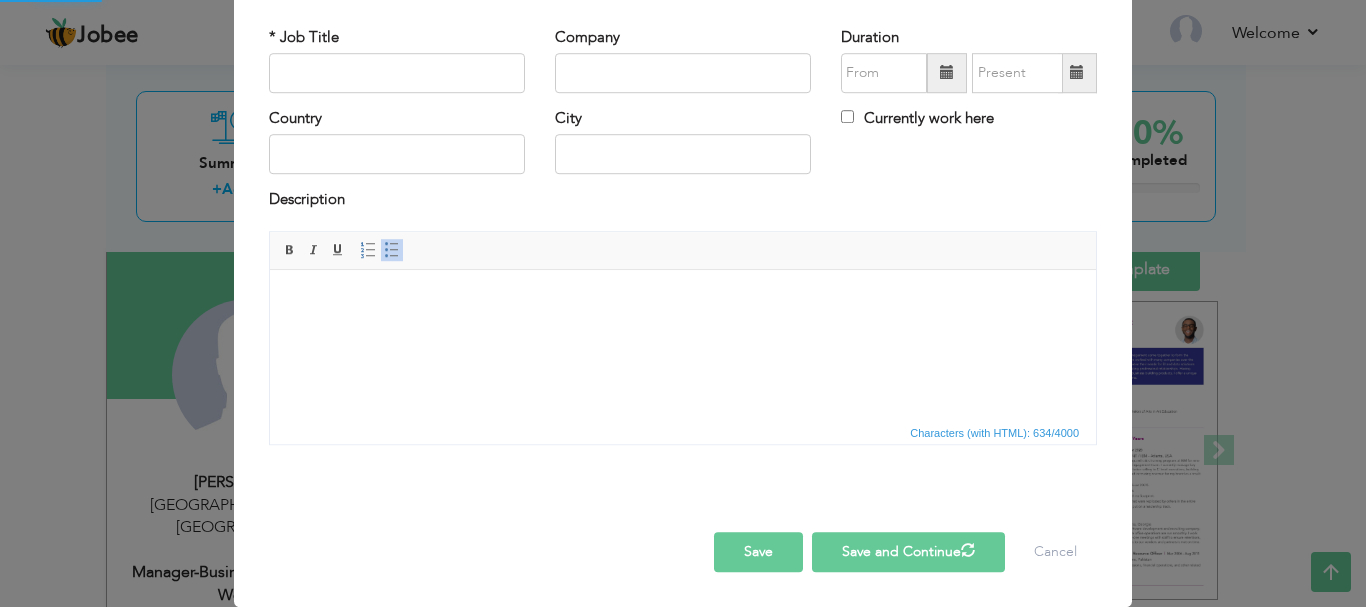 scroll, scrollTop: 0, scrollLeft: 0, axis: both 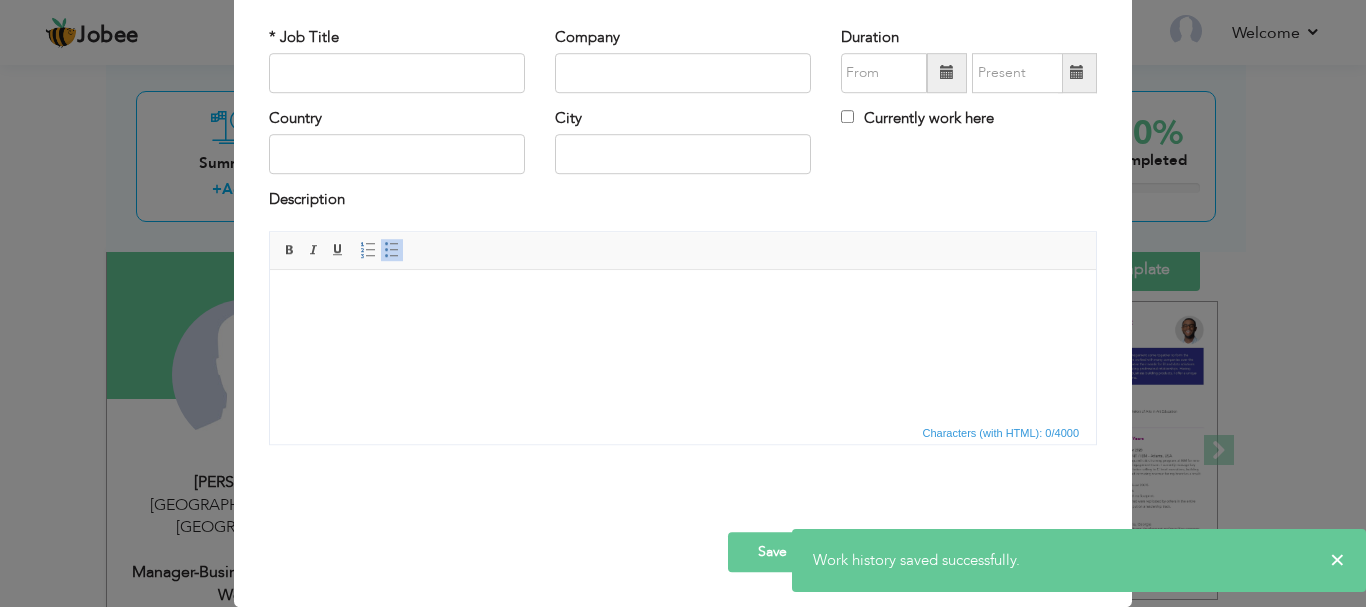 type 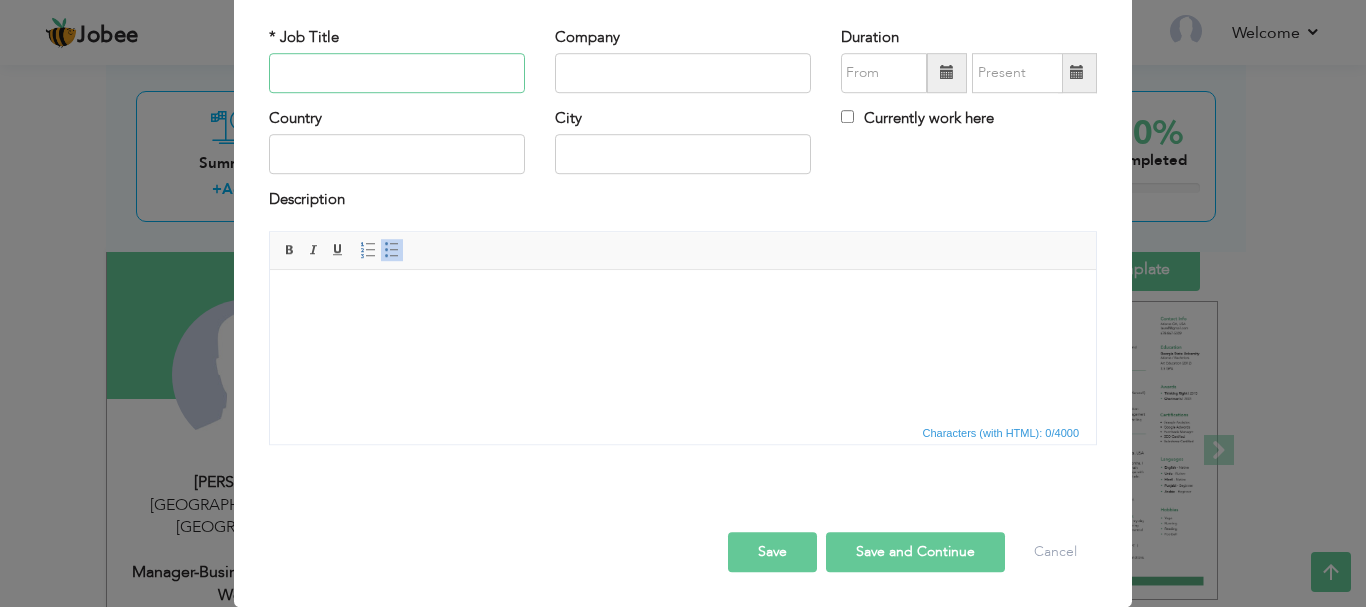 click at bounding box center (397, 73) 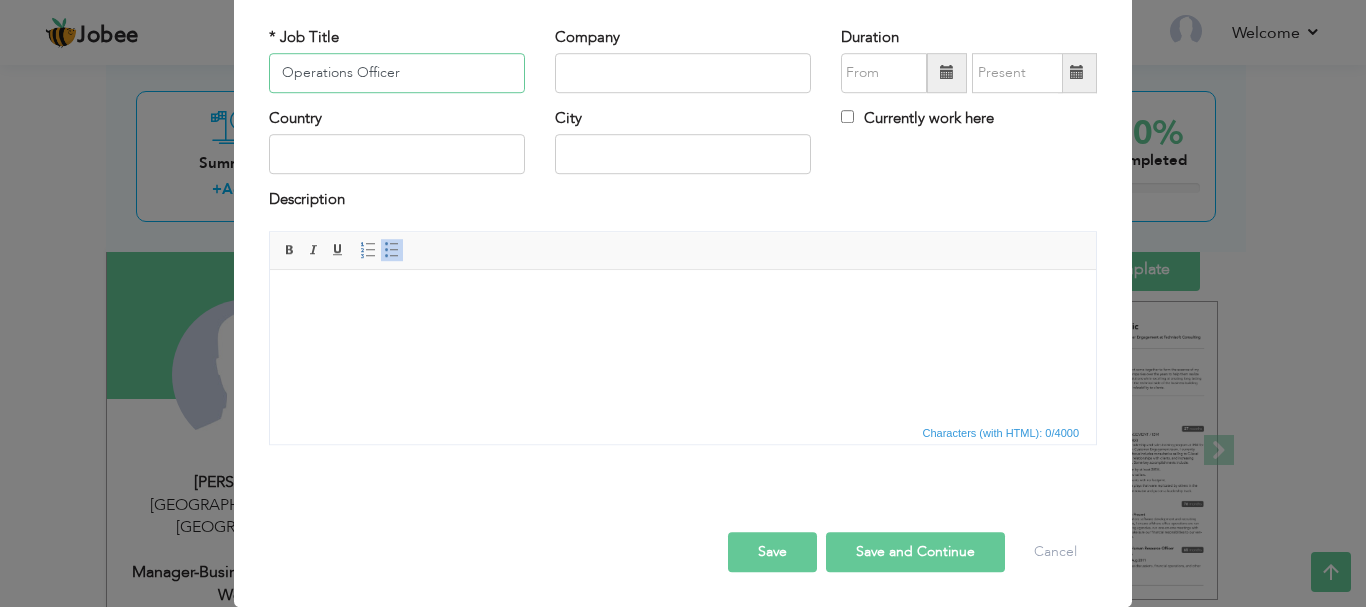 type on "Operations Officer" 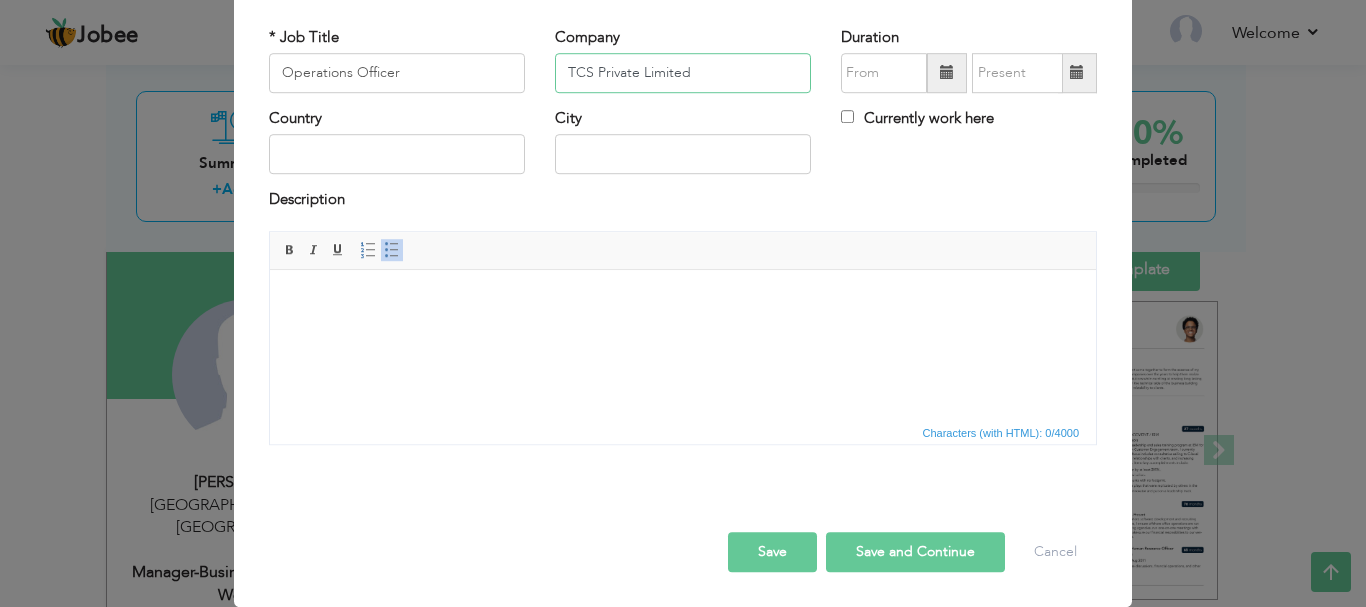 type on "TCS Private Limited" 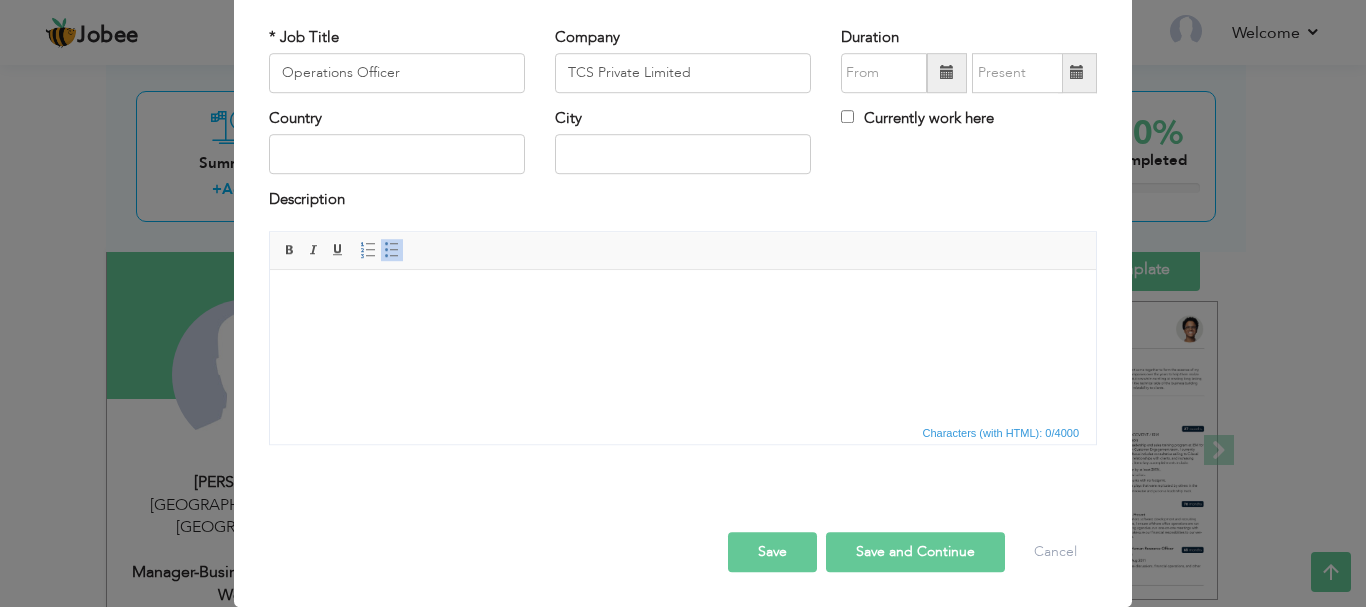 click at bounding box center [947, 73] 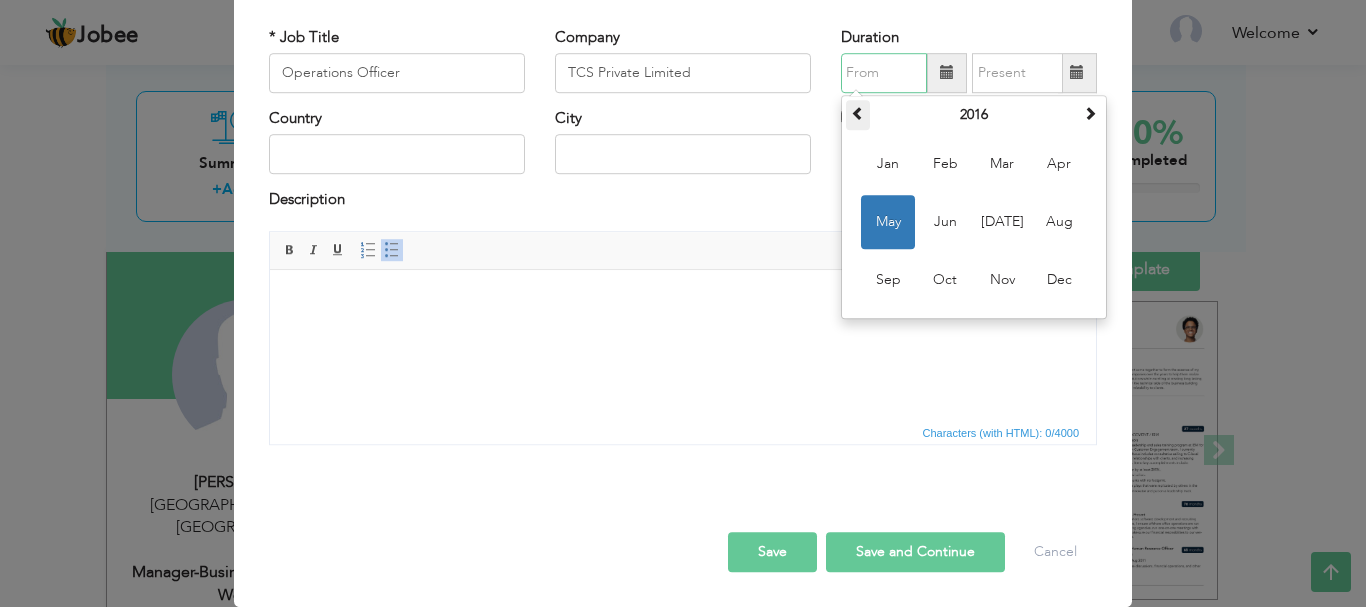 click at bounding box center [858, 113] 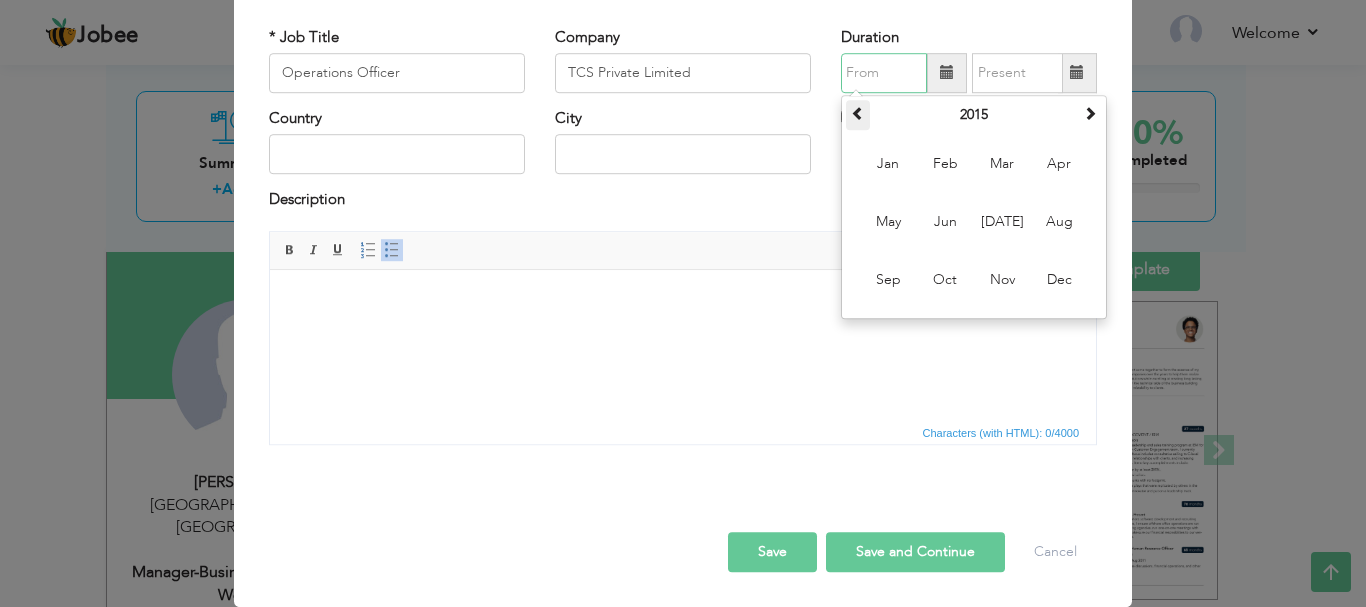 click at bounding box center [858, 113] 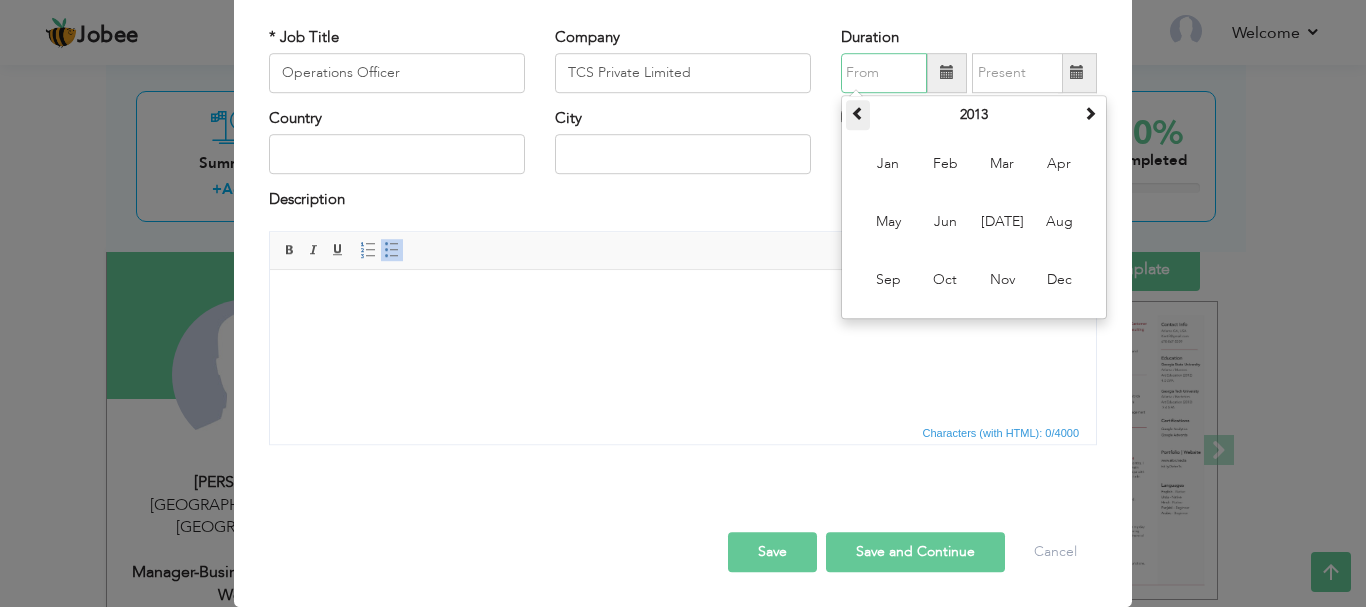 click at bounding box center [858, 113] 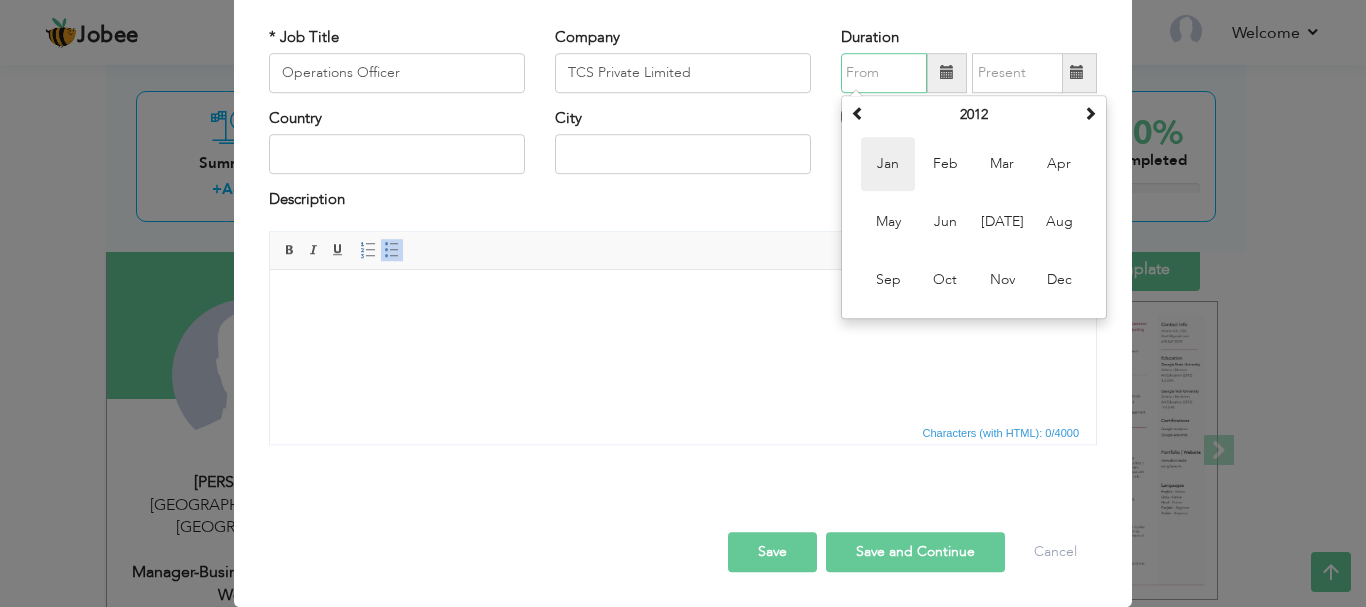 click on "Jan" at bounding box center (888, 164) 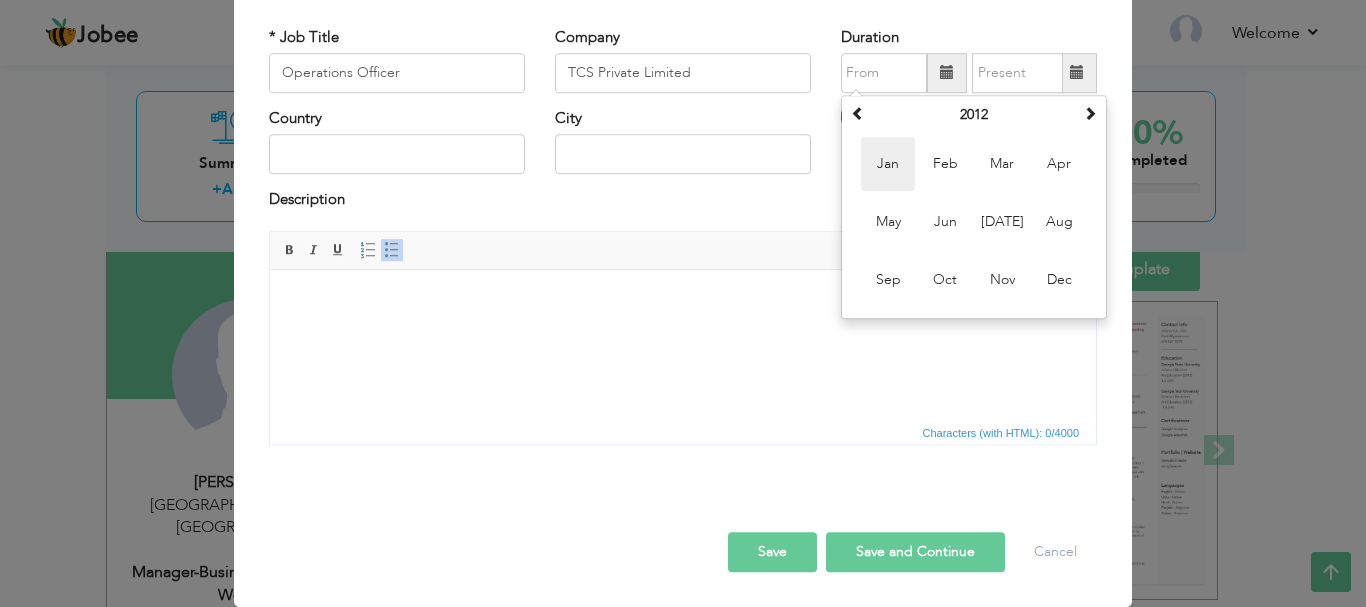 type on "01/2012" 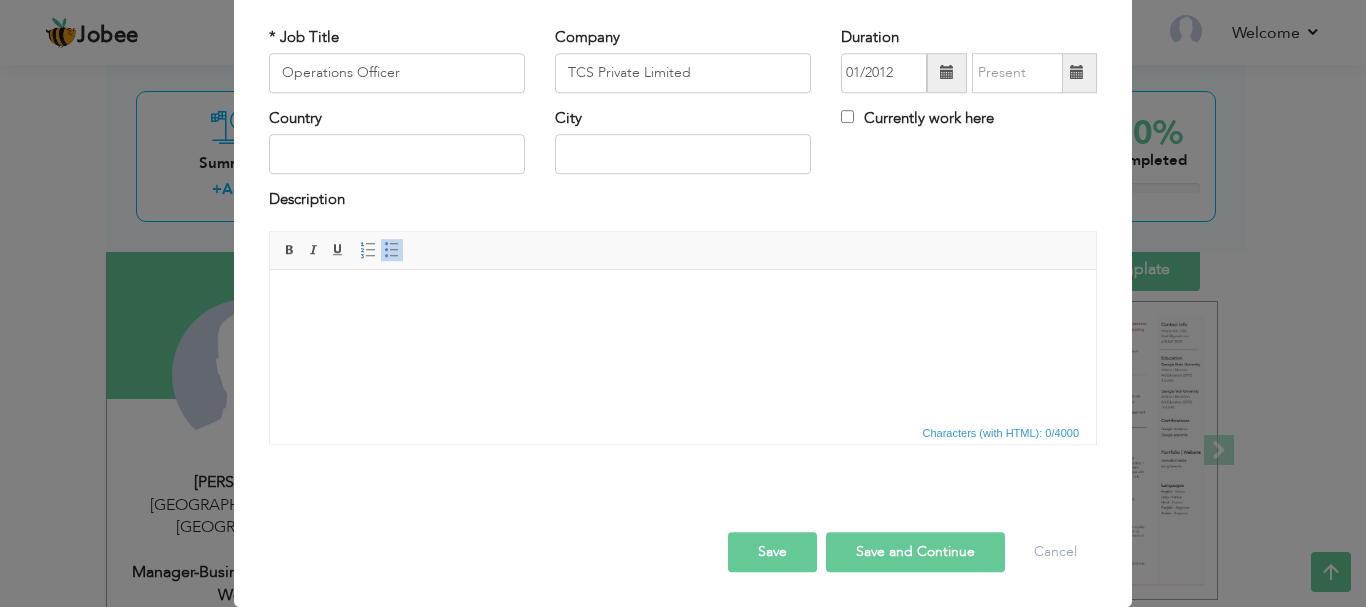 click at bounding box center (1077, 73) 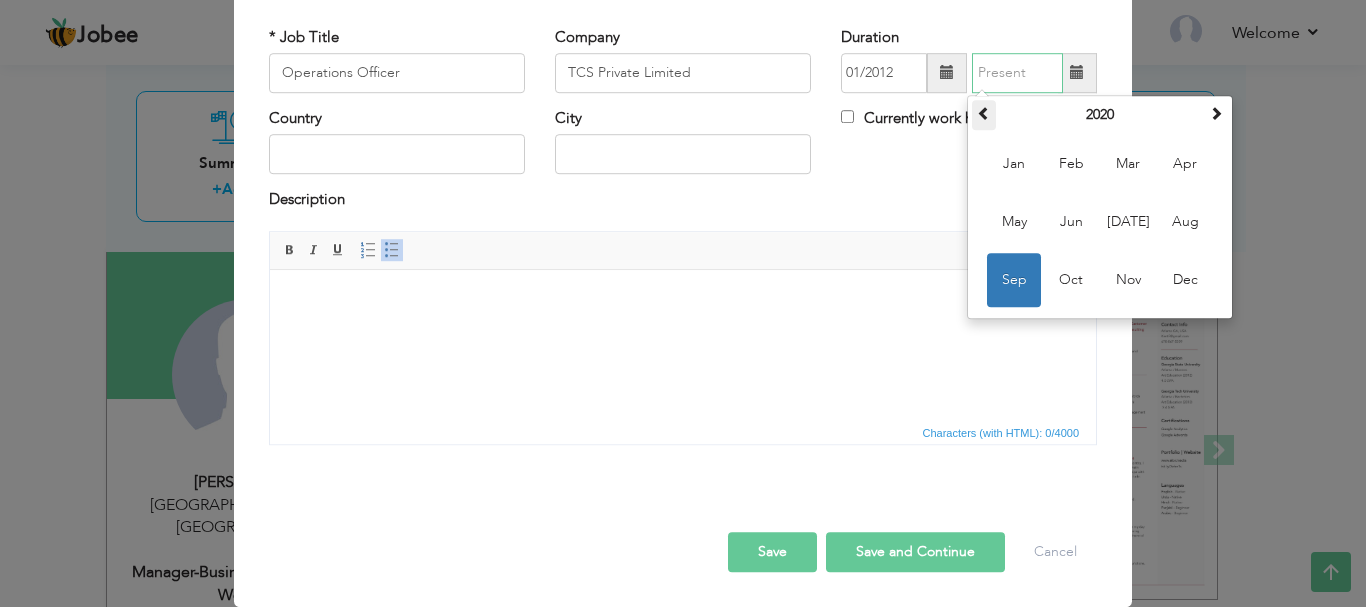 click at bounding box center [984, 113] 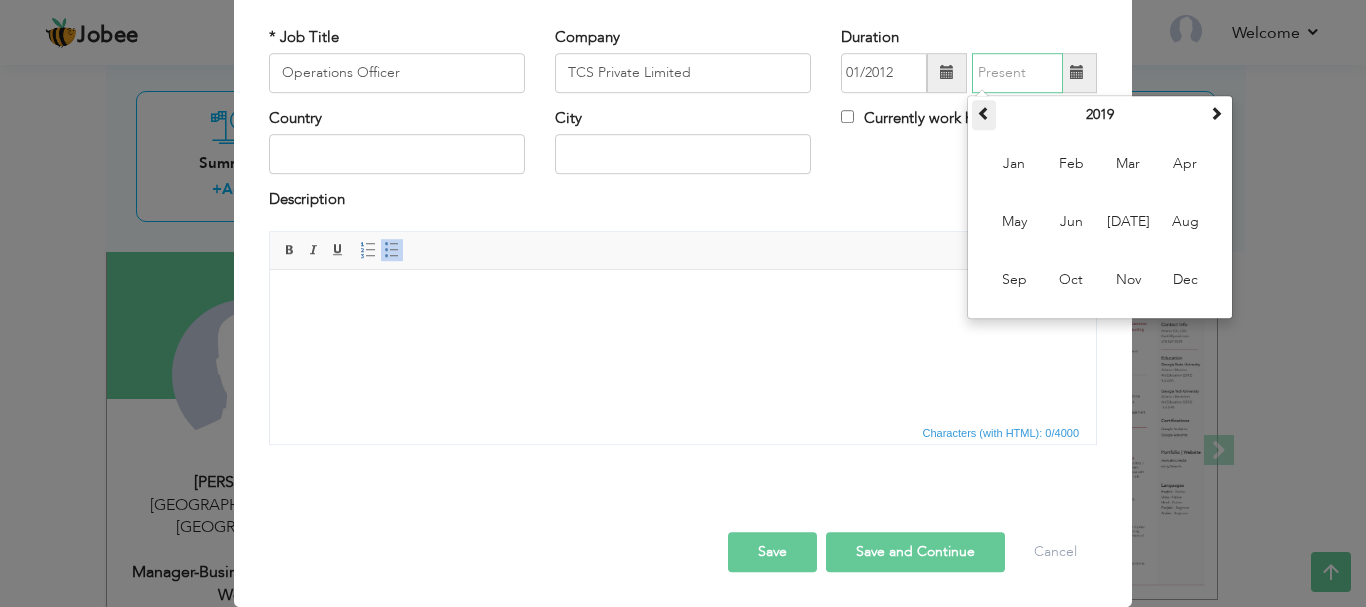 click at bounding box center (984, 113) 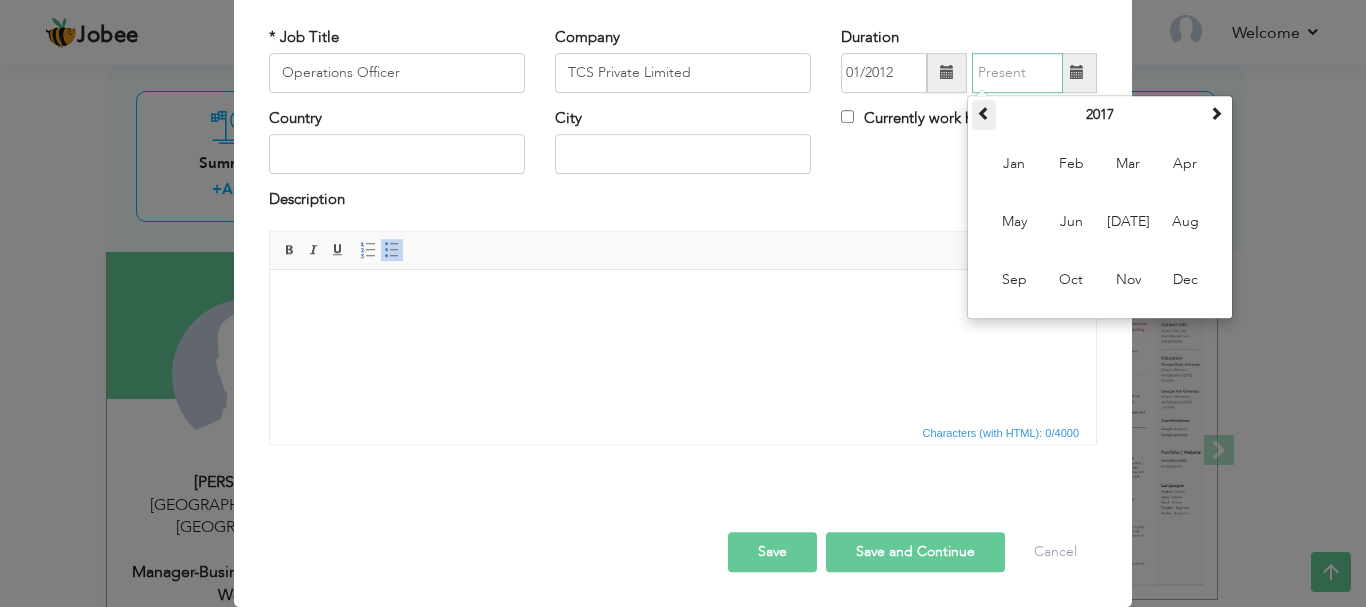 click at bounding box center [984, 113] 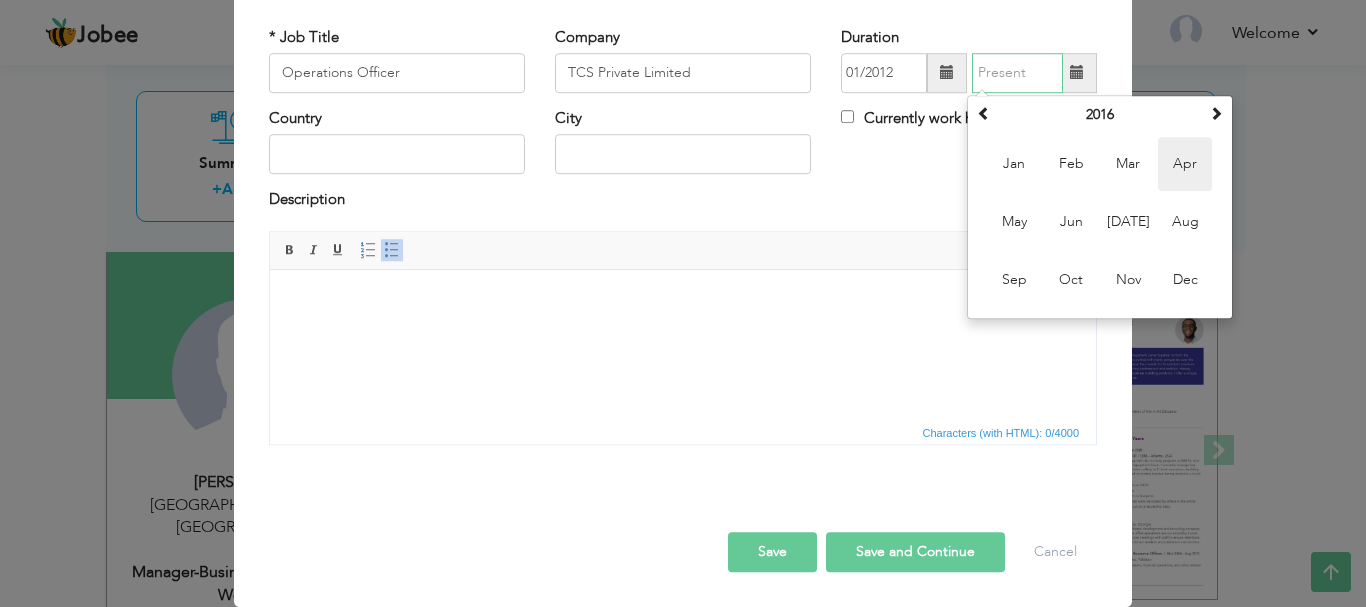 click on "Apr" at bounding box center [1185, 164] 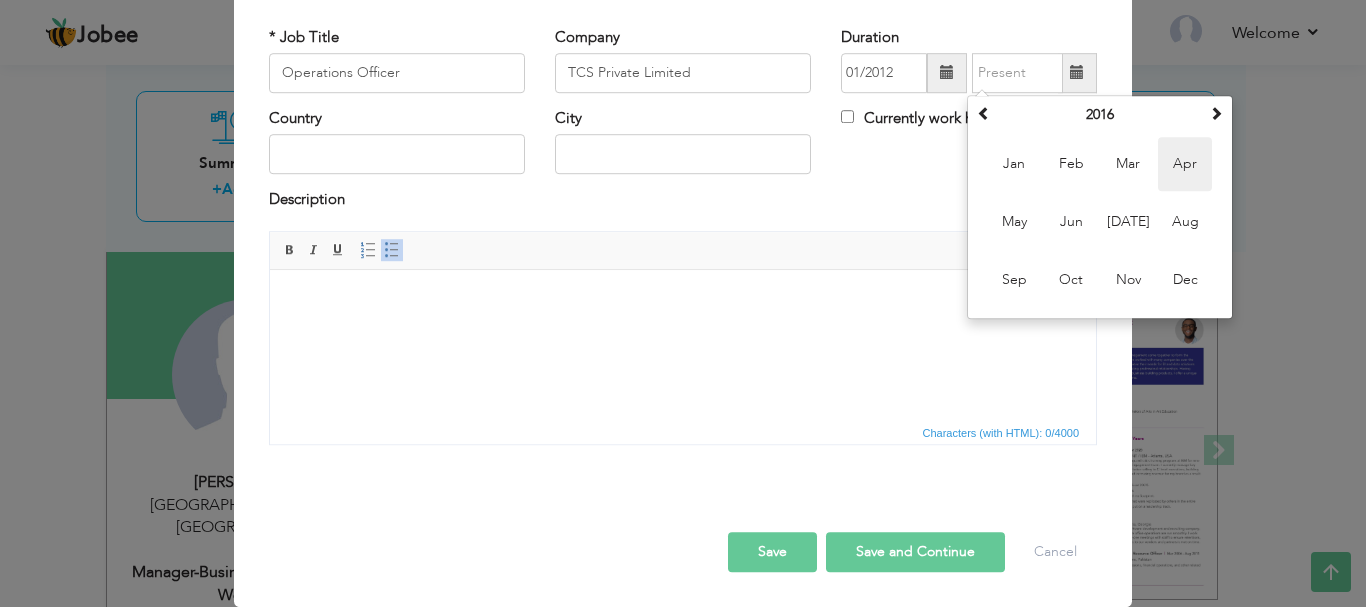 type on "04/2016" 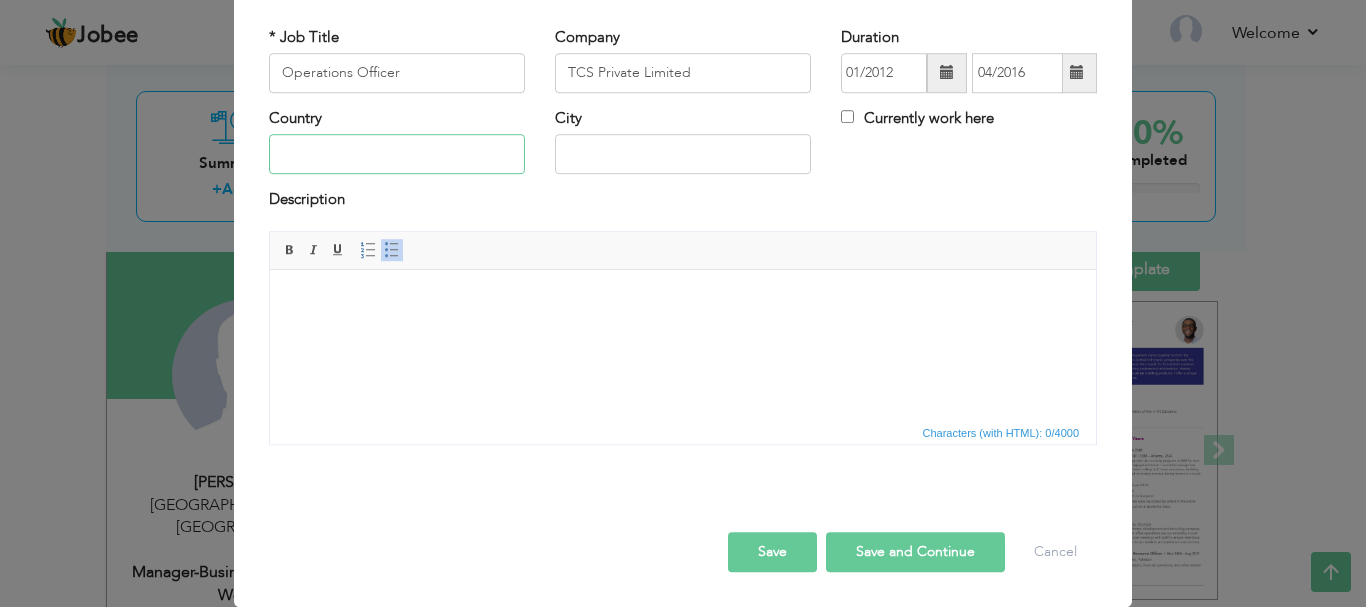 click at bounding box center (397, 155) 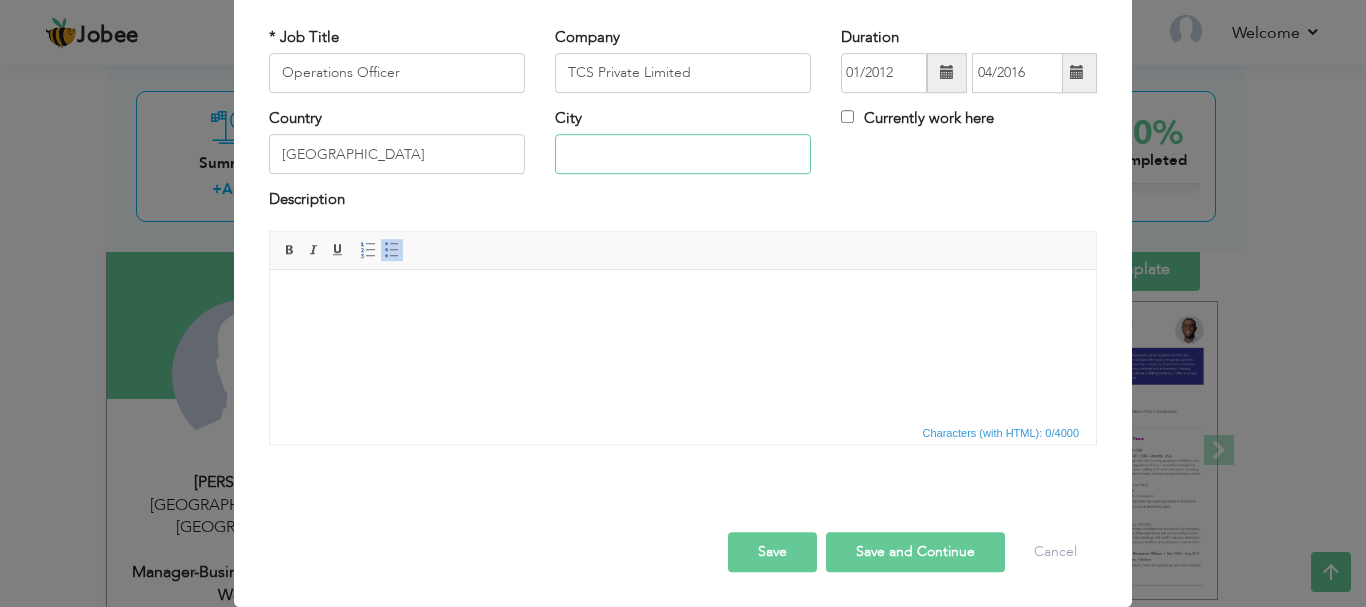 type on "[GEOGRAPHIC_DATA]" 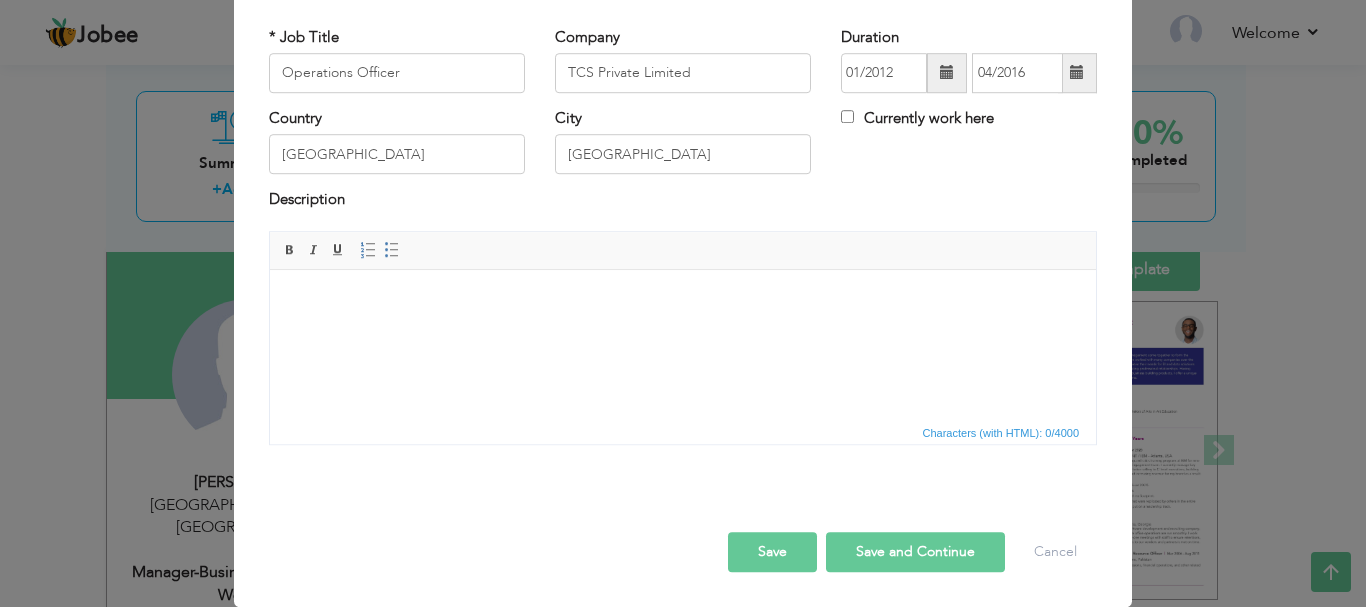 click at bounding box center (683, 299) 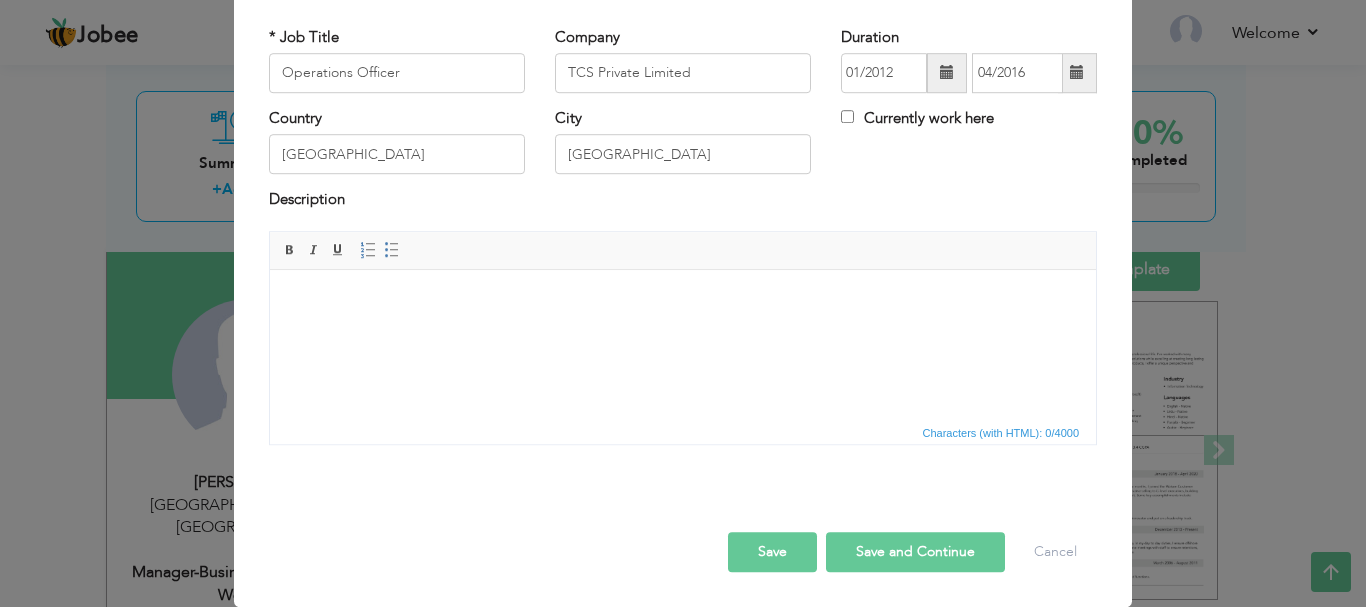 paste 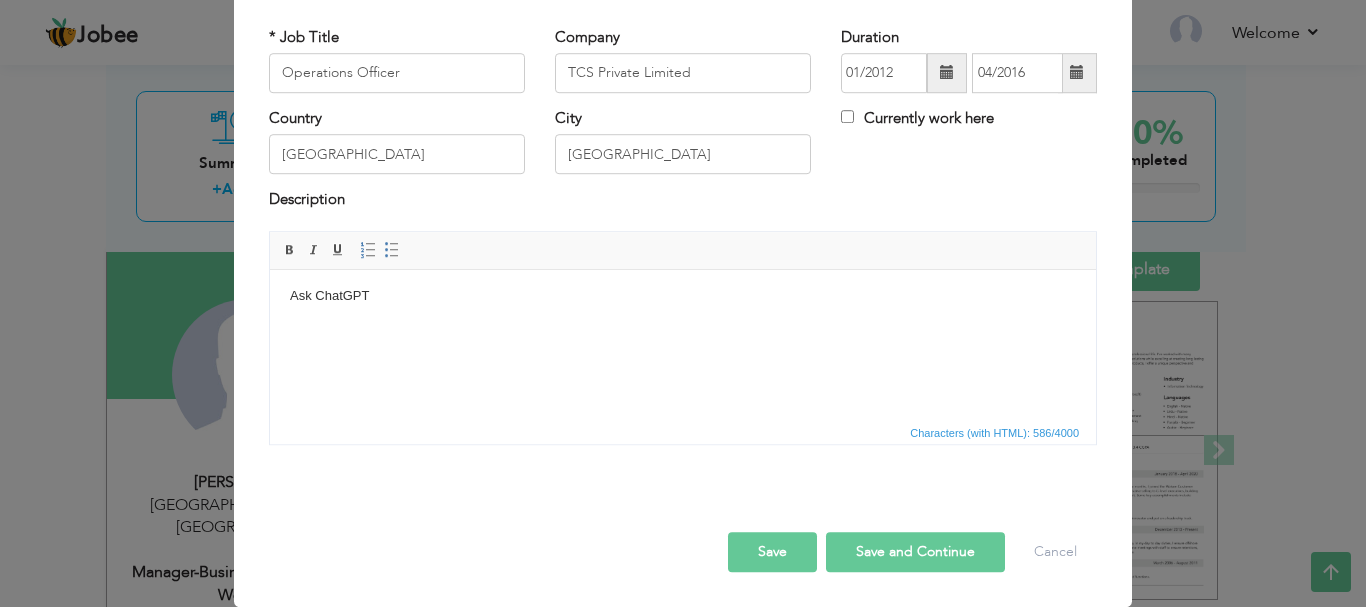 type 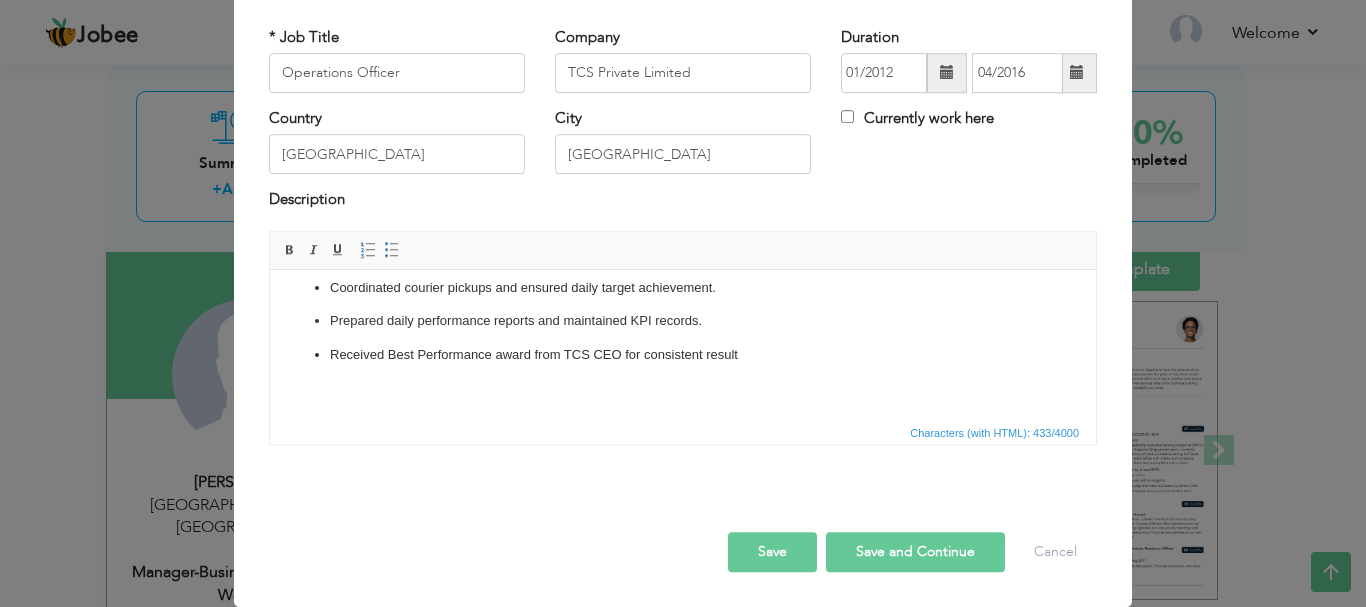 scroll, scrollTop: 80, scrollLeft: 0, axis: vertical 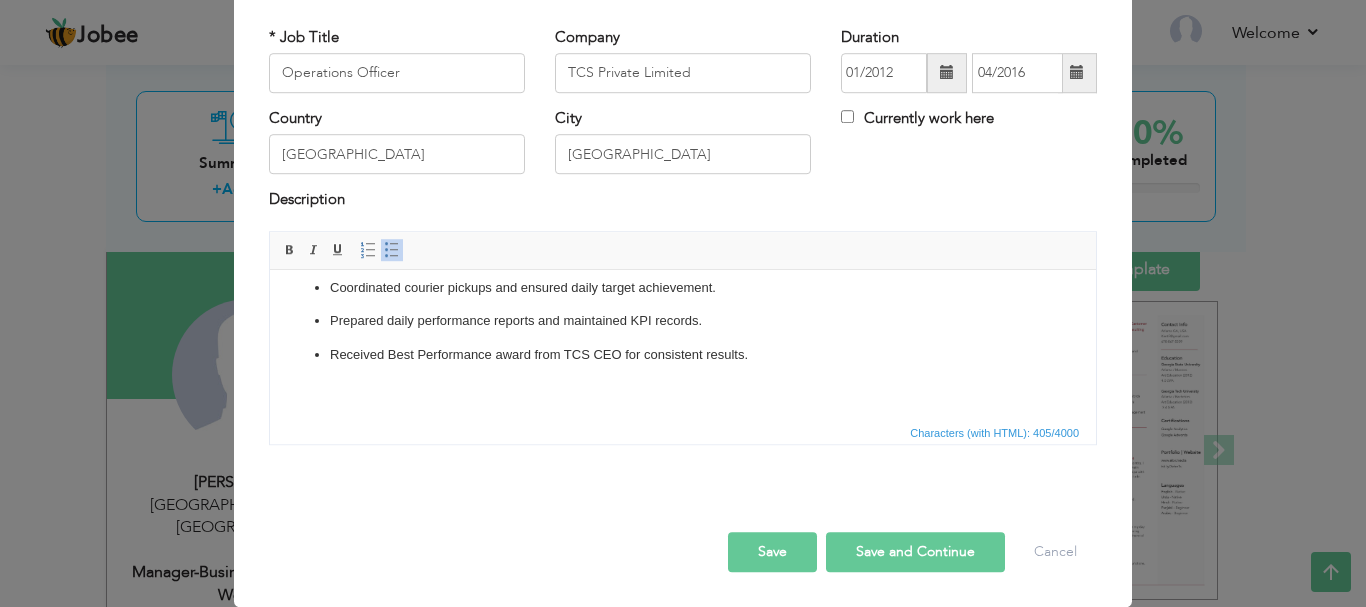 click on "Save" at bounding box center (772, 552) 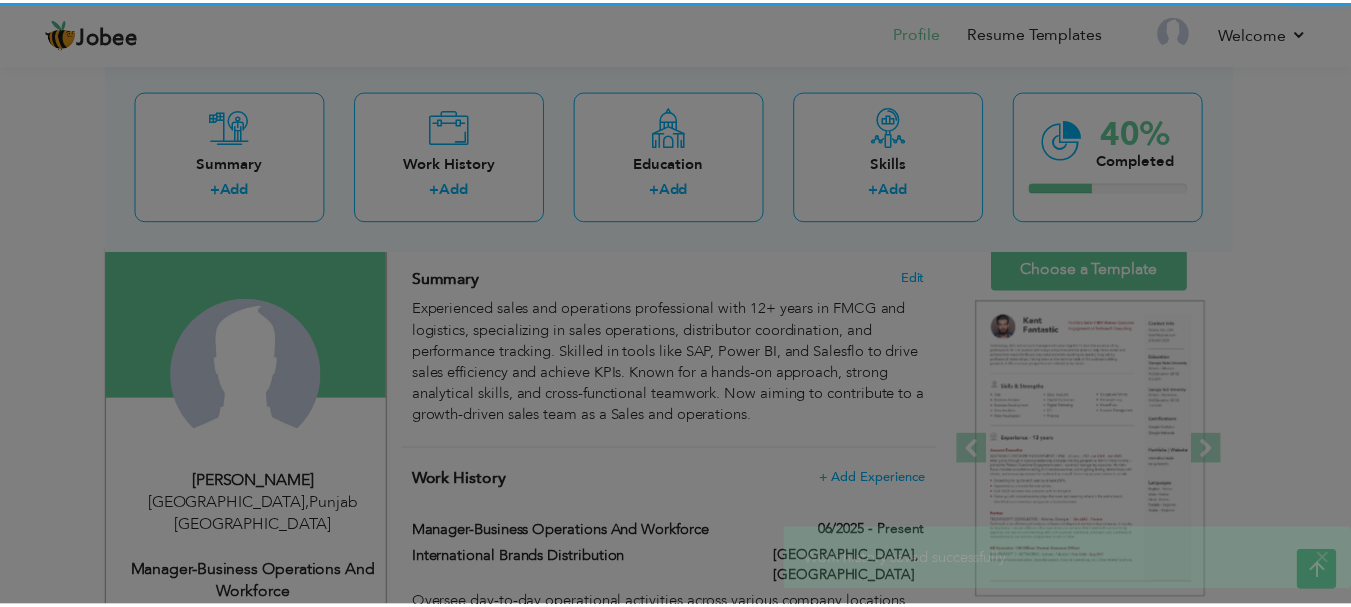 scroll, scrollTop: 0, scrollLeft: 0, axis: both 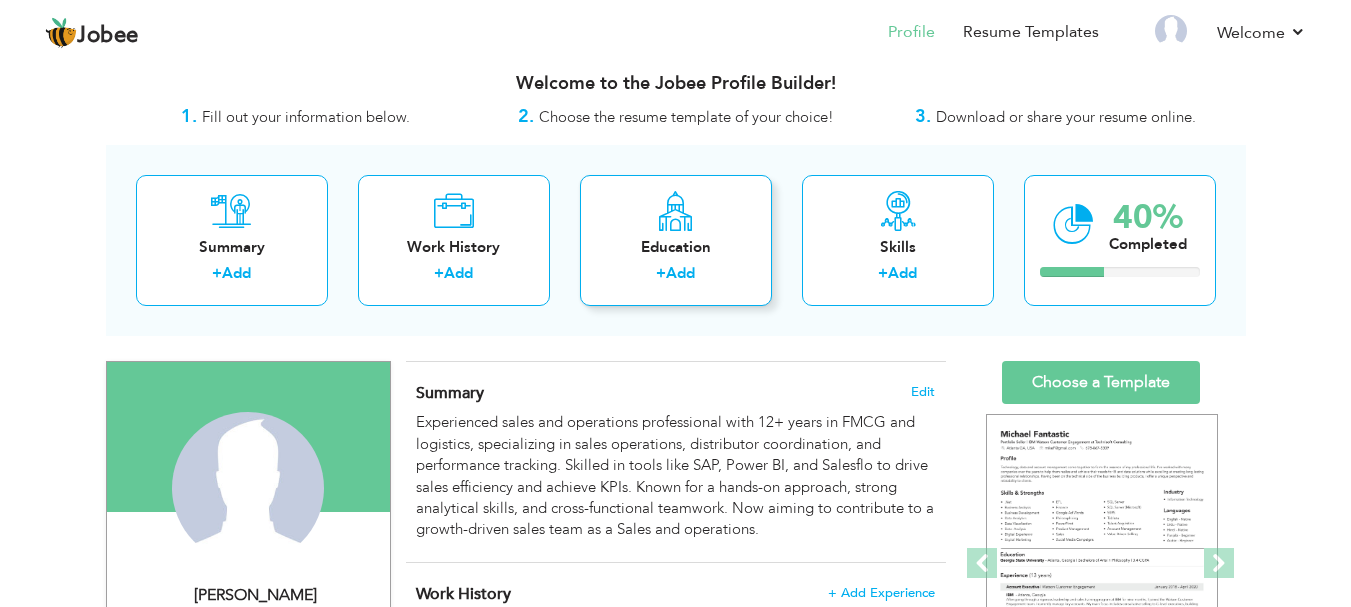 click on "Education" at bounding box center [676, 247] 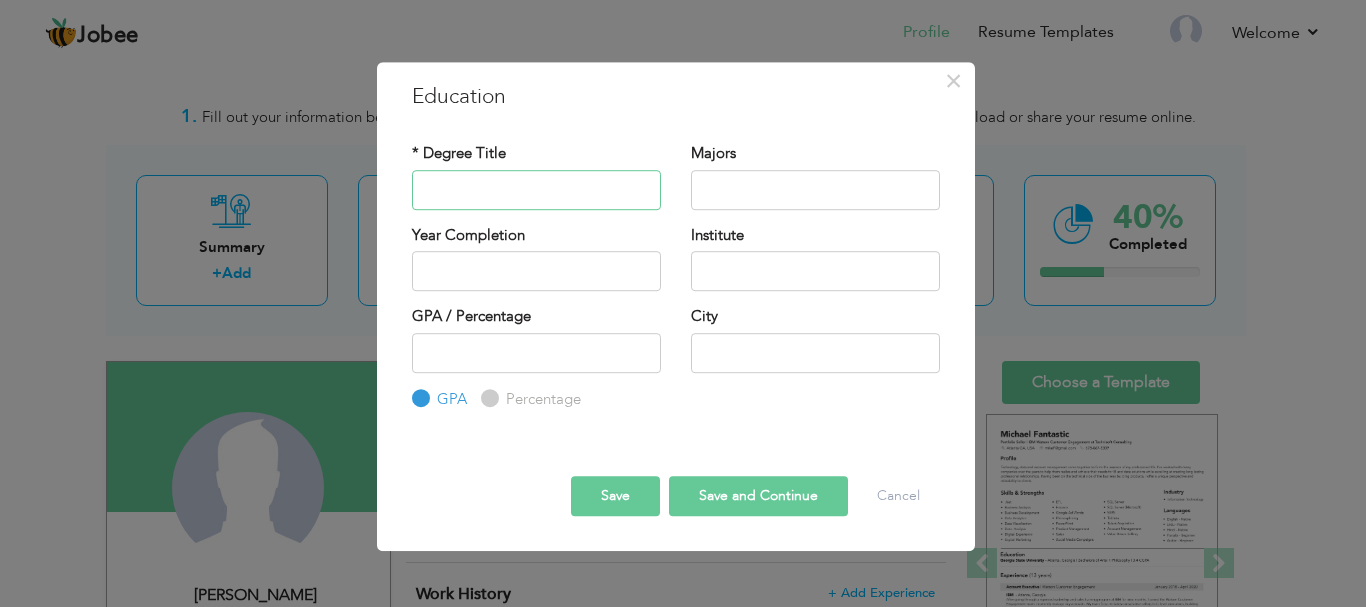 click at bounding box center (536, 190) 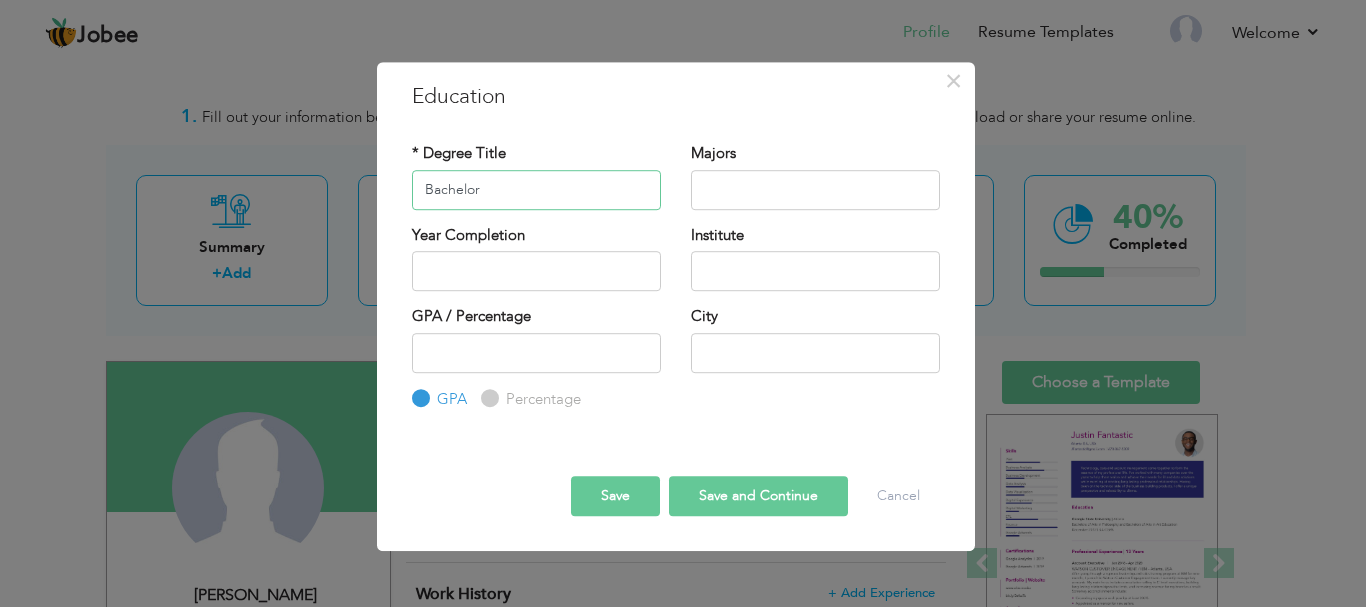 type on "Bachelor" 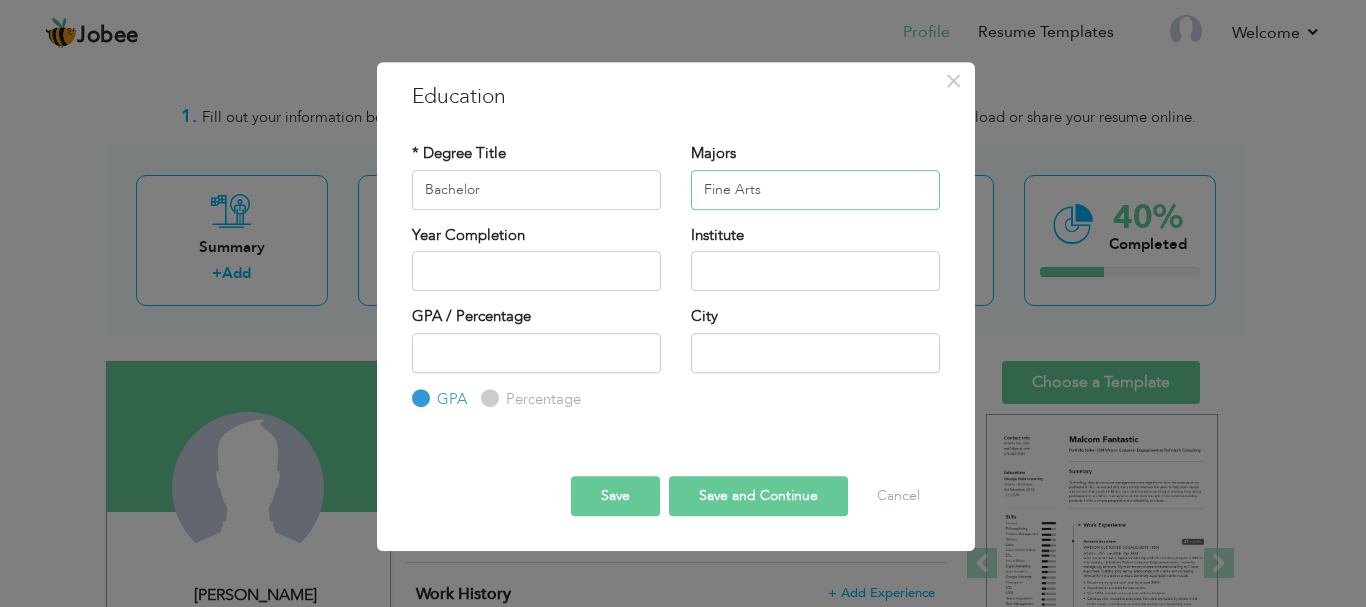 type on "Fine Arts" 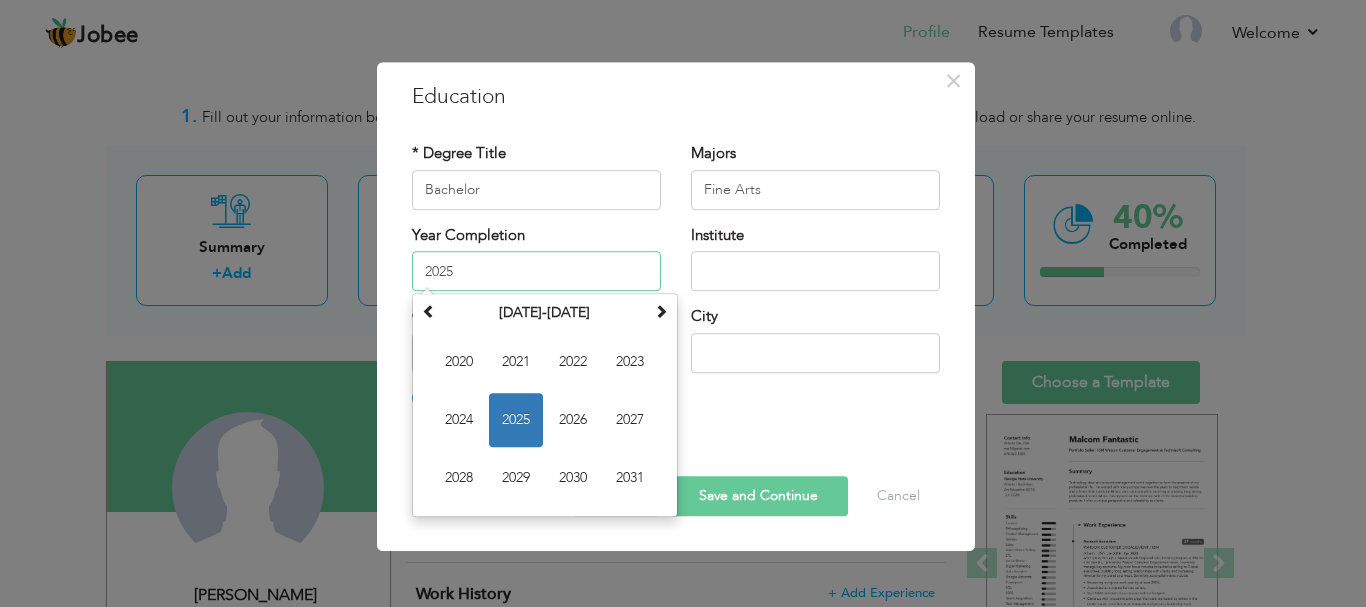 click on "2025" at bounding box center [536, 271] 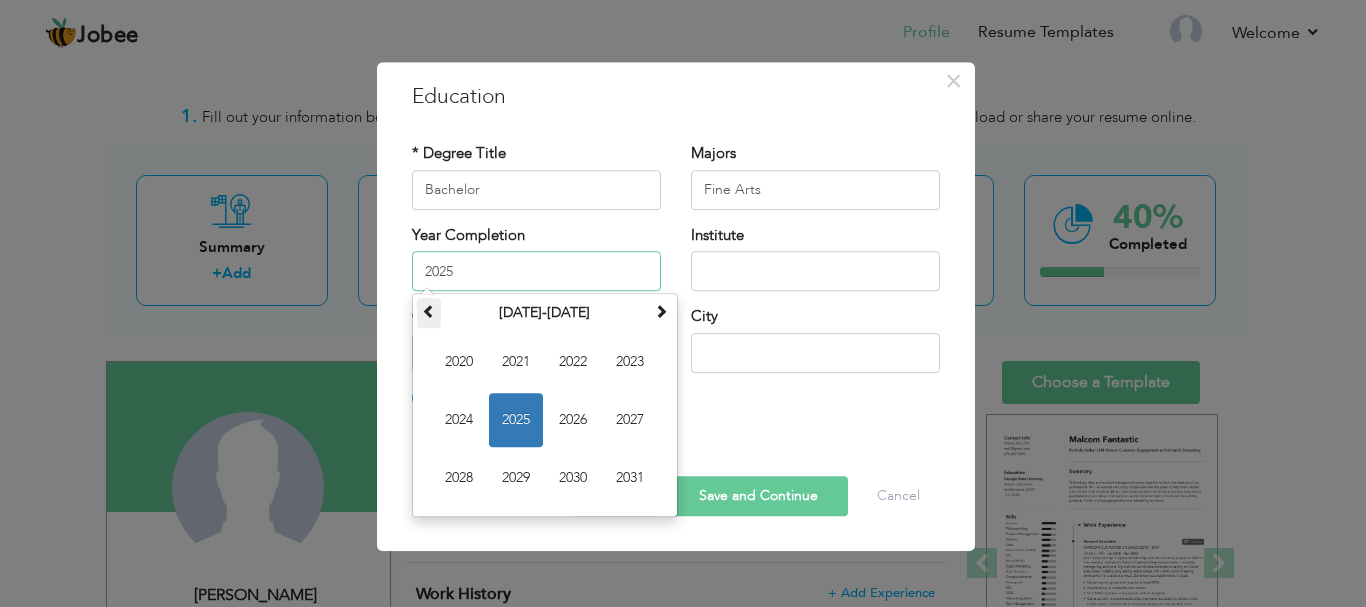click at bounding box center (429, 311) 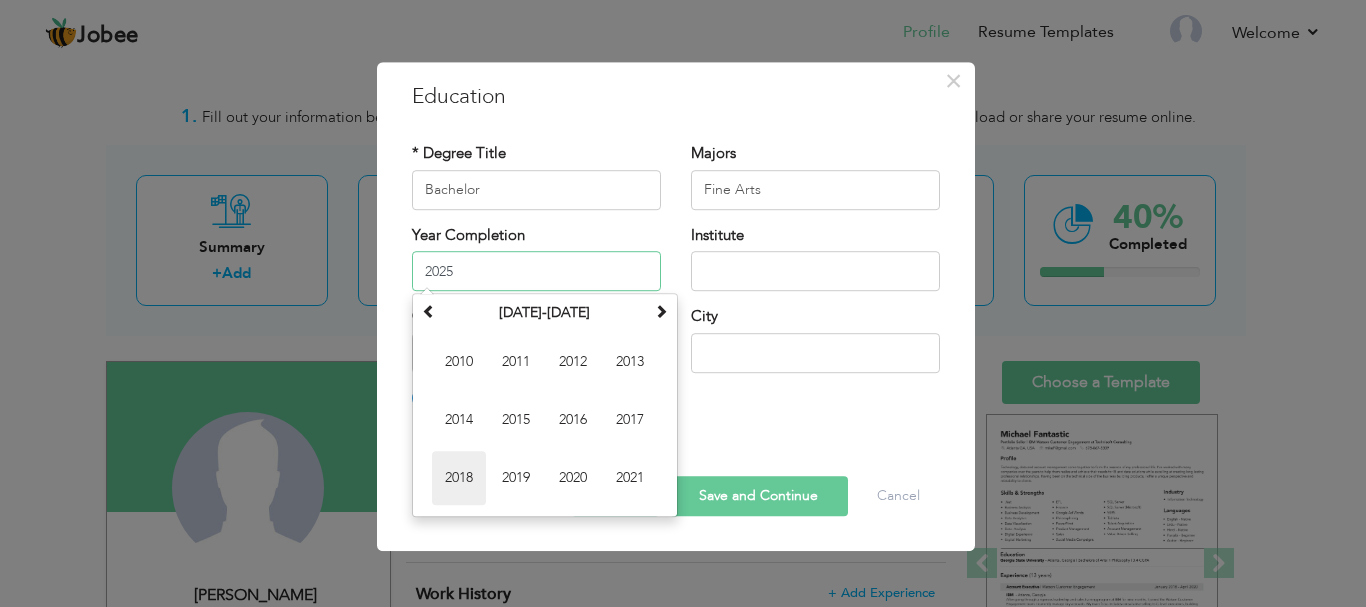 click on "2018" at bounding box center [459, 478] 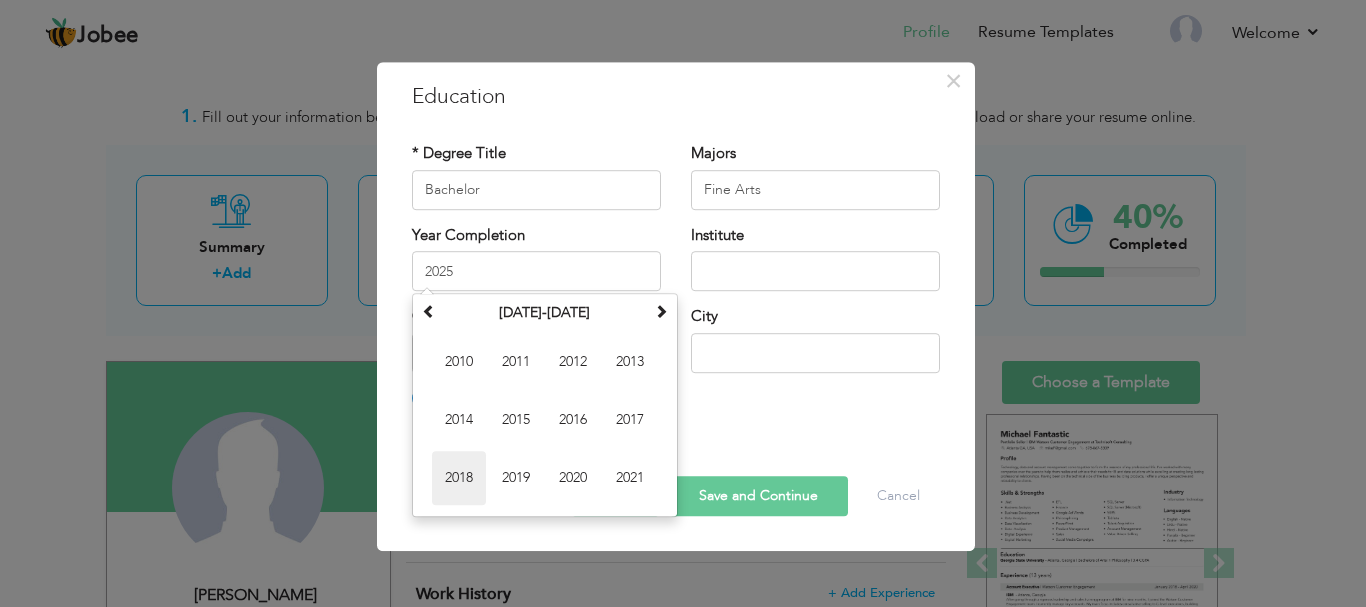 type on "2018" 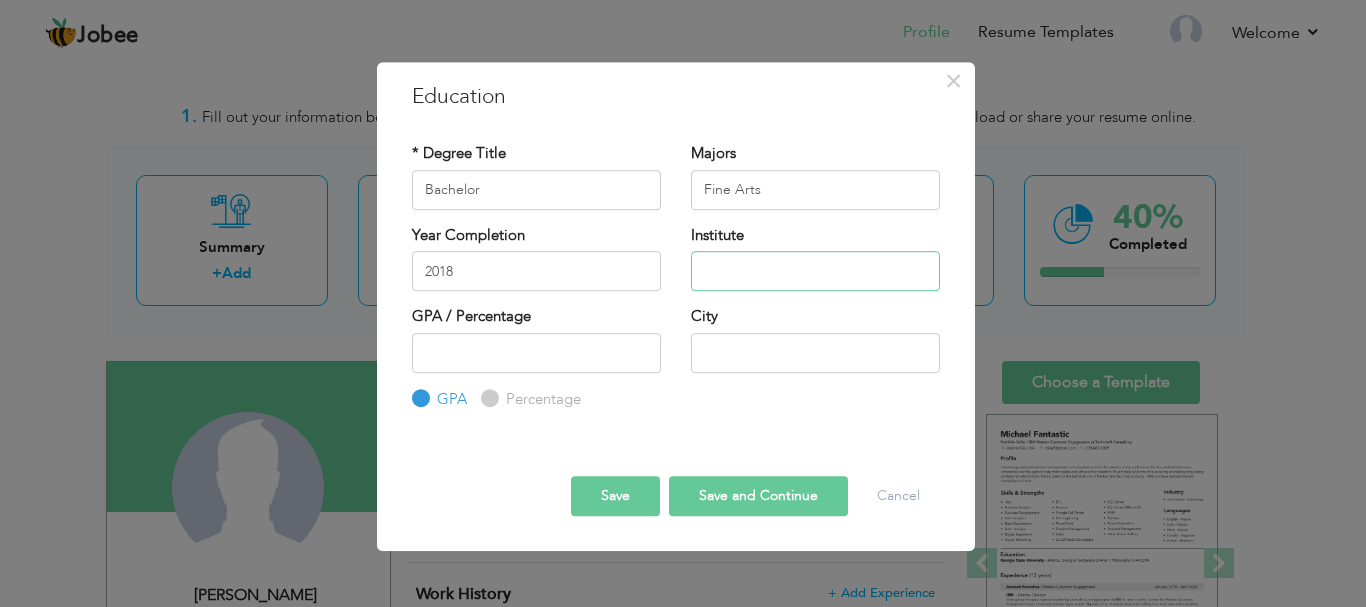 click at bounding box center [815, 271] 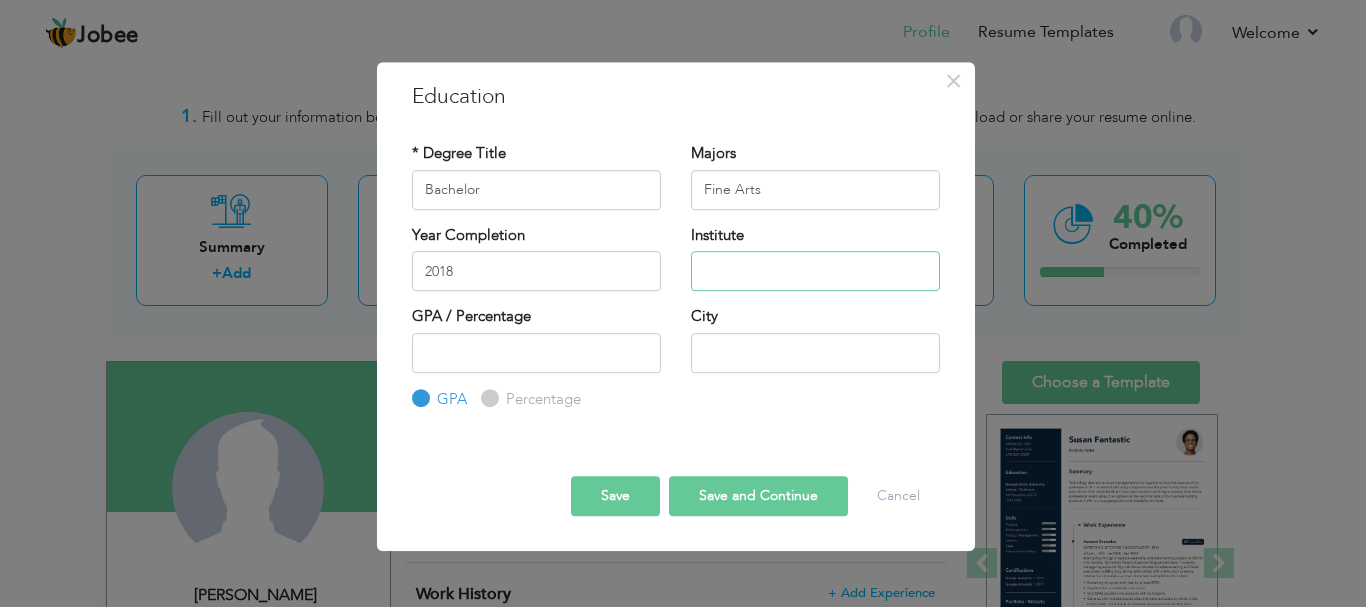 type on "P" 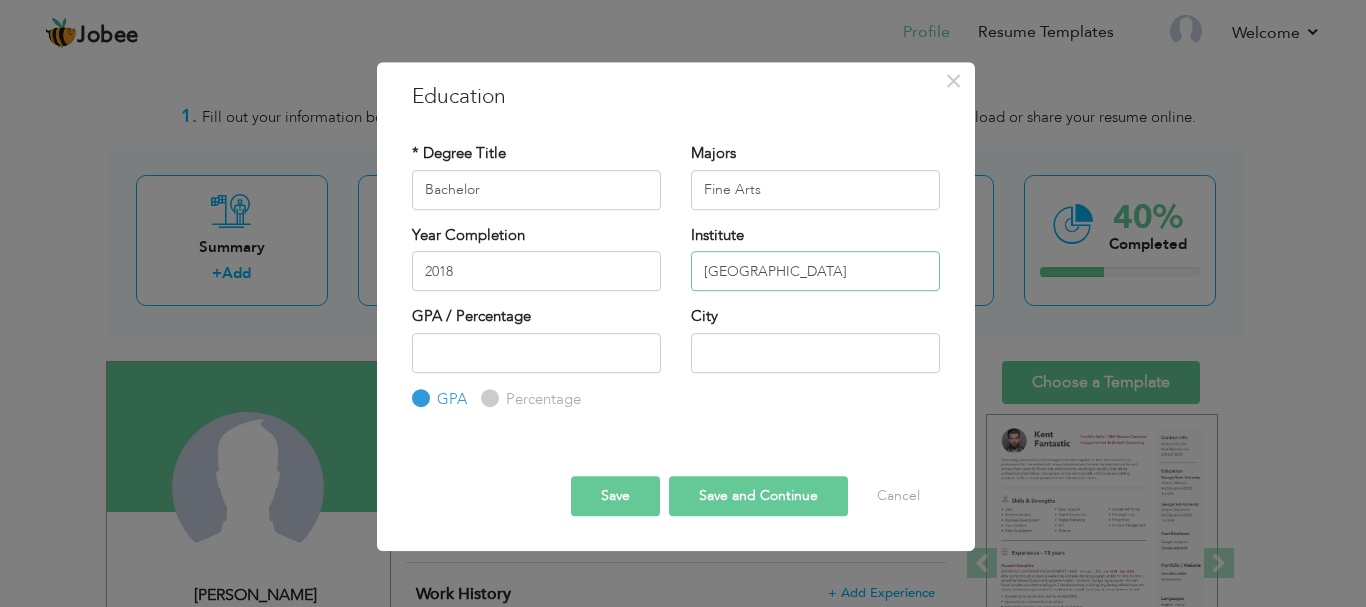 type on "University of the Punjab" 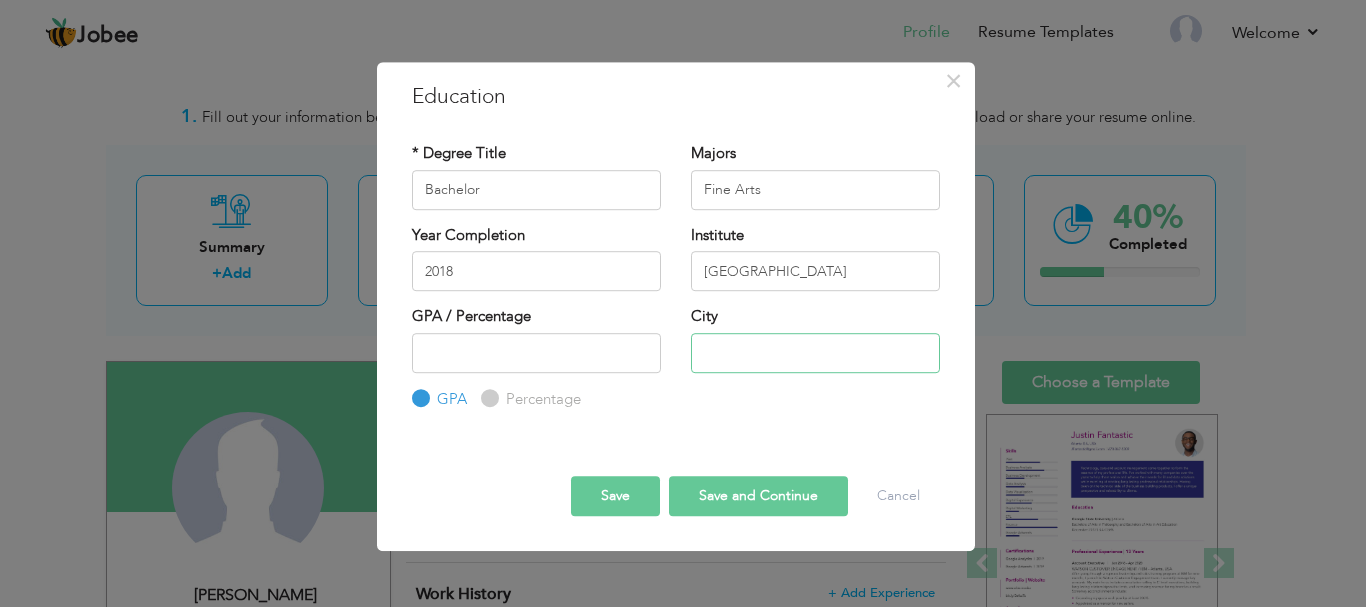 click at bounding box center [815, 353] 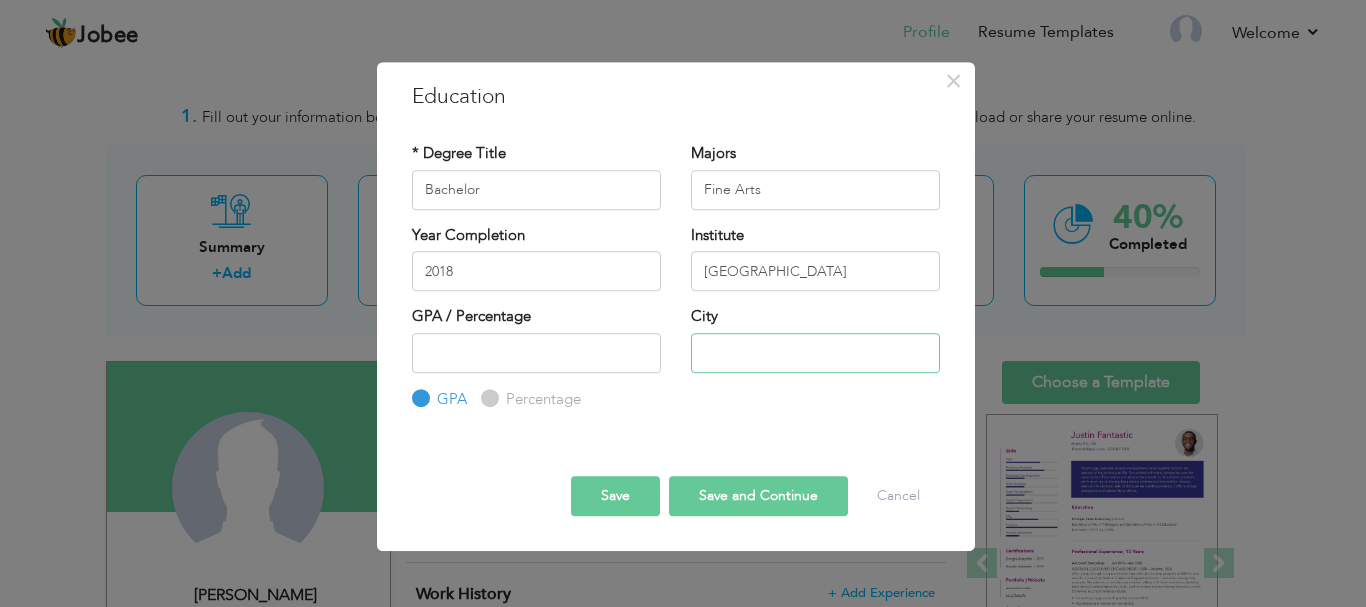 type on "[GEOGRAPHIC_DATA]" 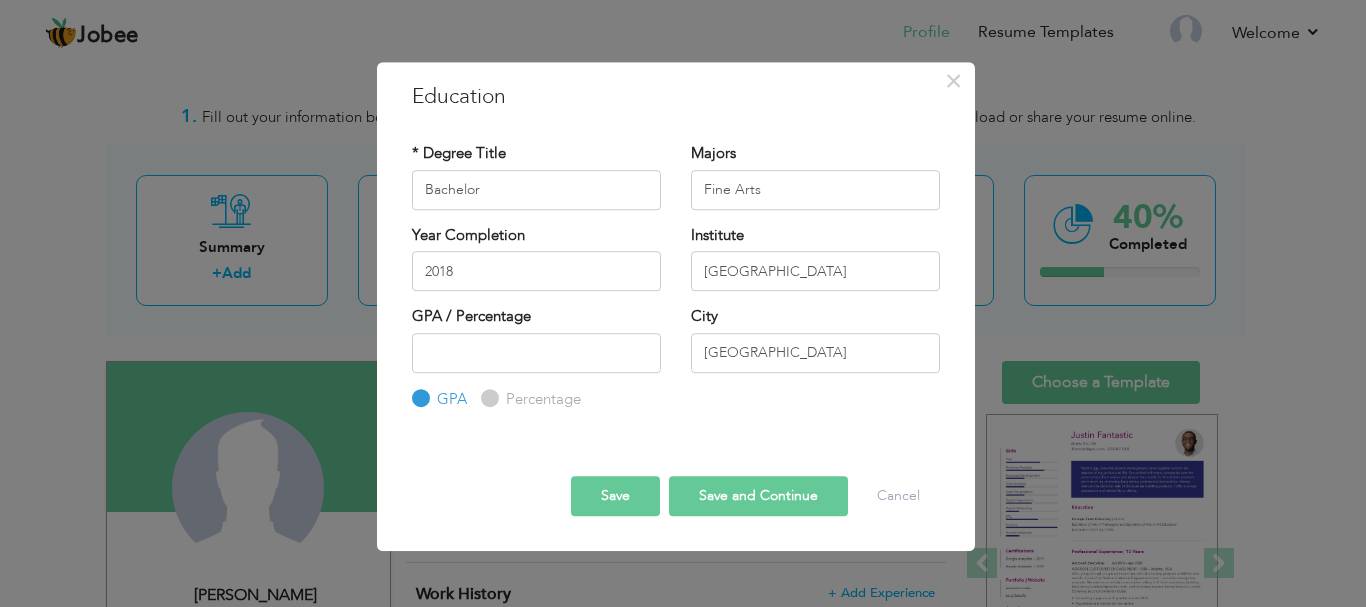 click on "Save and Continue" at bounding box center (758, 496) 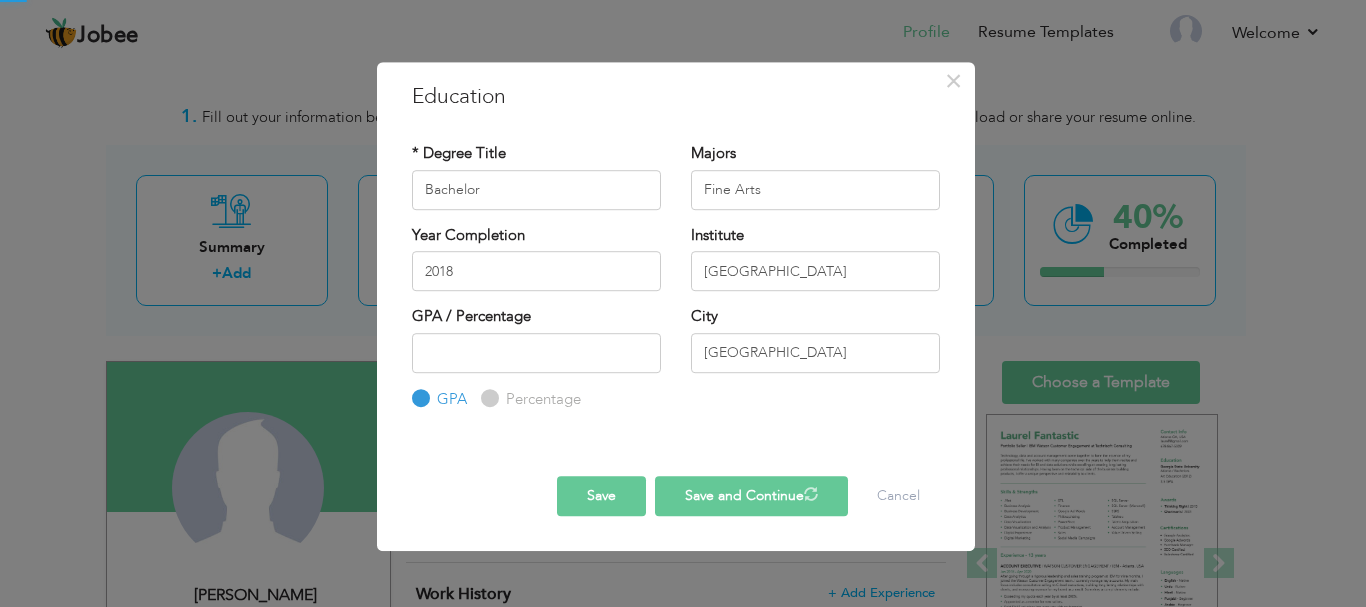 type 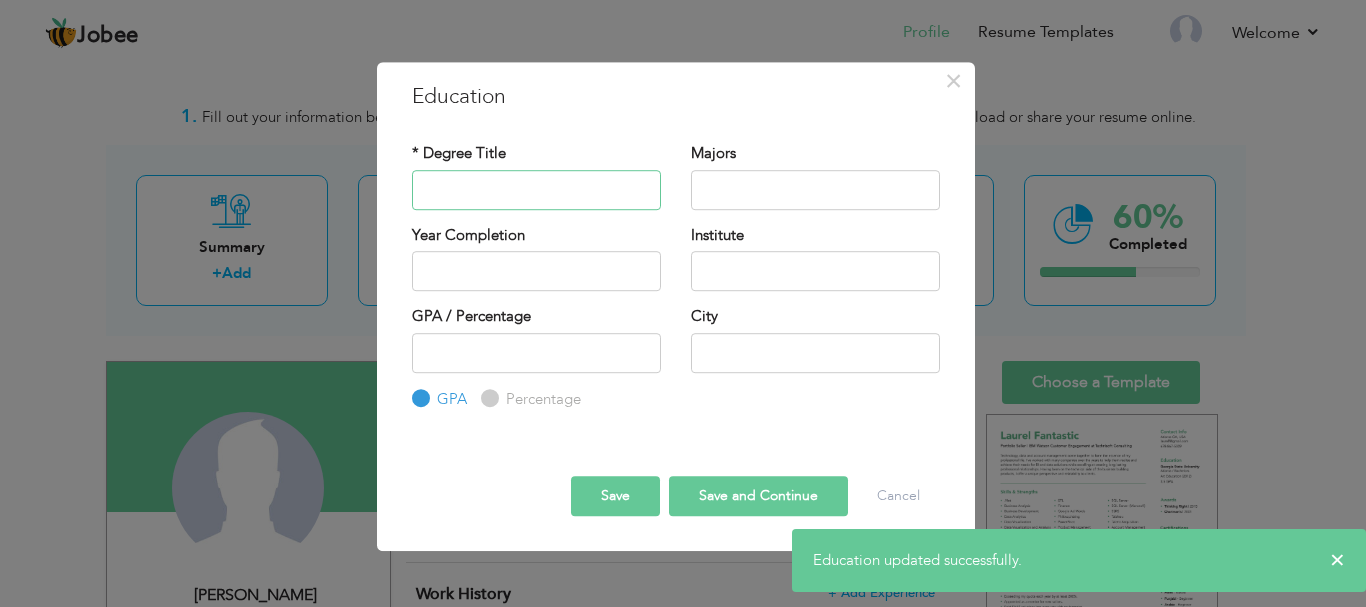click at bounding box center [536, 190] 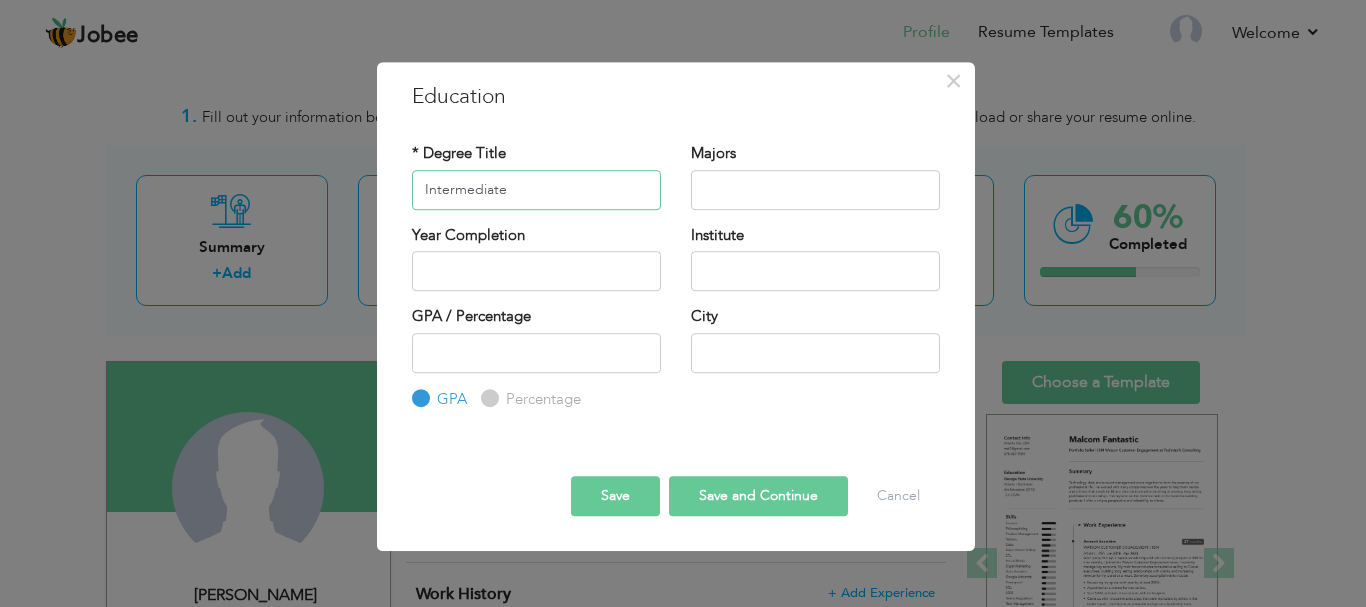 type on "Intermediate" 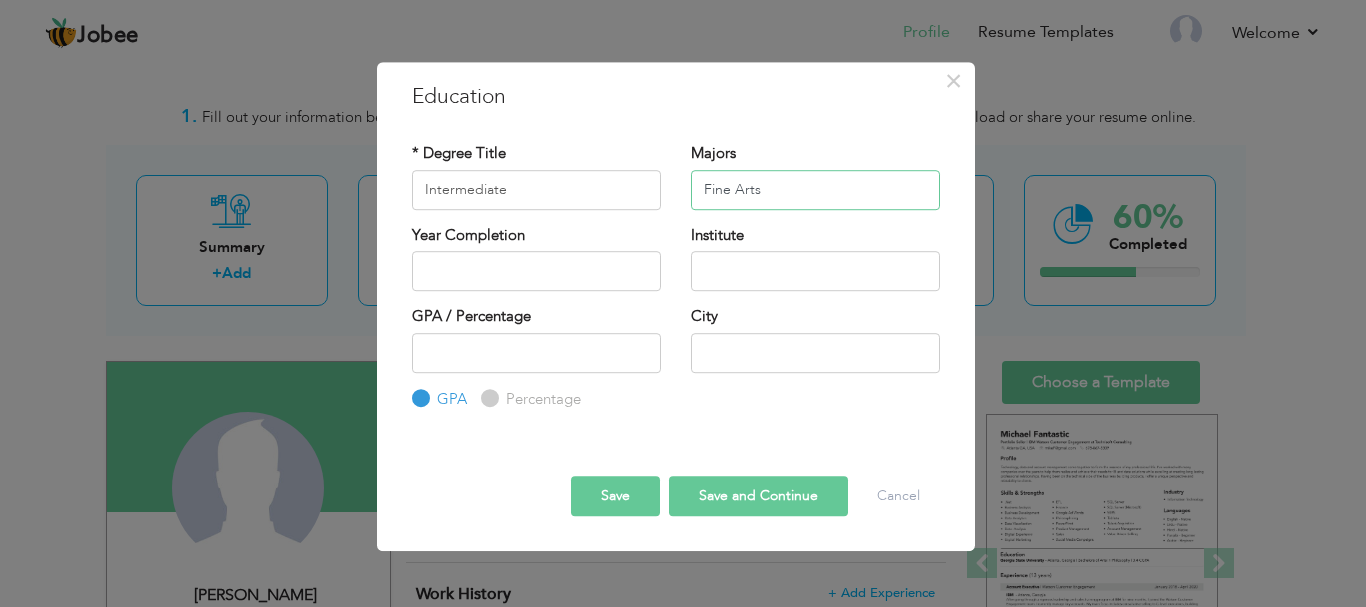 type on "Fine Arts" 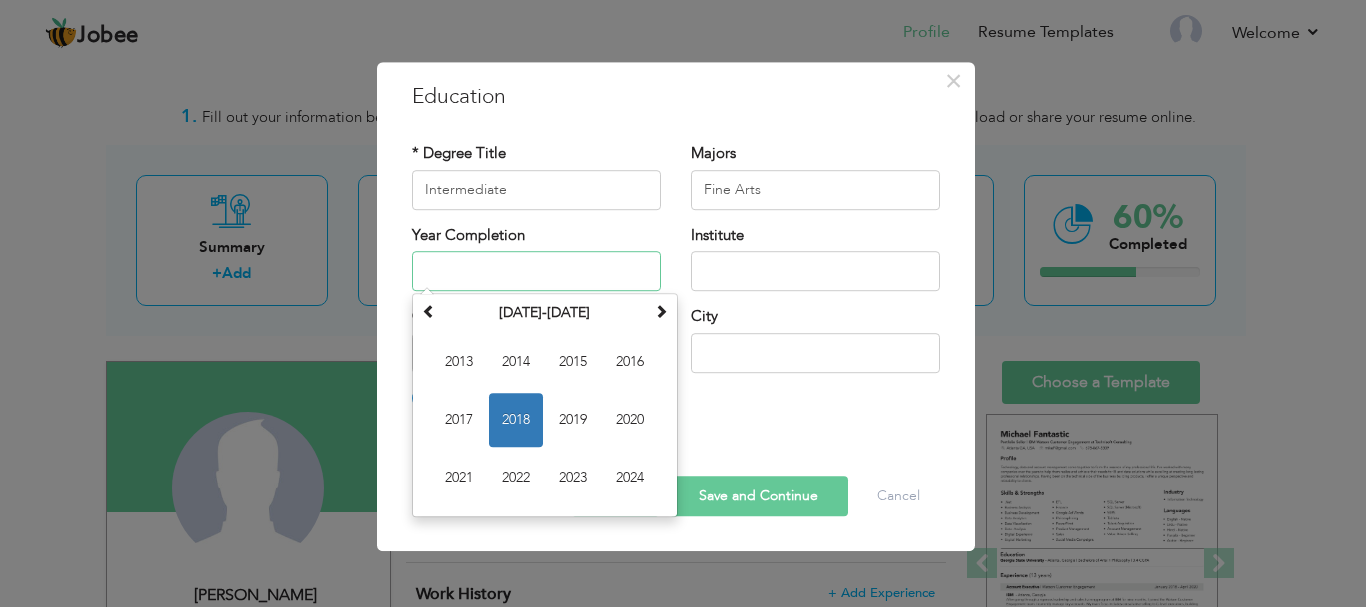 click at bounding box center (536, 271) 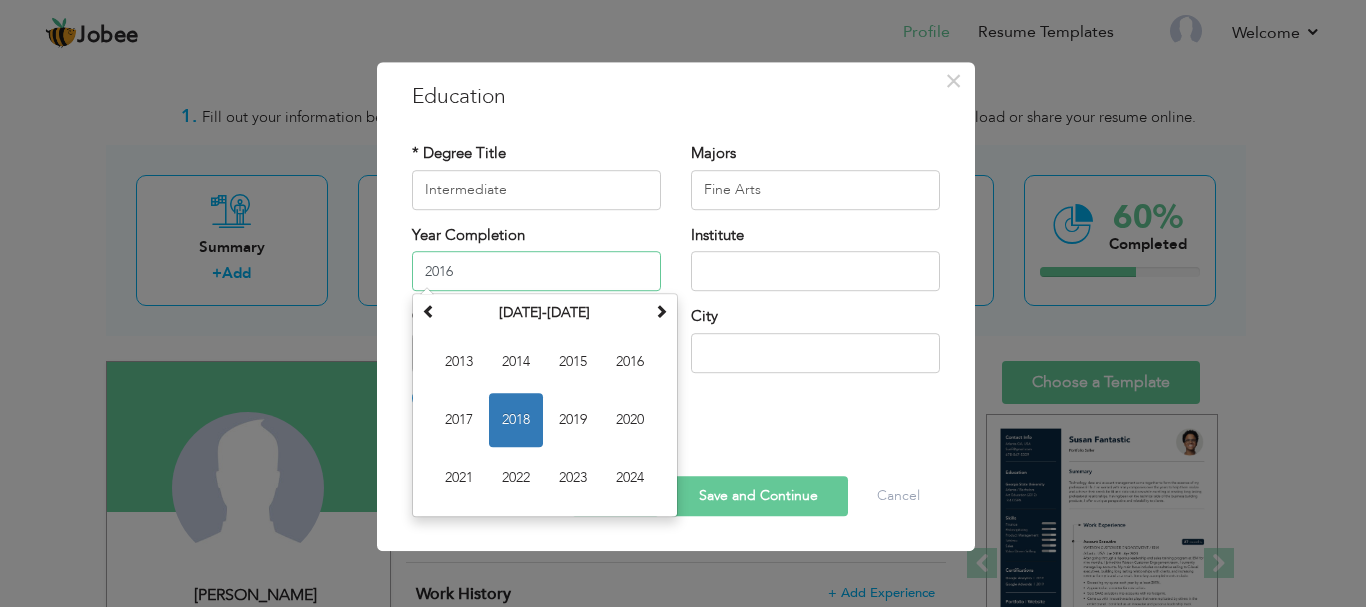 type on "2016" 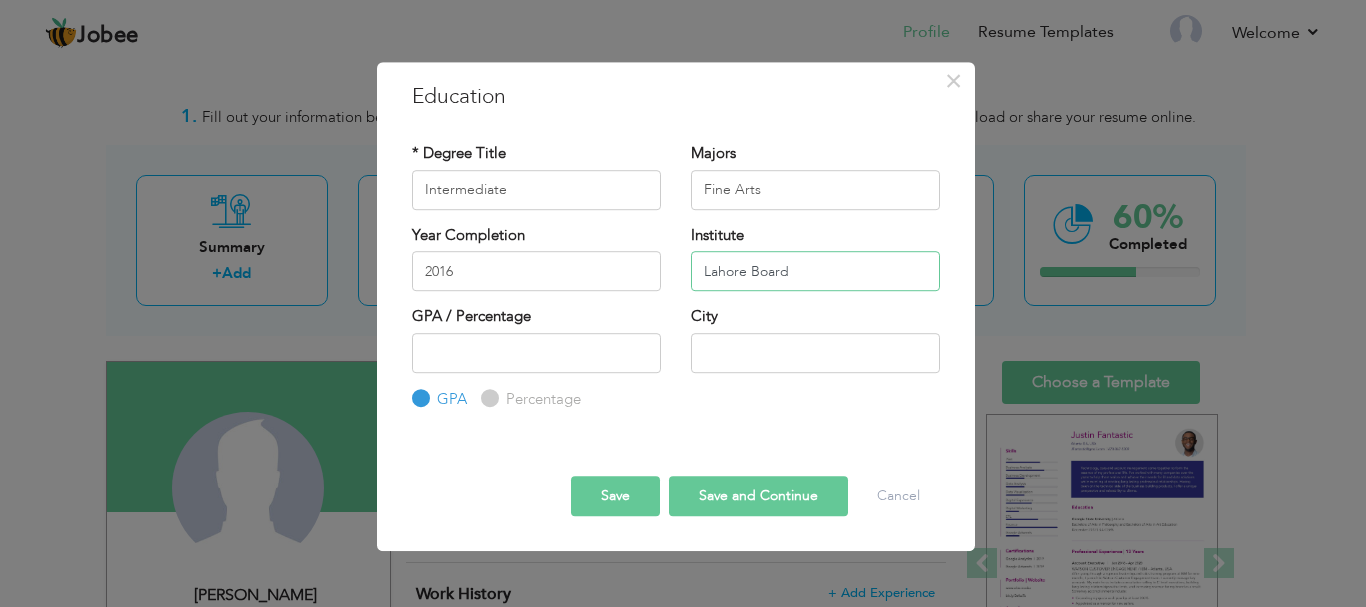 type on "Lahore Board" 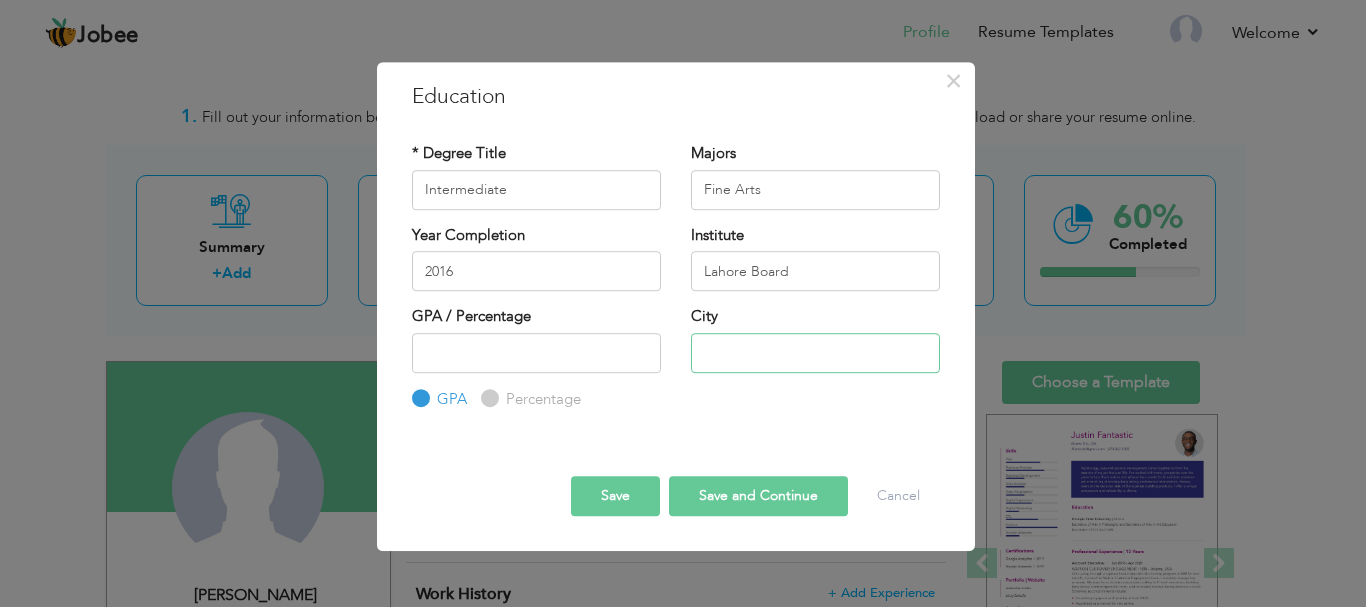 click at bounding box center [815, 353] 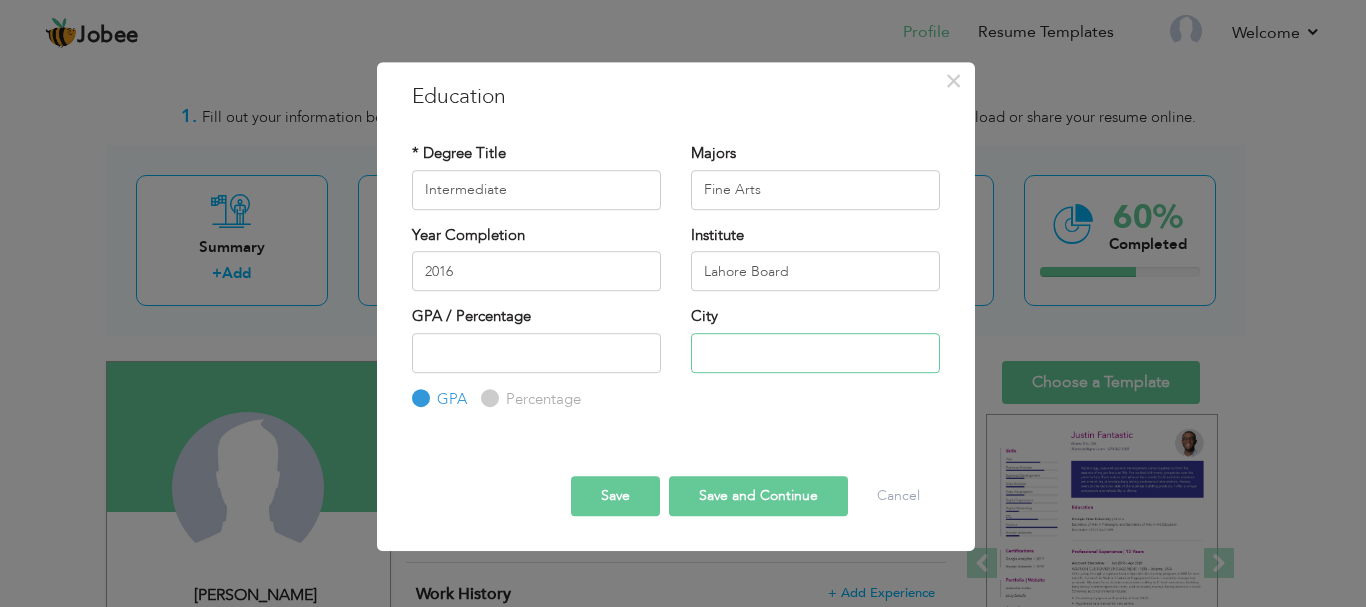 type on "[GEOGRAPHIC_DATA]" 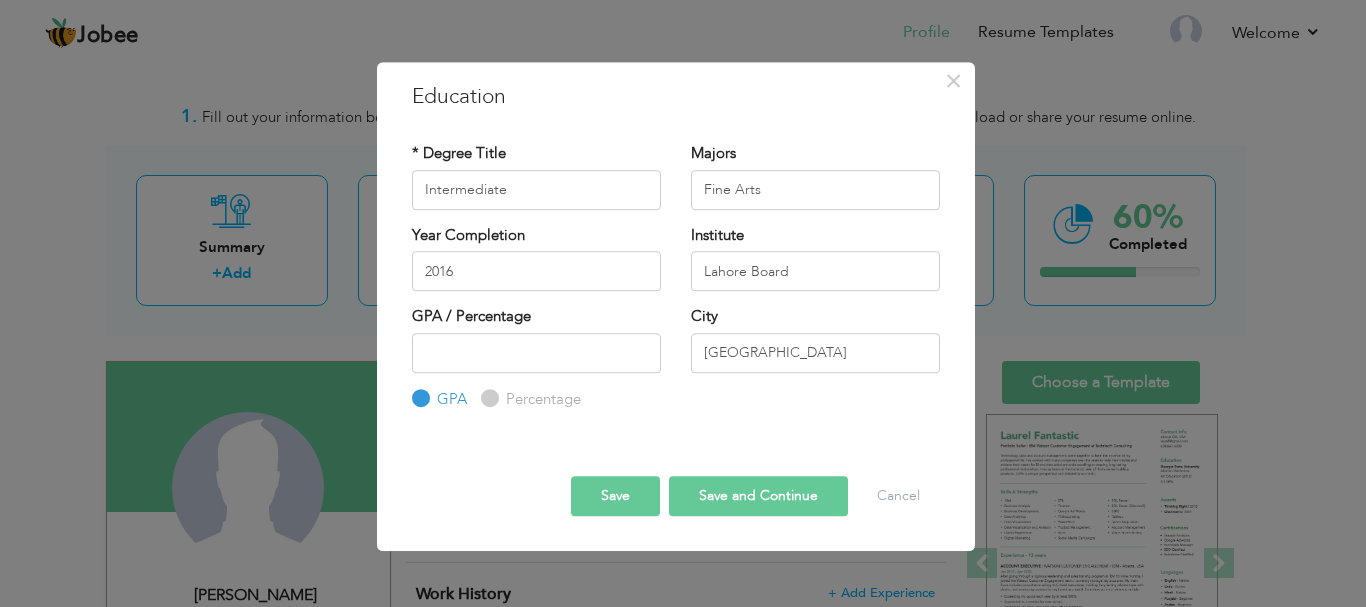 click on "Save" at bounding box center [615, 496] 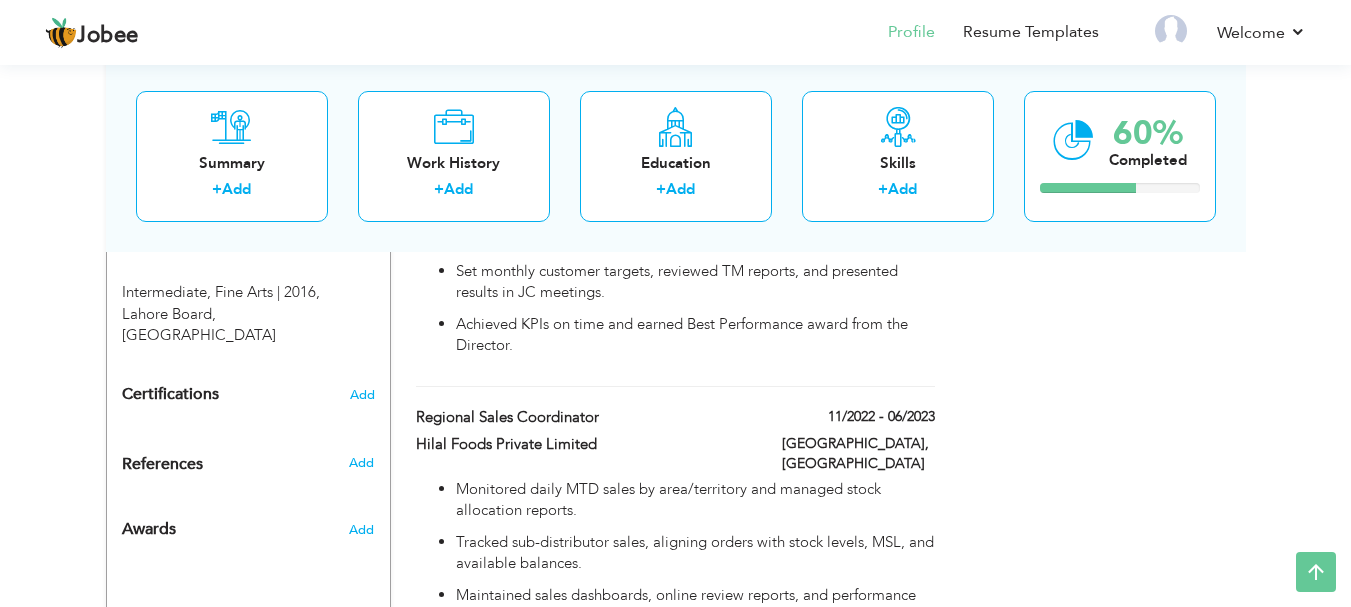scroll, scrollTop: 1037, scrollLeft: 0, axis: vertical 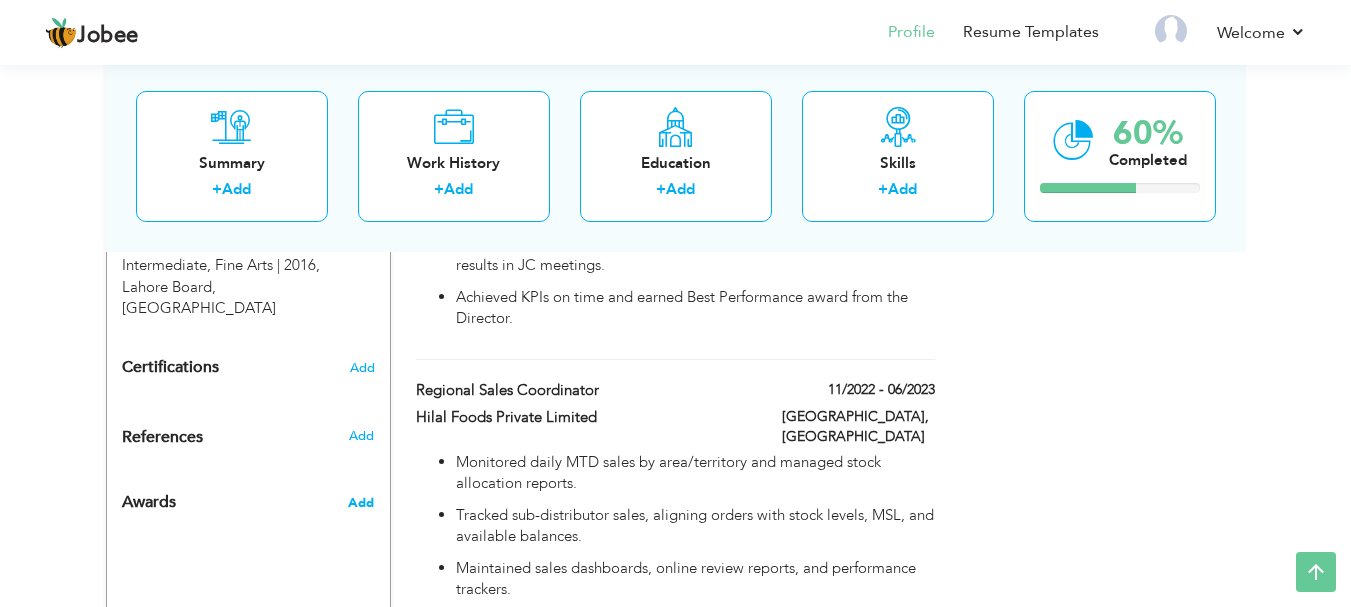 click on "Add" at bounding box center [361, 503] 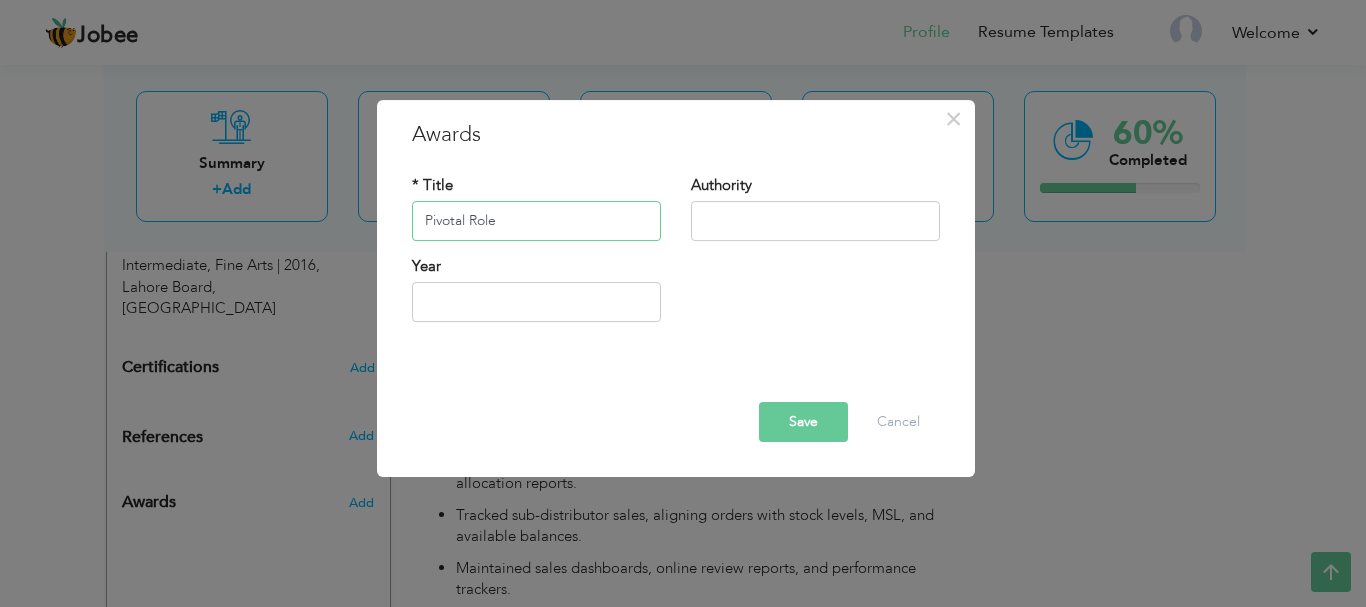 type on "Pivotal Role" 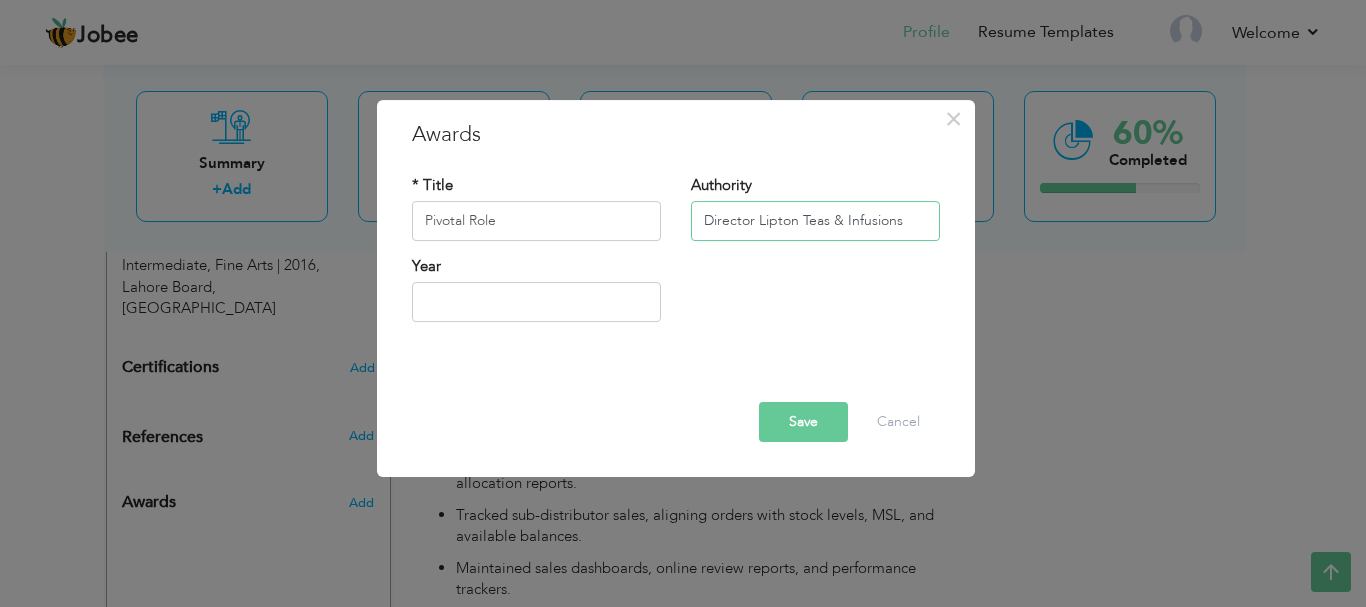 type on "Director Lipton Teas & Infusions" 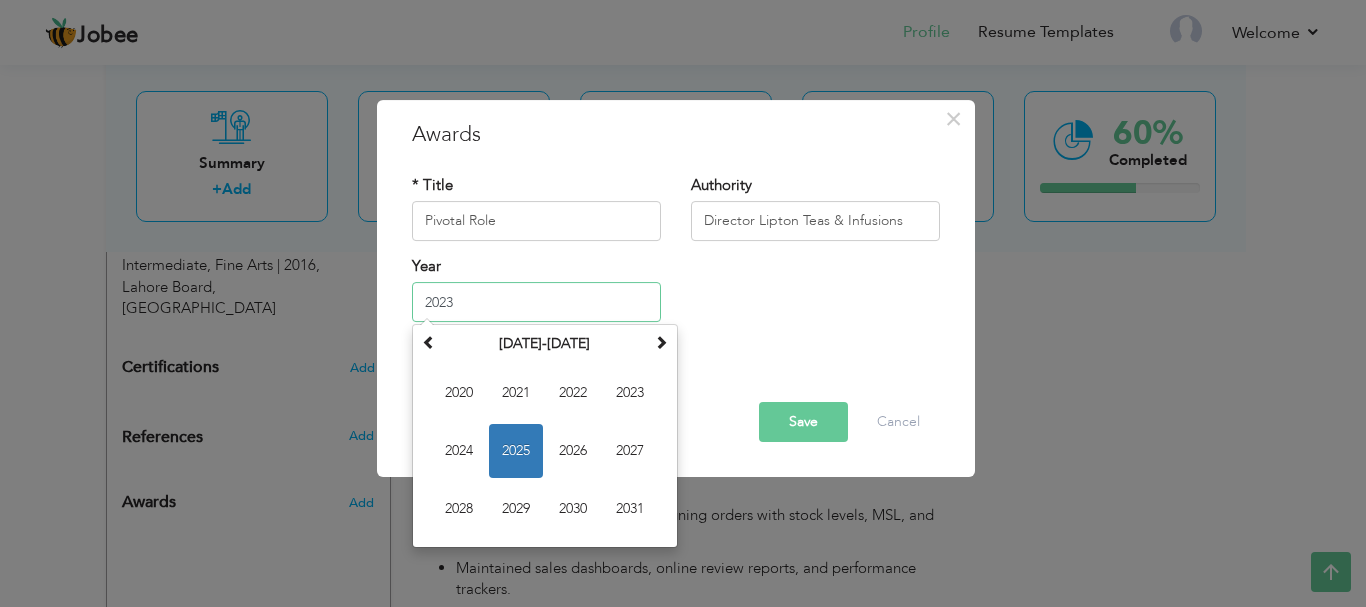 type on "2023" 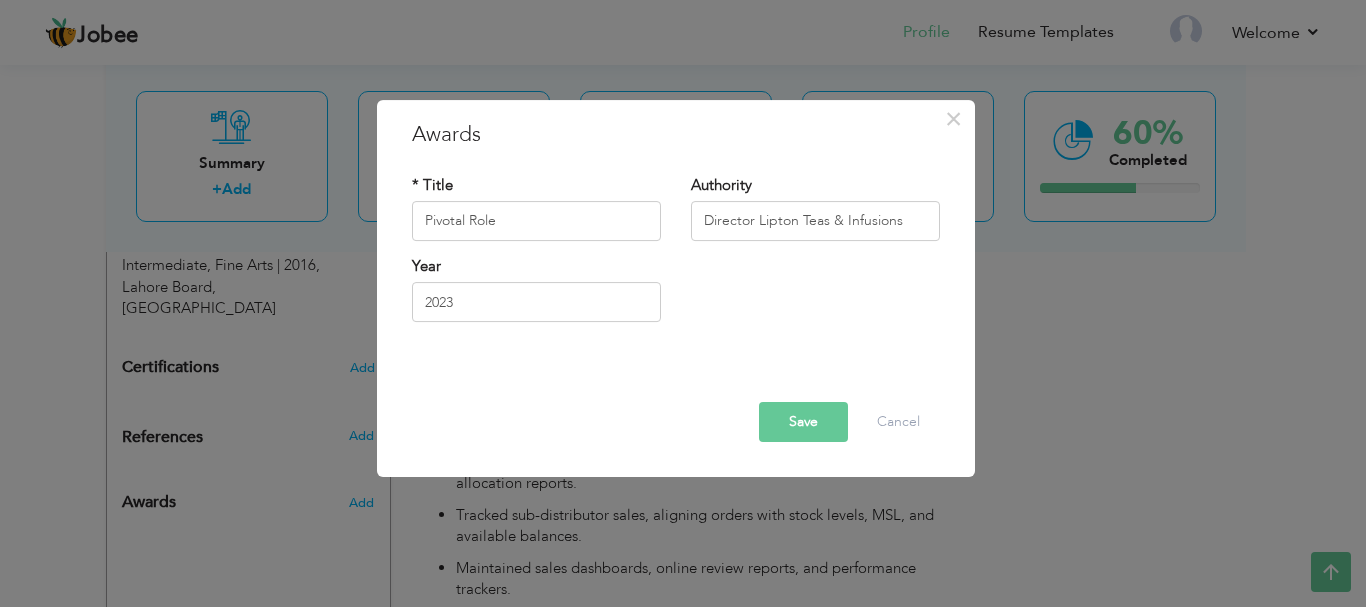 click at bounding box center (676, 369) 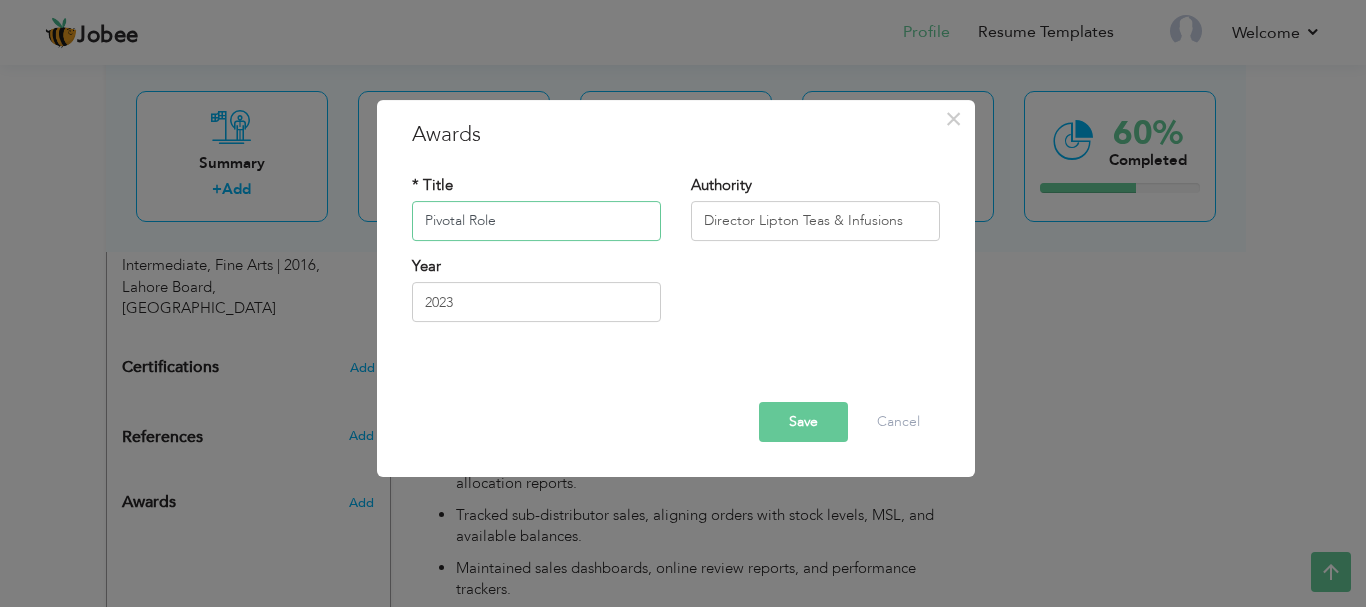 click on "Pivotal Role" at bounding box center [536, 221] 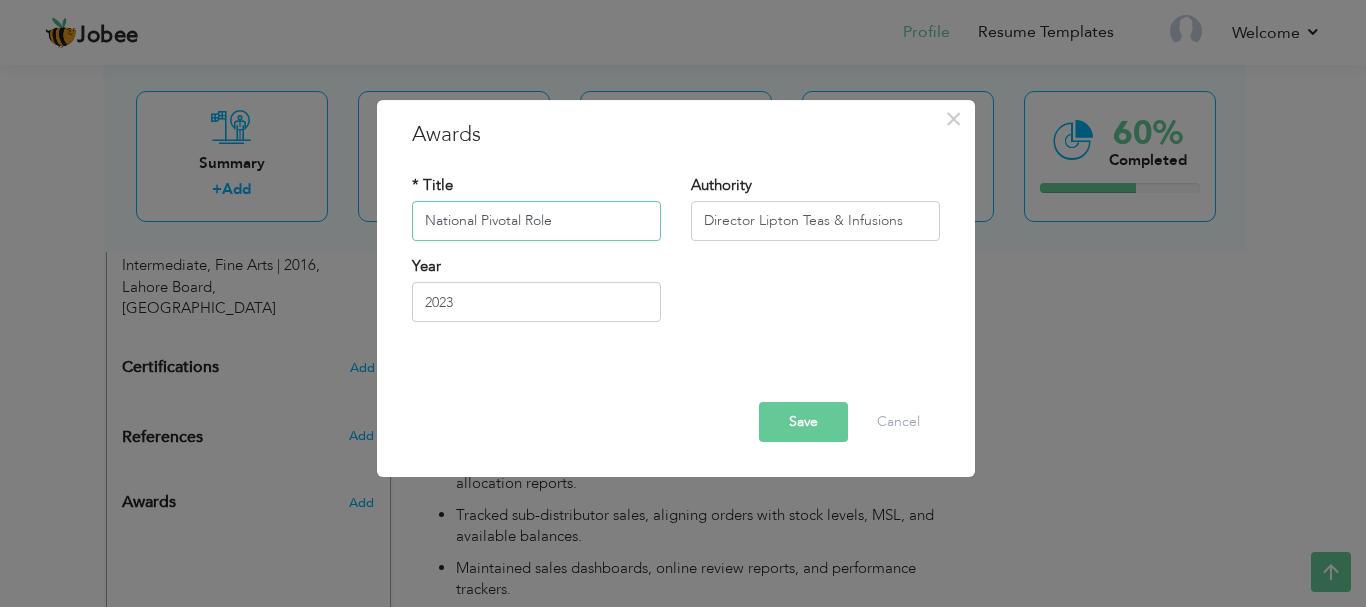 type on "National Pivotal Role" 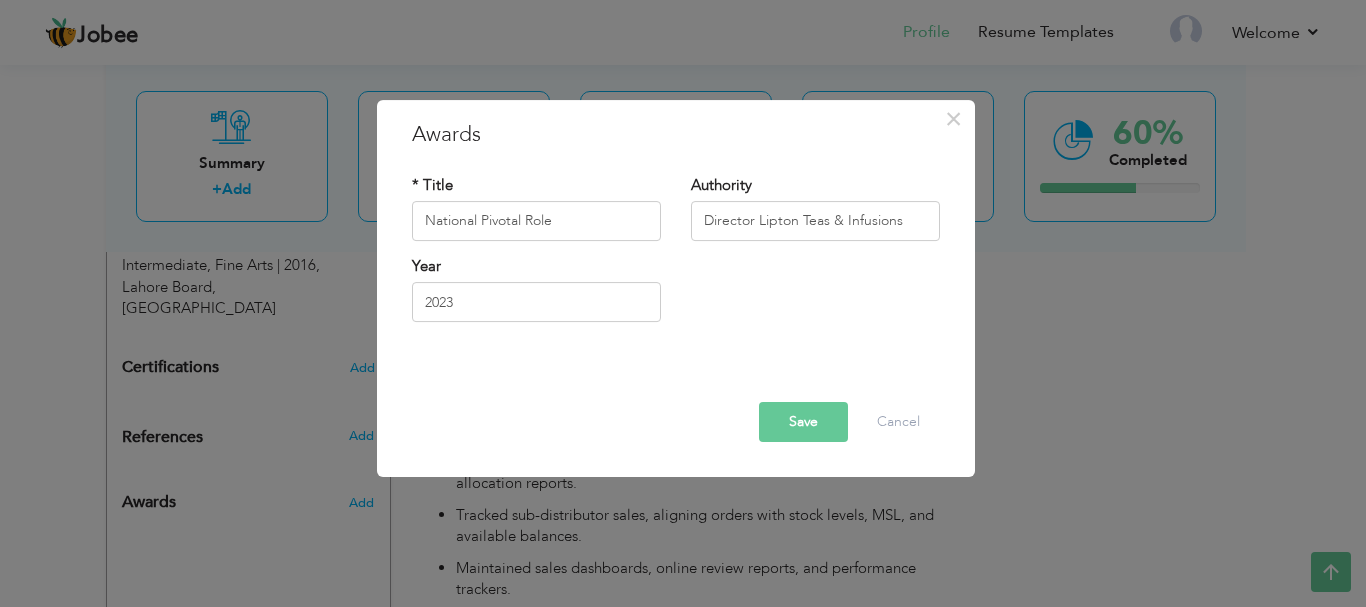 click on "Save" at bounding box center [803, 422] 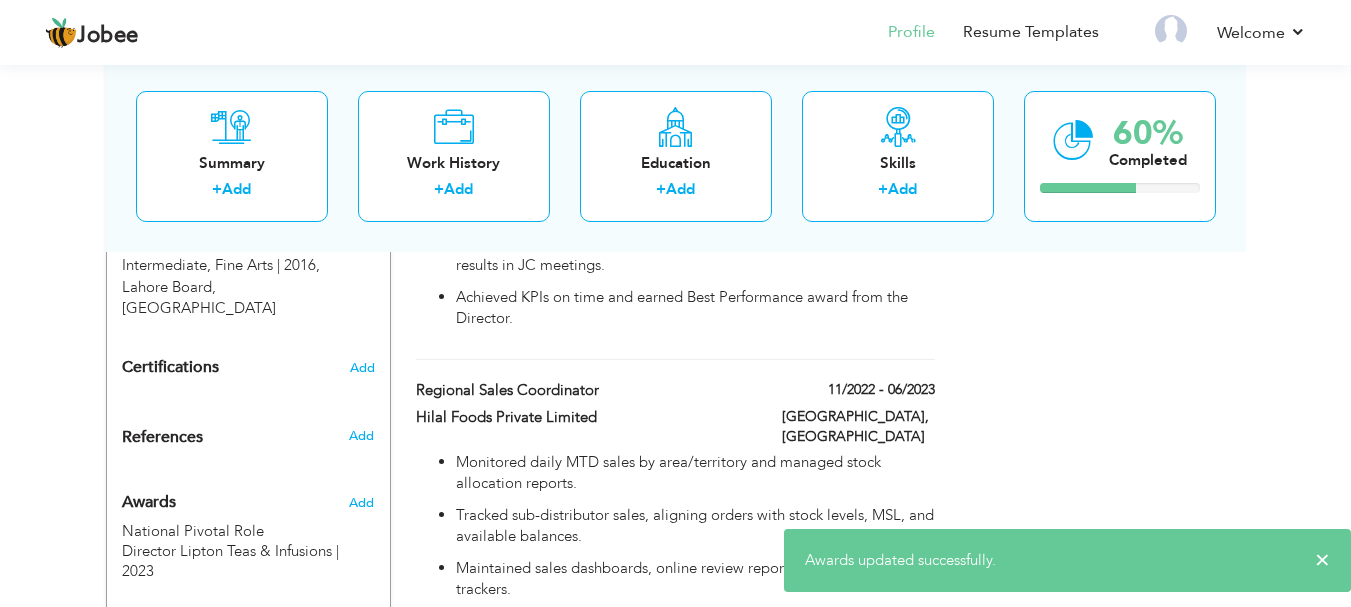 scroll, scrollTop: 1032, scrollLeft: 0, axis: vertical 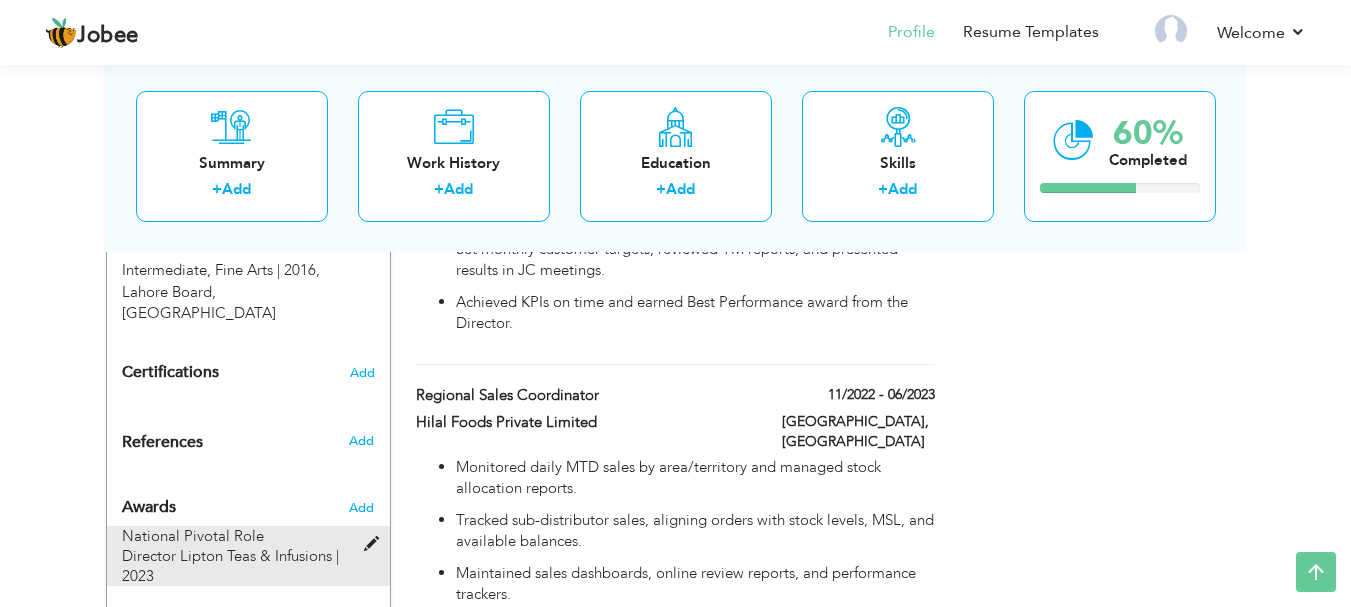 click at bounding box center [376, 544] 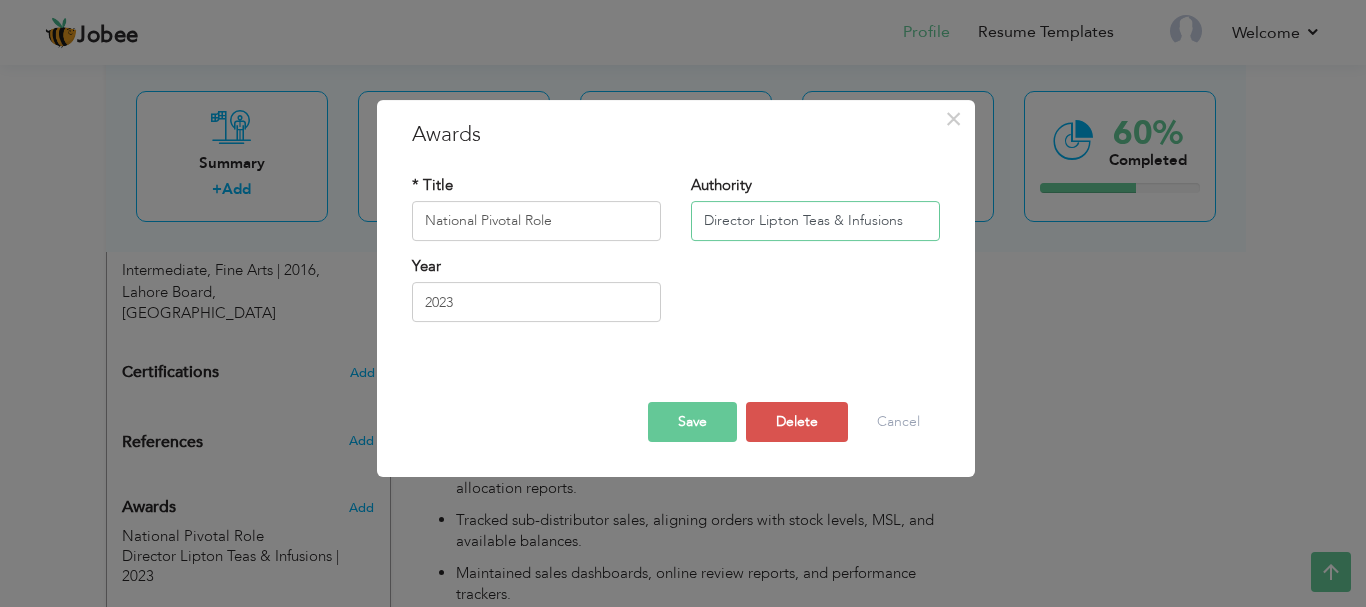 click on "Director Lipton Teas & Infusions" at bounding box center (815, 221) 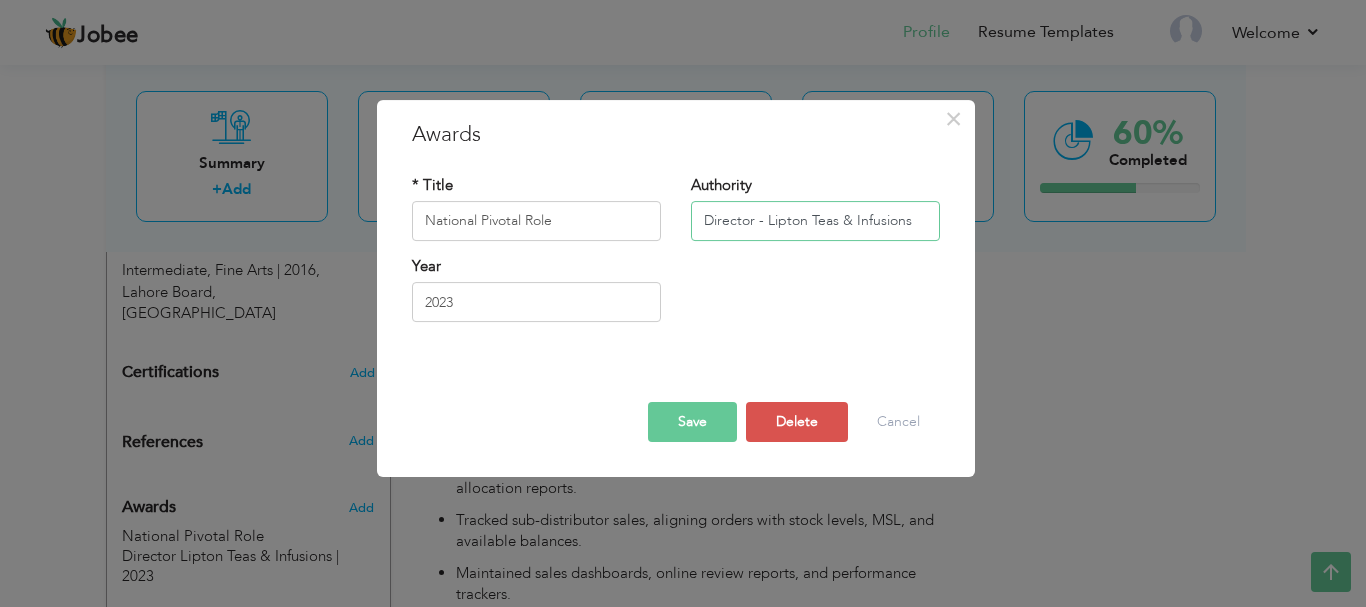 type on "Director - Lipton Teas & Infusions" 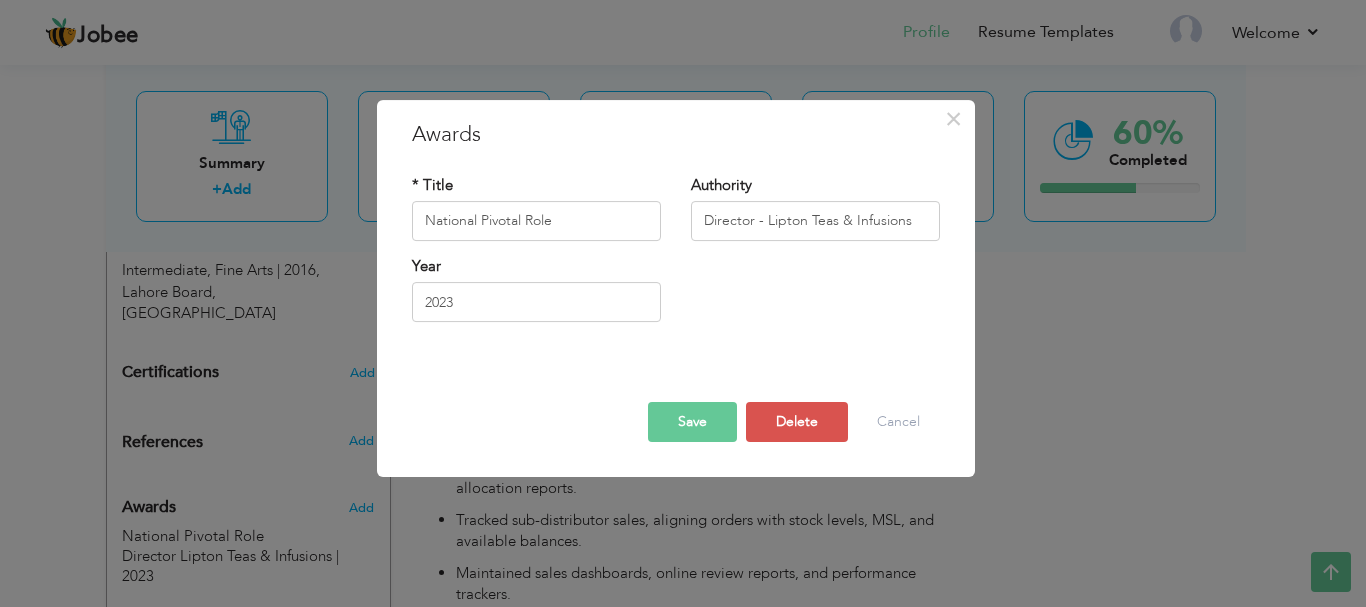 click on "Save" at bounding box center [692, 422] 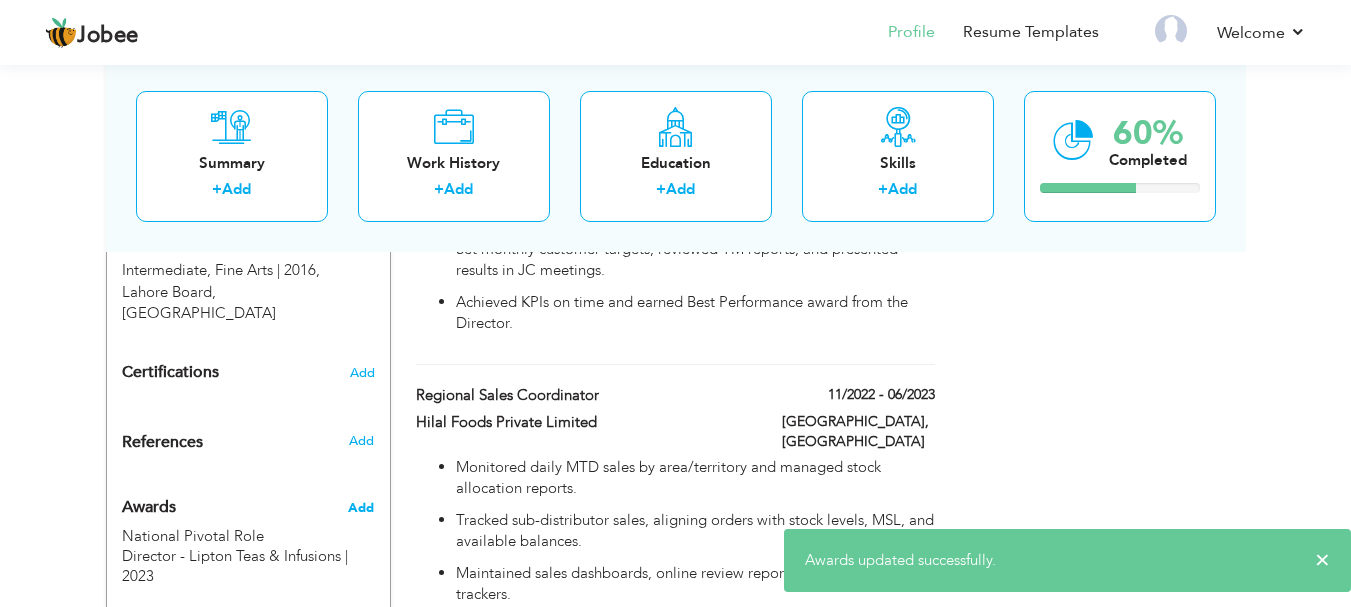 click on "Add" at bounding box center (361, 508) 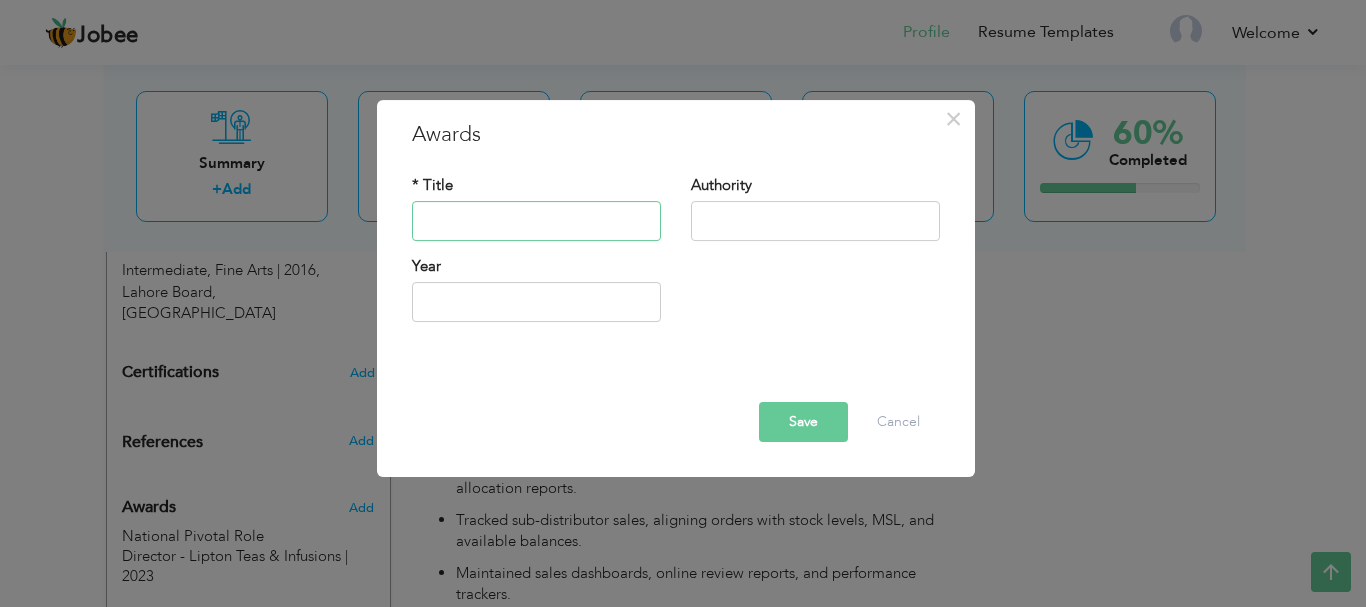 click at bounding box center (536, 221) 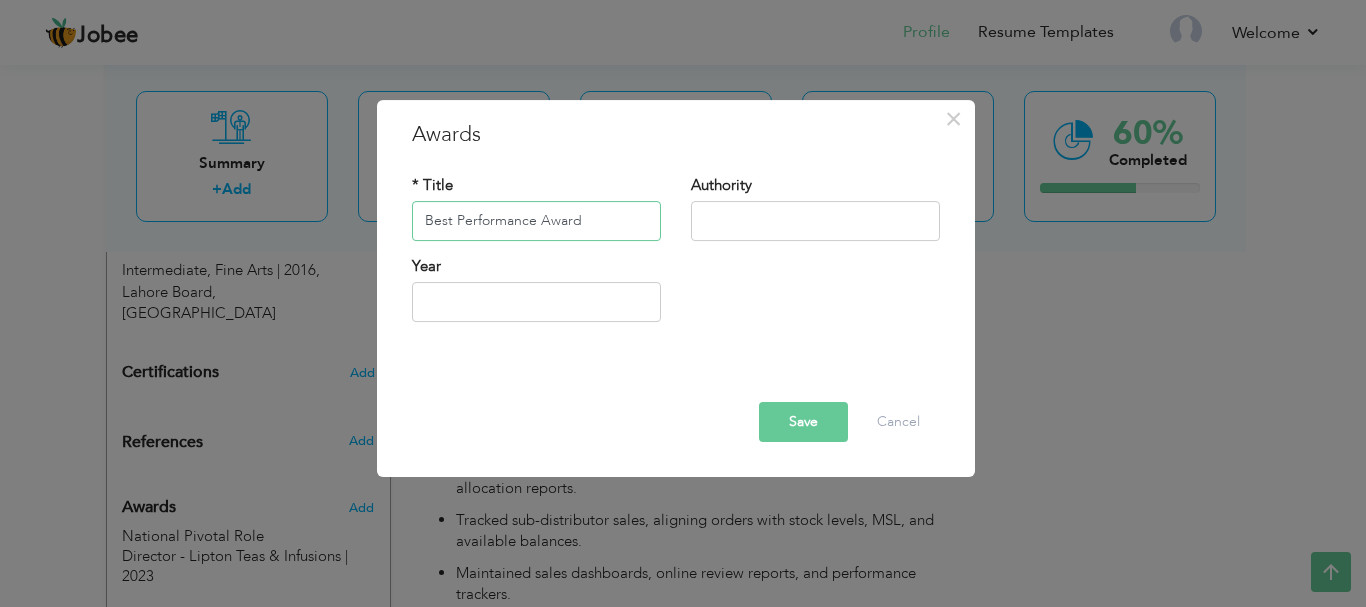 type on "Best Performance Award" 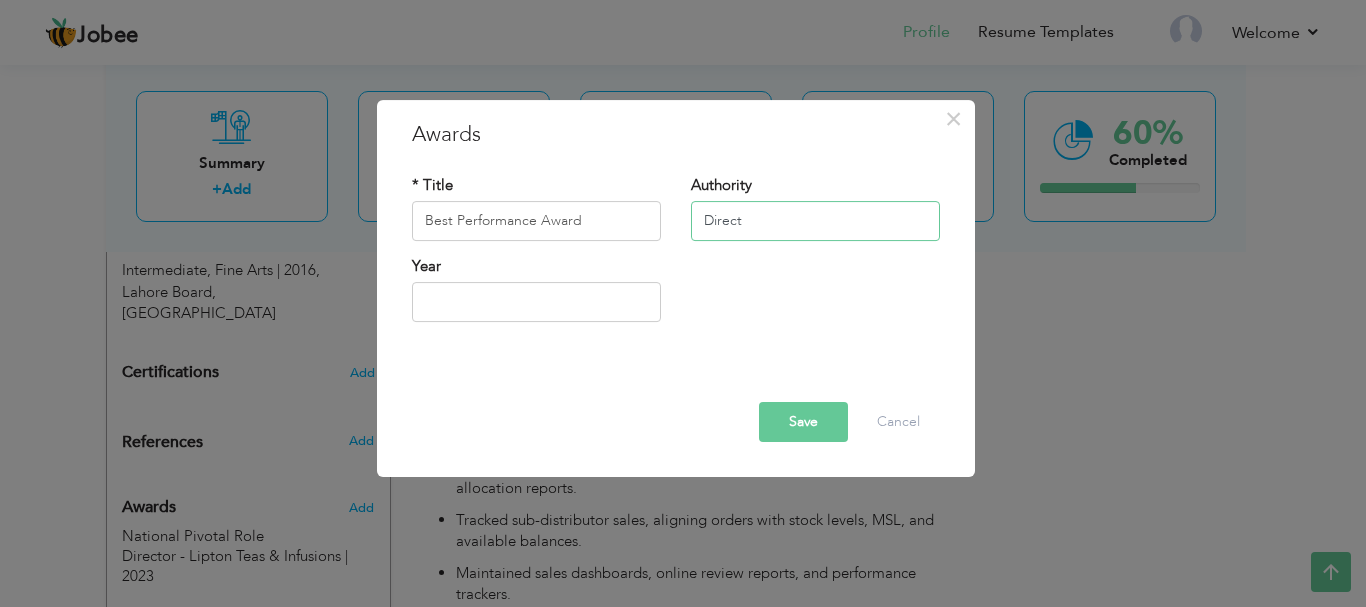 type on "Director - Lipton Teas & Infusions" 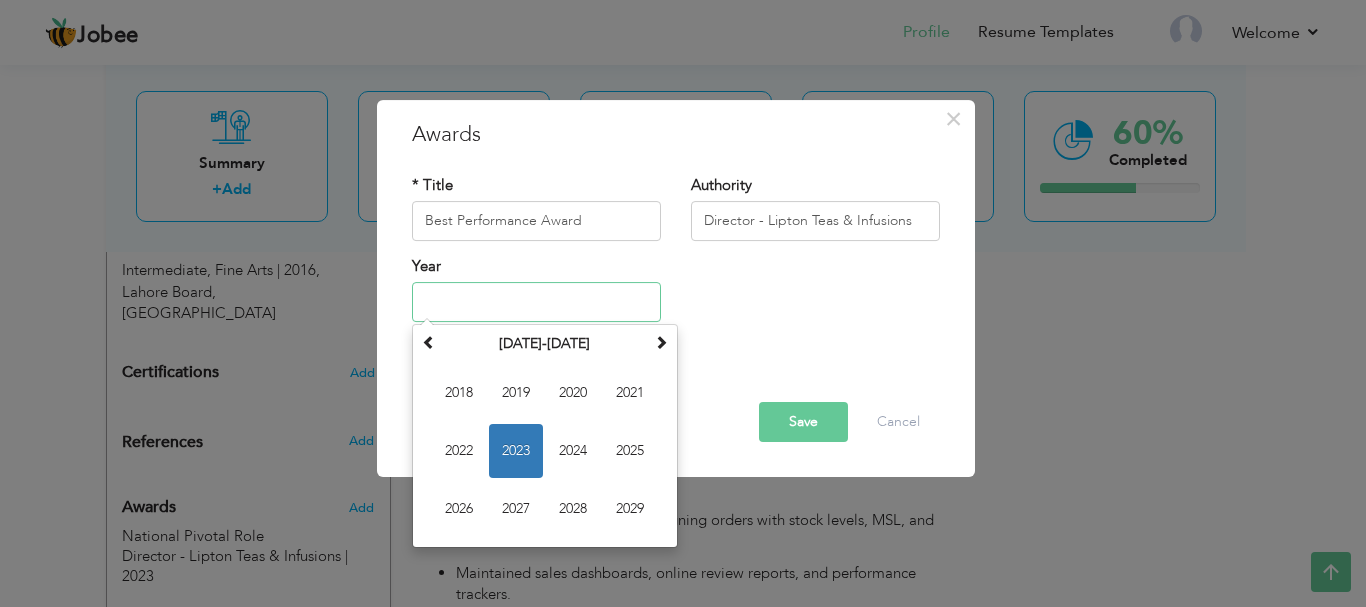 click at bounding box center (536, 302) 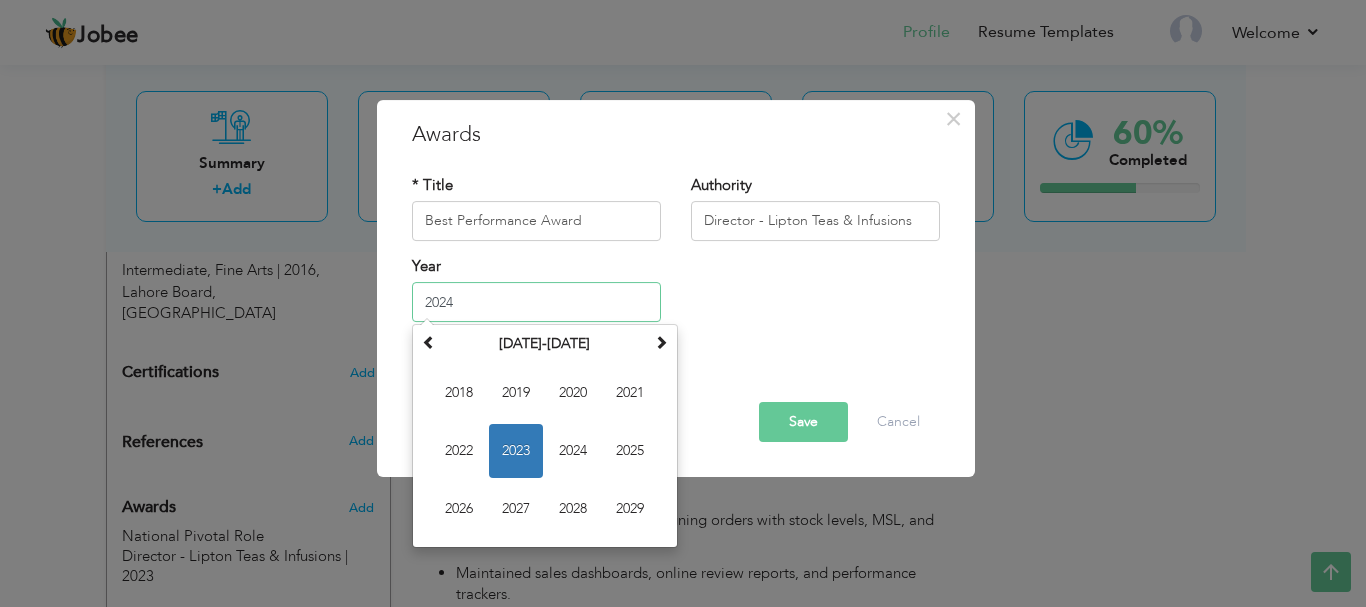 type on "2024" 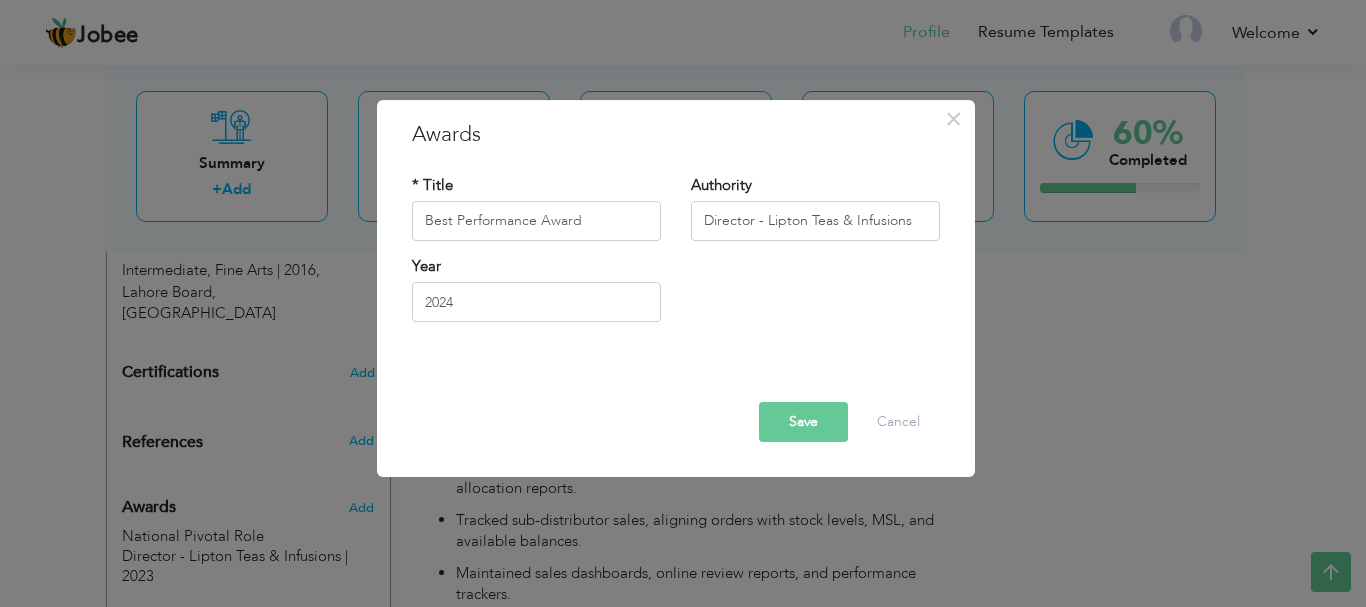 click on "Save" at bounding box center (803, 422) 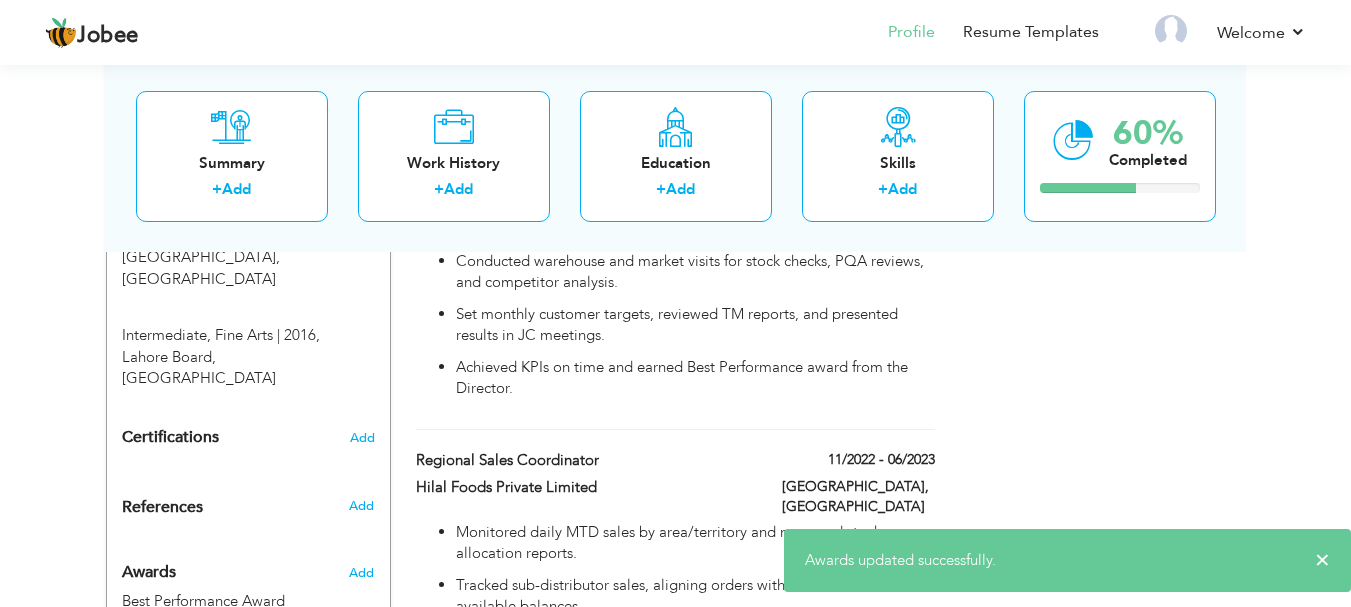 scroll, scrollTop: 956, scrollLeft: 0, axis: vertical 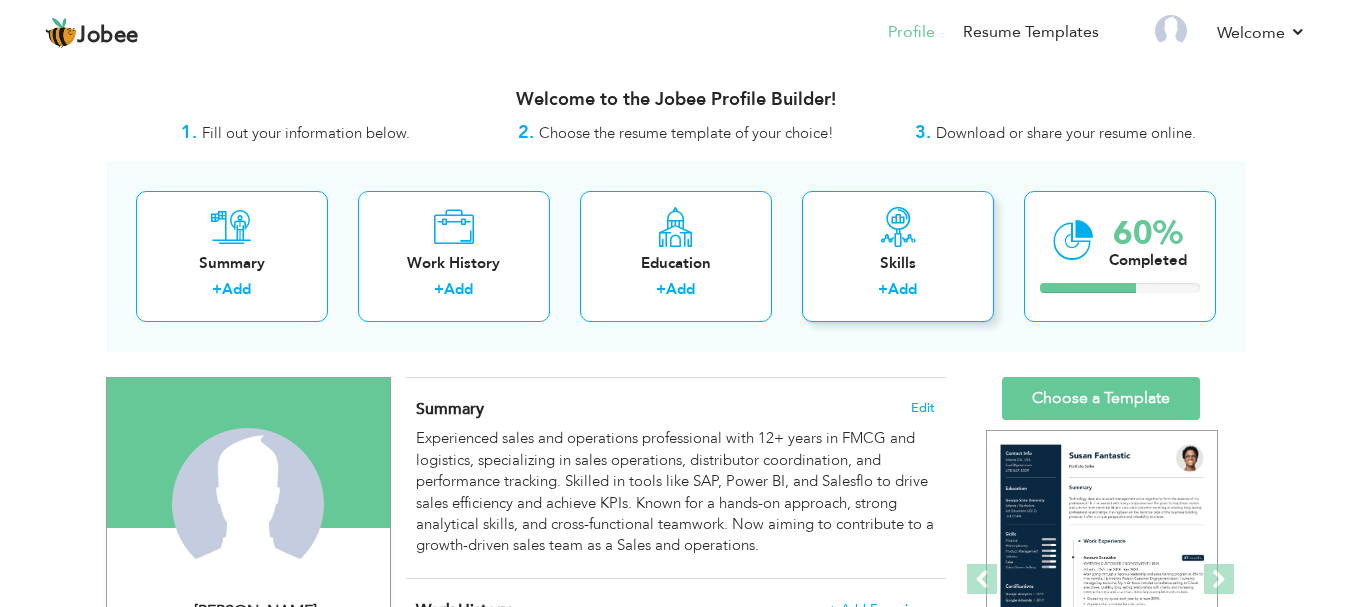 click on "Add" at bounding box center (902, 289) 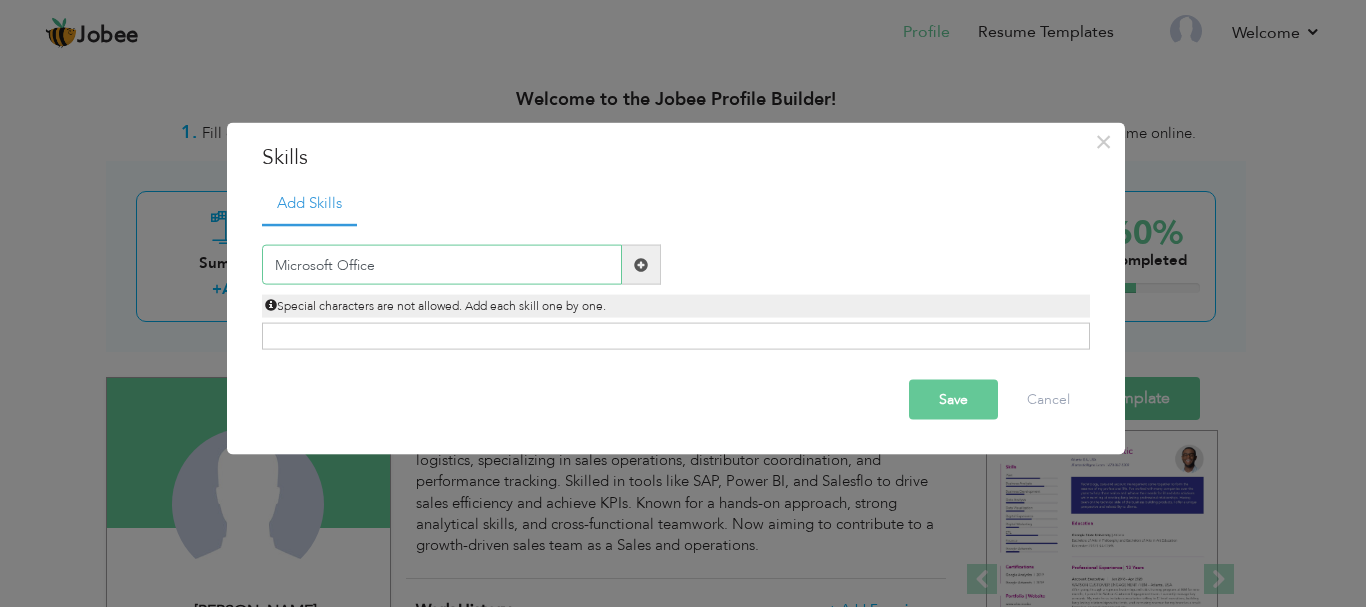 type on "Microsoft Office" 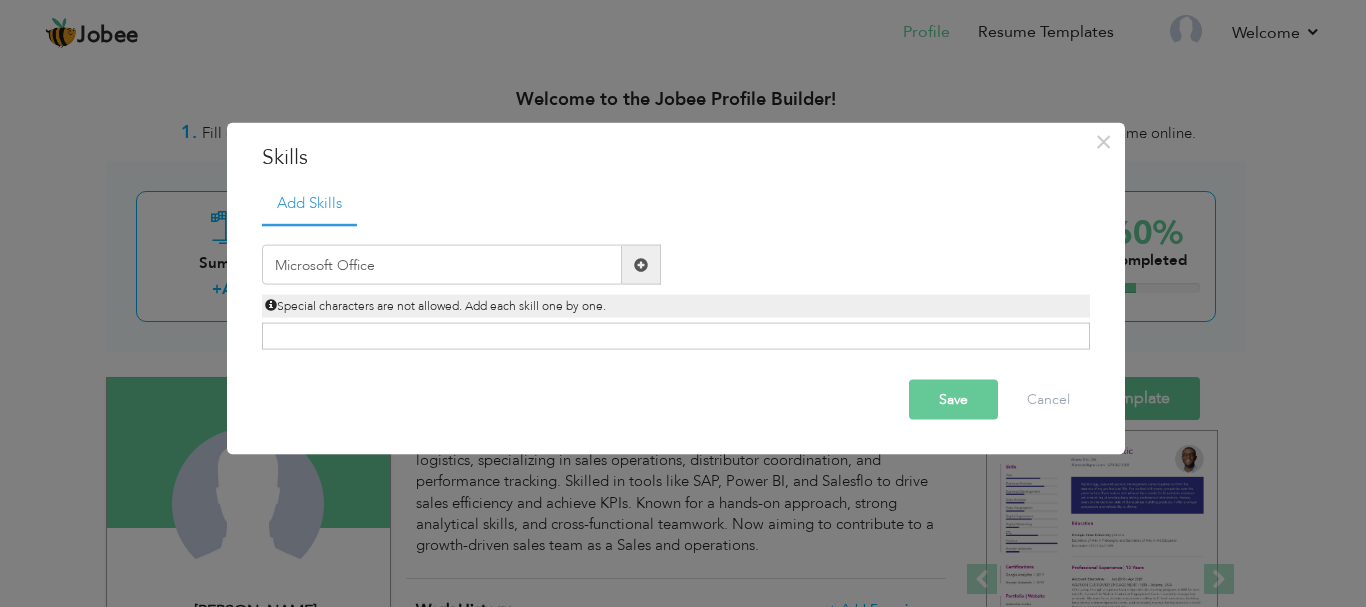 click at bounding box center (641, 265) 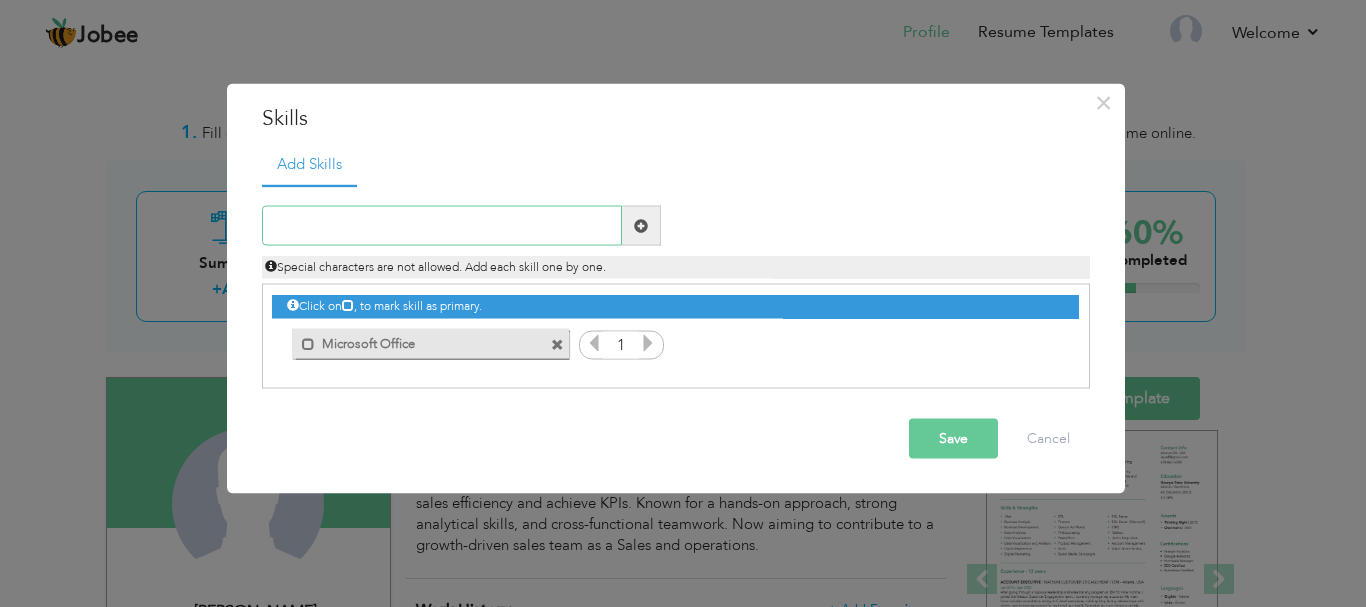 click at bounding box center [442, 226] 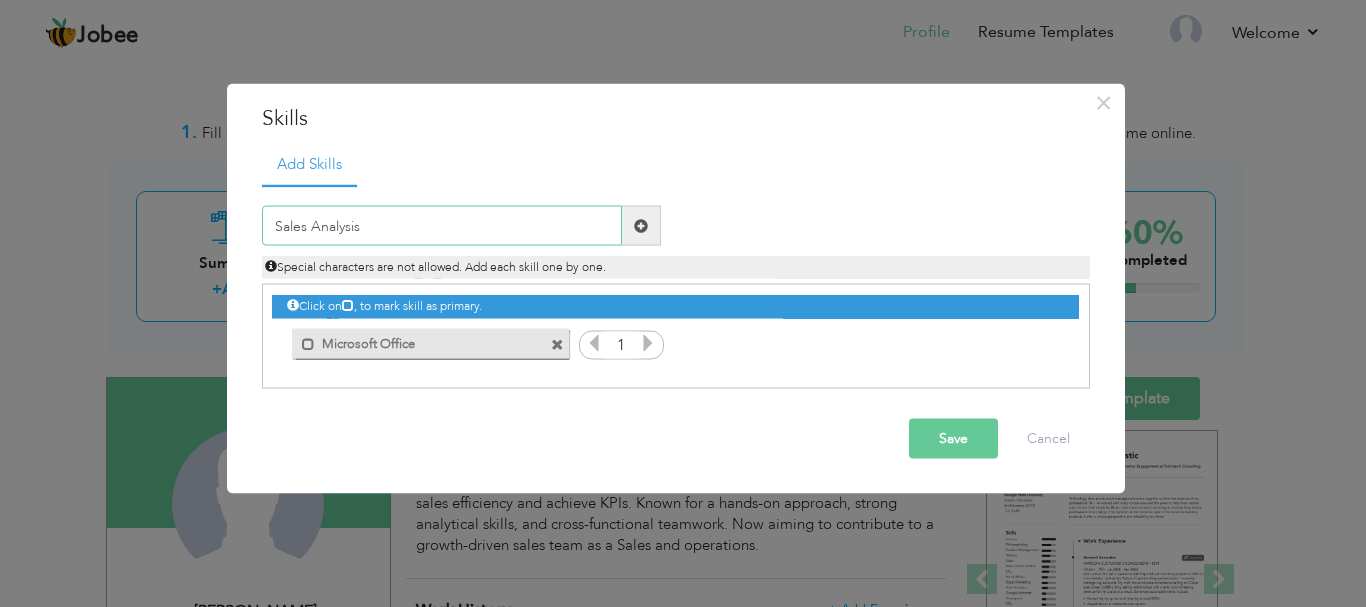type on "Sales Analysis" 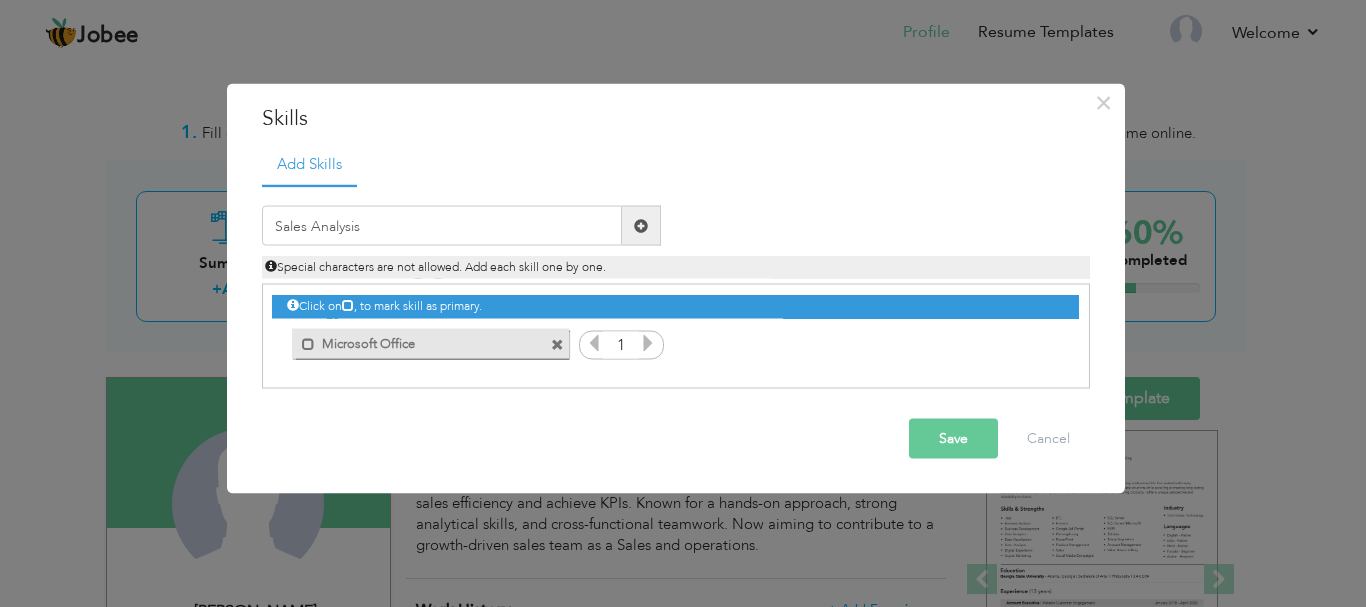 click at bounding box center (641, 225) 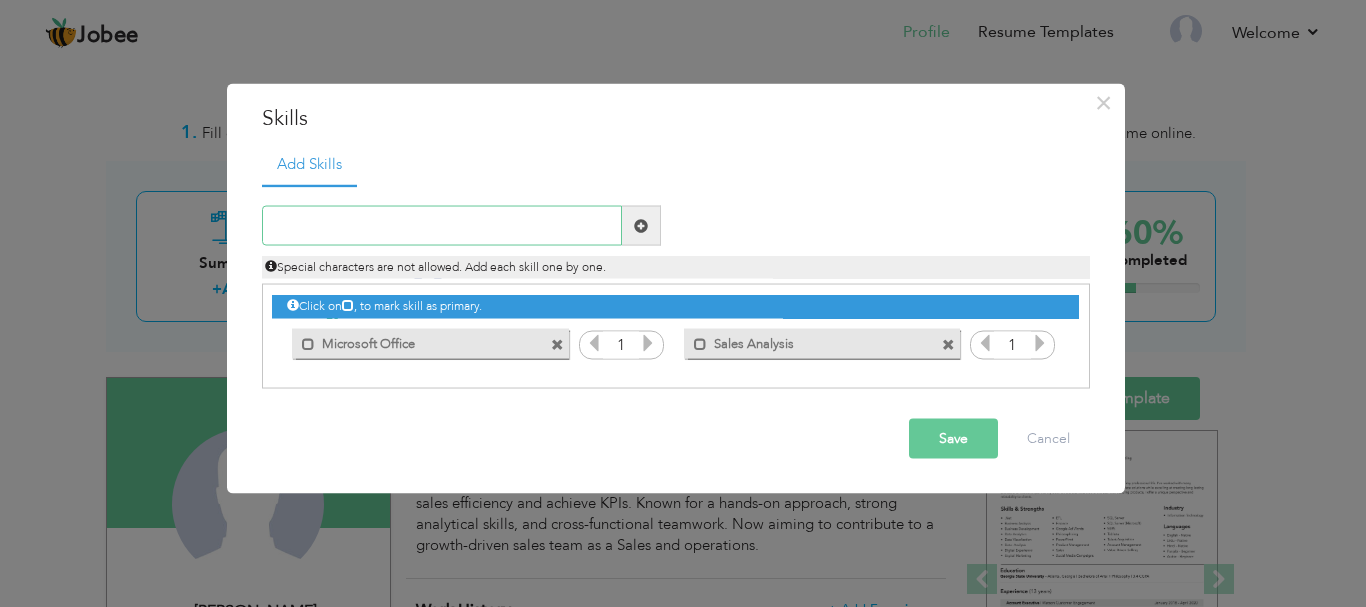 click at bounding box center (442, 226) 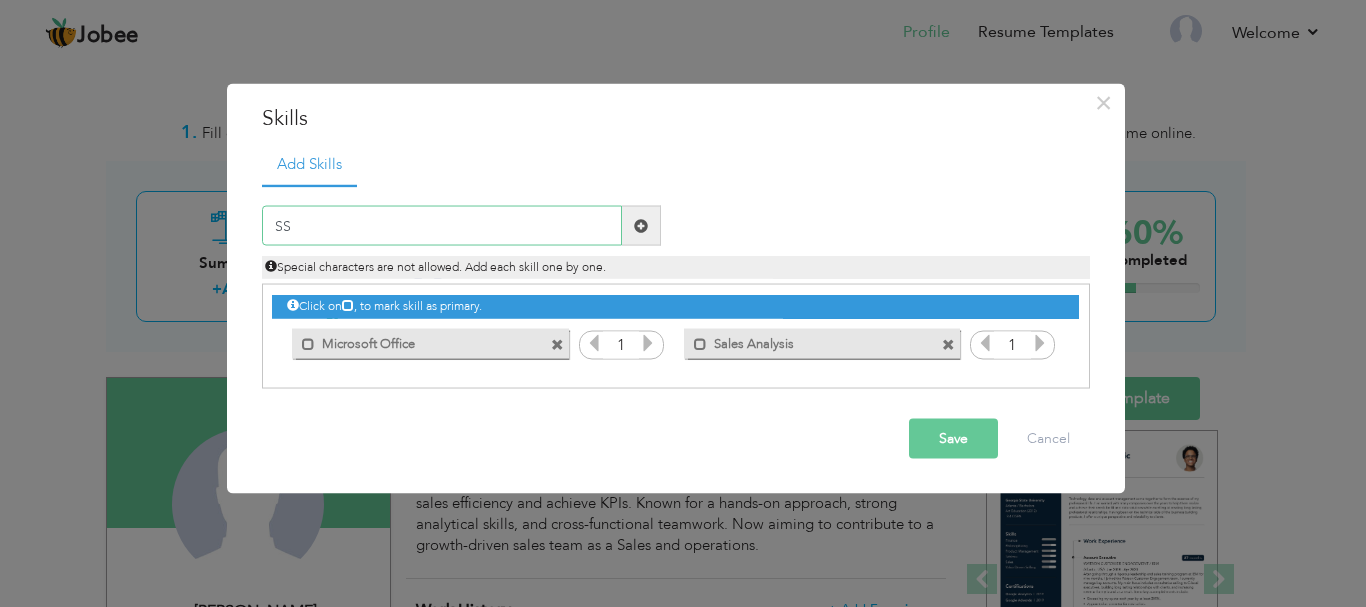 type on "S" 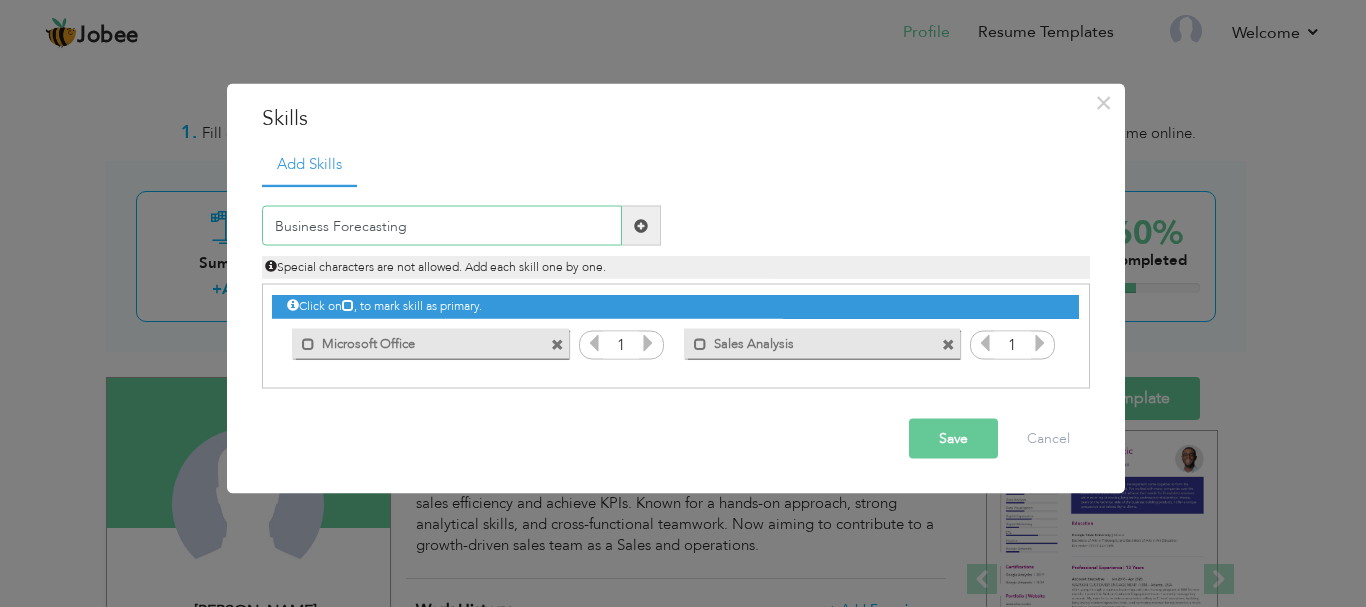 type on "Business Forecasting" 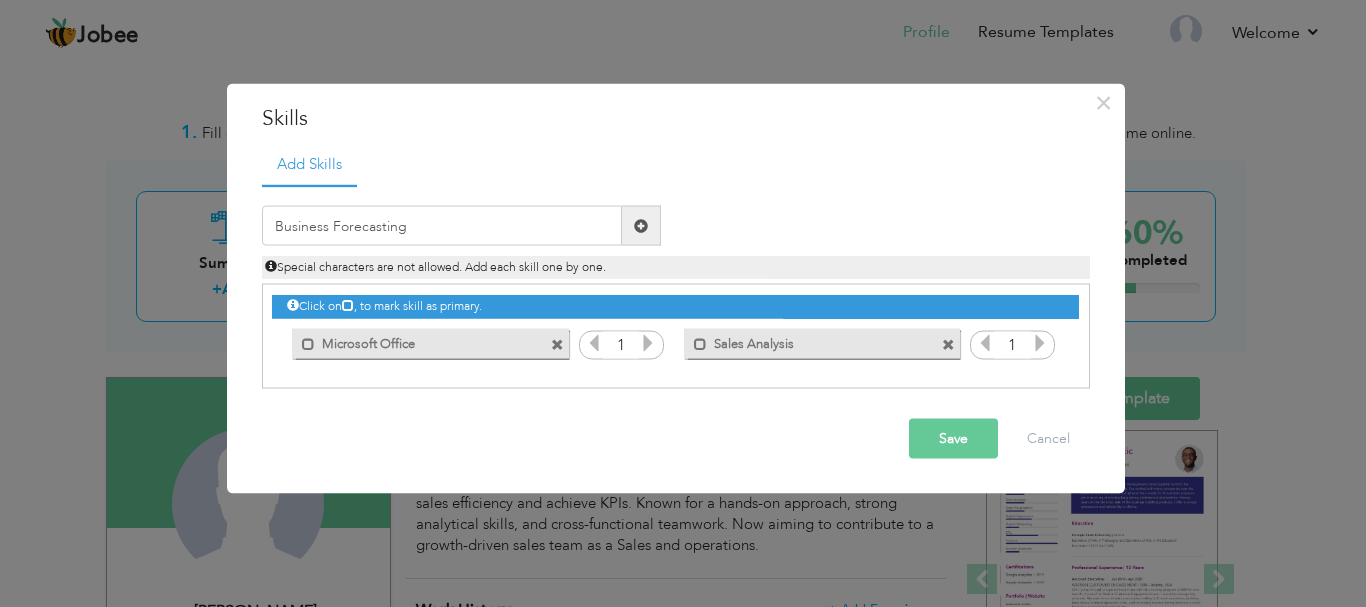 click at bounding box center [641, 225] 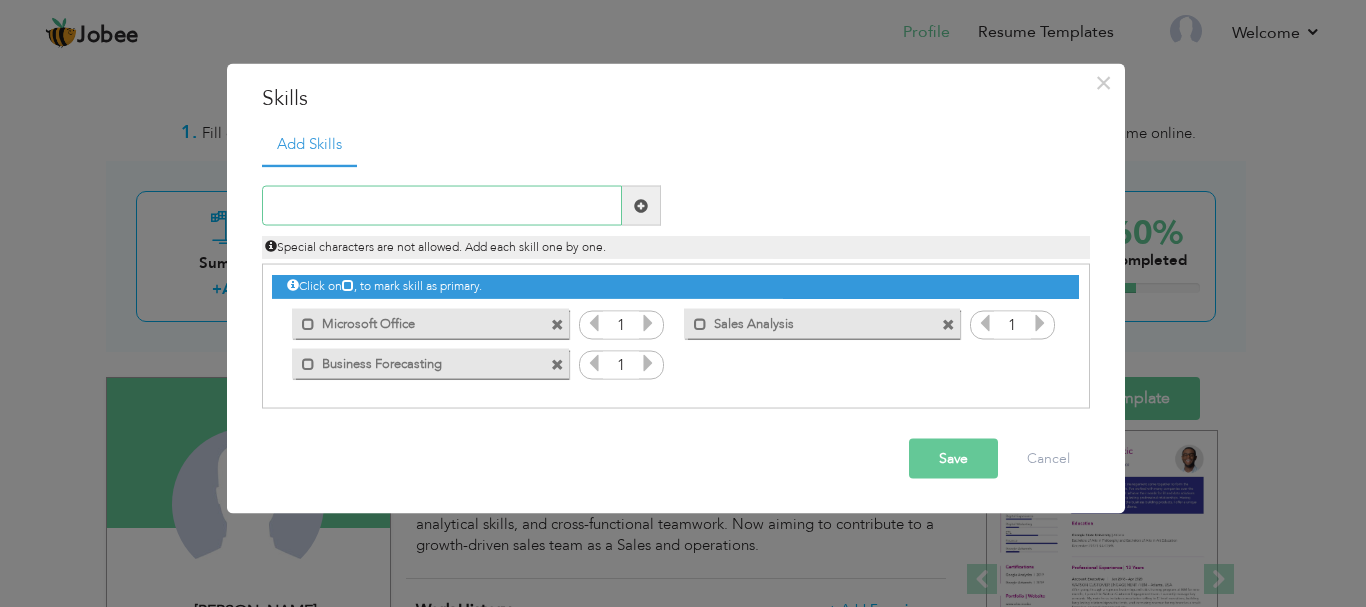 click at bounding box center (442, 206) 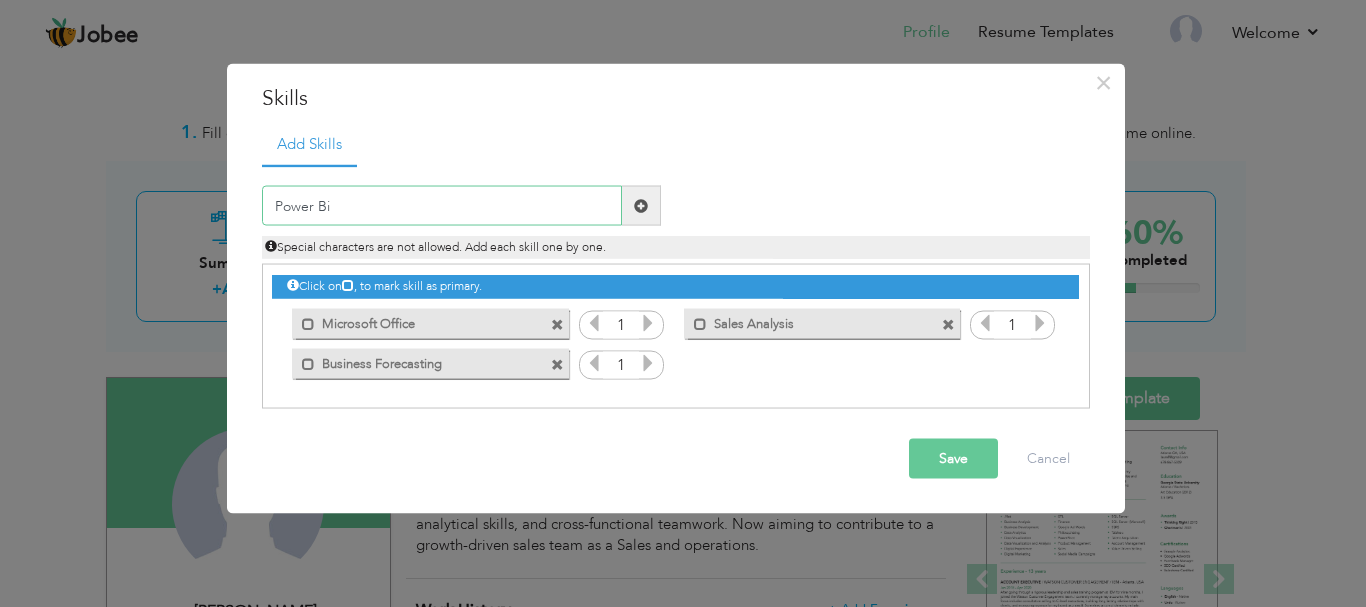 type on "Power Bi" 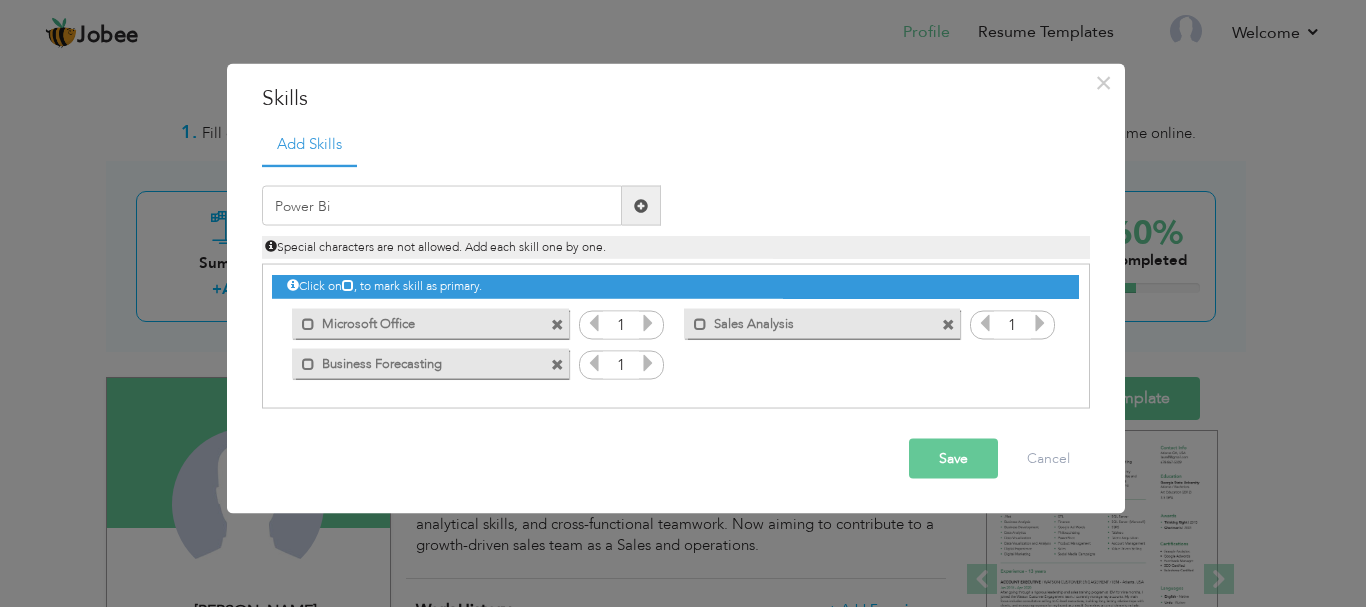 click at bounding box center [641, 206] 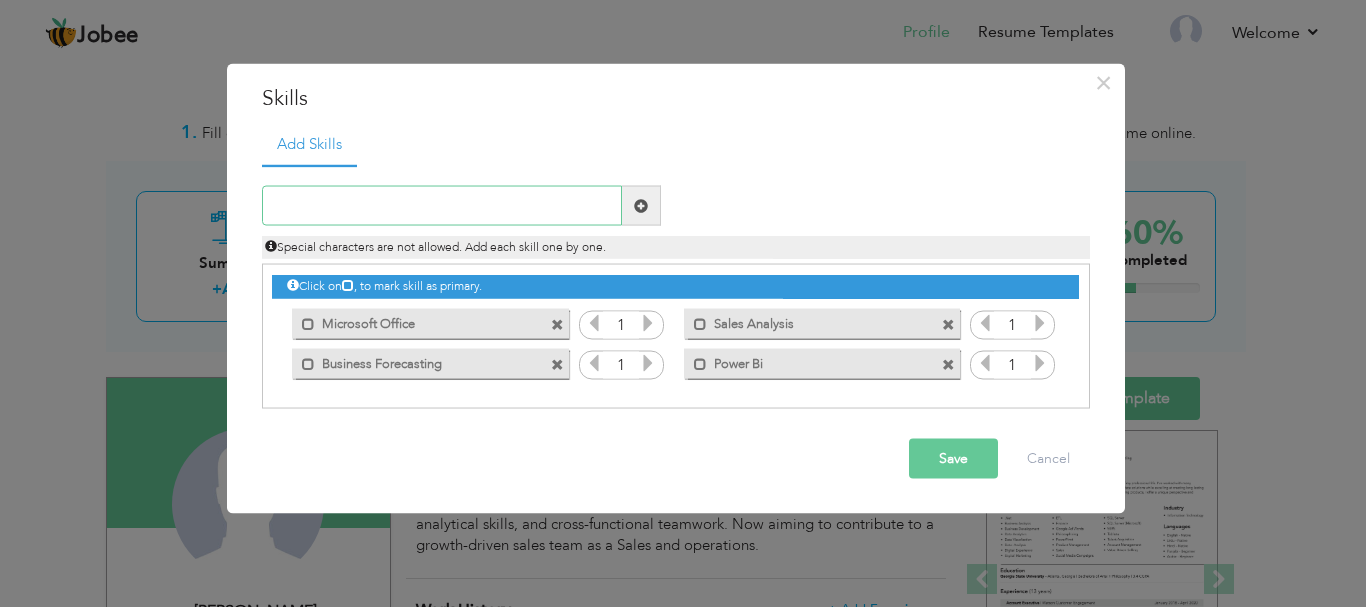 click at bounding box center [442, 206] 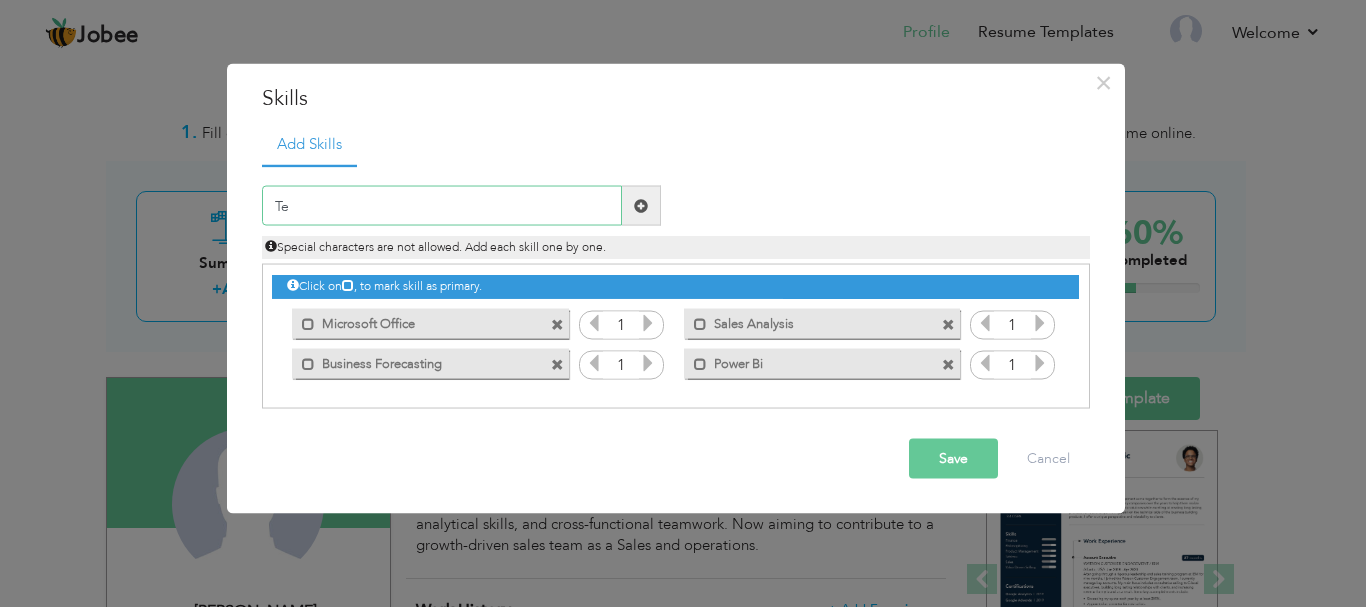type on "T" 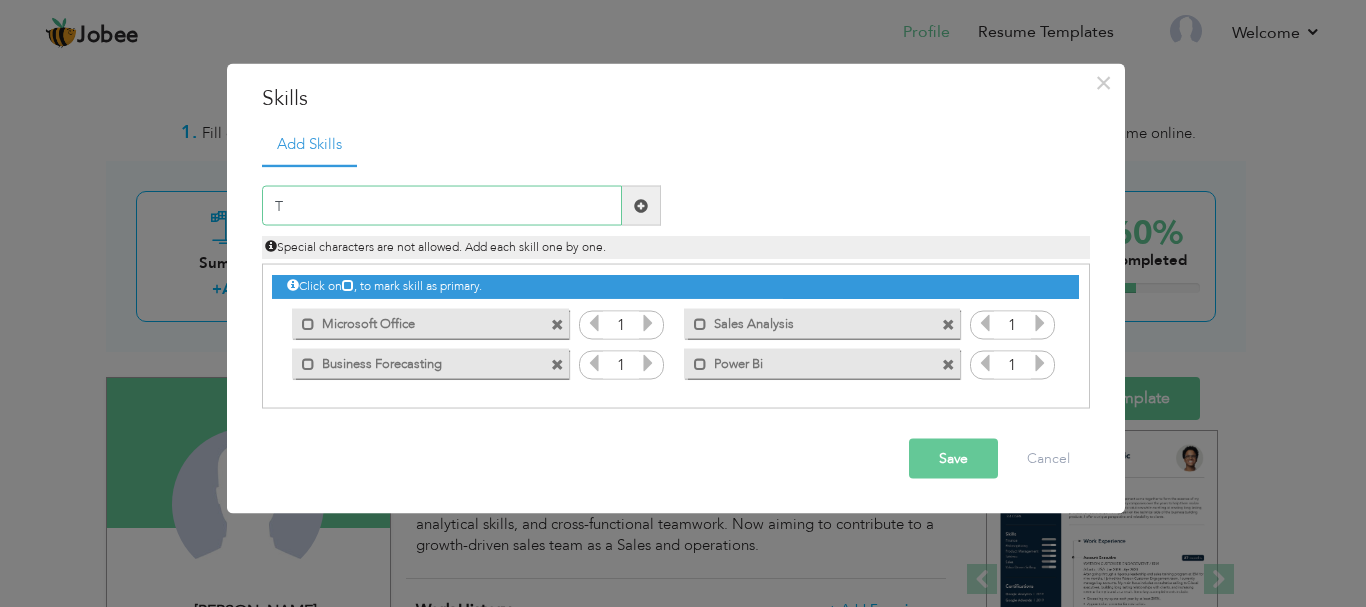 type 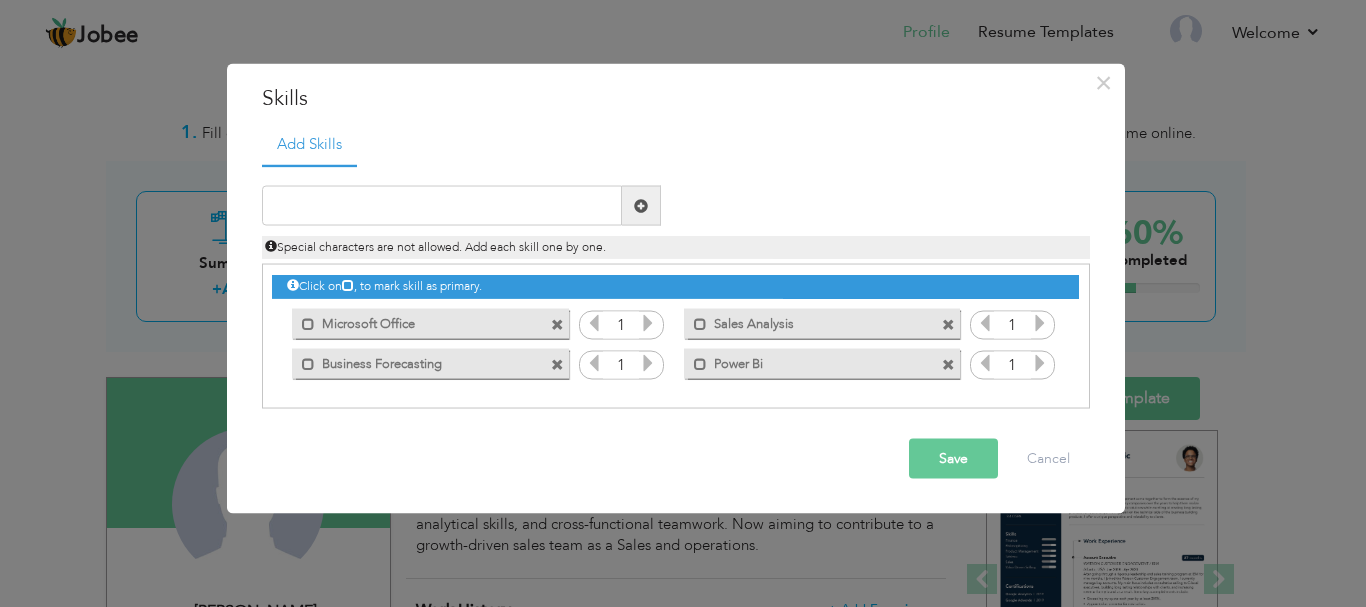 click on "Save" at bounding box center (953, 459) 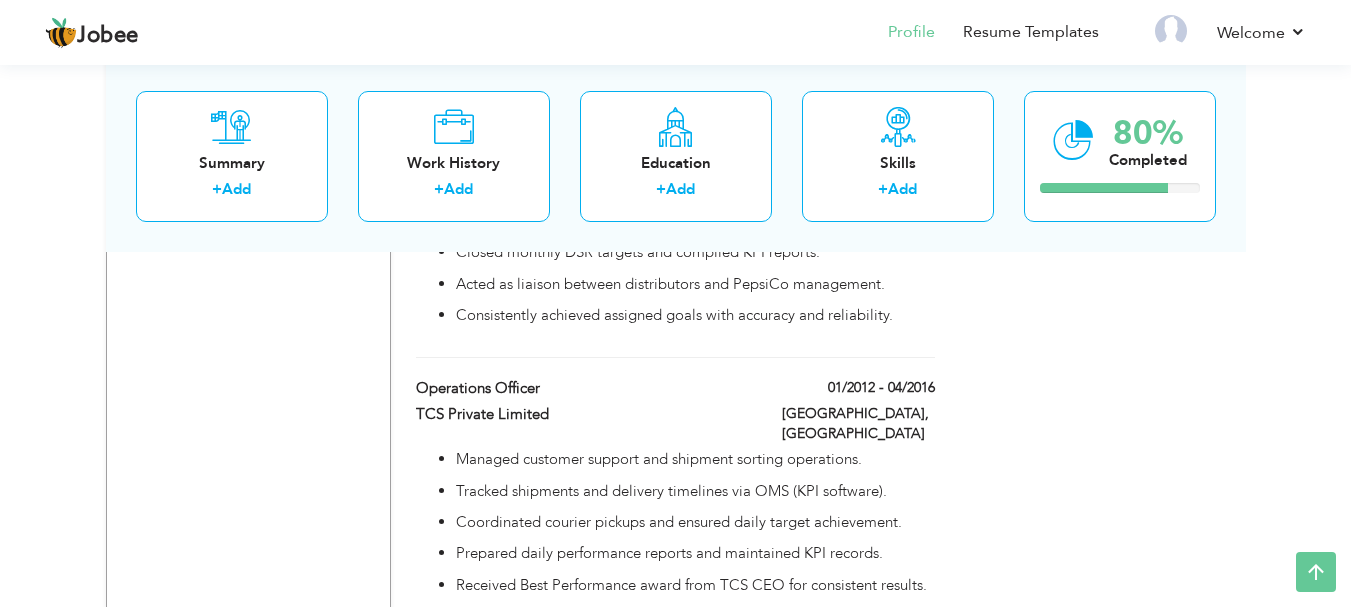 scroll, scrollTop: 2480, scrollLeft: 0, axis: vertical 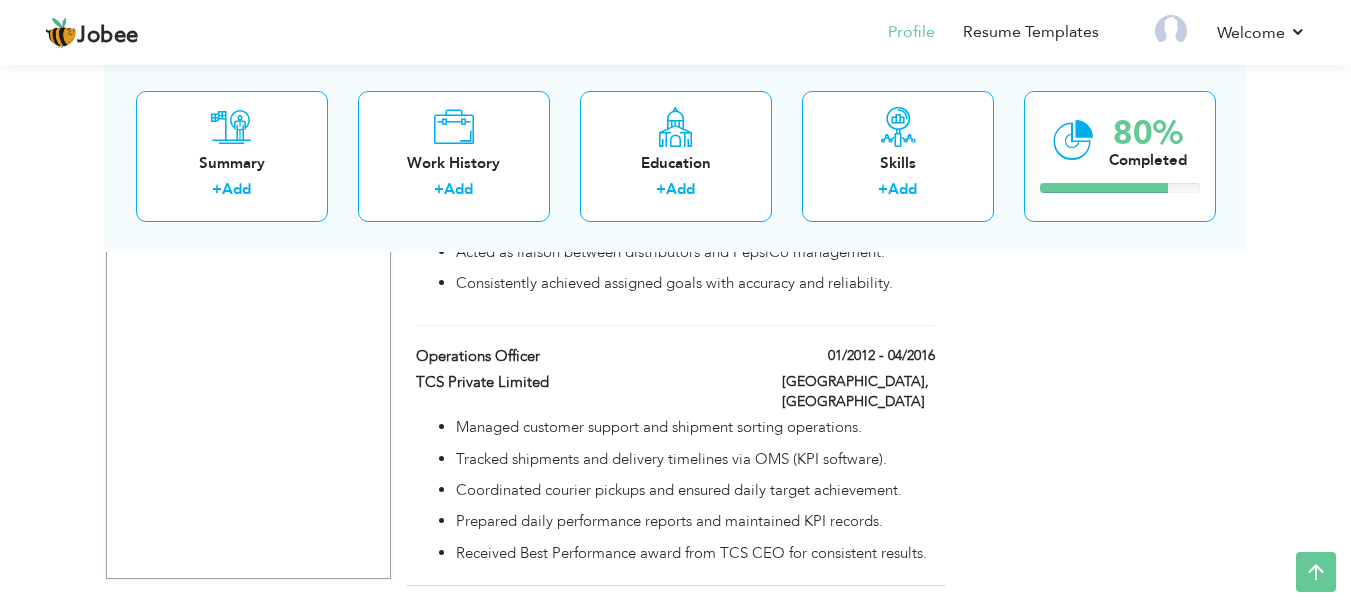 click on "+ Add Project" at bounding box center (892, 616) 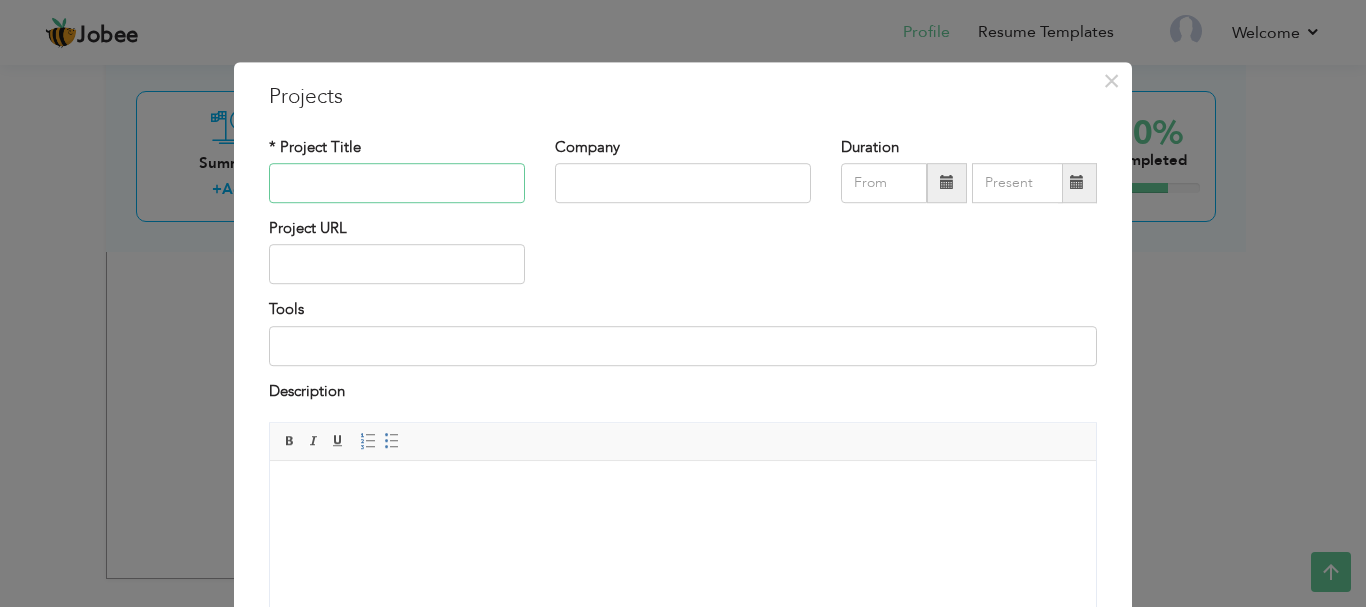 click at bounding box center [397, 183] 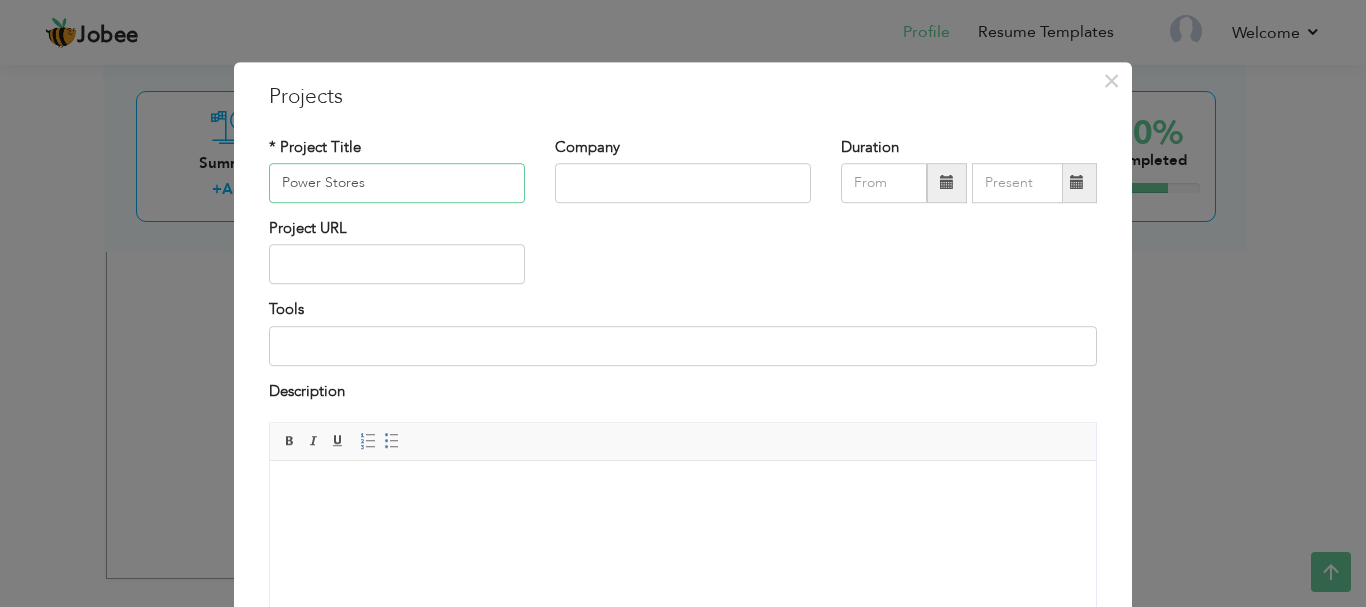 type on "Power Stores" 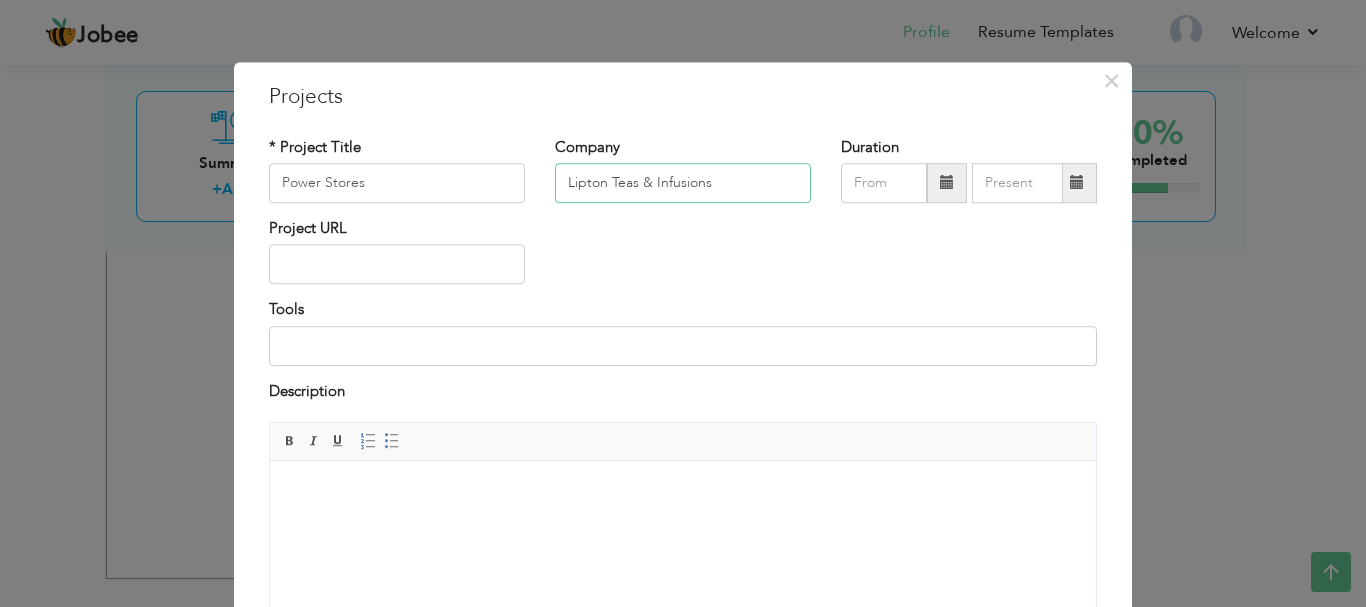 type on "Lipton Teas & Infusions" 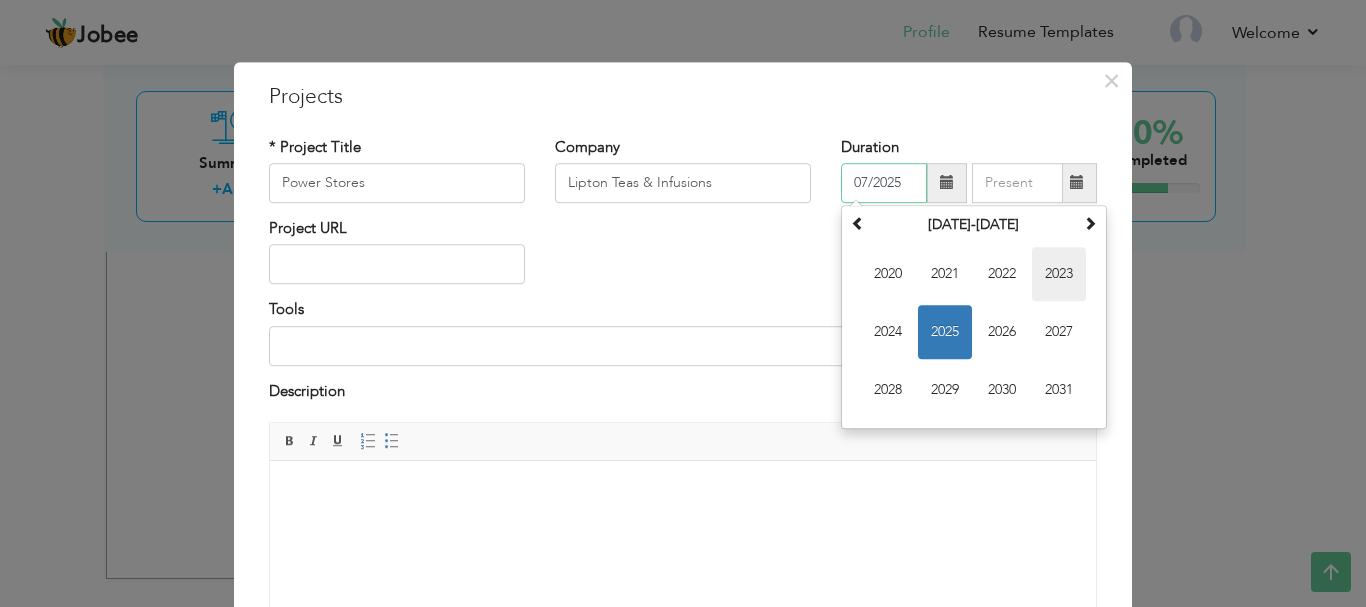 click on "2023" at bounding box center [1059, 274] 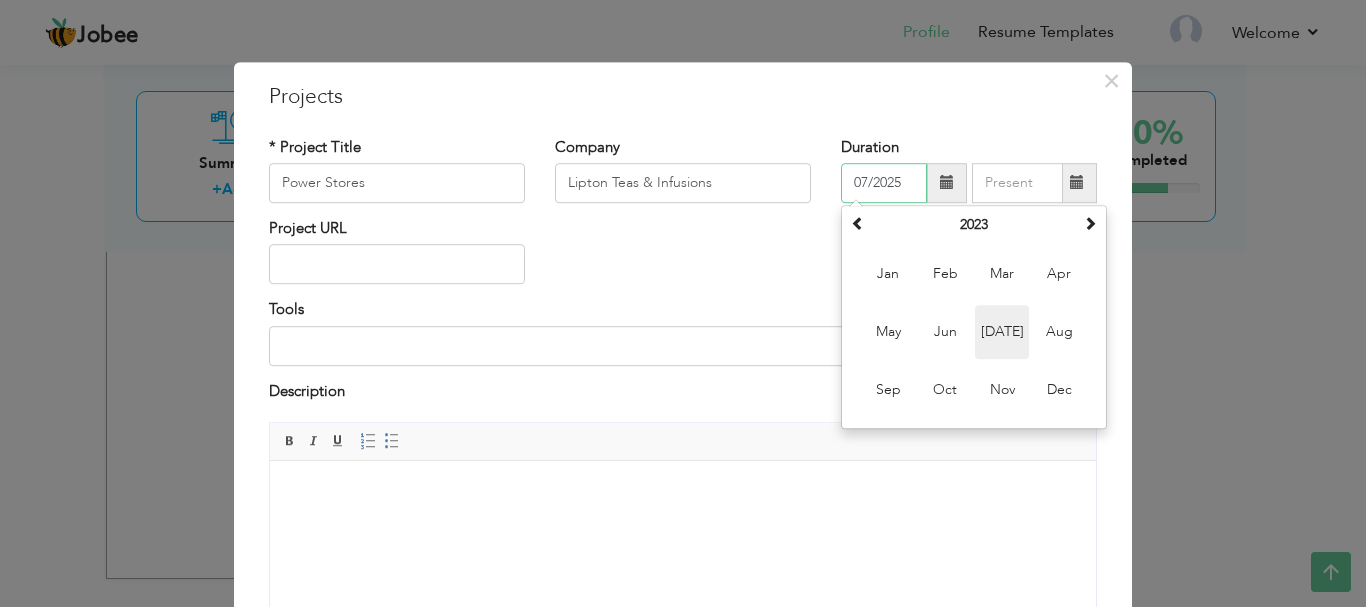 click on "Jul" at bounding box center (1002, 332) 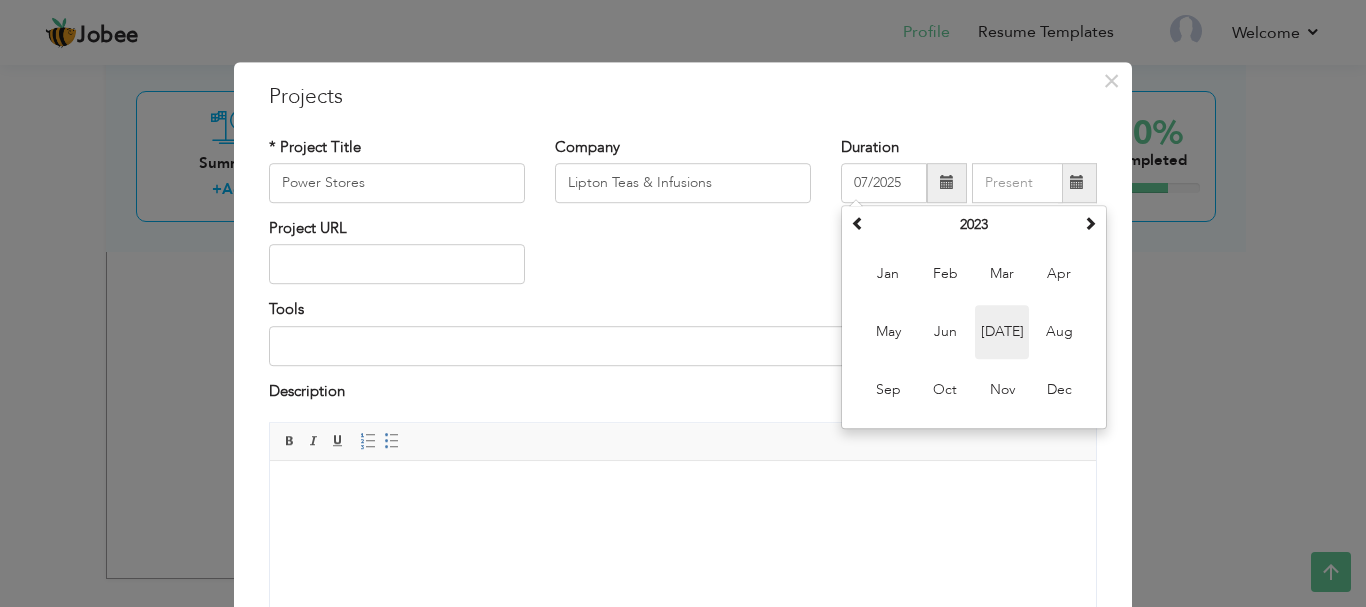 type on "07/2023" 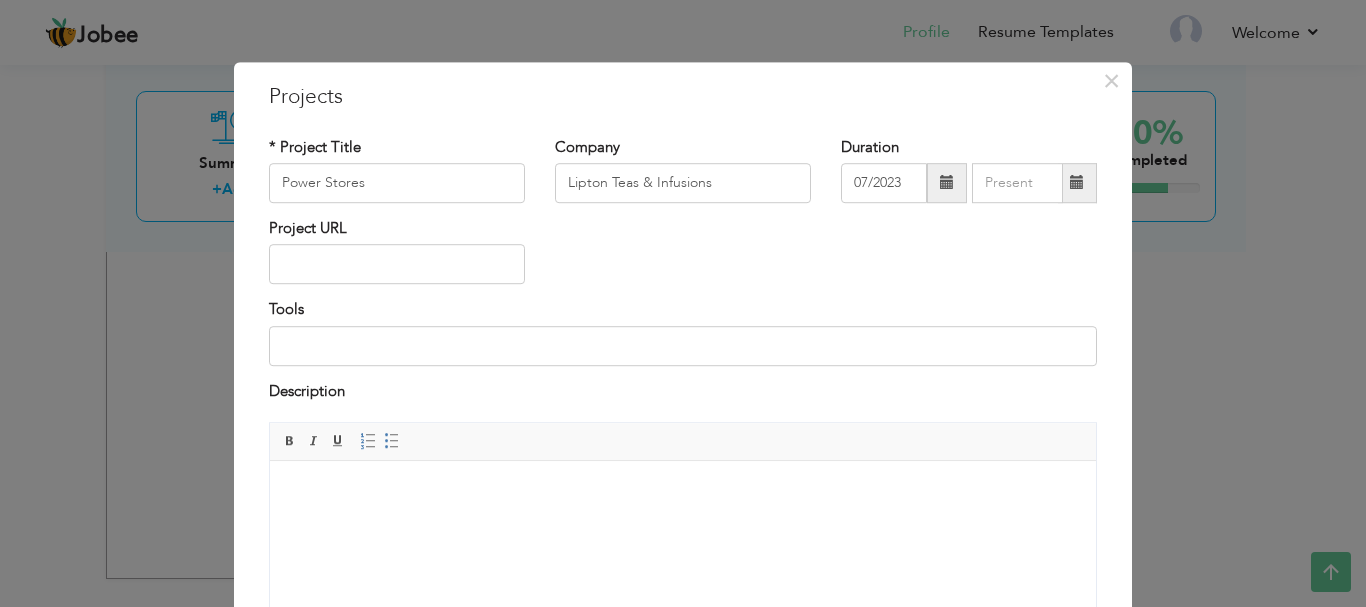 click at bounding box center (1077, 183) 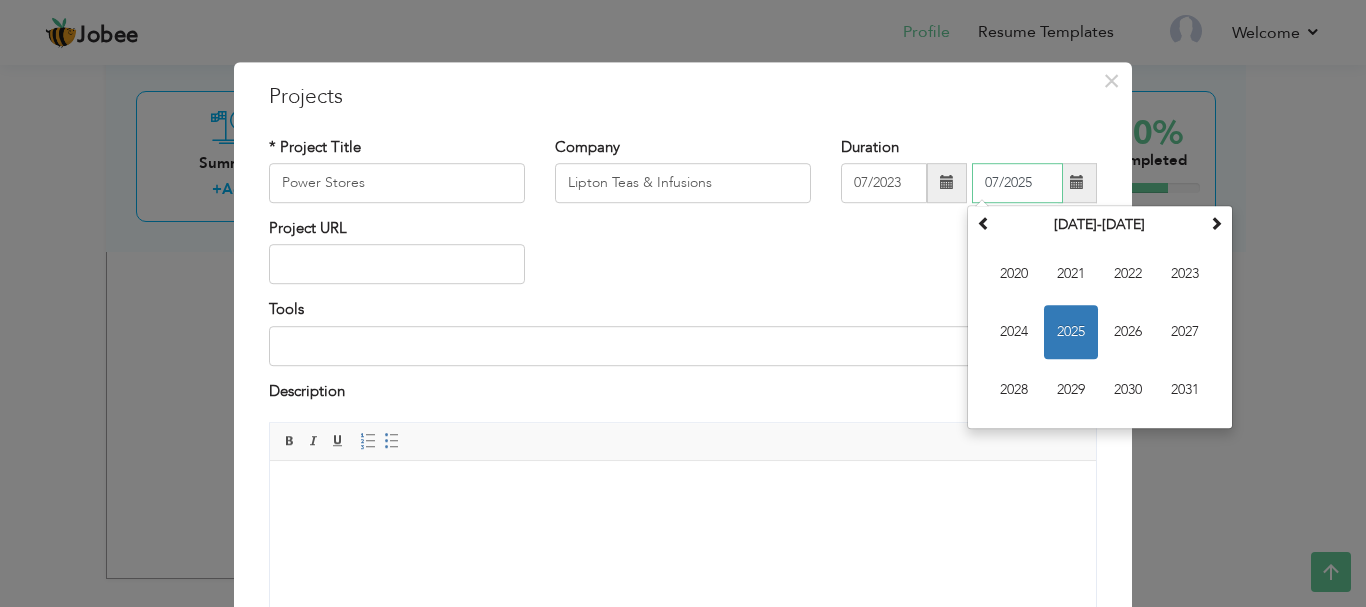 click on "2025" at bounding box center [1071, 332] 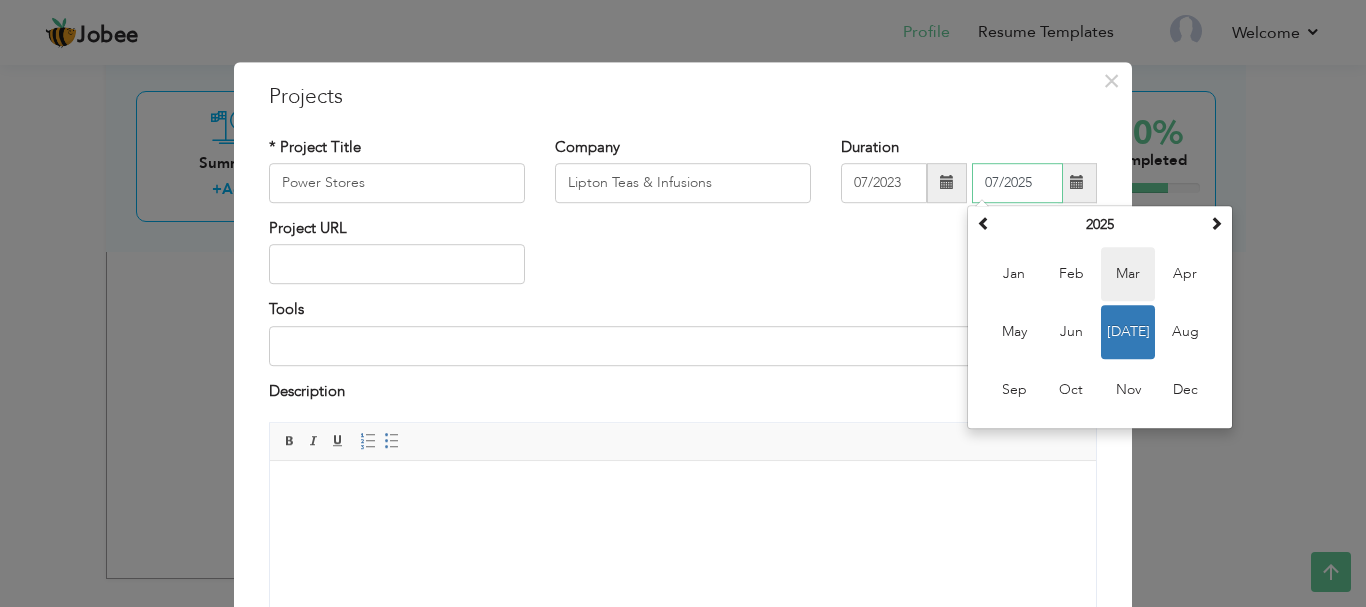 click on "Mar" at bounding box center [1128, 274] 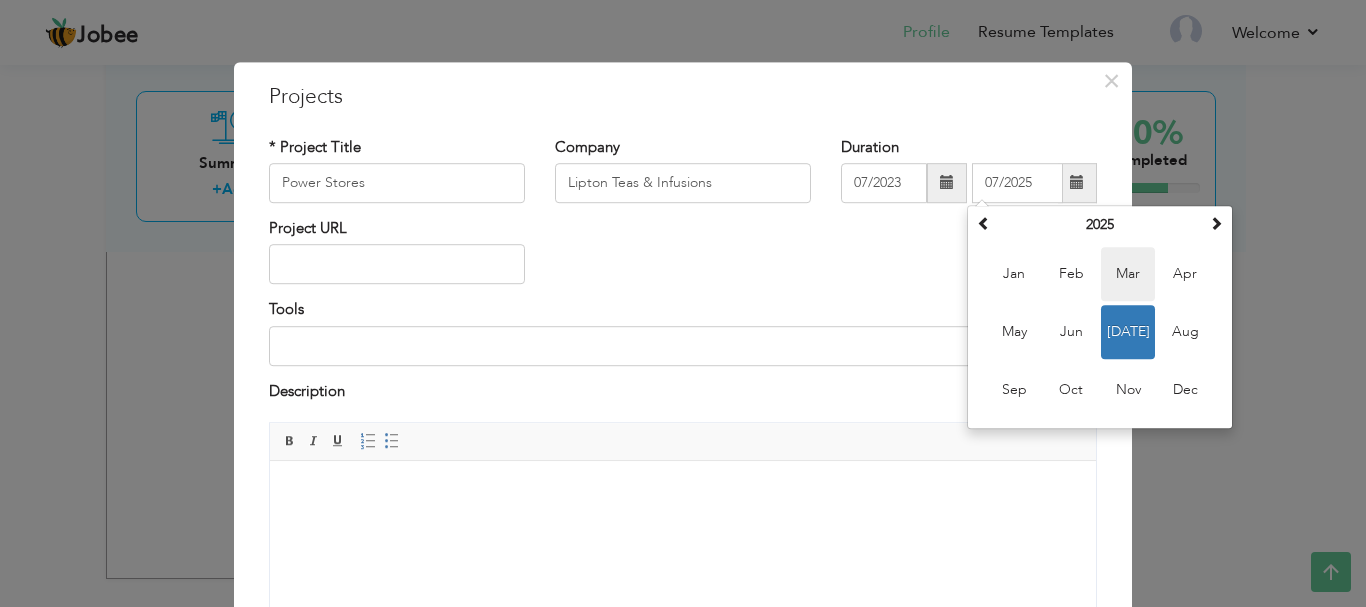 type on "03/2025" 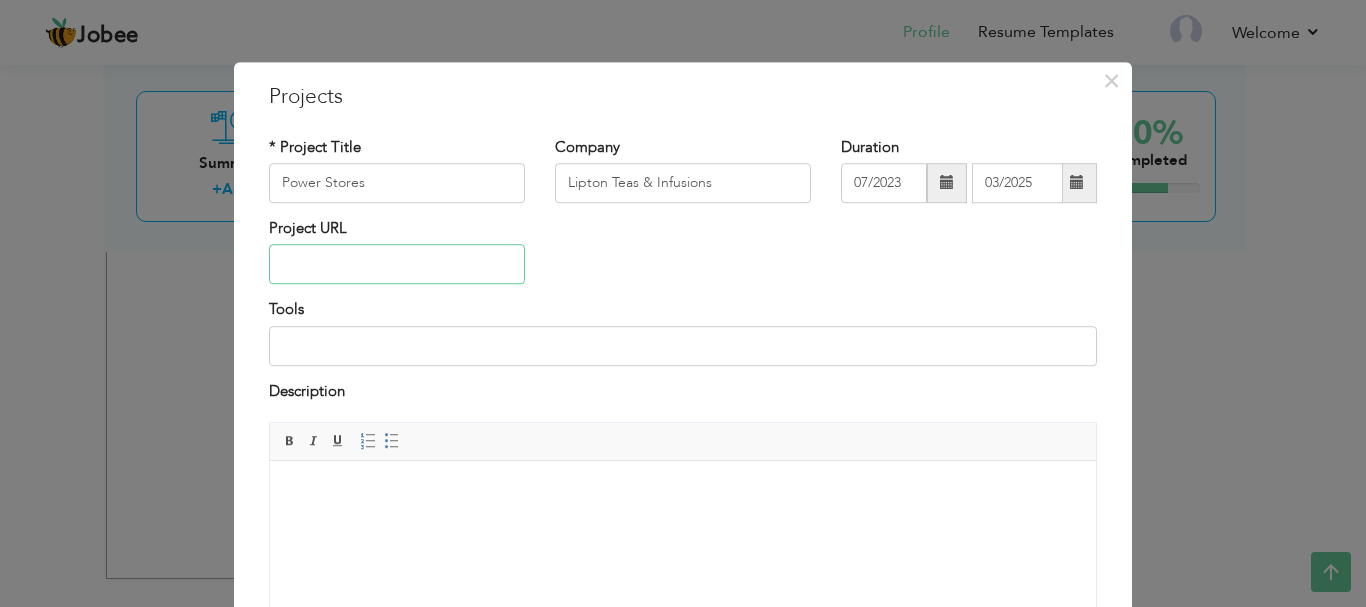click at bounding box center (397, 265) 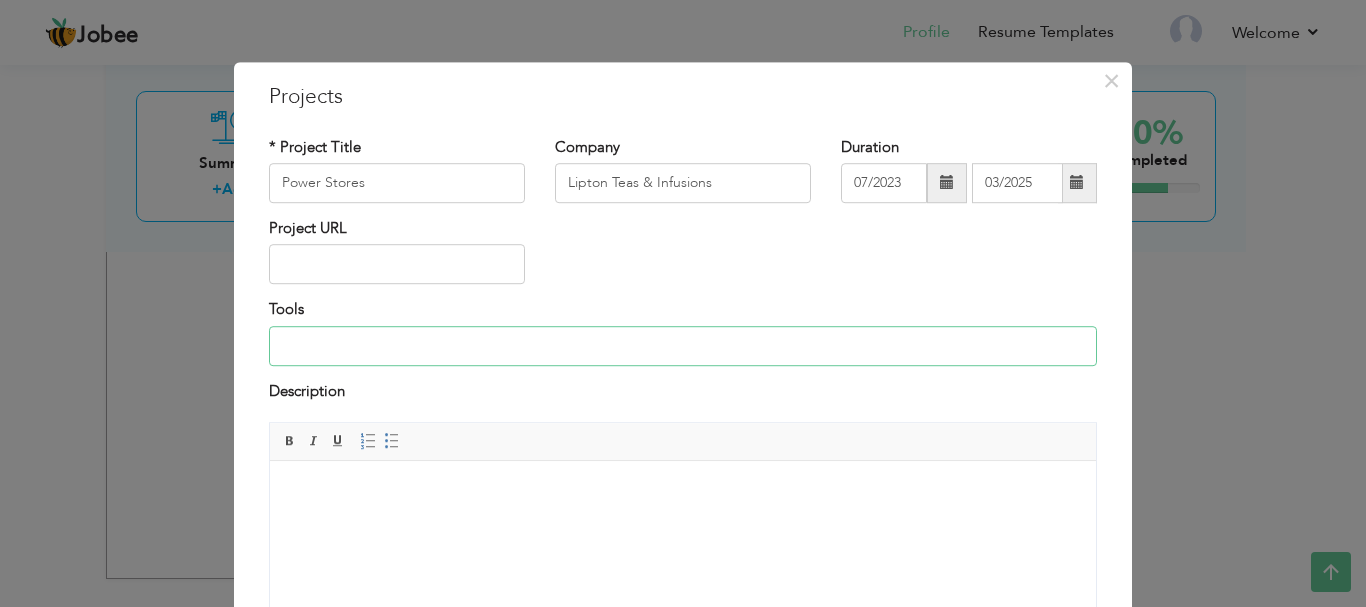 click at bounding box center (683, 346) 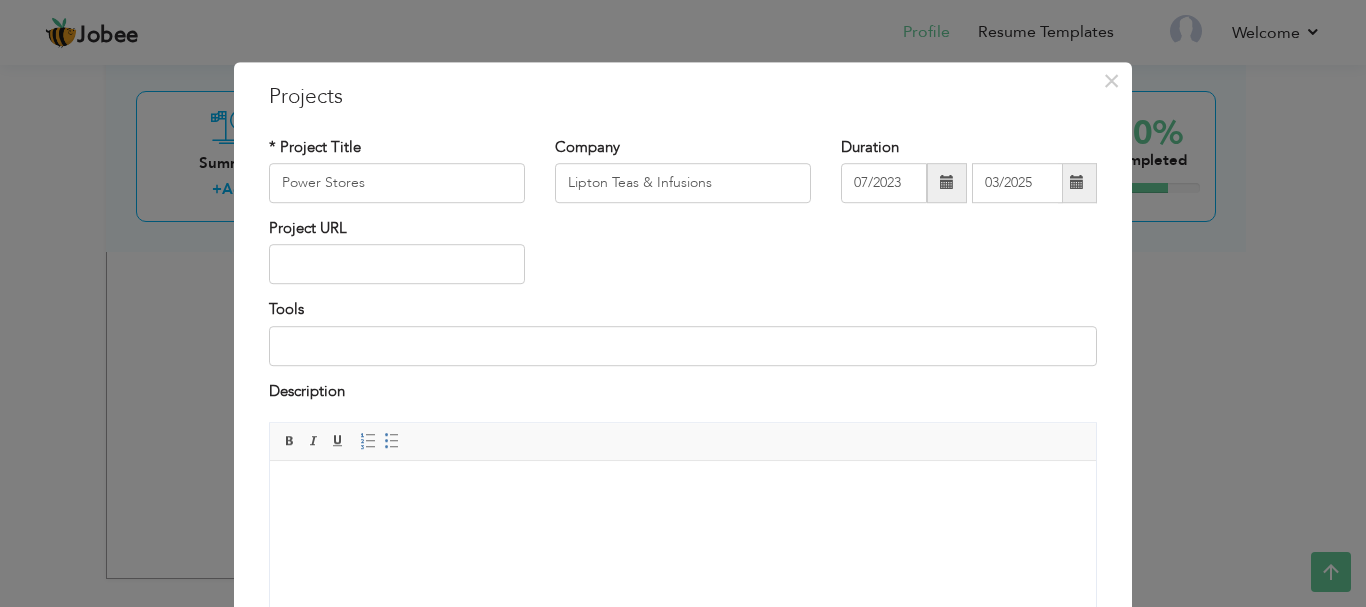 click at bounding box center [683, 491] 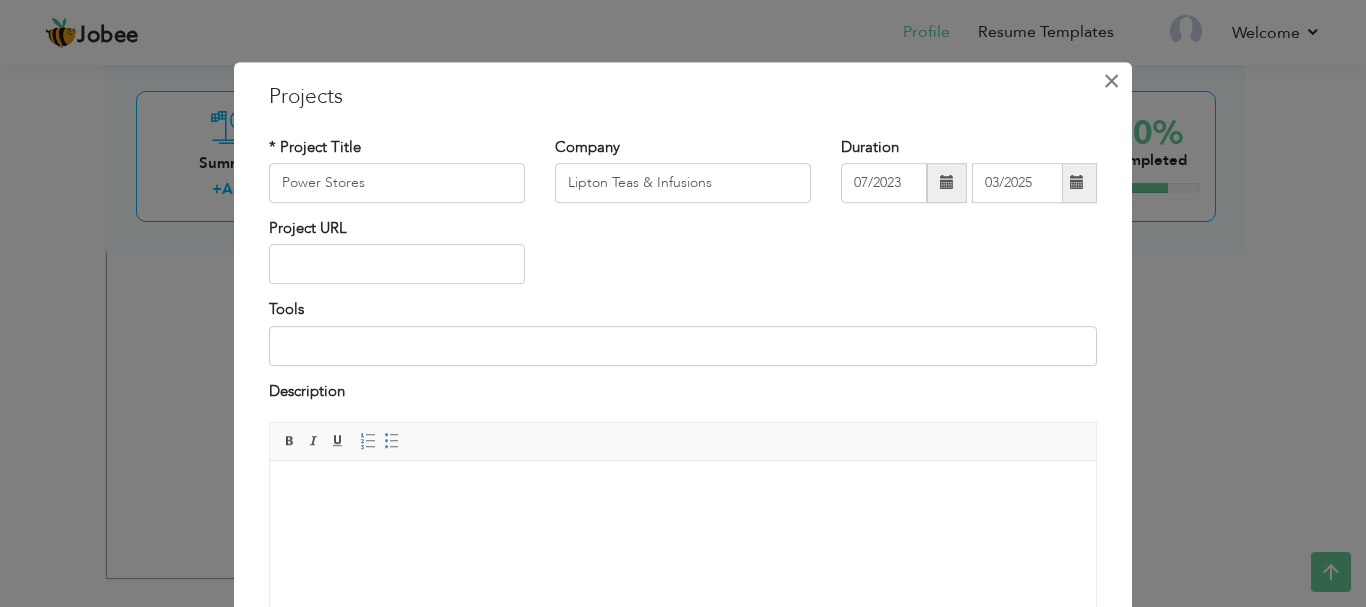 click on "×" at bounding box center [1111, 81] 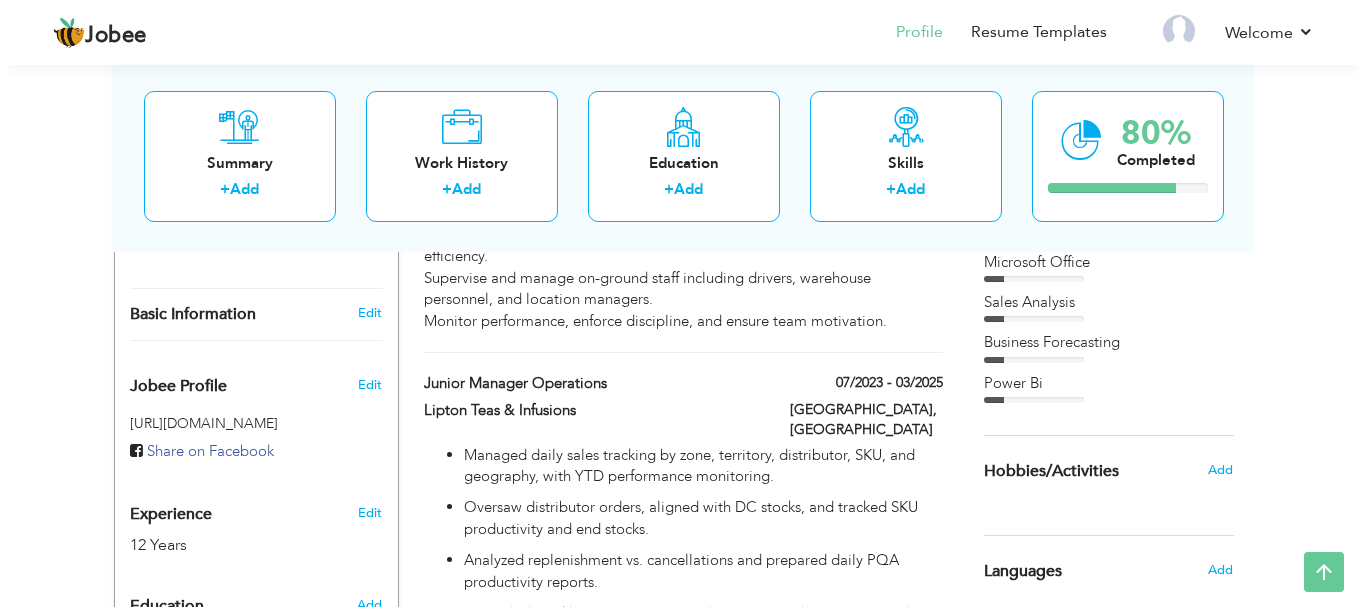 scroll, scrollTop: 616, scrollLeft: 0, axis: vertical 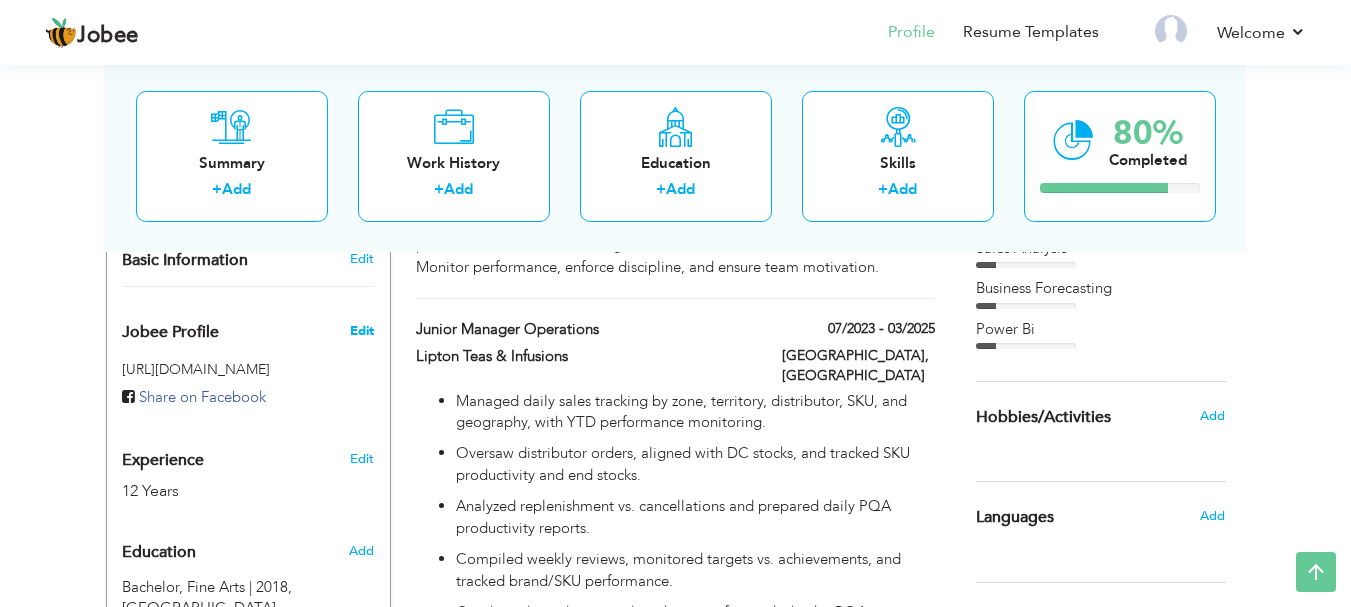 click on "Edit" at bounding box center (362, 331) 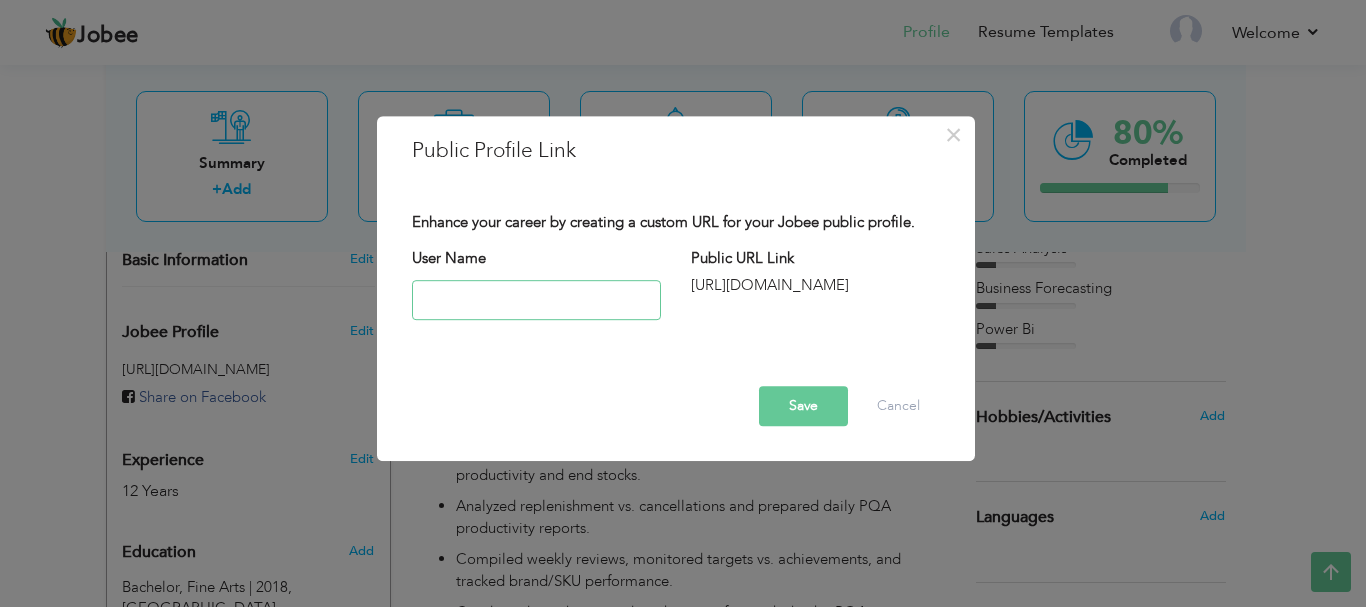 paste on "•	https://www.linkedin.com/ in/ahsan-mub" 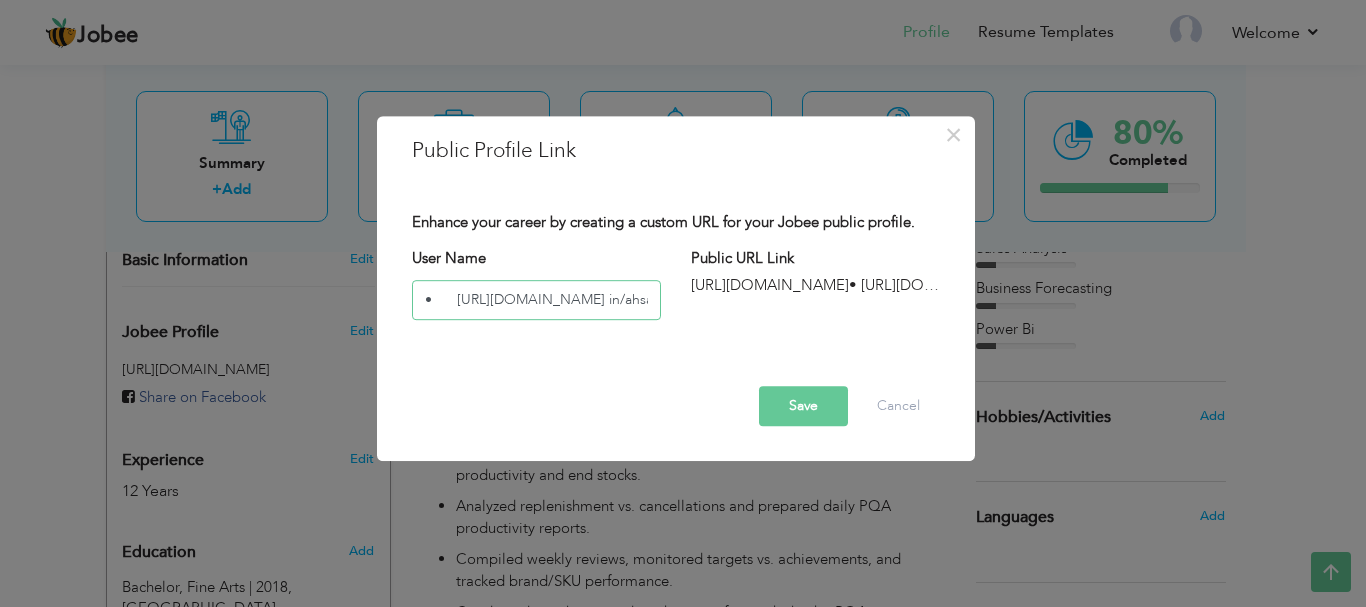scroll, scrollTop: 0, scrollLeft: 58, axis: horizontal 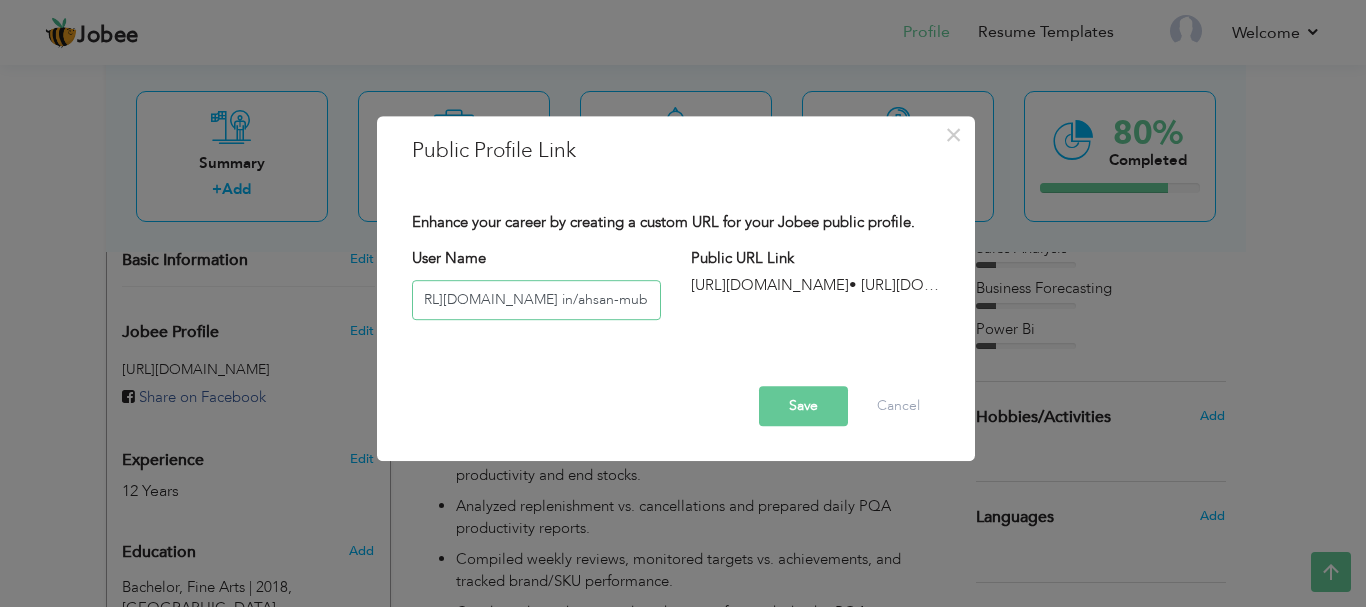 type on "•	https://www.linkedin.com/ in/ahsan-mub" 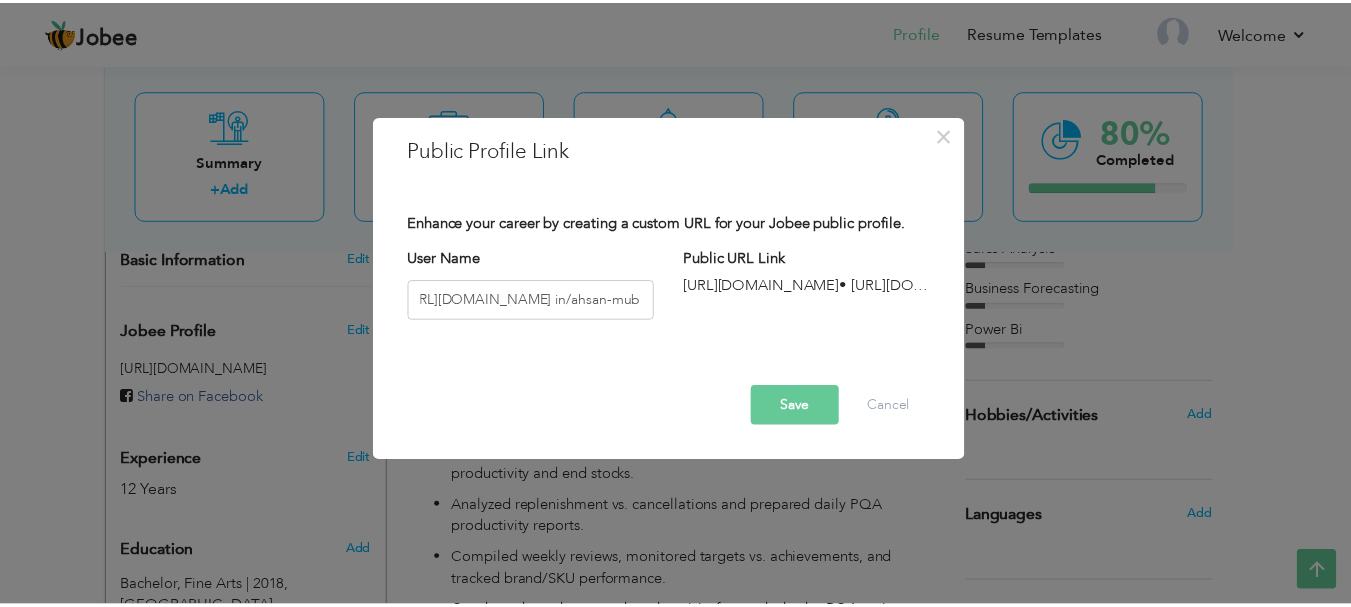 scroll, scrollTop: 0, scrollLeft: 0, axis: both 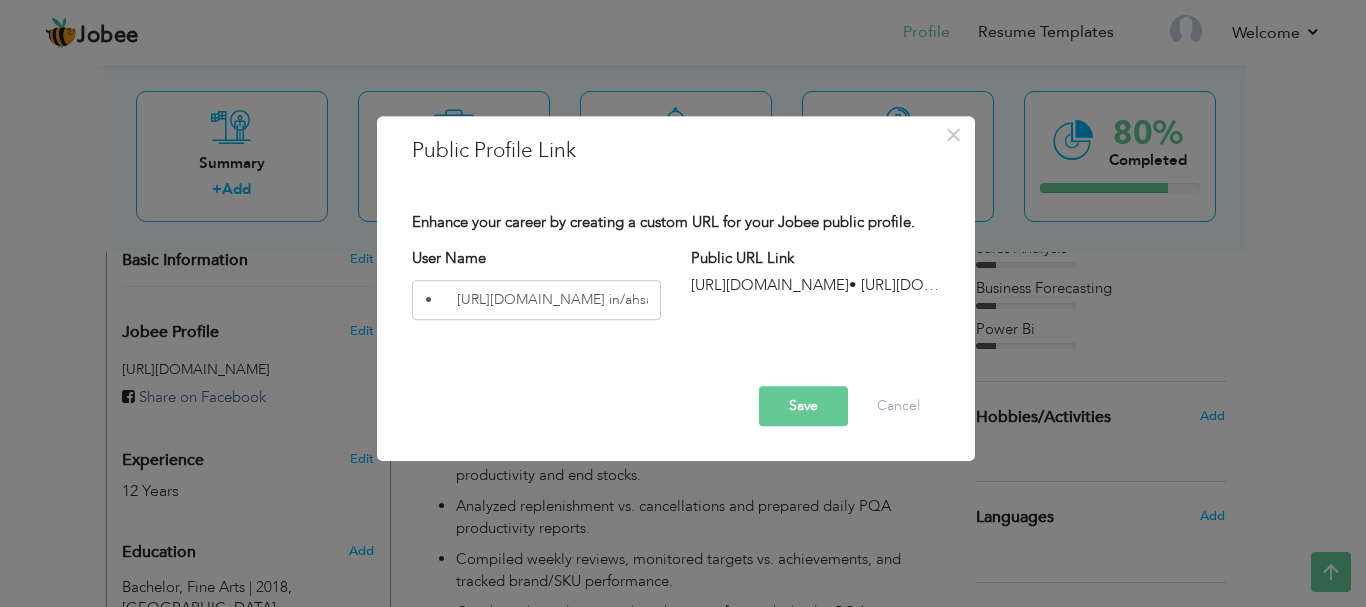 click on "Save" at bounding box center (803, 406) 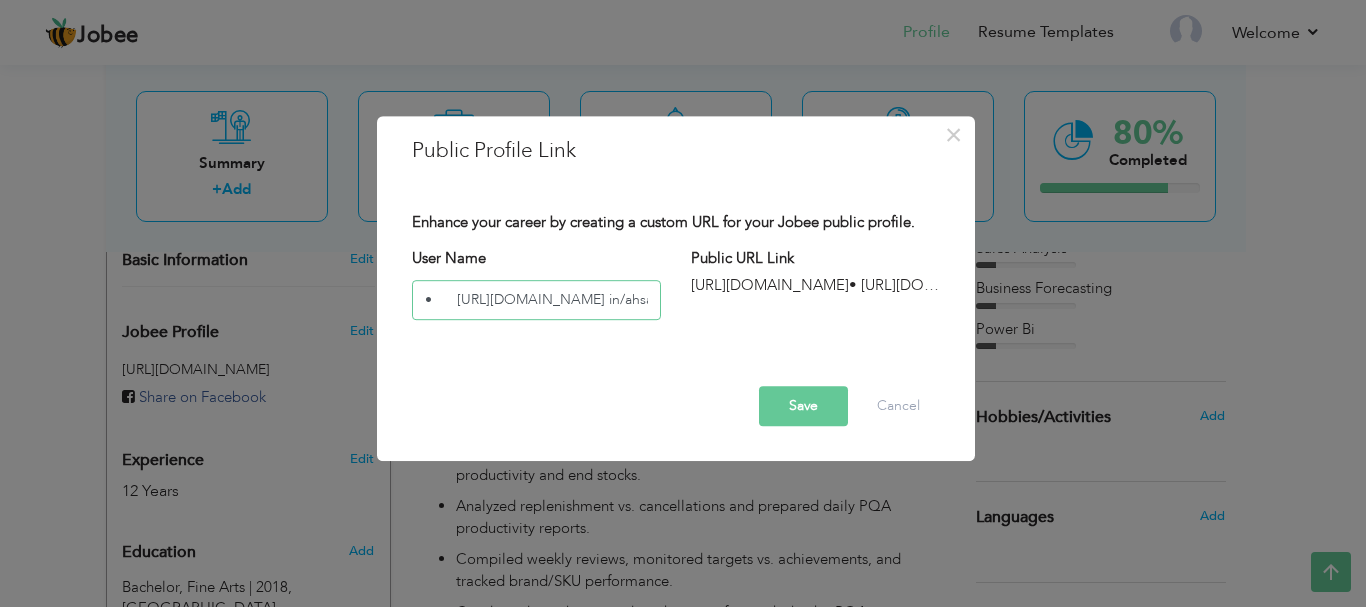 click on "•	https://www.linkedin.com/ in/ahsan-mub" at bounding box center [536, 300] 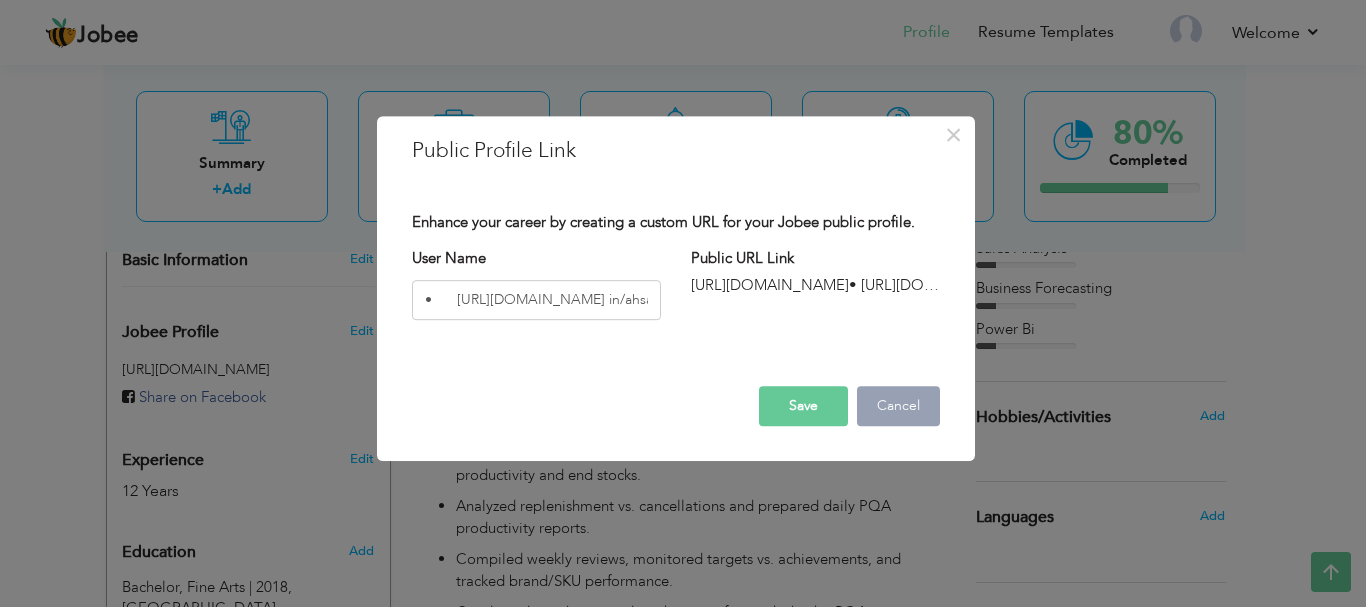 click on "Cancel" at bounding box center (898, 406) 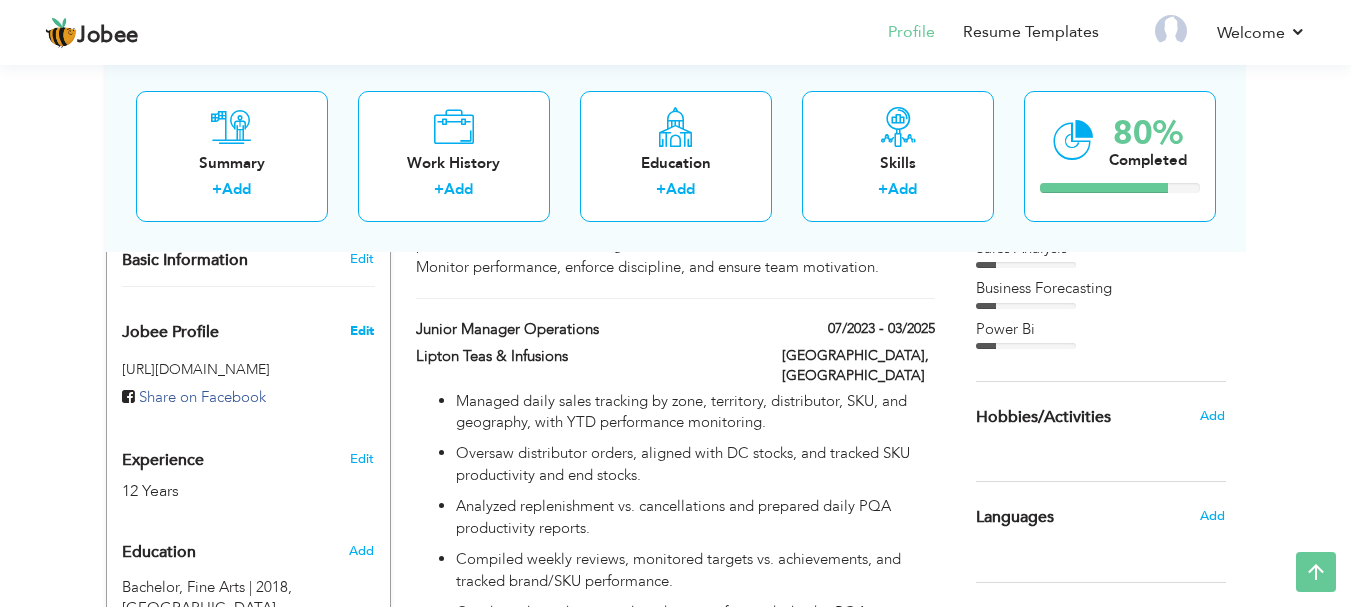click on "Edit" at bounding box center (362, 331) 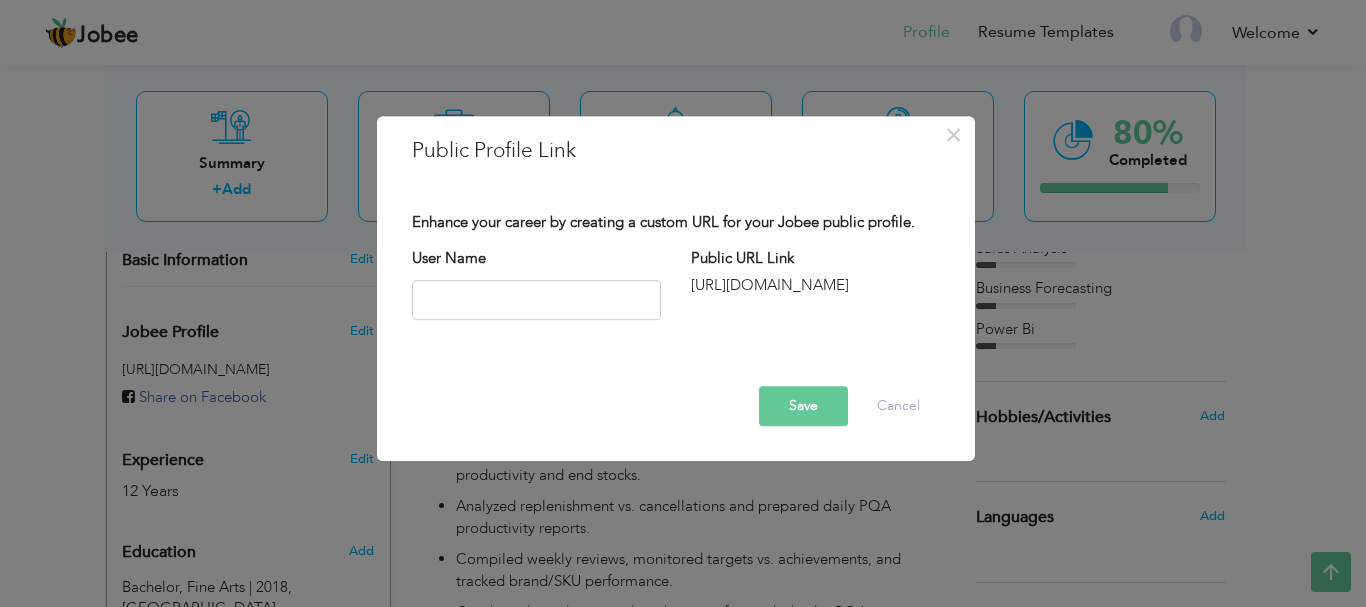 click on "Public URL Link" at bounding box center (742, 259) 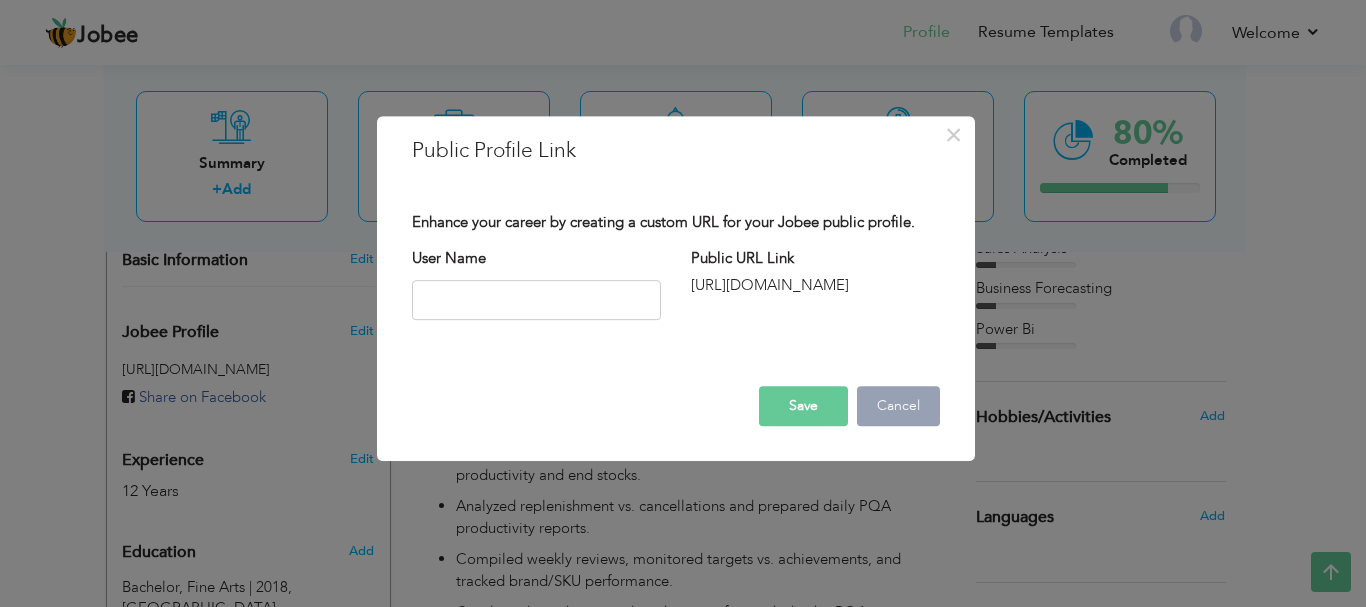 click on "Cancel" at bounding box center (898, 406) 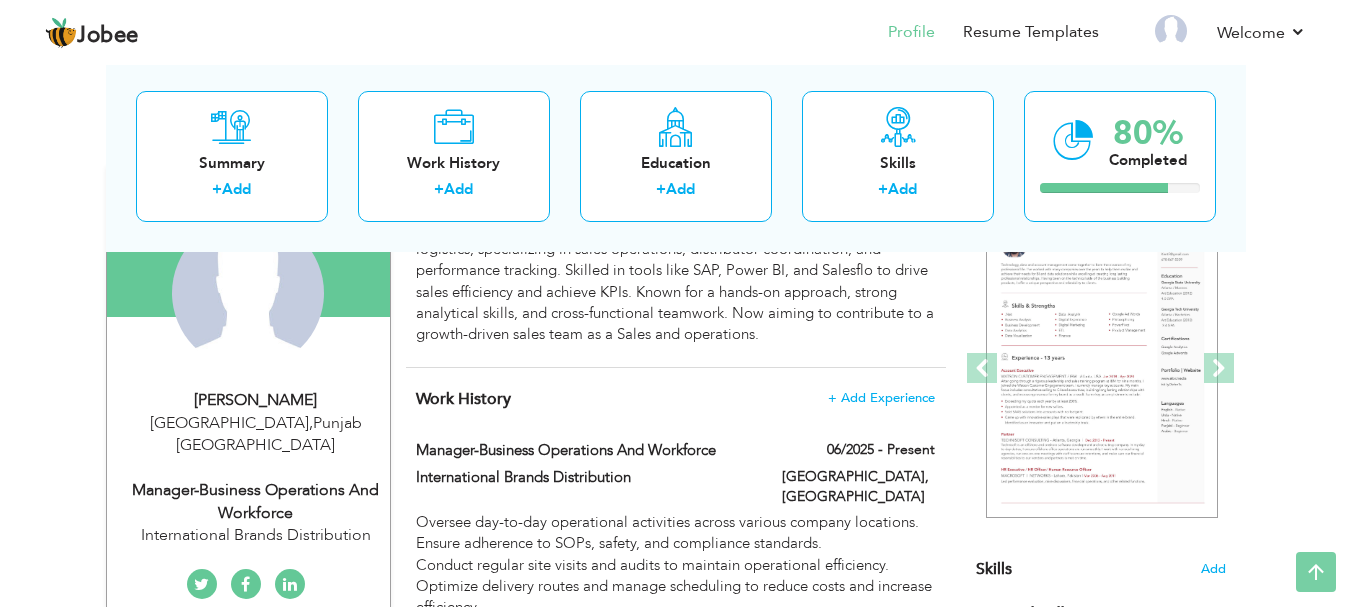 scroll, scrollTop: 0, scrollLeft: 0, axis: both 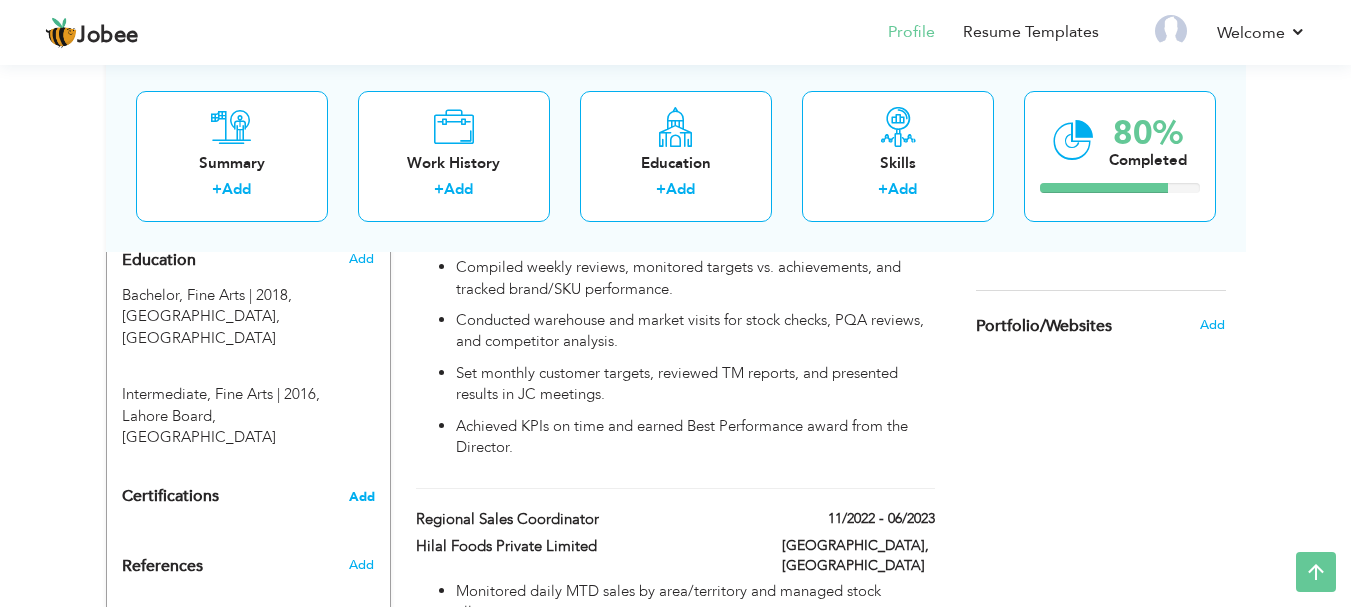 click on "Add" at bounding box center (362, 497) 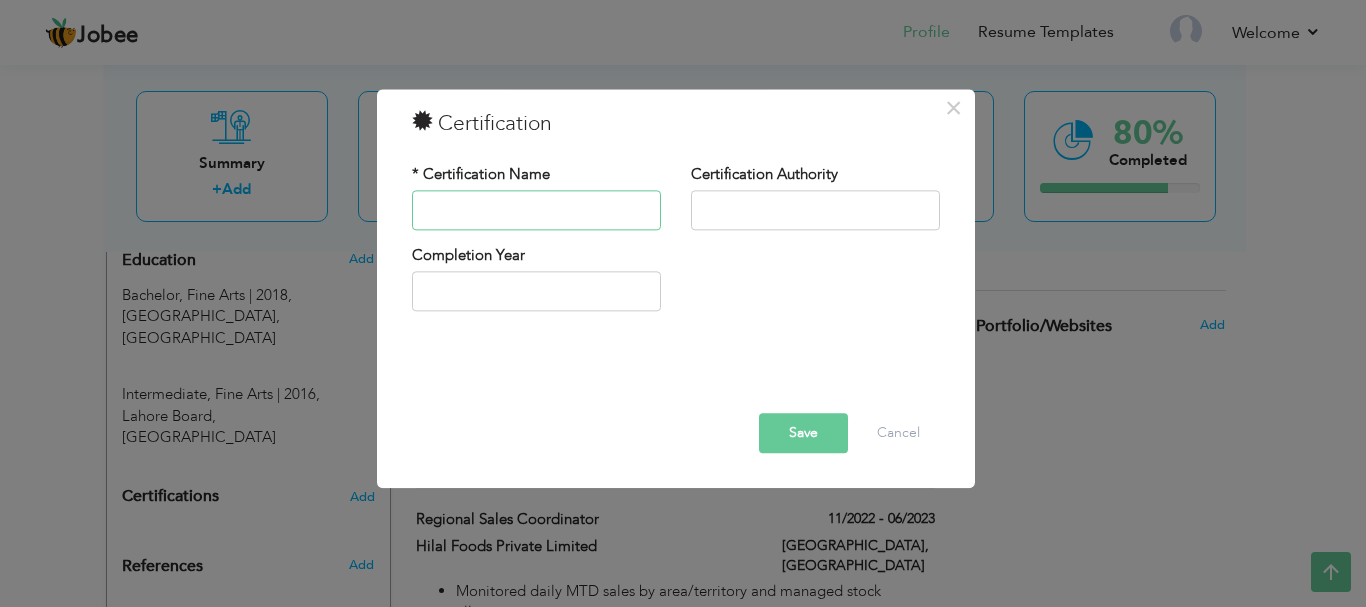 click at bounding box center (536, 210) 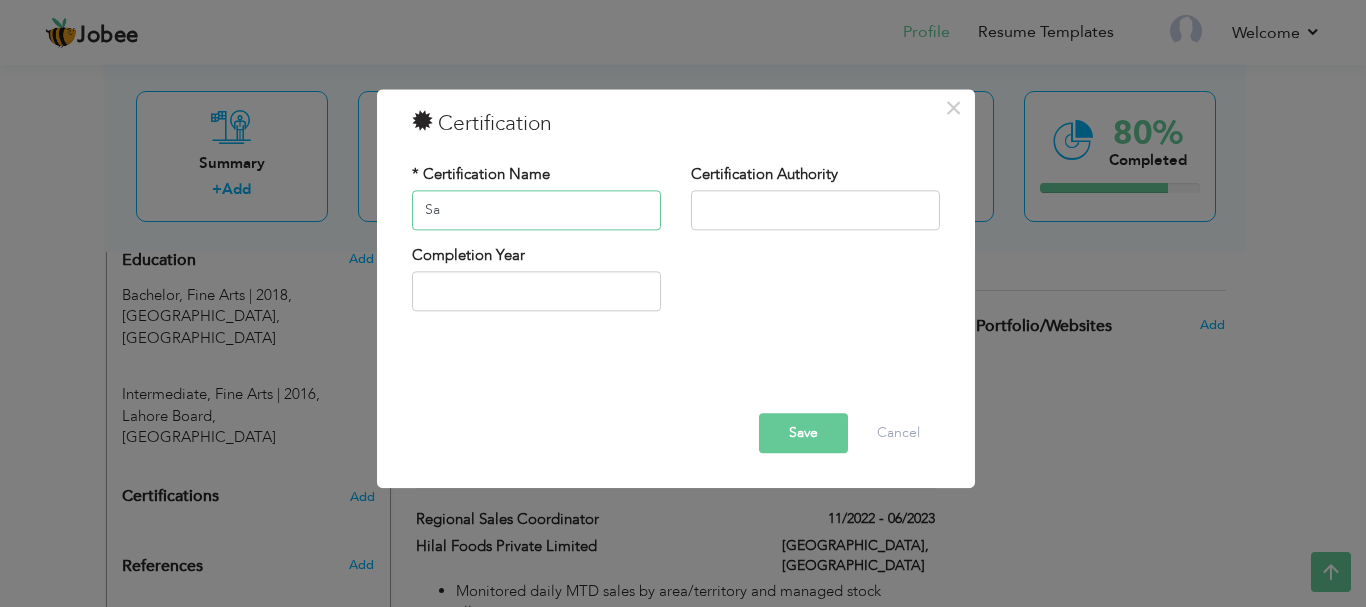 type on "S" 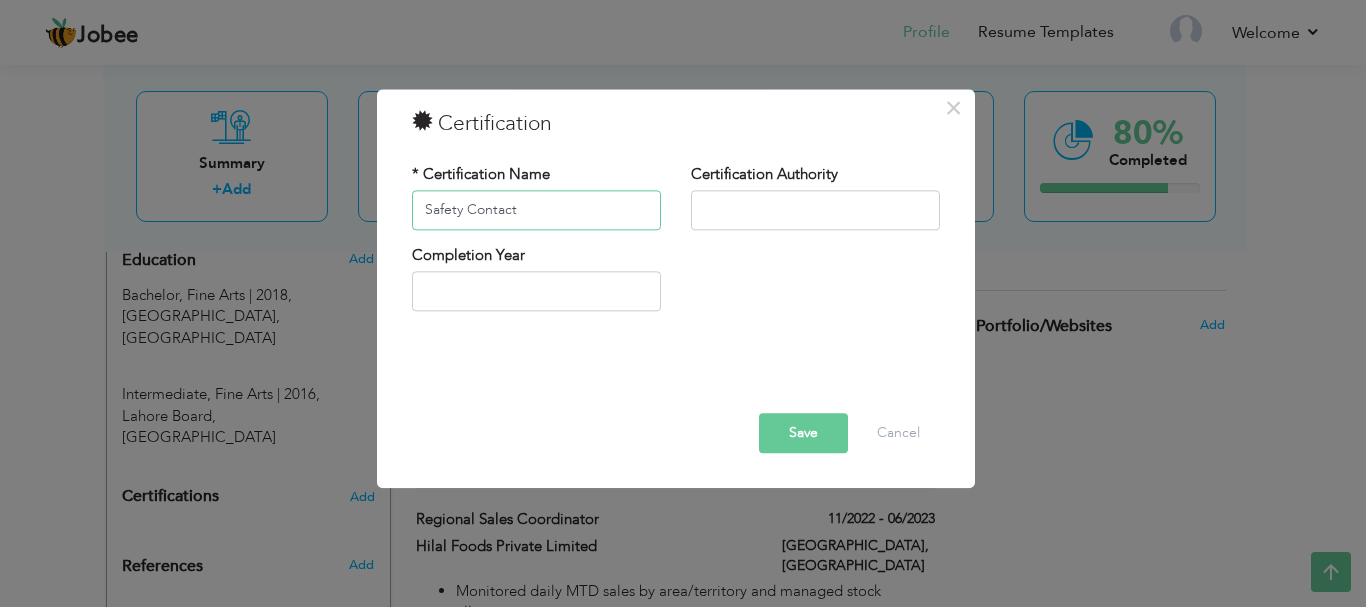 type on "Safety Contact" 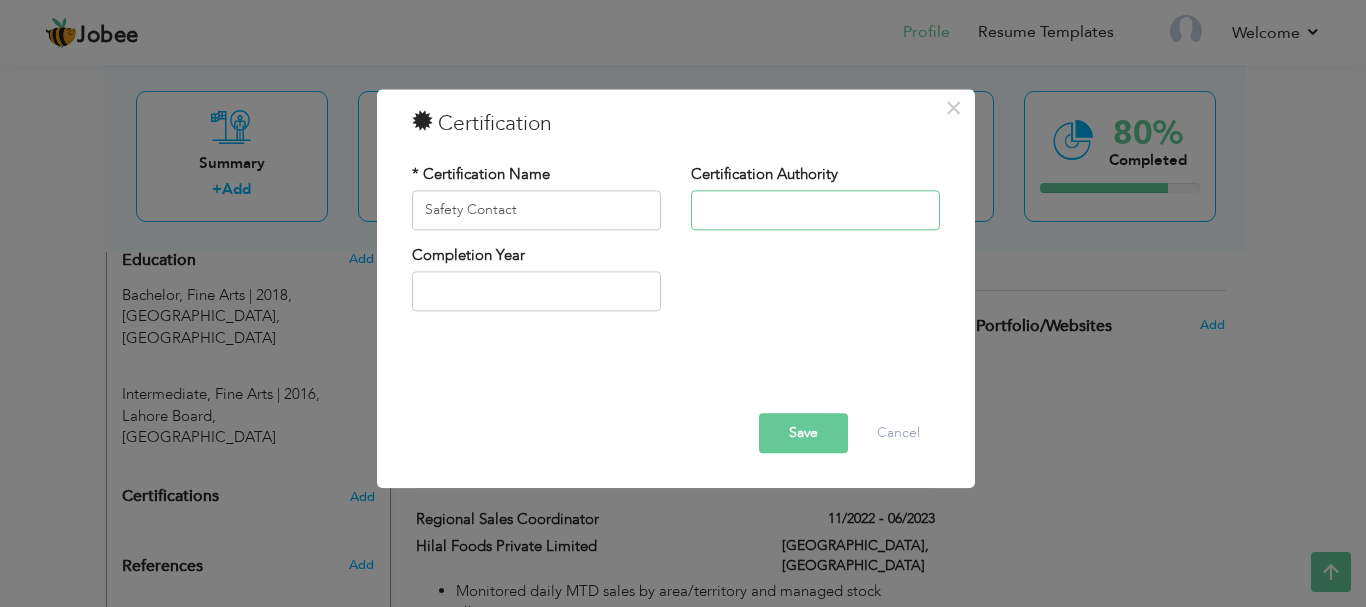 click at bounding box center [815, 210] 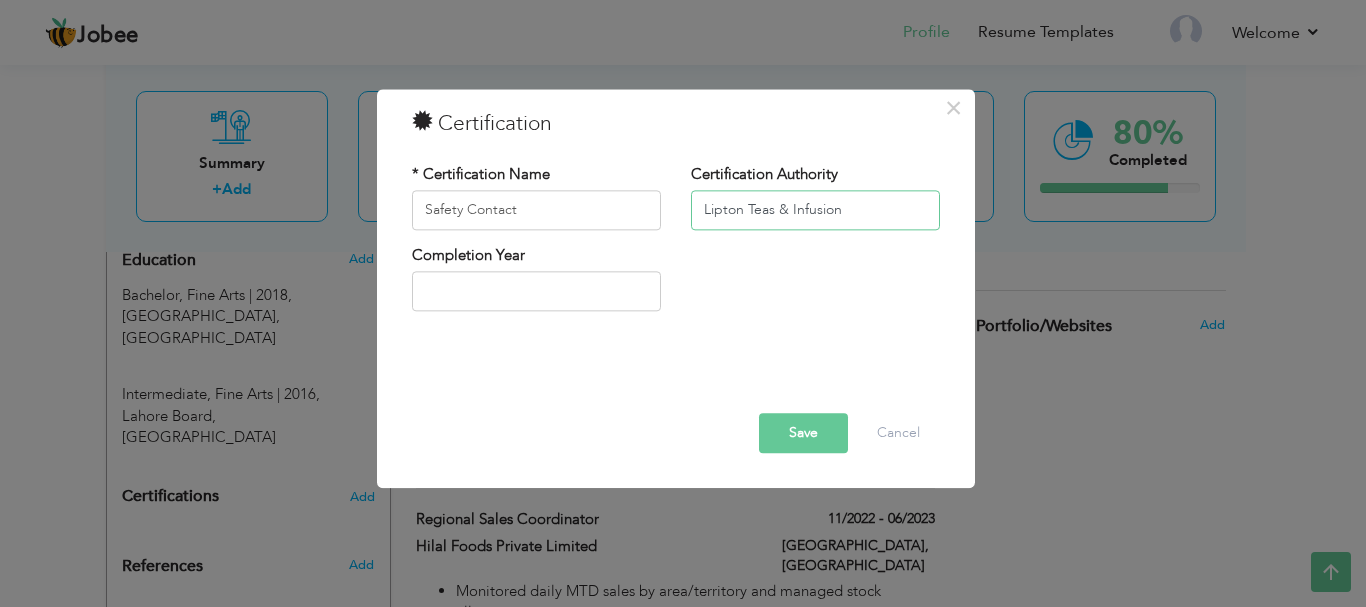 type on "Lipton Teas & Infusion" 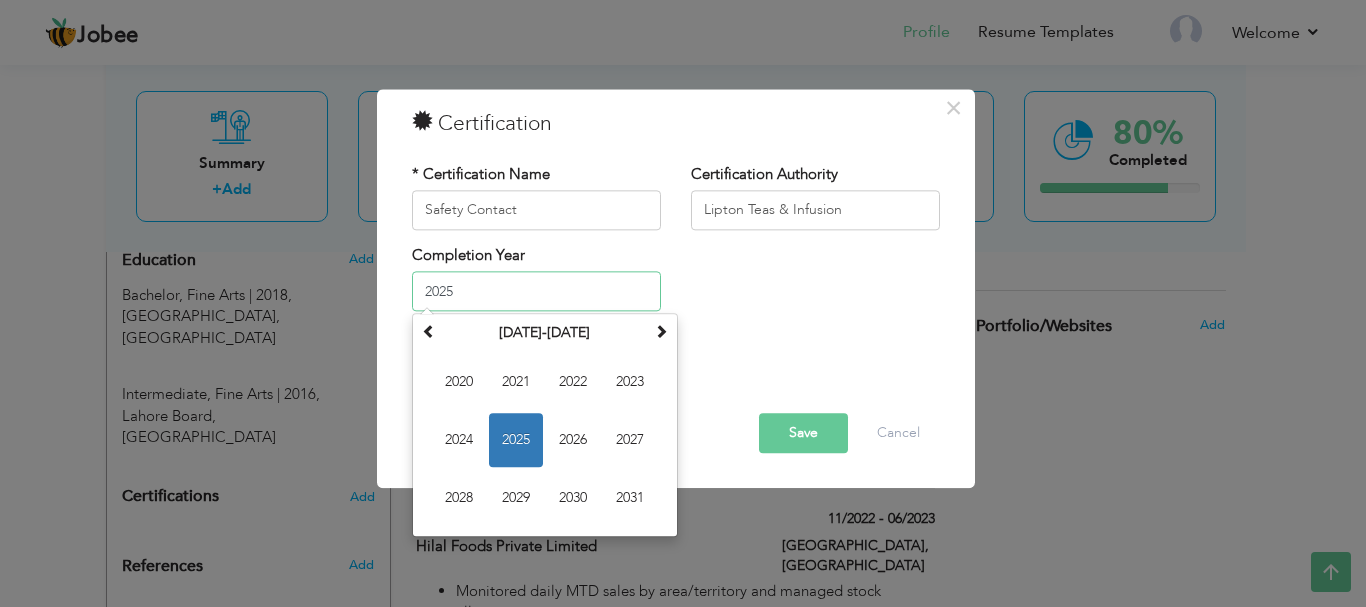 click on "2025" at bounding box center (536, 292) 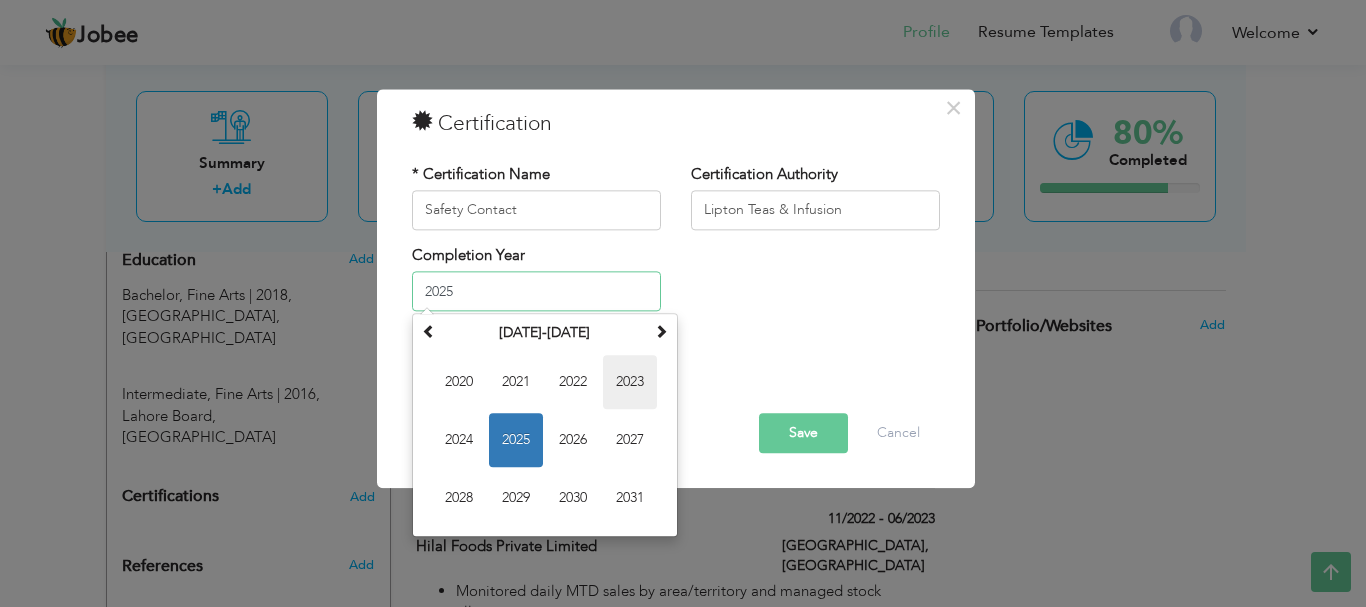 click on "2023" at bounding box center [630, 383] 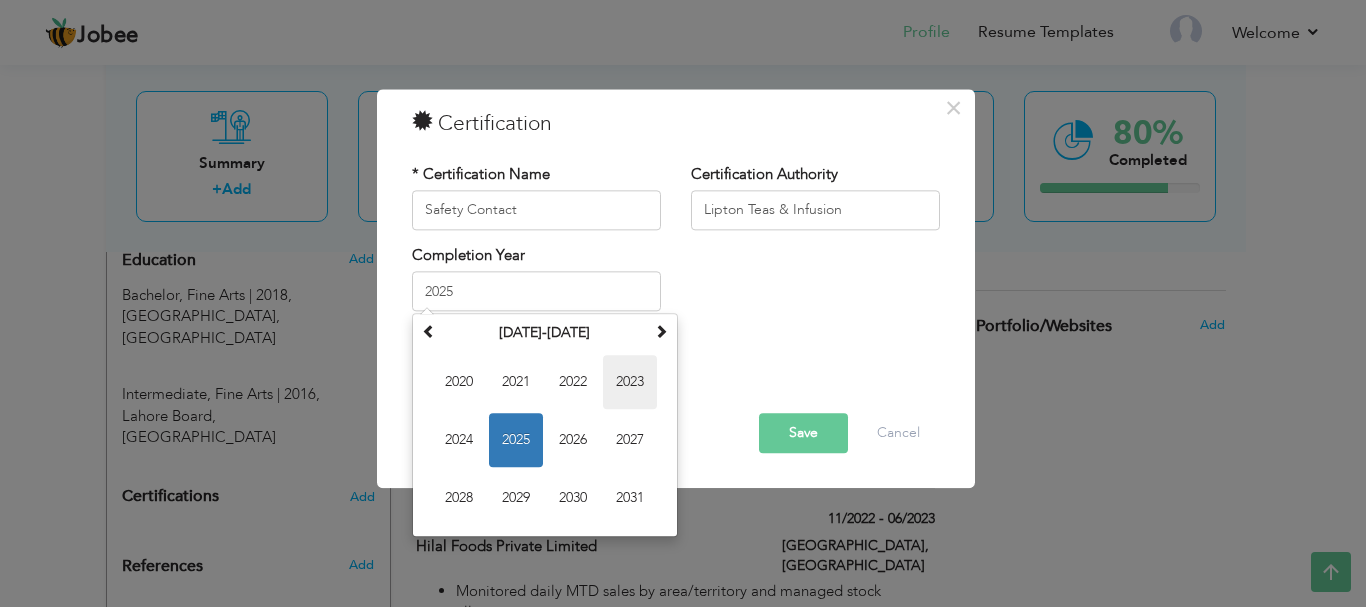 type on "2023" 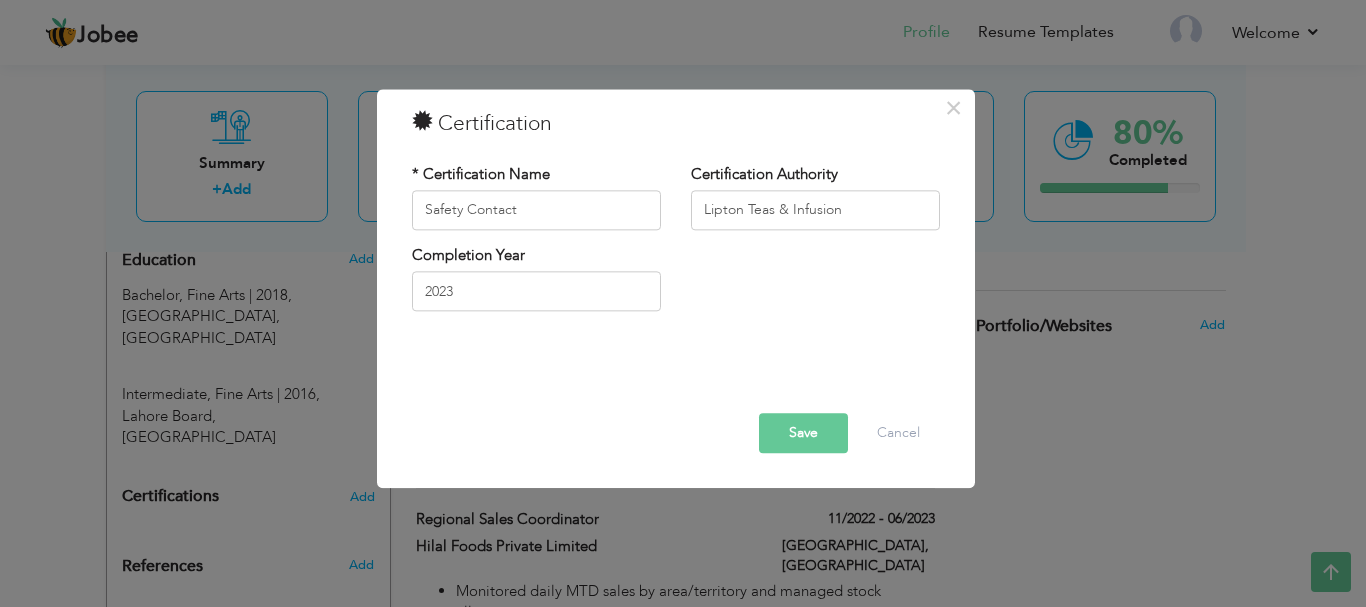 click on "Save" at bounding box center [803, 433] 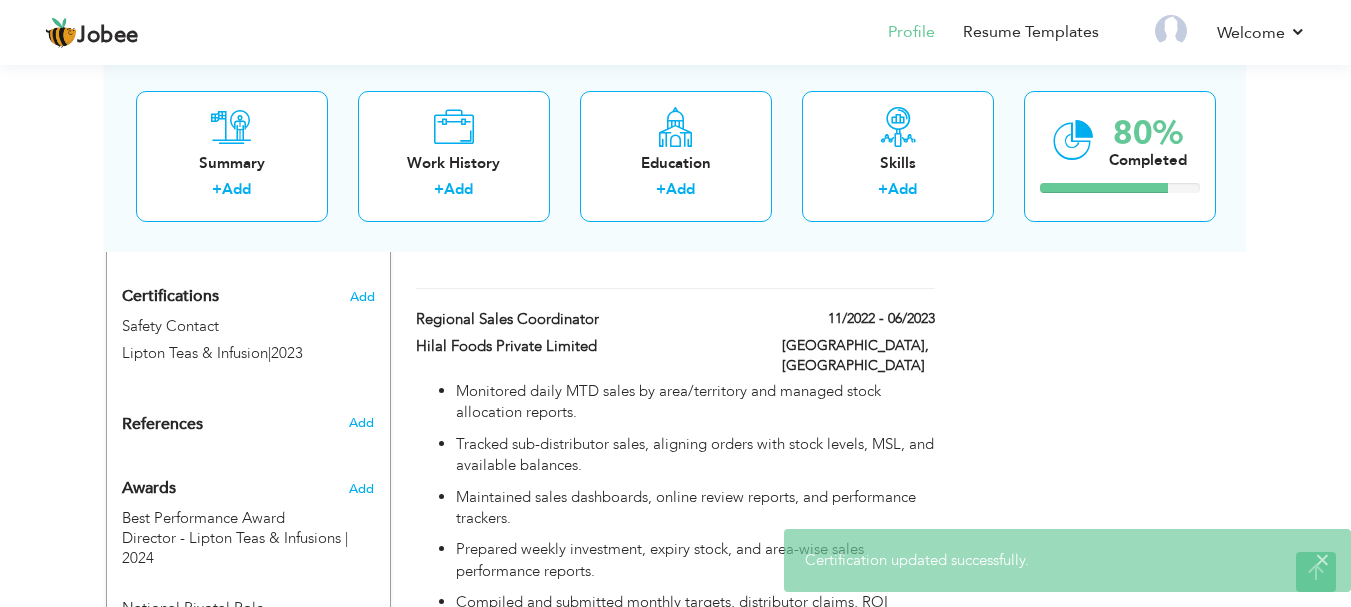scroll, scrollTop: 1054, scrollLeft: 0, axis: vertical 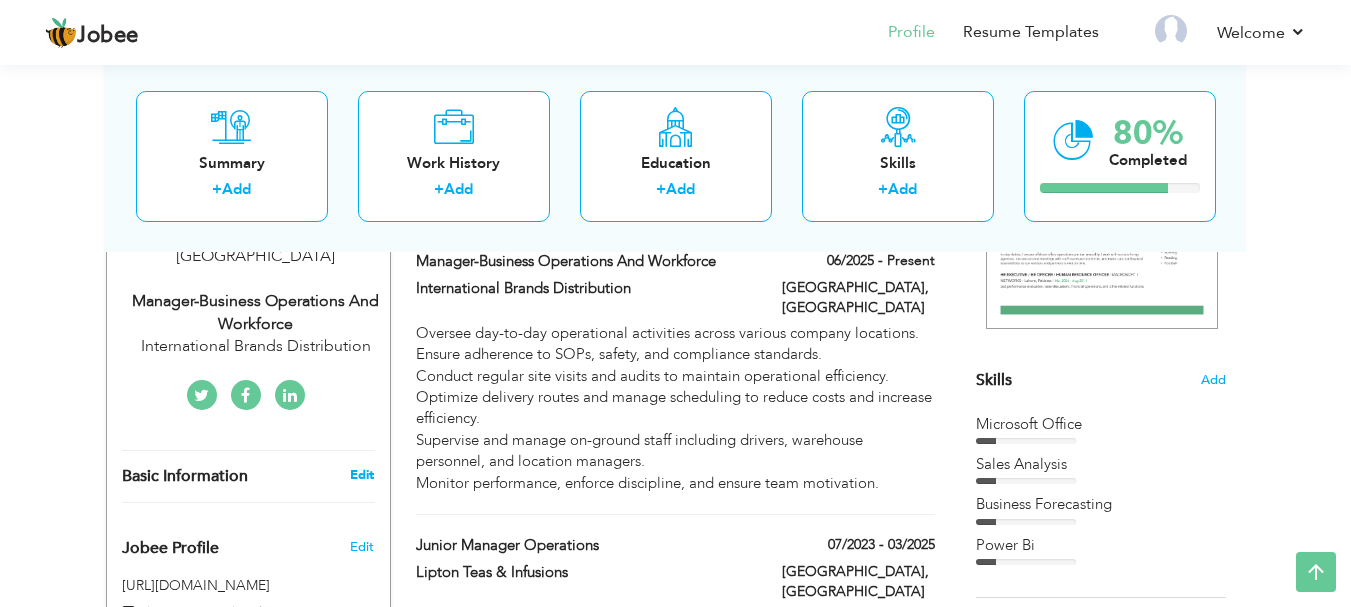 click on "Edit" at bounding box center (362, 475) 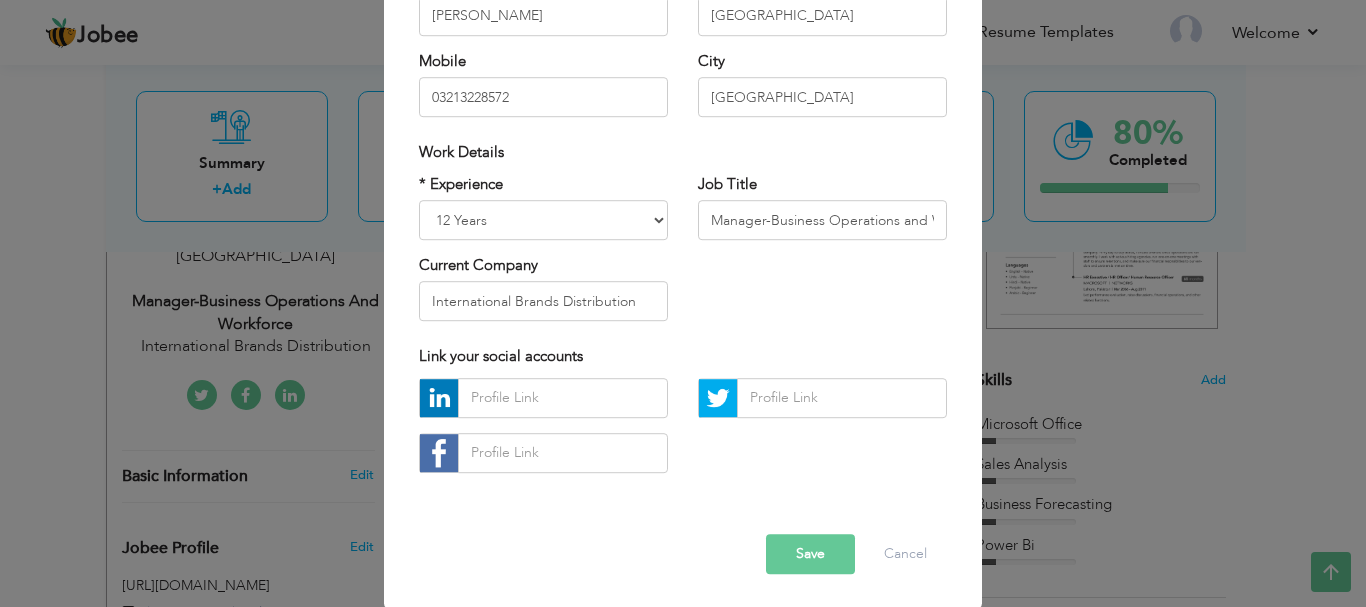 scroll, scrollTop: 292, scrollLeft: 0, axis: vertical 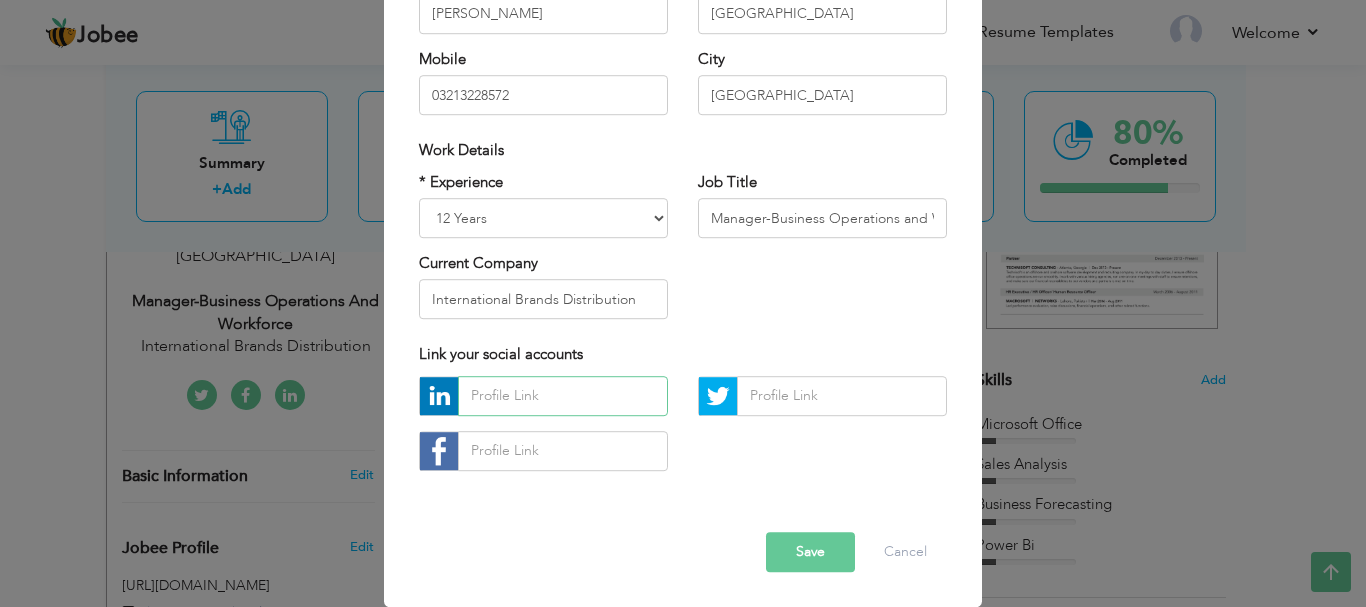 click at bounding box center (563, 396) 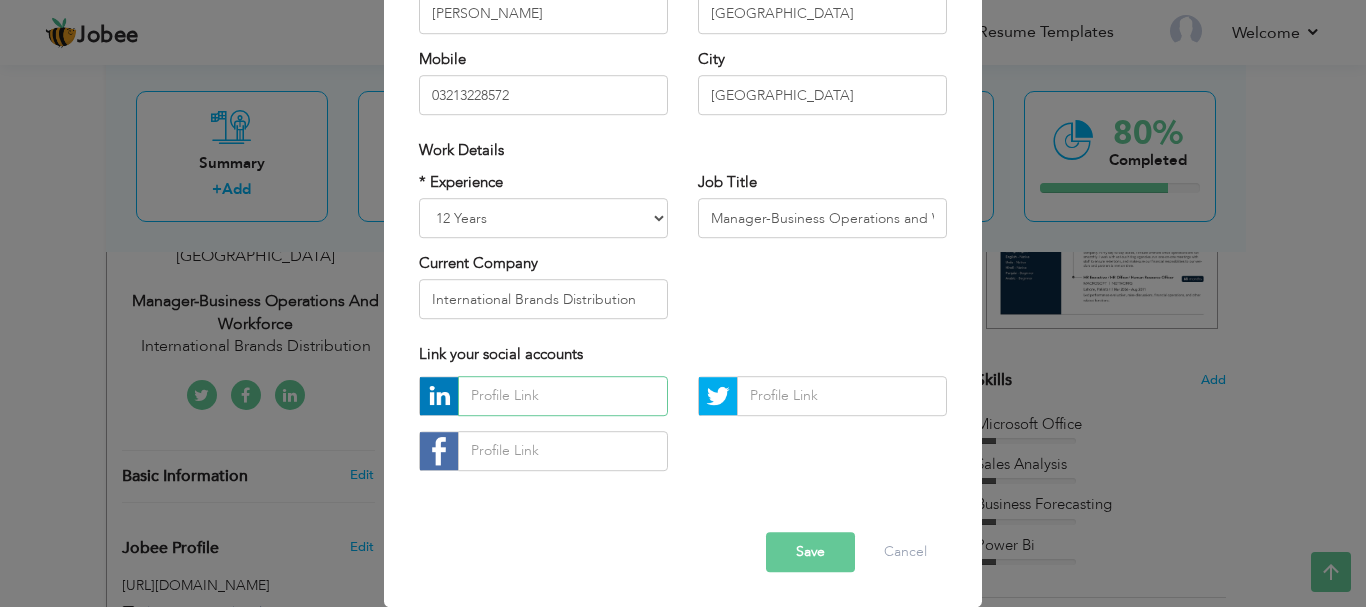 paste on "•	[URL][DOMAIN_NAME] in/ahsan-mubarak-8701012 09/" 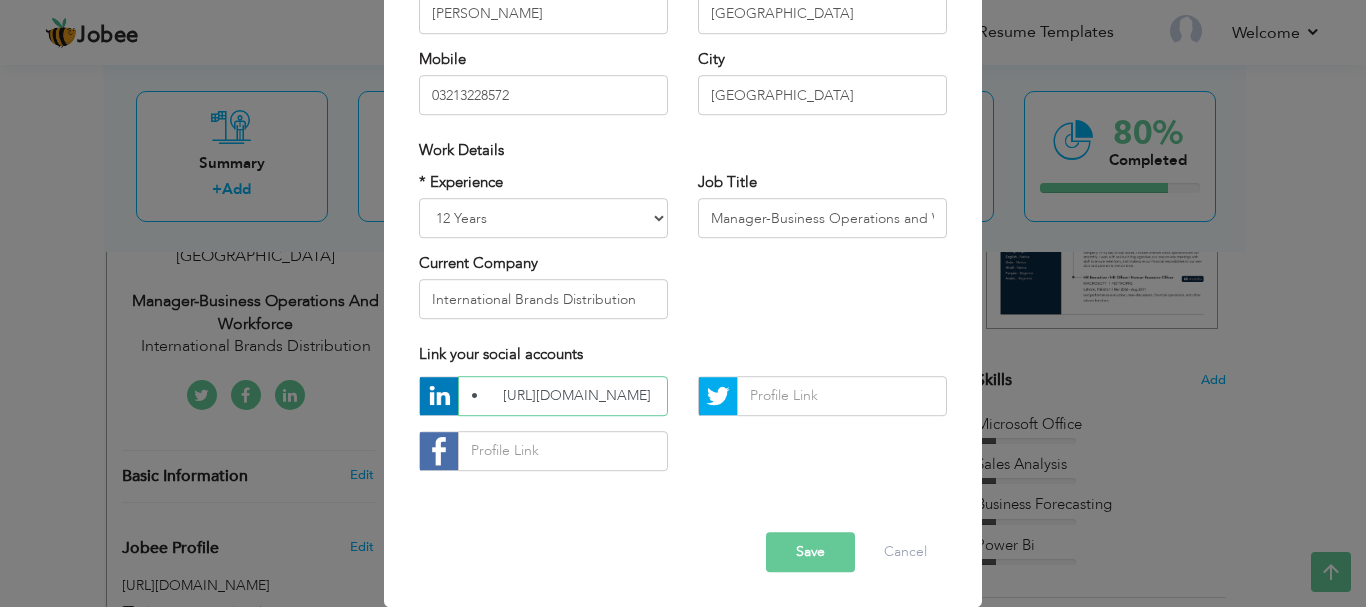 scroll, scrollTop: 0, scrollLeft: 202, axis: horizontal 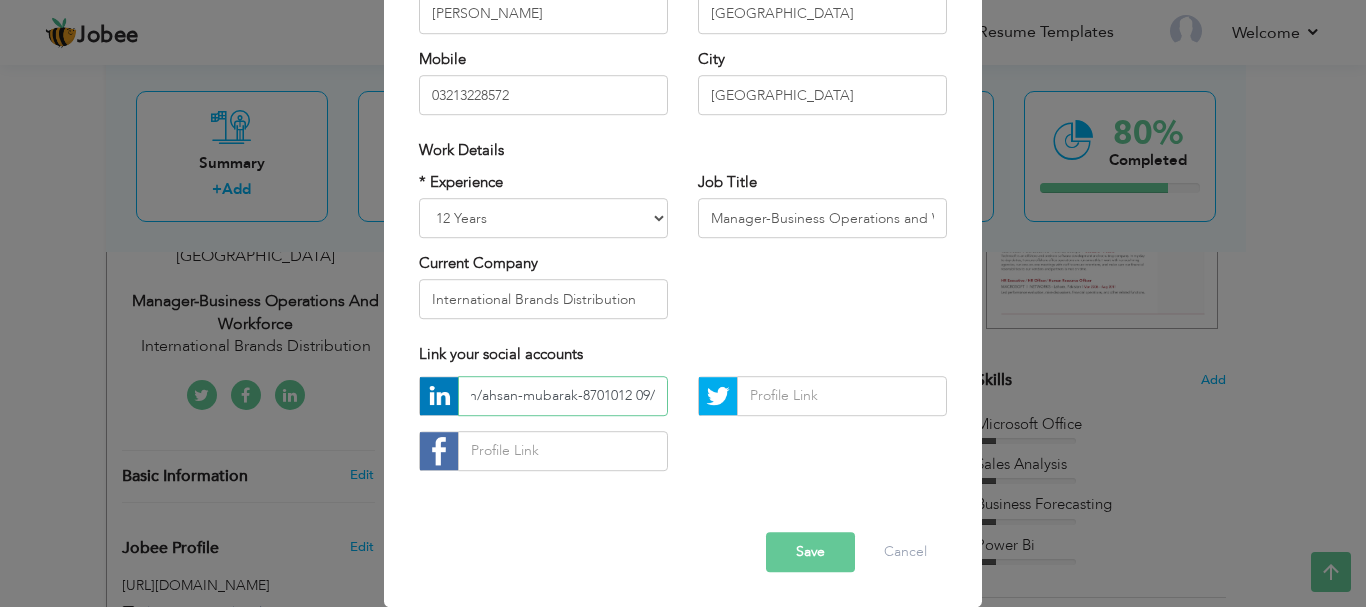 type on "•	[URL][DOMAIN_NAME] in/ahsan-mubarak-8701012 09/" 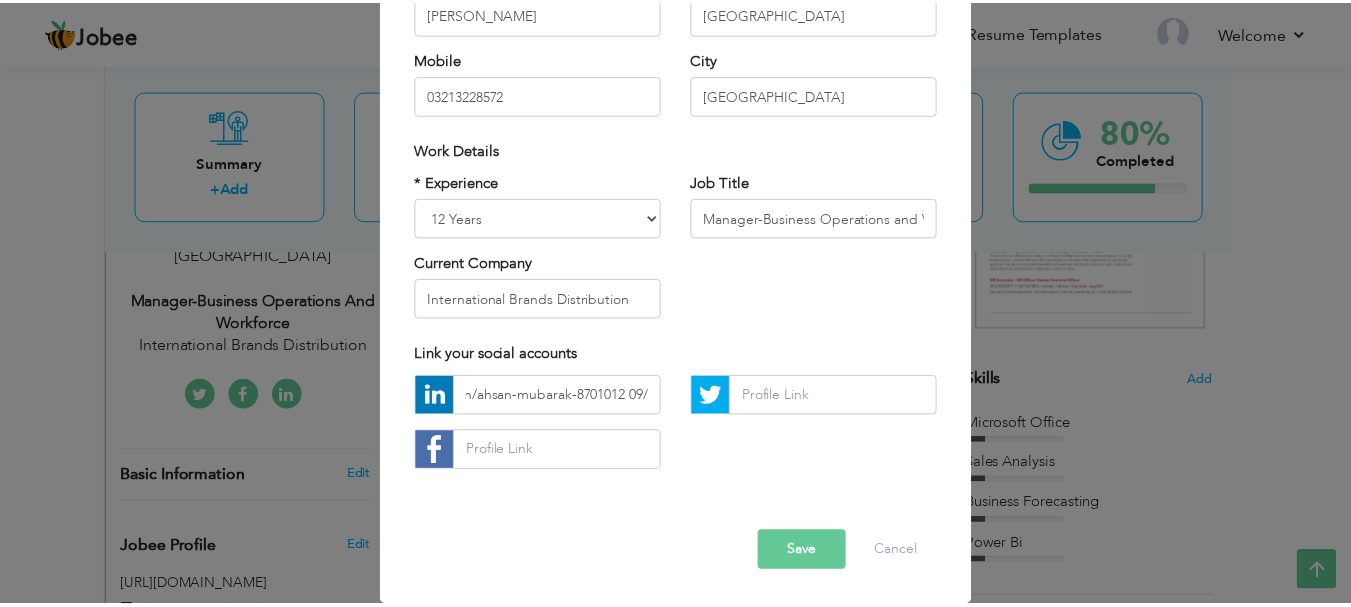 scroll, scrollTop: 0, scrollLeft: 0, axis: both 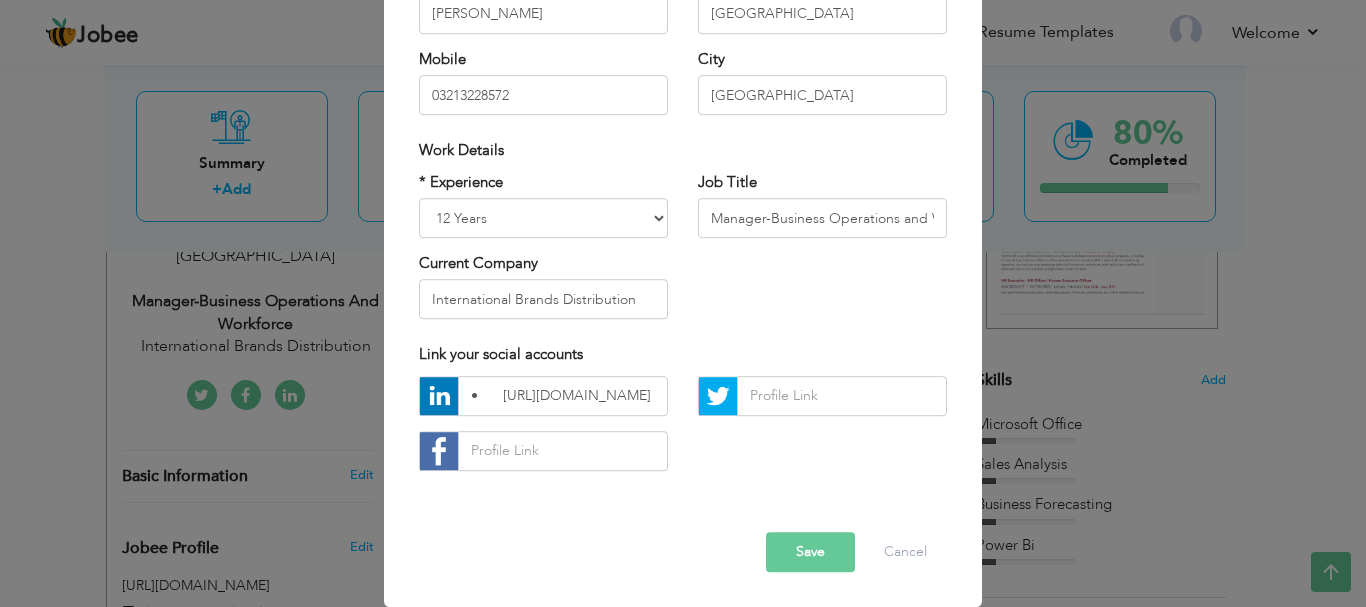 click on "Save" at bounding box center [810, 552] 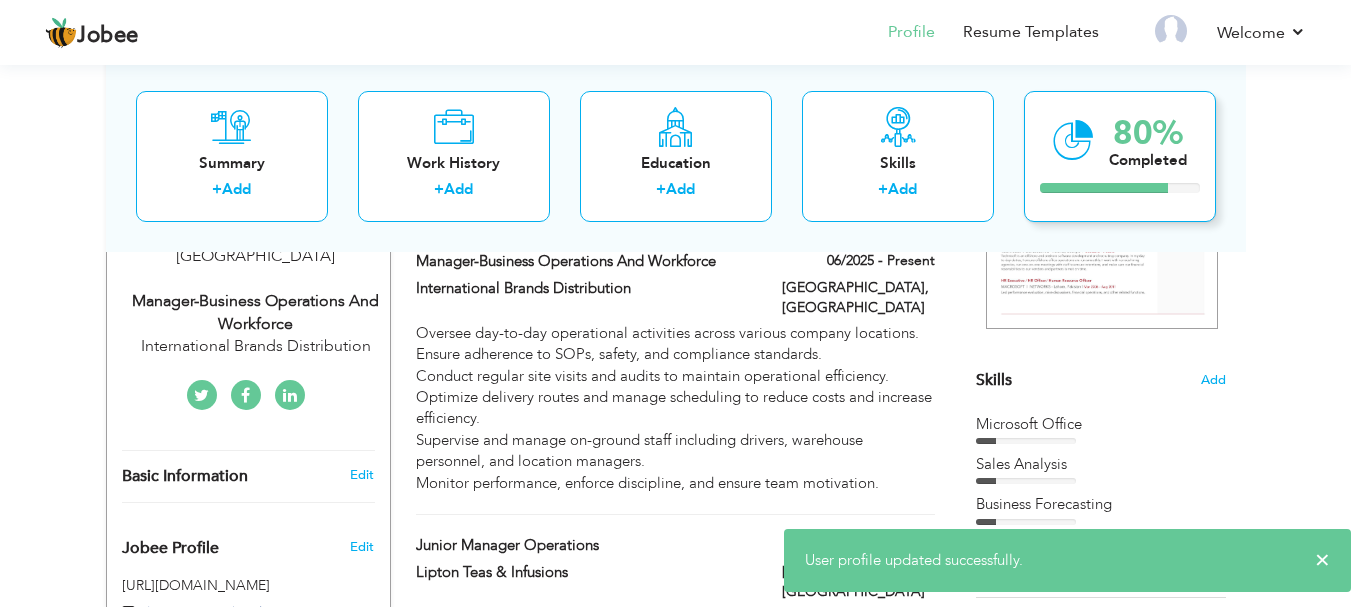 click on "Completed" at bounding box center [1148, 159] 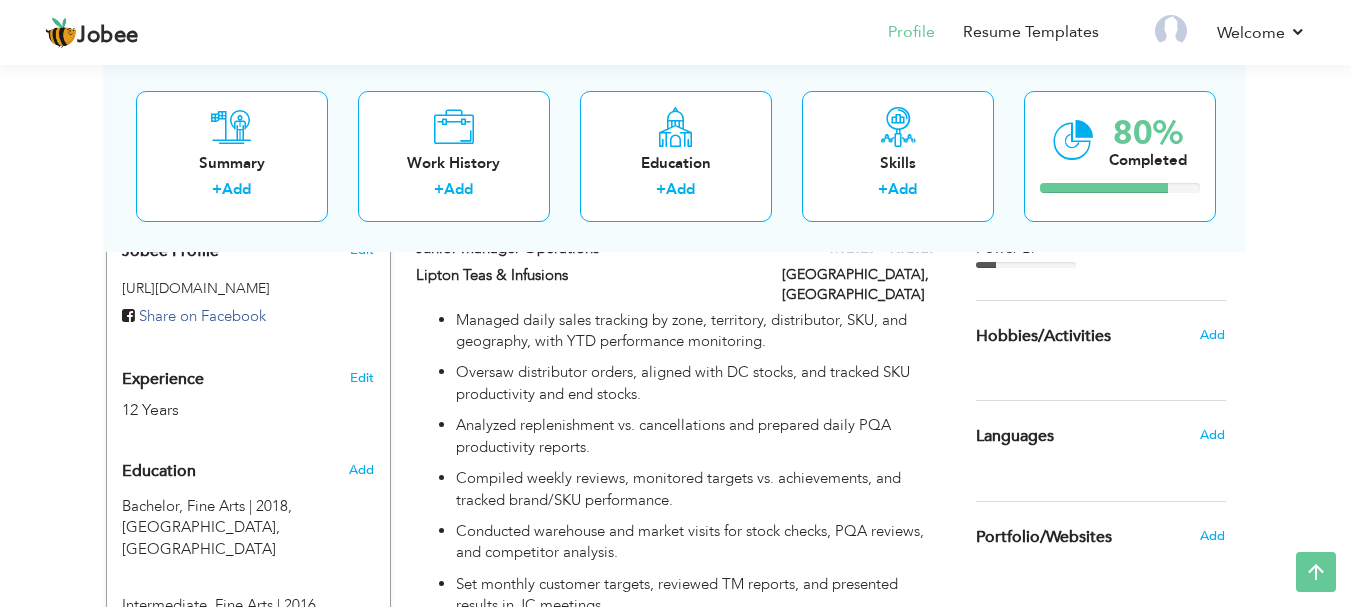 scroll, scrollTop: 692, scrollLeft: 0, axis: vertical 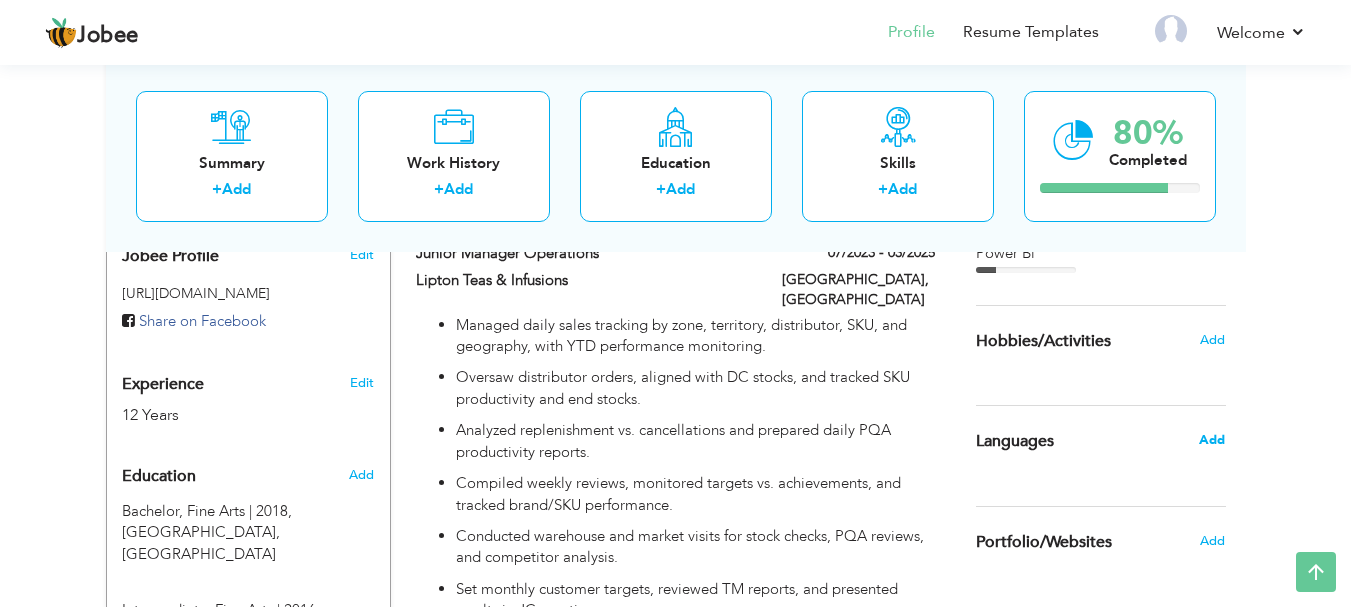 click on "Add" at bounding box center (1212, 440) 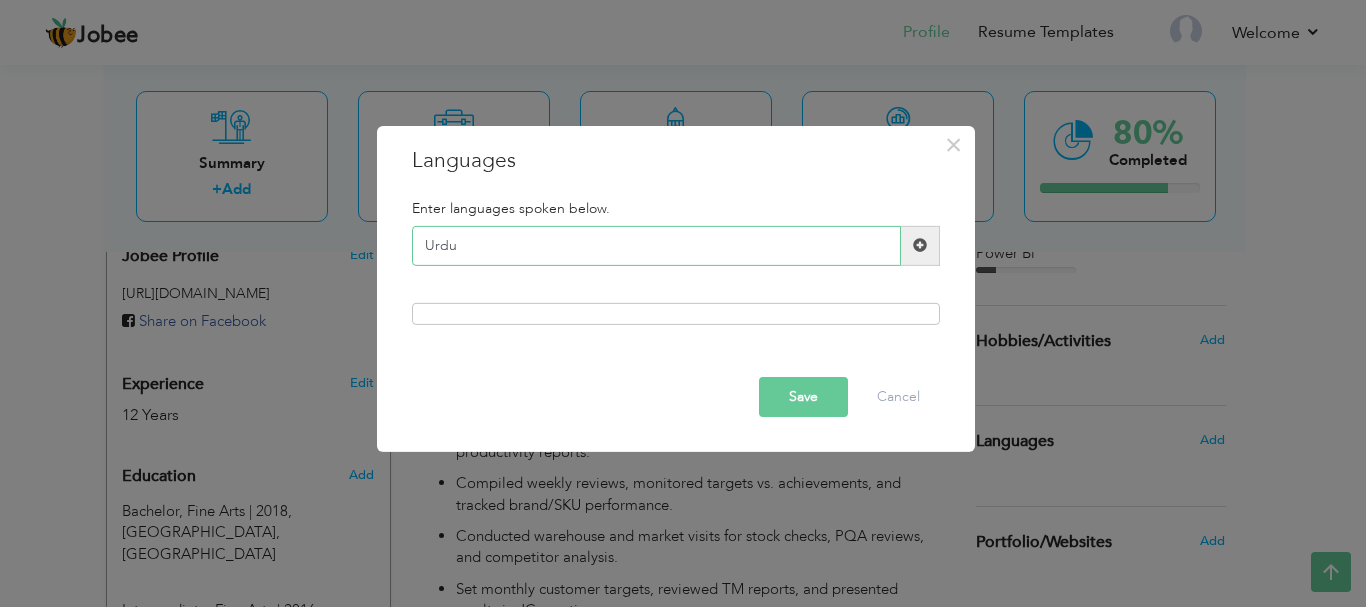 type on "Urdu" 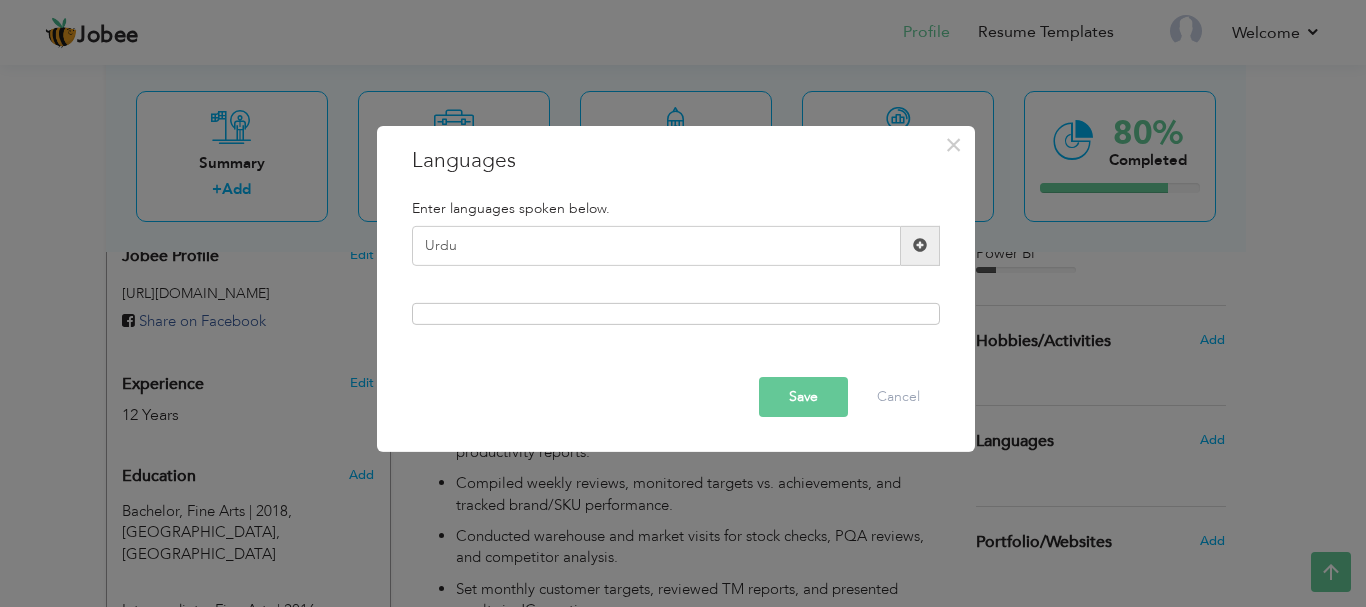 click on "Enter languages spoken below.
Urdu
Please enter a valid language." at bounding box center [676, 262] 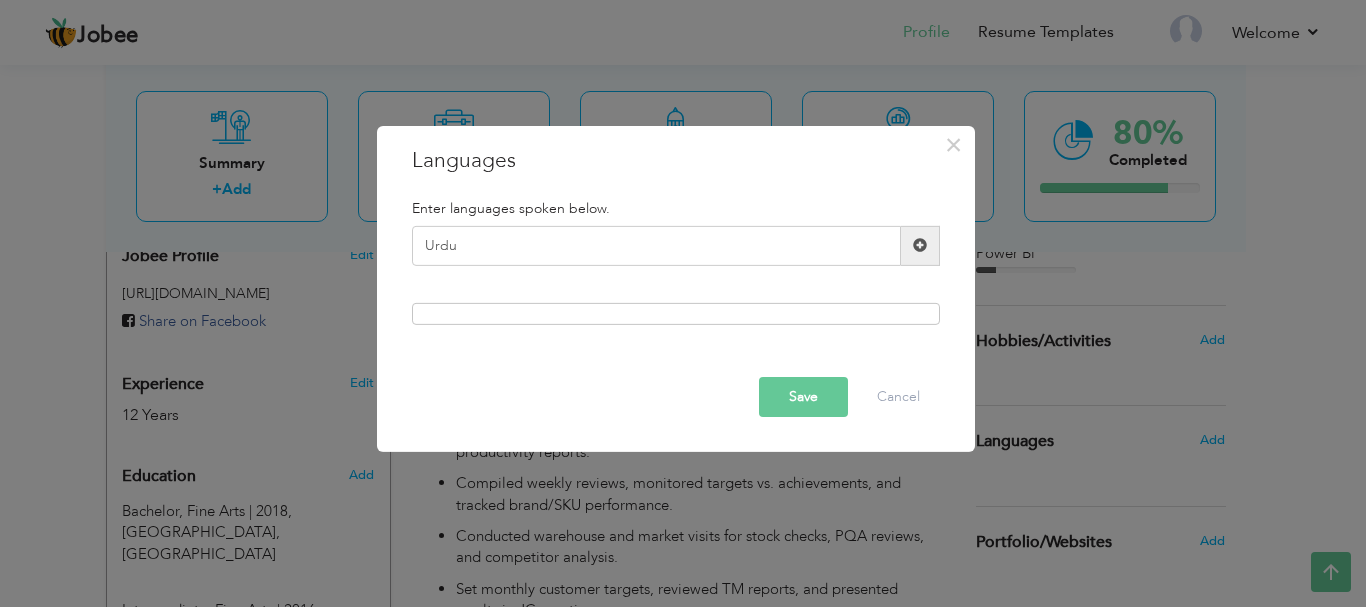 click at bounding box center (920, 245) 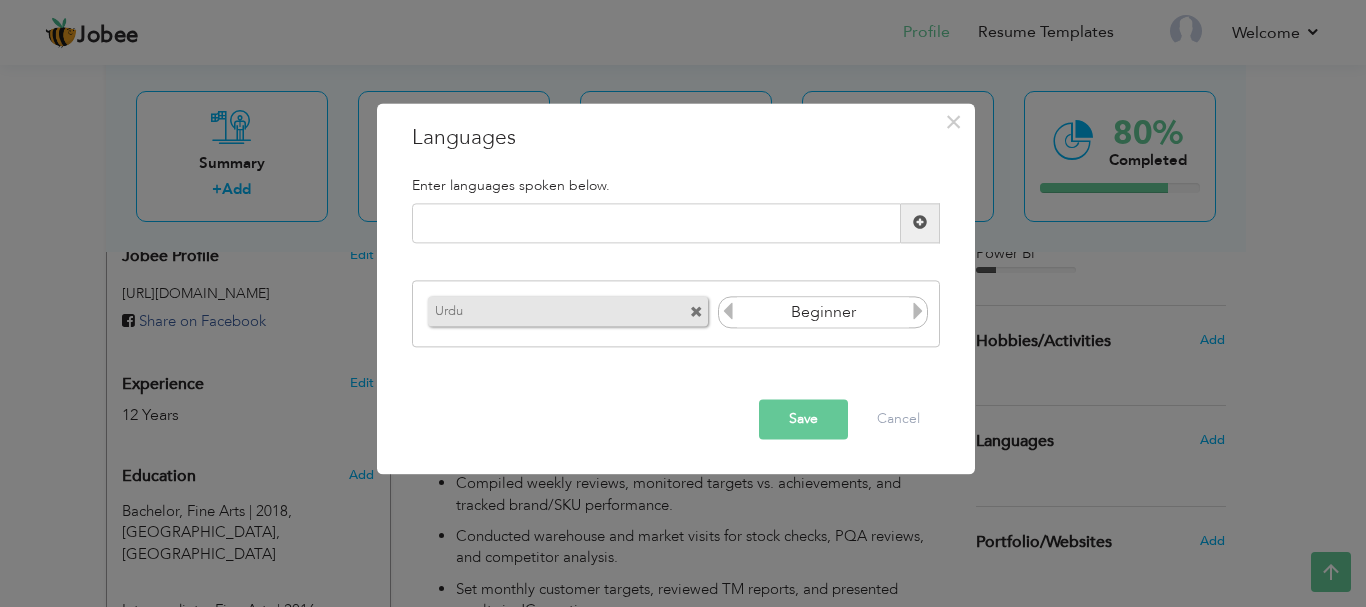 click at bounding box center (918, 312) 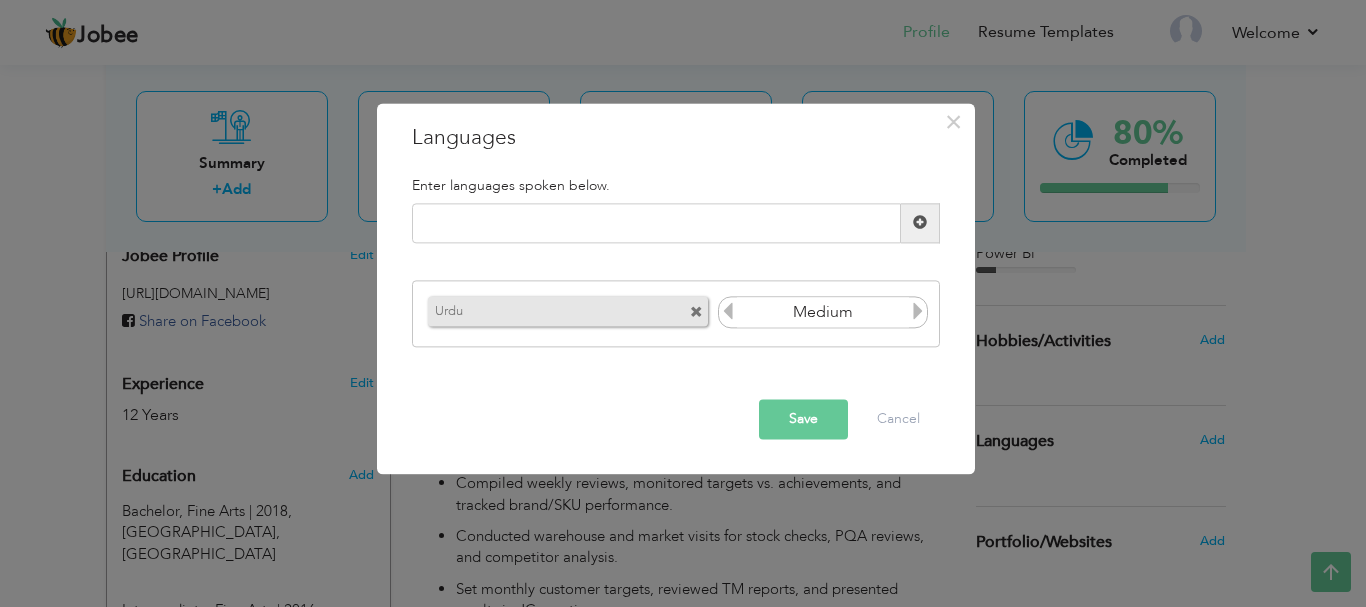 click at bounding box center [918, 312] 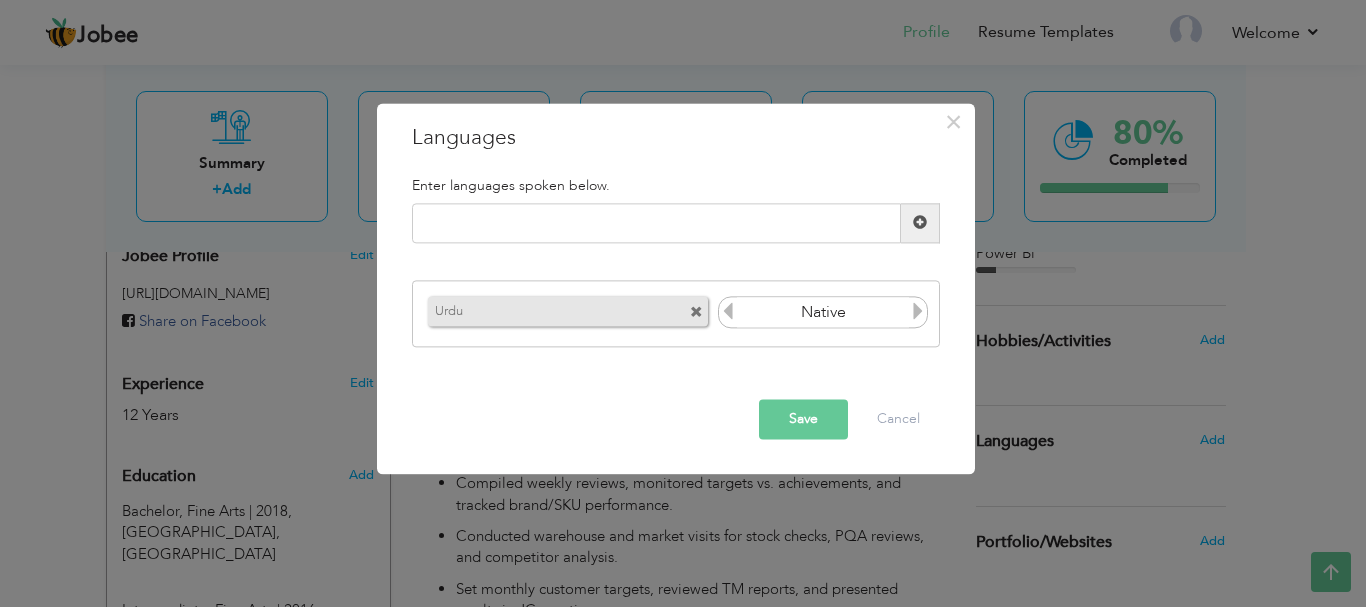 click at bounding box center (918, 312) 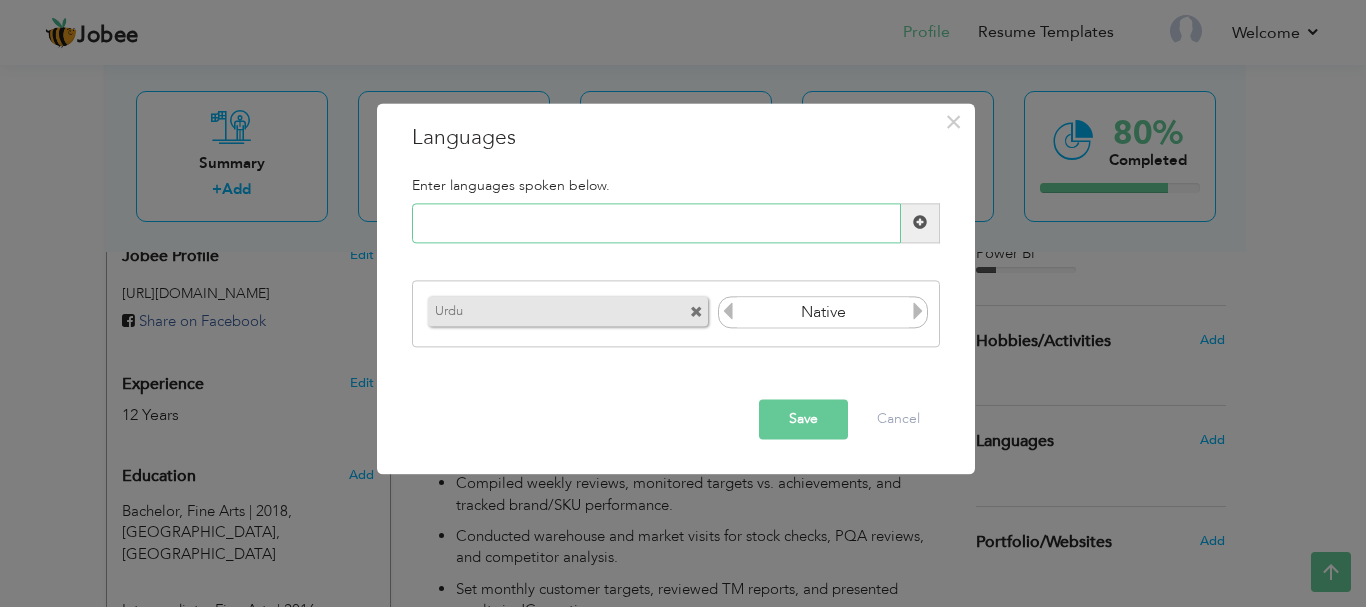 click at bounding box center [656, 223] 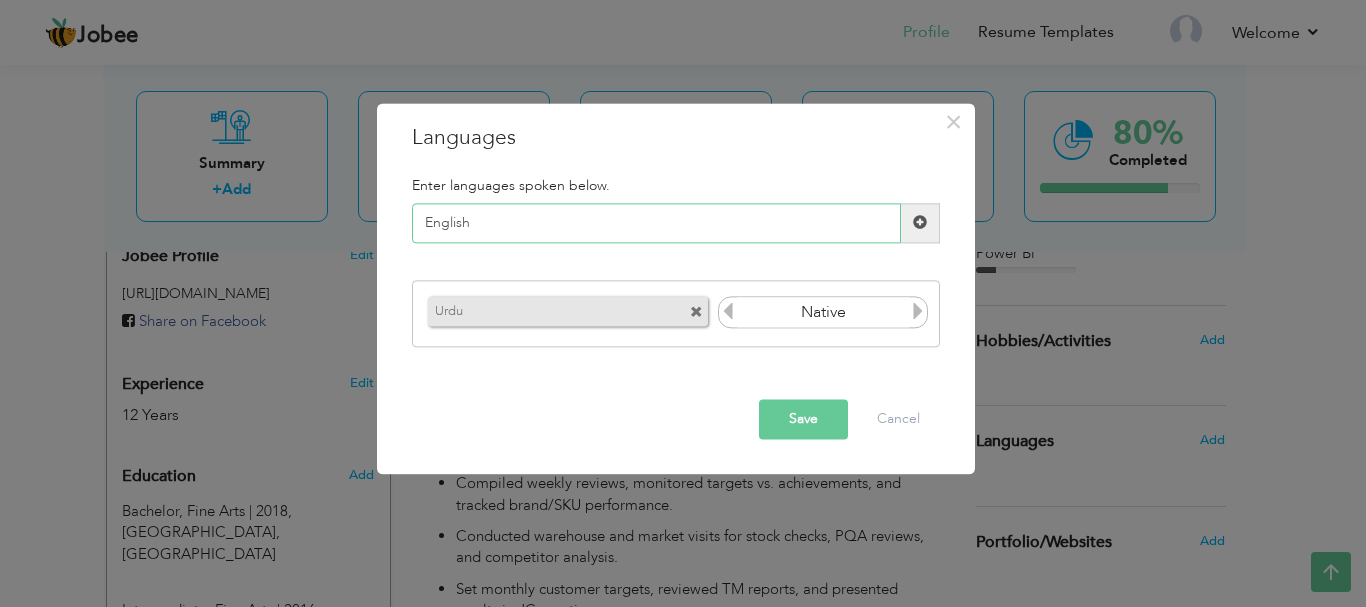 type on "English" 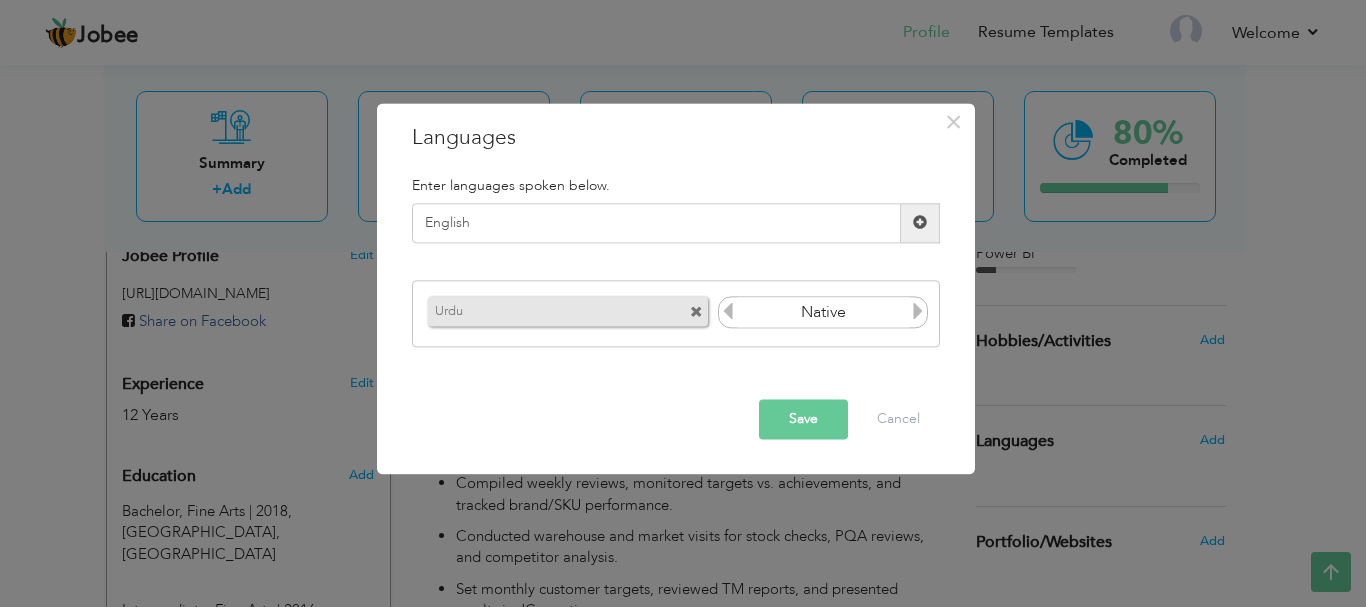 click at bounding box center (920, 223) 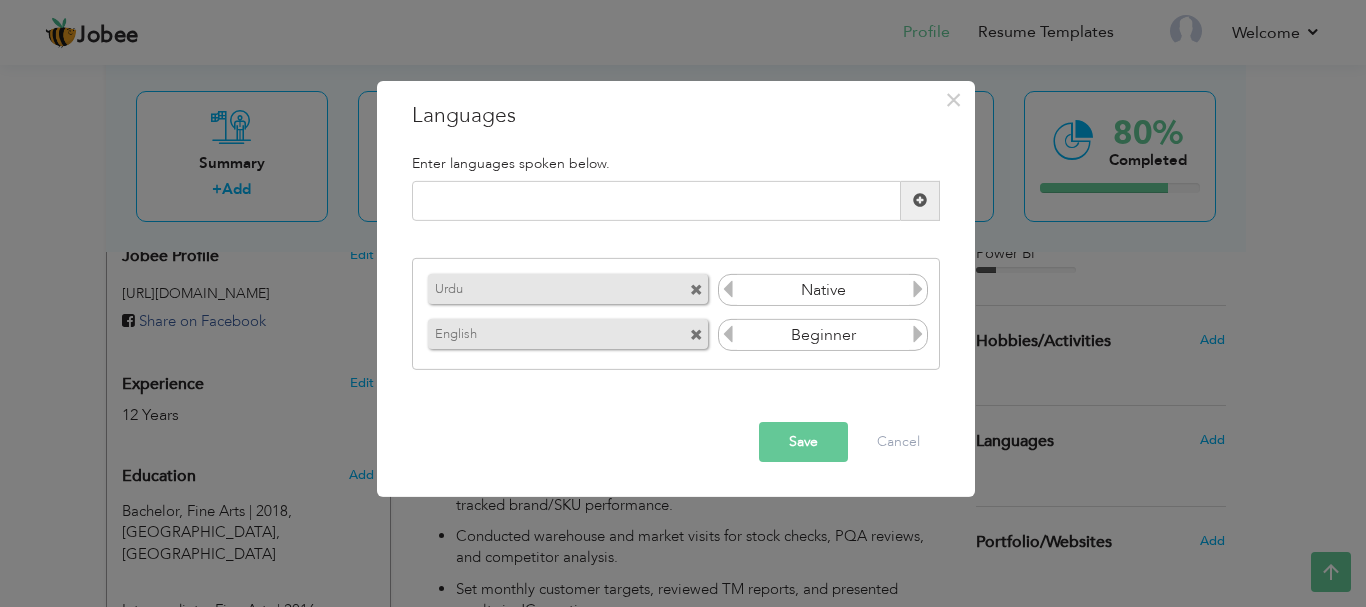 click at bounding box center [918, 334] 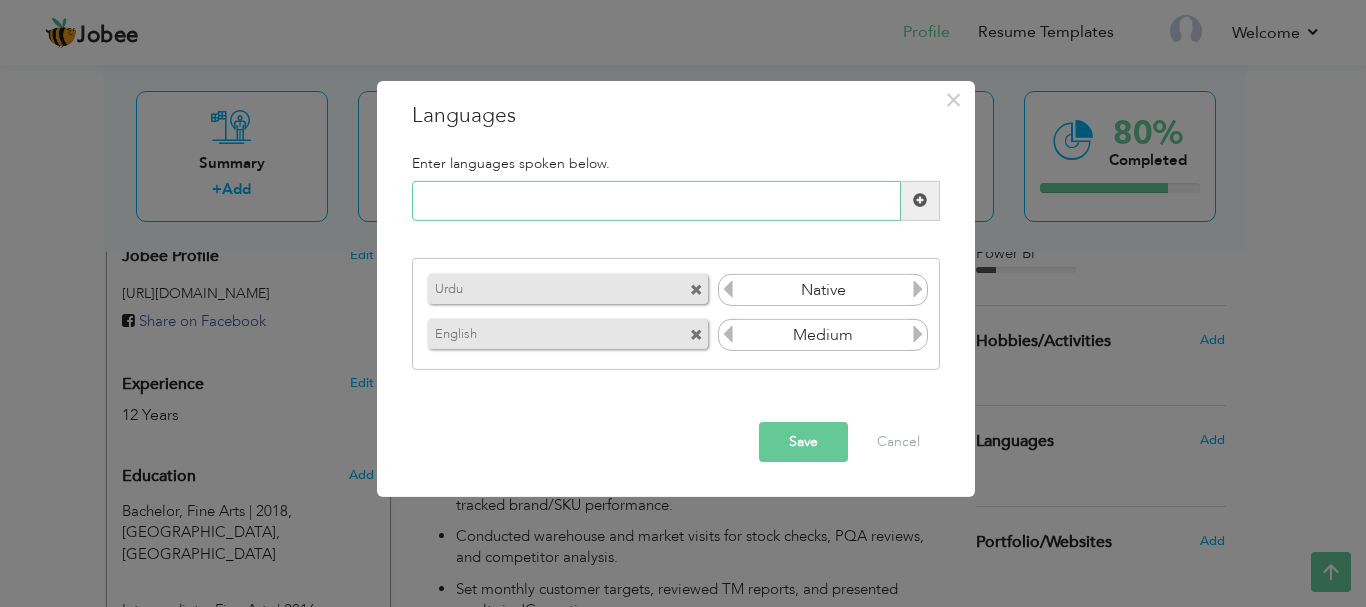 click at bounding box center [656, 201] 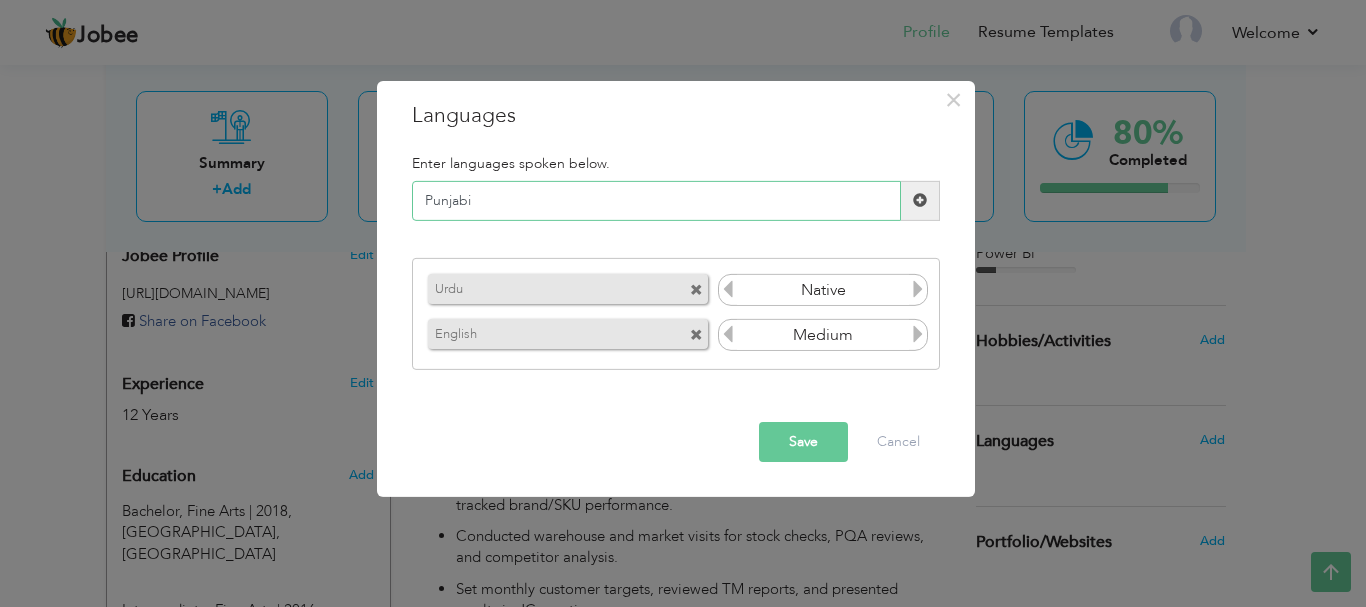 type on "Punjabi" 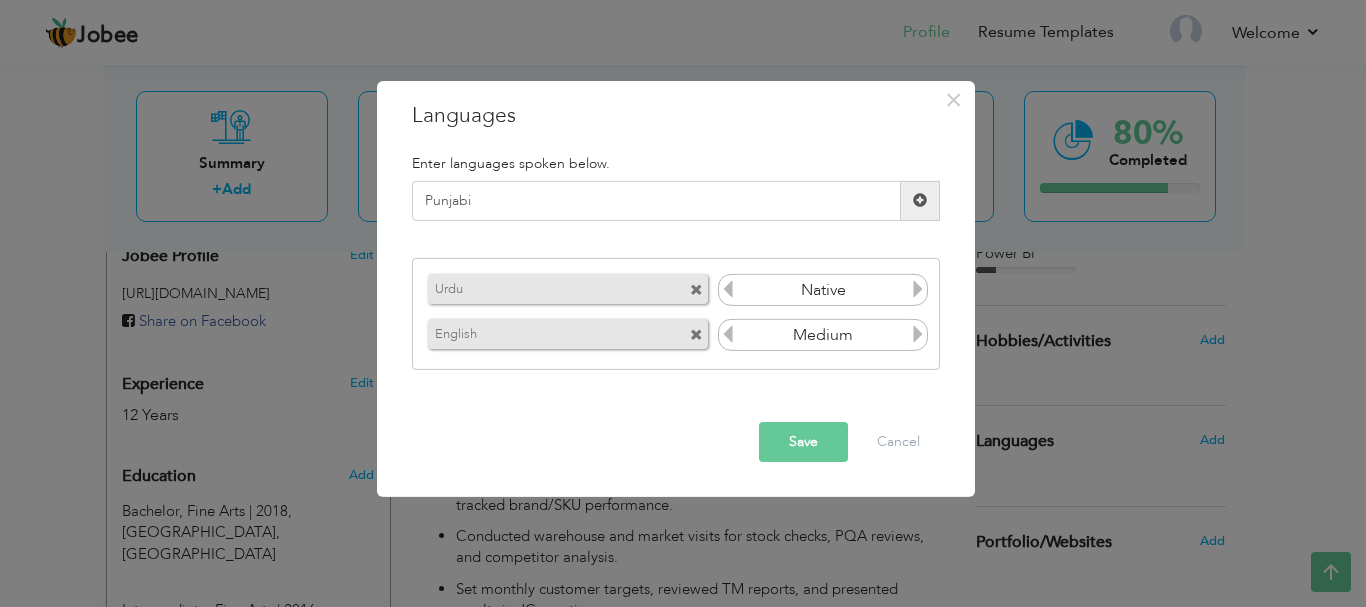 click at bounding box center (920, 200) 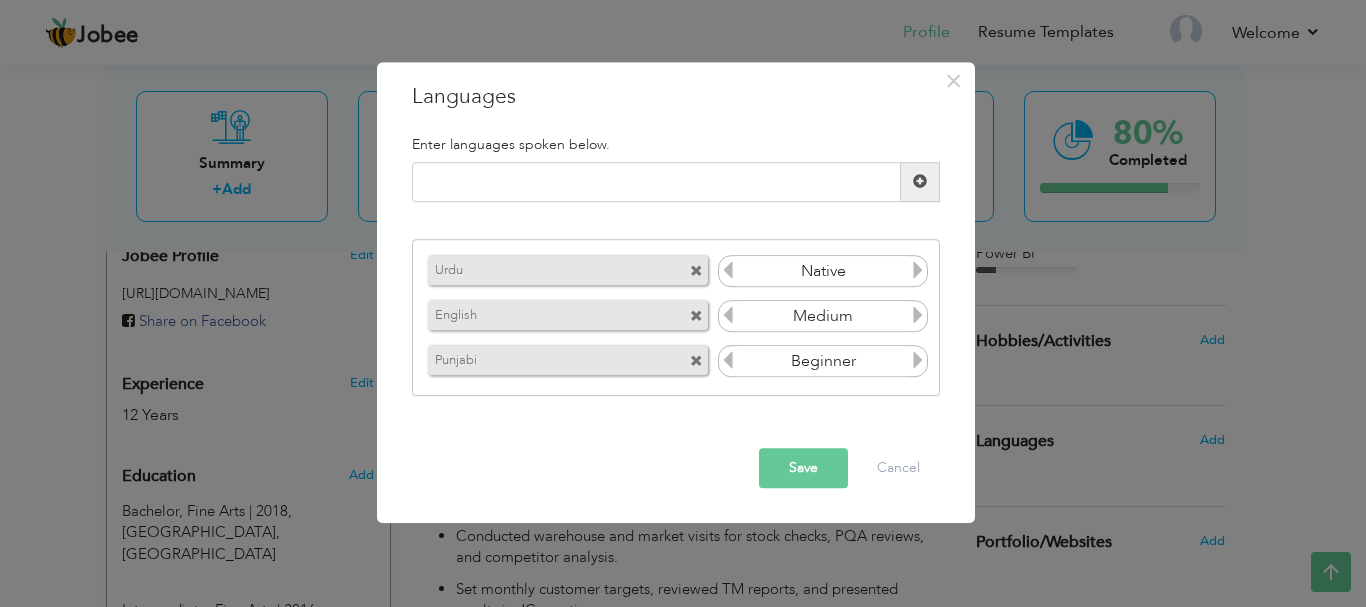 click at bounding box center [918, 361] 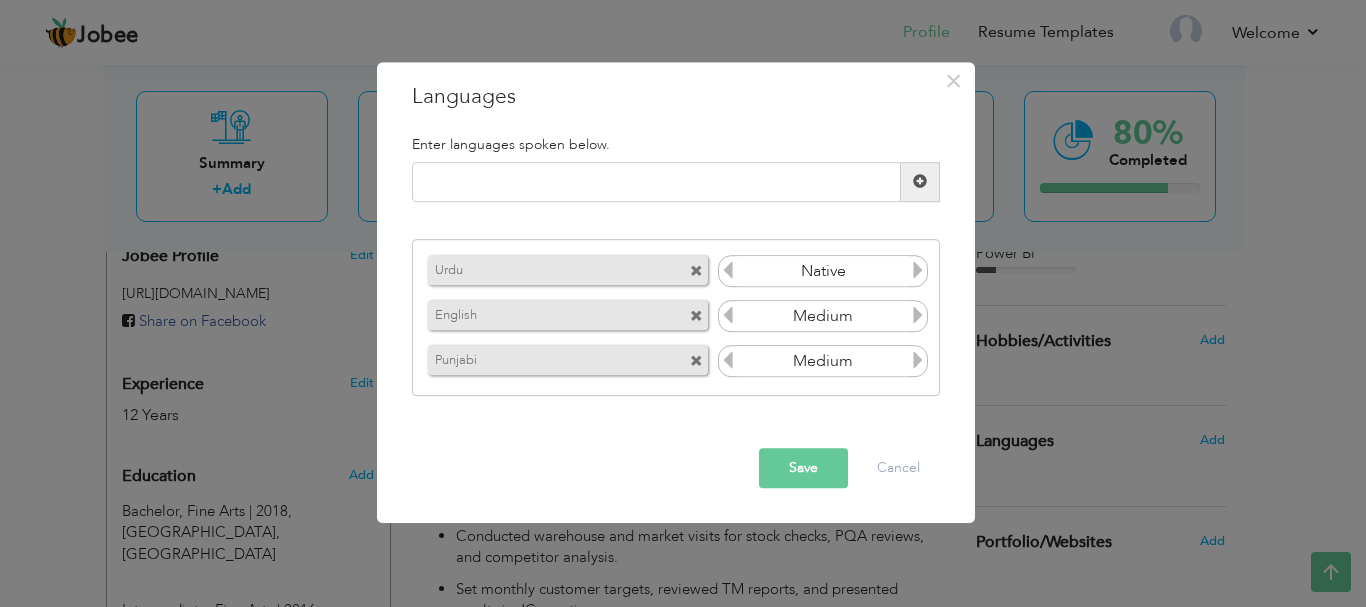 click at bounding box center (918, 361) 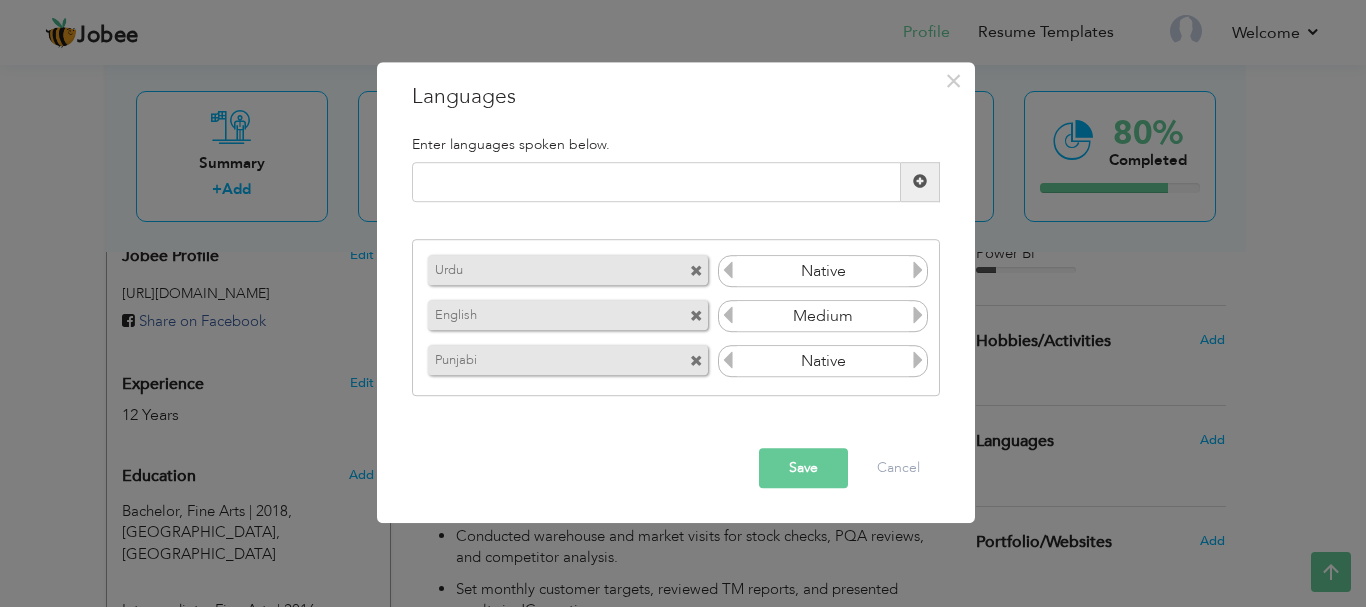 click on "Save" at bounding box center (803, 468) 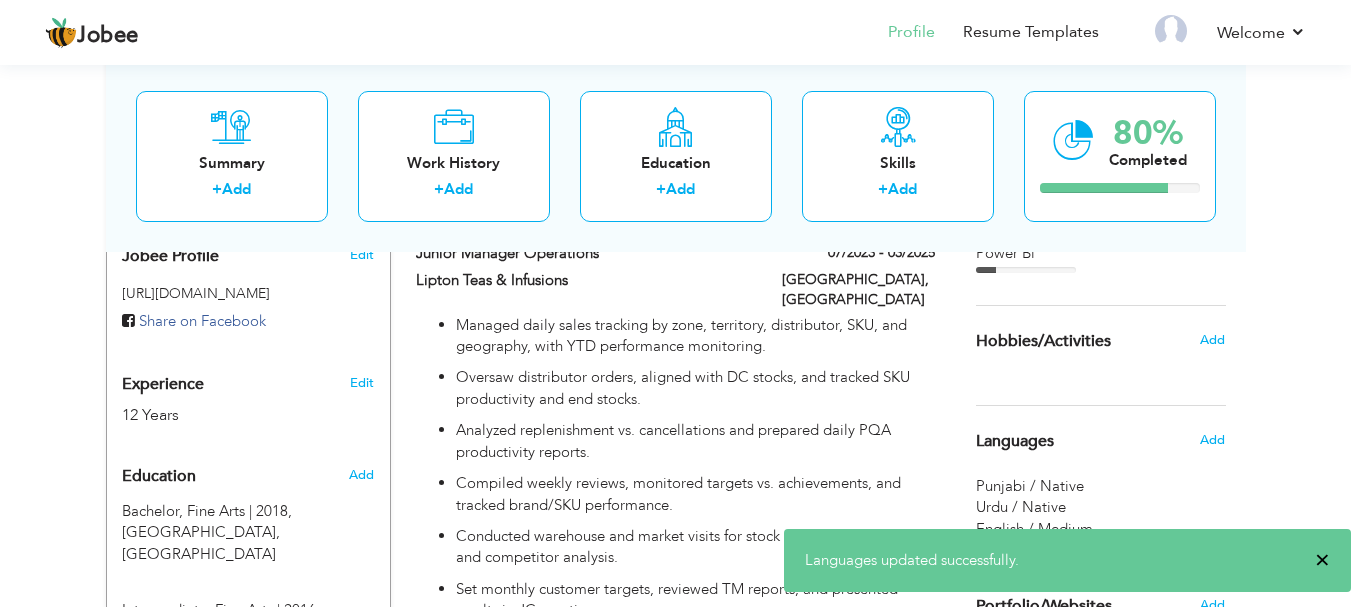 click on "×" at bounding box center (1322, 560) 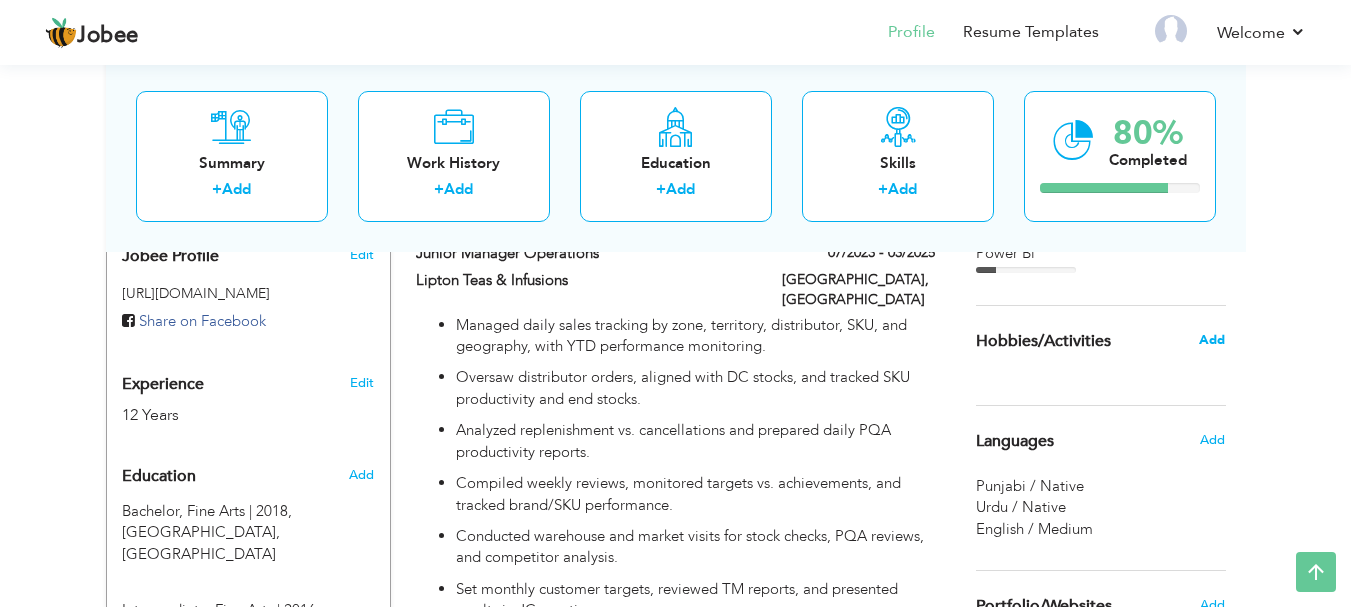 click on "Add" at bounding box center (1212, 340) 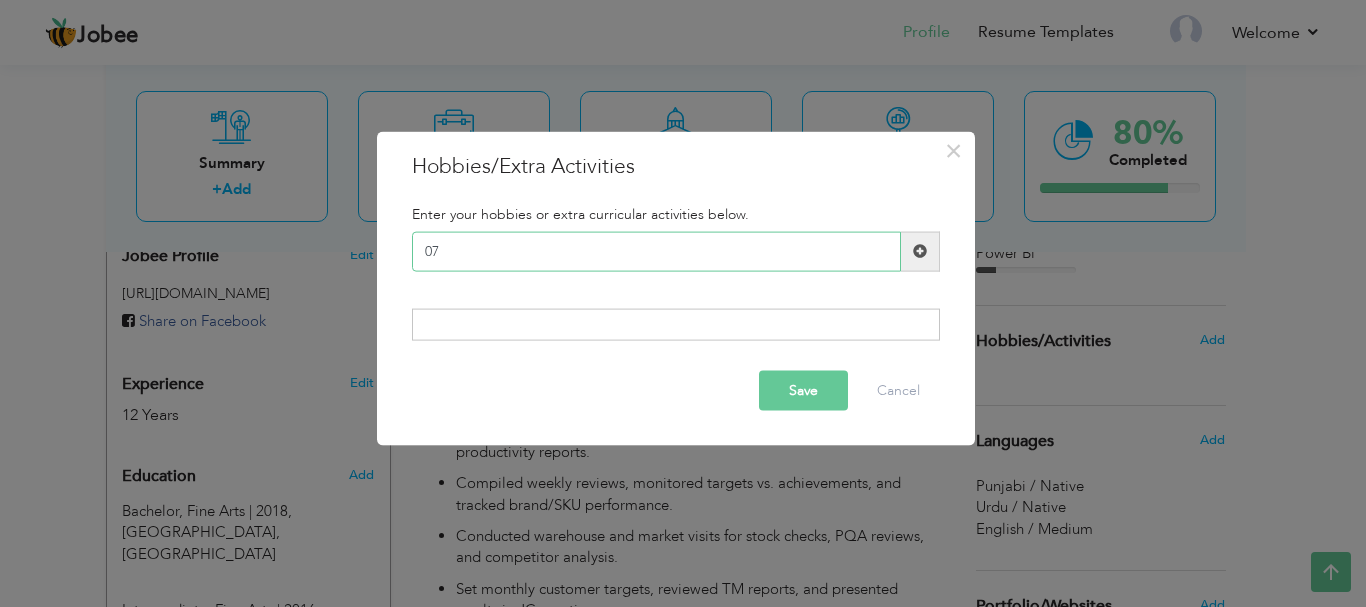 type on "0" 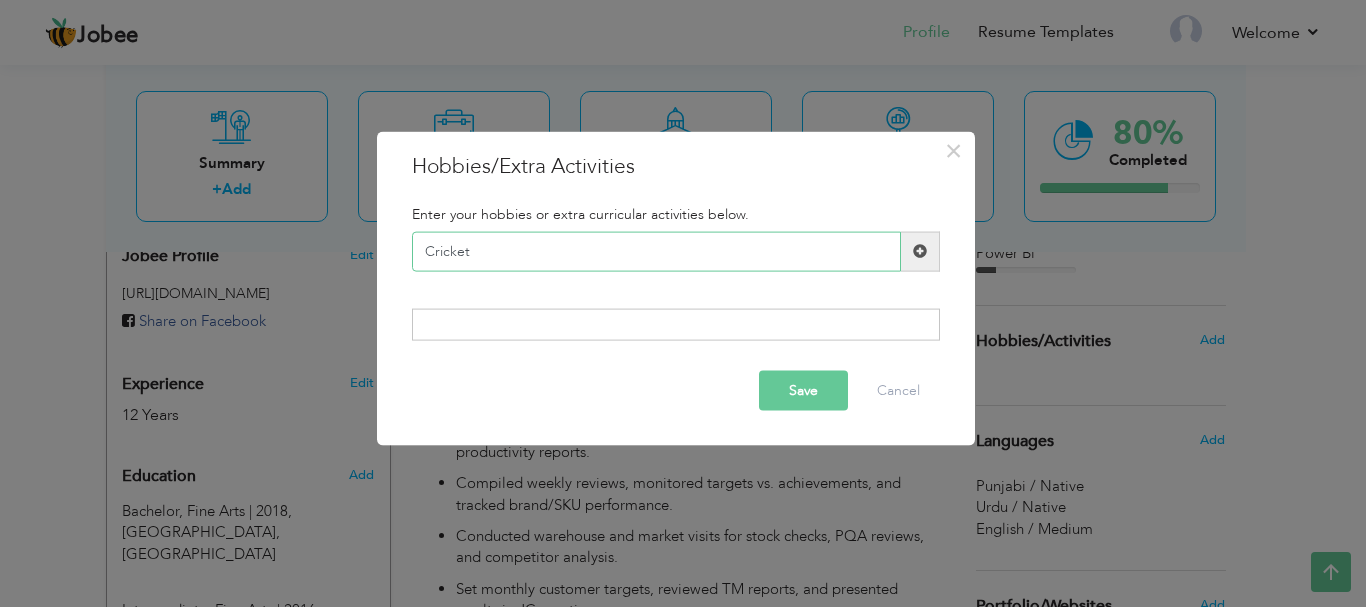 type on "Cricket" 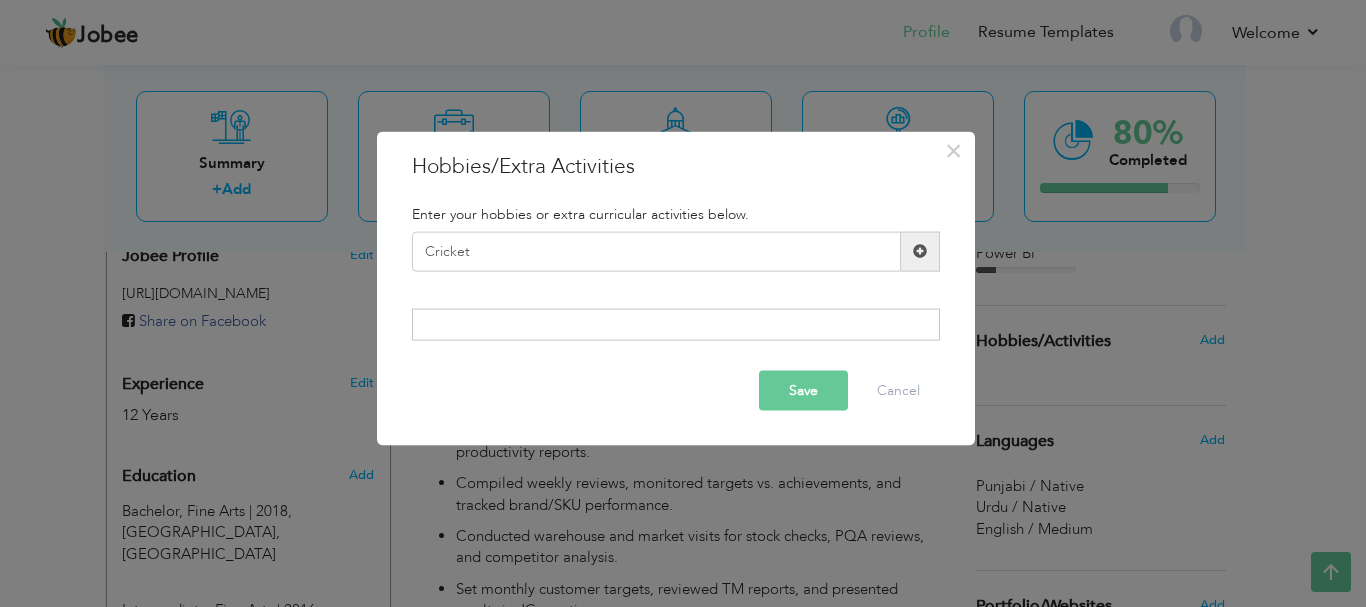 click at bounding box center (920, 251) 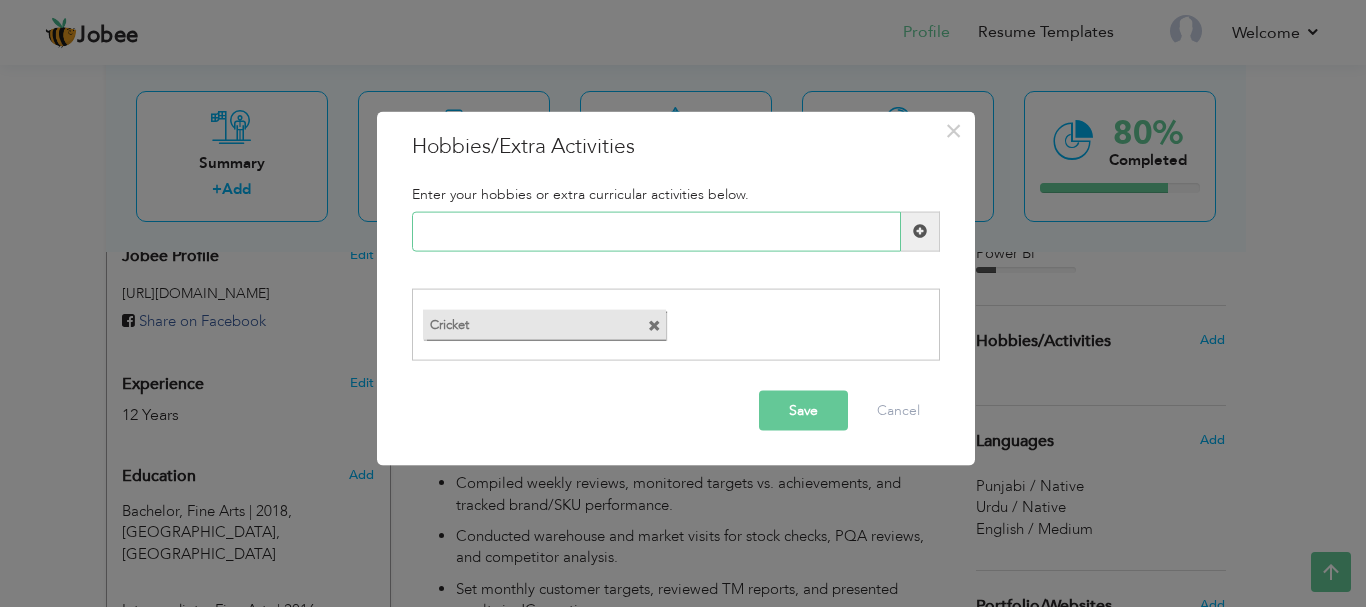 click at bounding box center [656, 231] 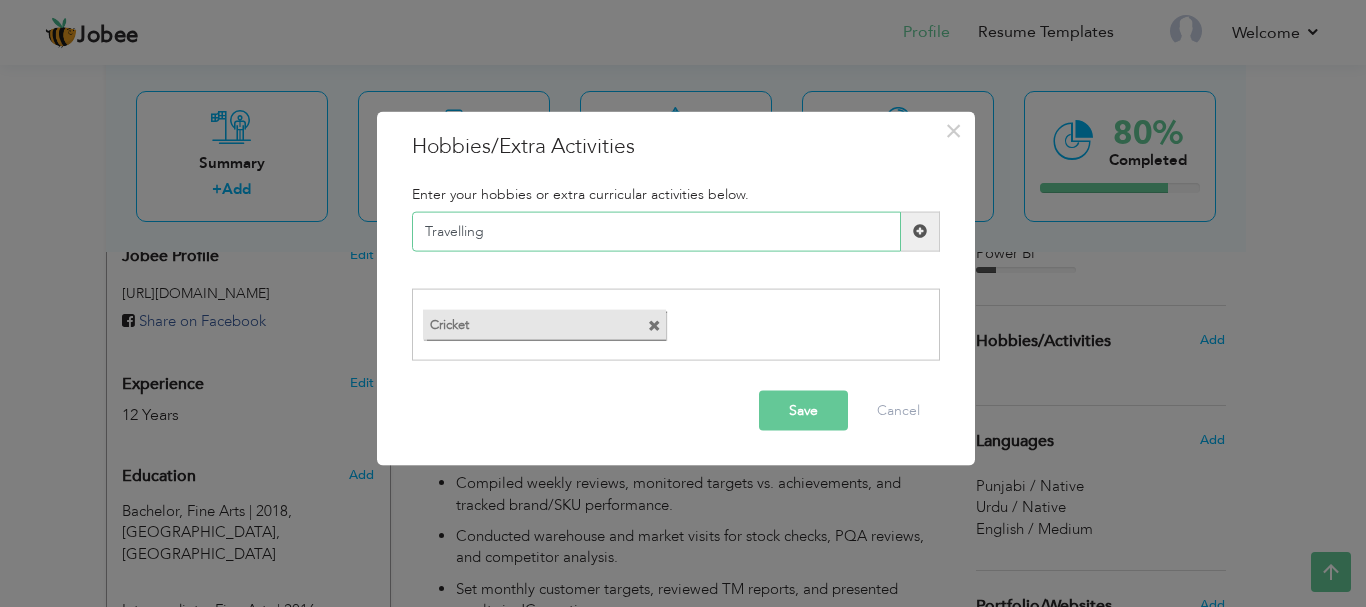 type on "Travelling" 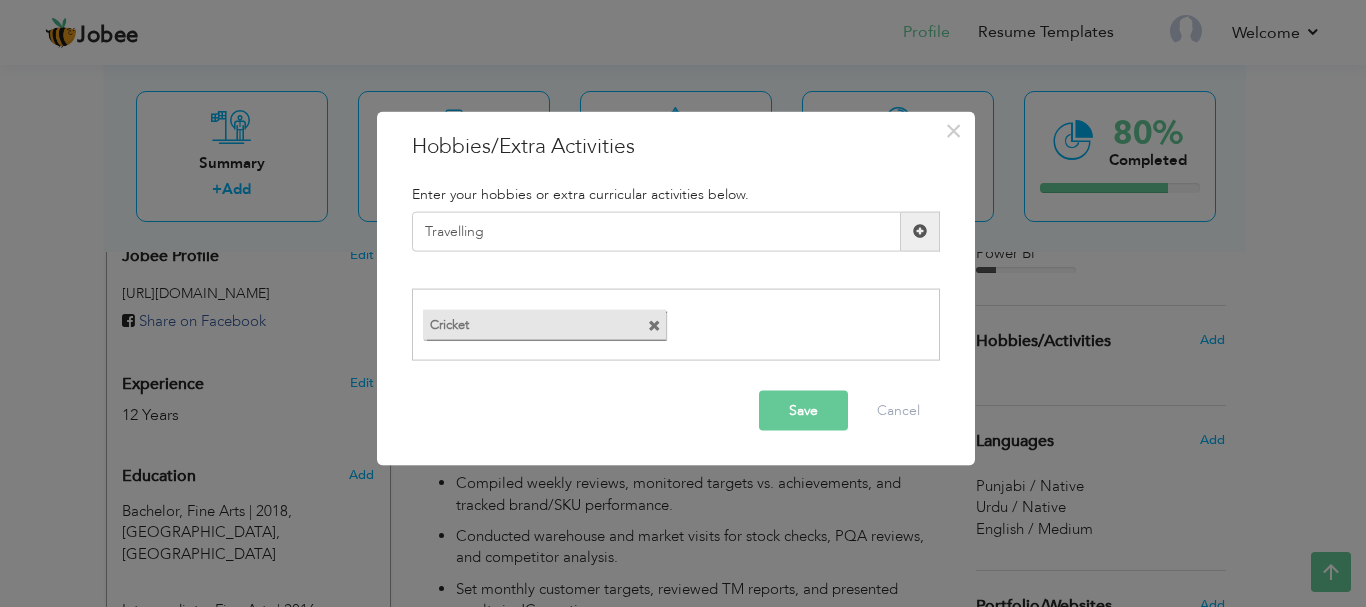 click at bounding box center (920, 231) 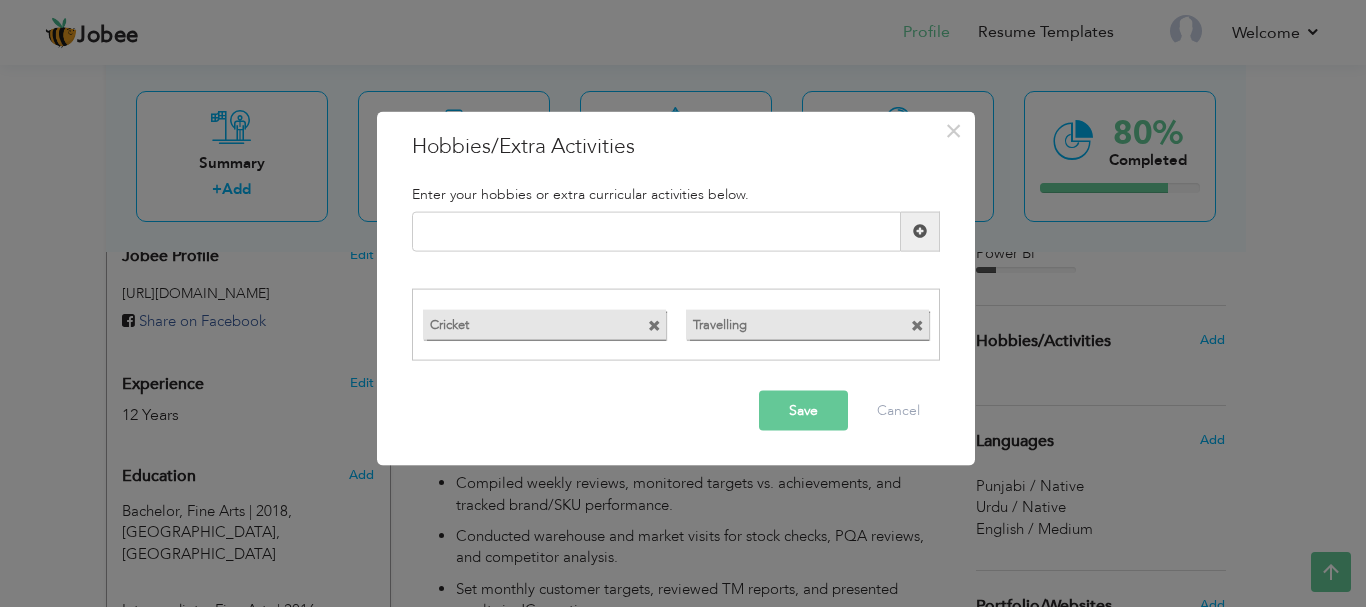 click on "Save" at bounding box center (803, 411) 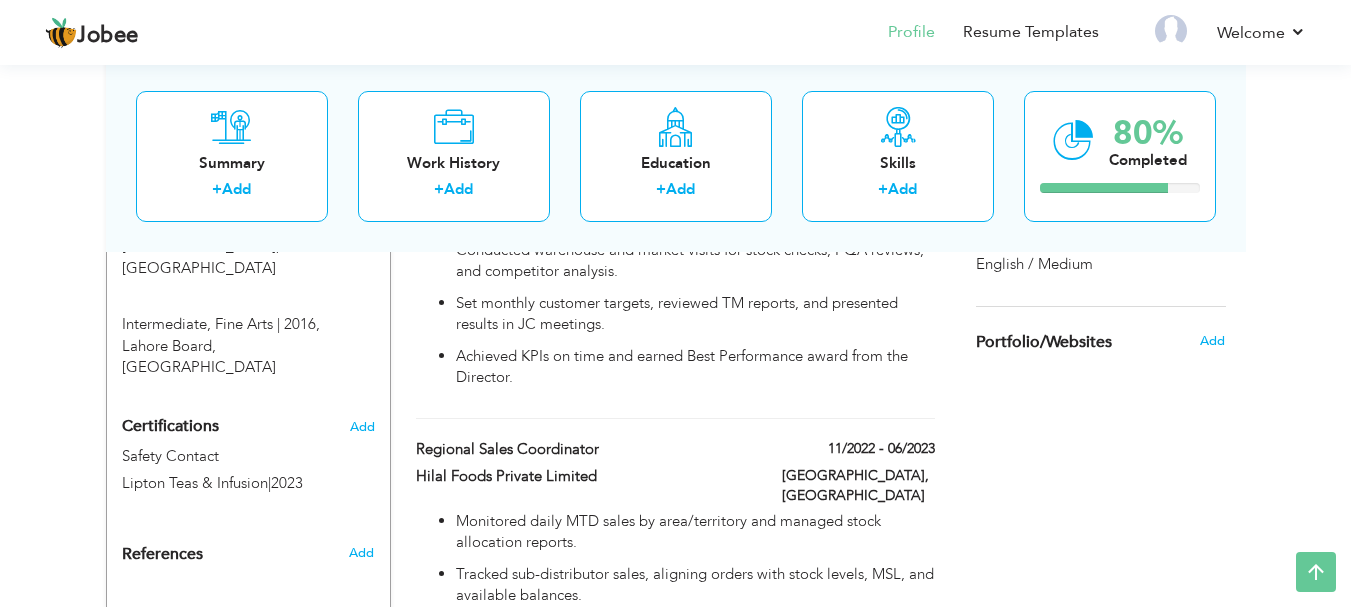 scroll, scrollTop: 983, scrollLeft: 0, axis: vertical 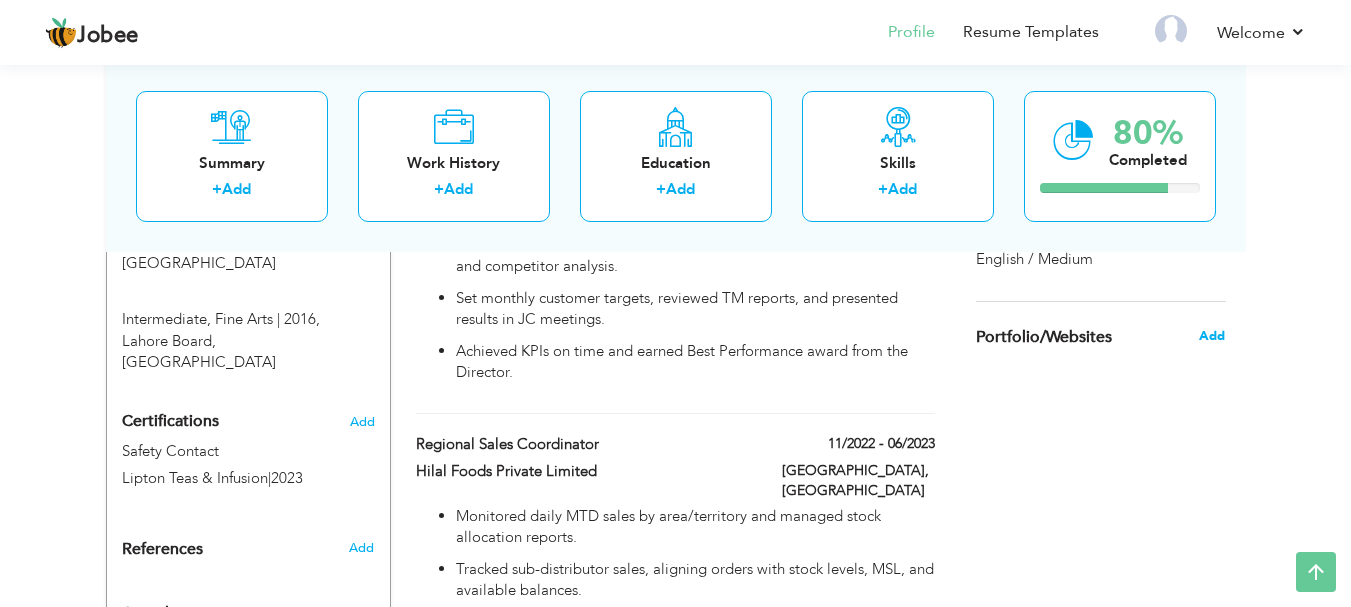 click on "Add" at bounding box center [1212, 336] 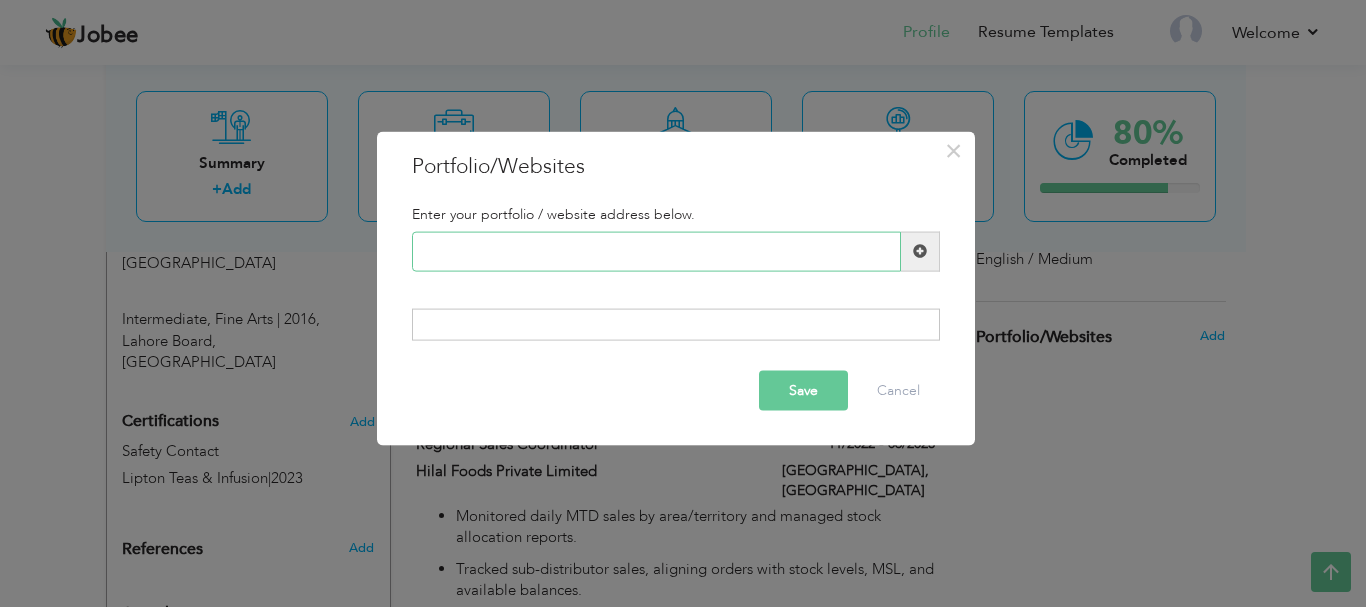paste on "•	[URL][DOMAIN_NAME] in/ahsan-mubarak-8701012 09/" 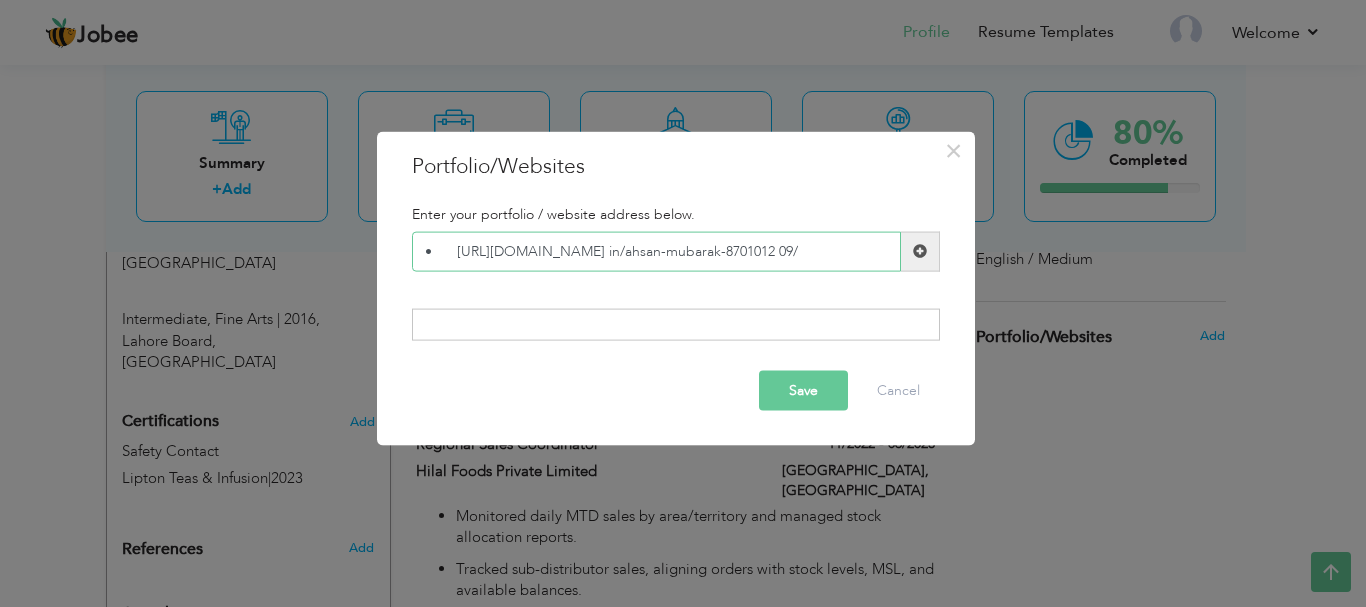 type on "•	[URL][DOMAIN_NAME] in/ahsan-mubarak-8701012 09/" 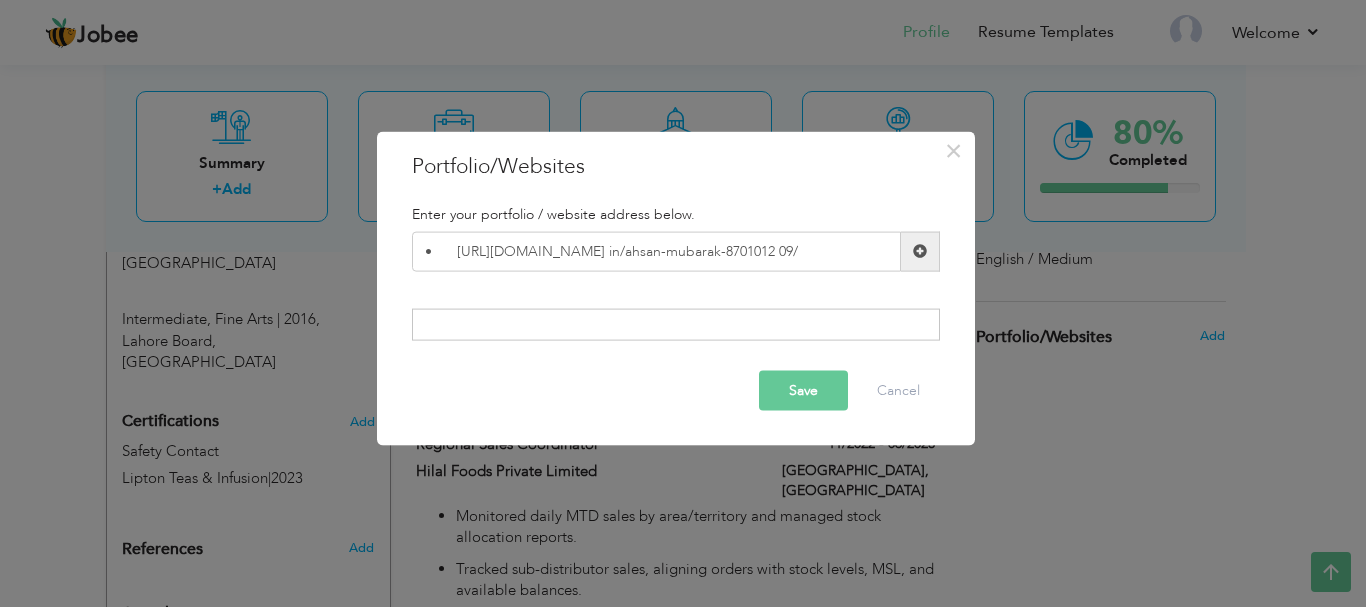 click on "Save" at bounding box center (803, 391) 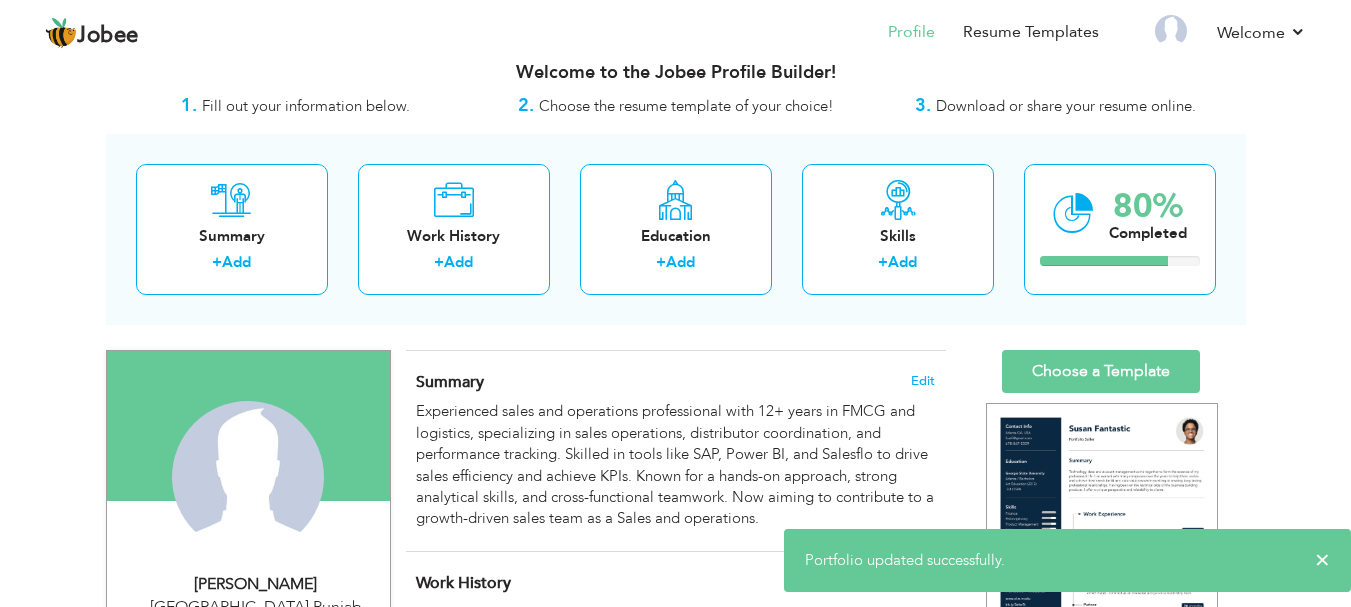 scroll, scrollTop: 22, scrollLeft: 0, axis: vertical 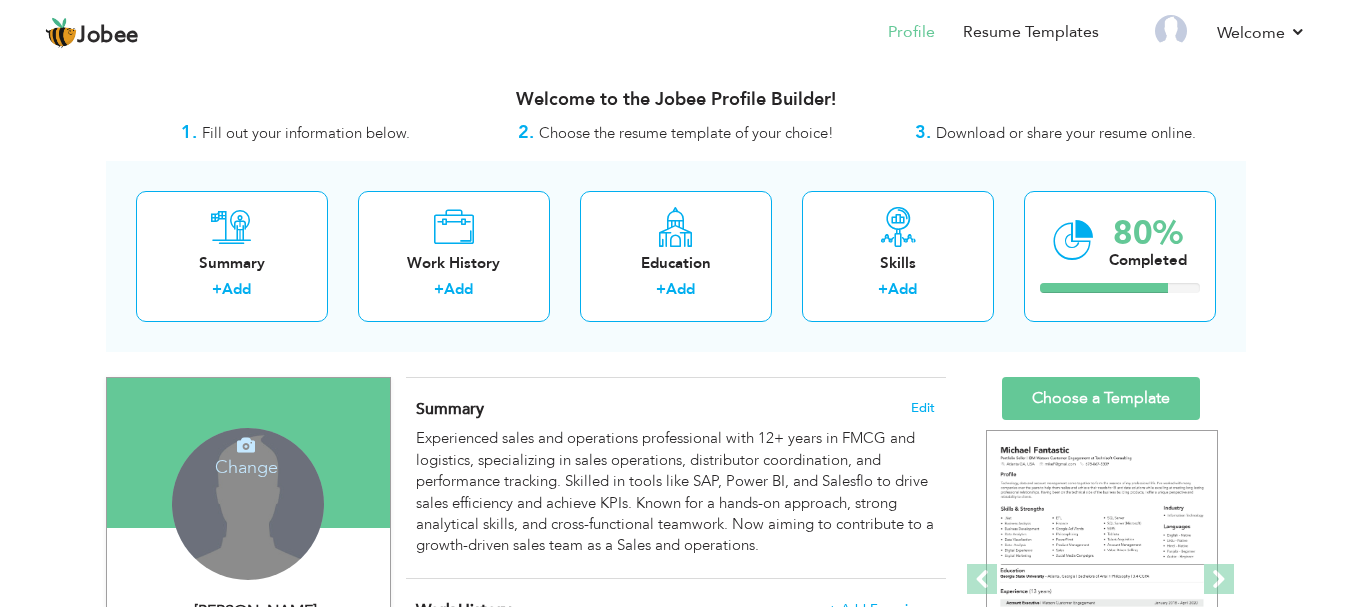 click on "Change
Remove" at bounding box center (248, 504) 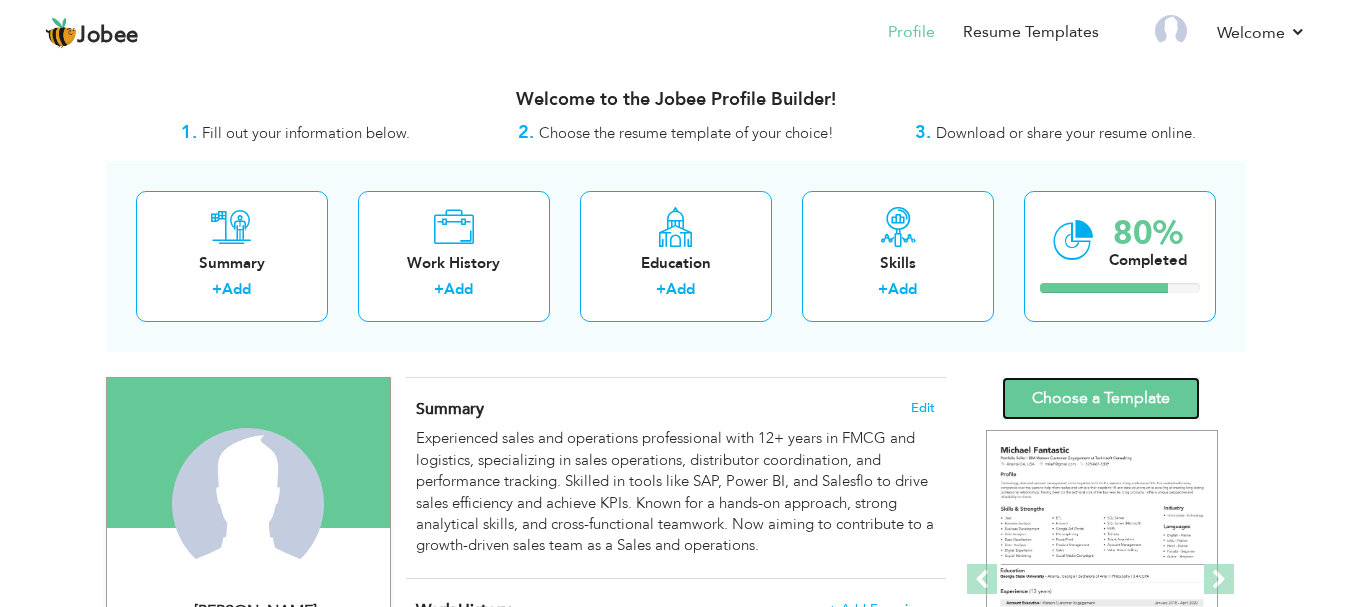 click on "Choose a Template" at bounding box center [1101, 398] 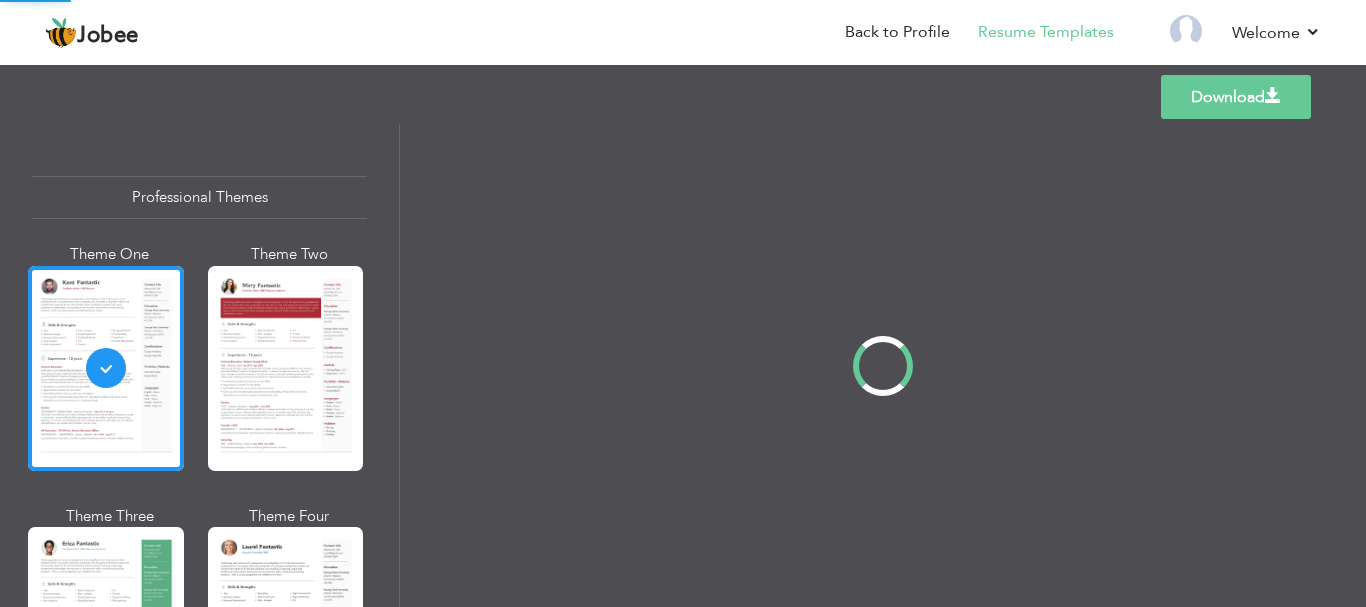 scroll, scrollTop: 0, scrollLeft: 0, axis: both 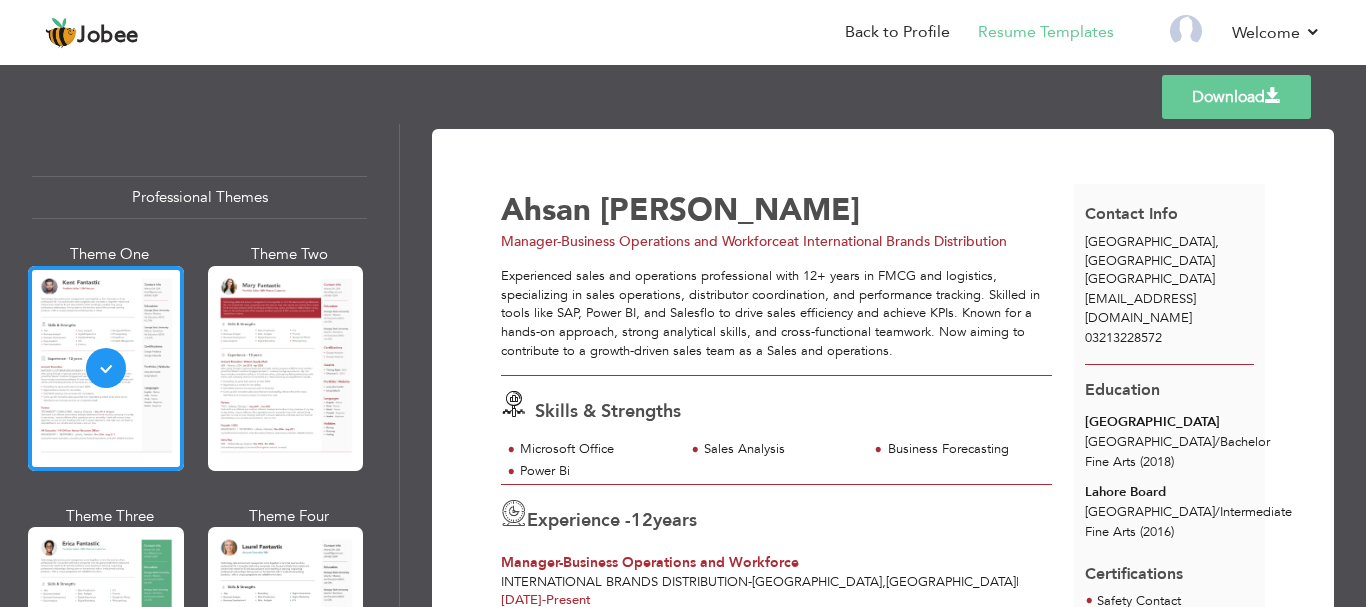 click on "Download" at bounding box center (1236, 97) 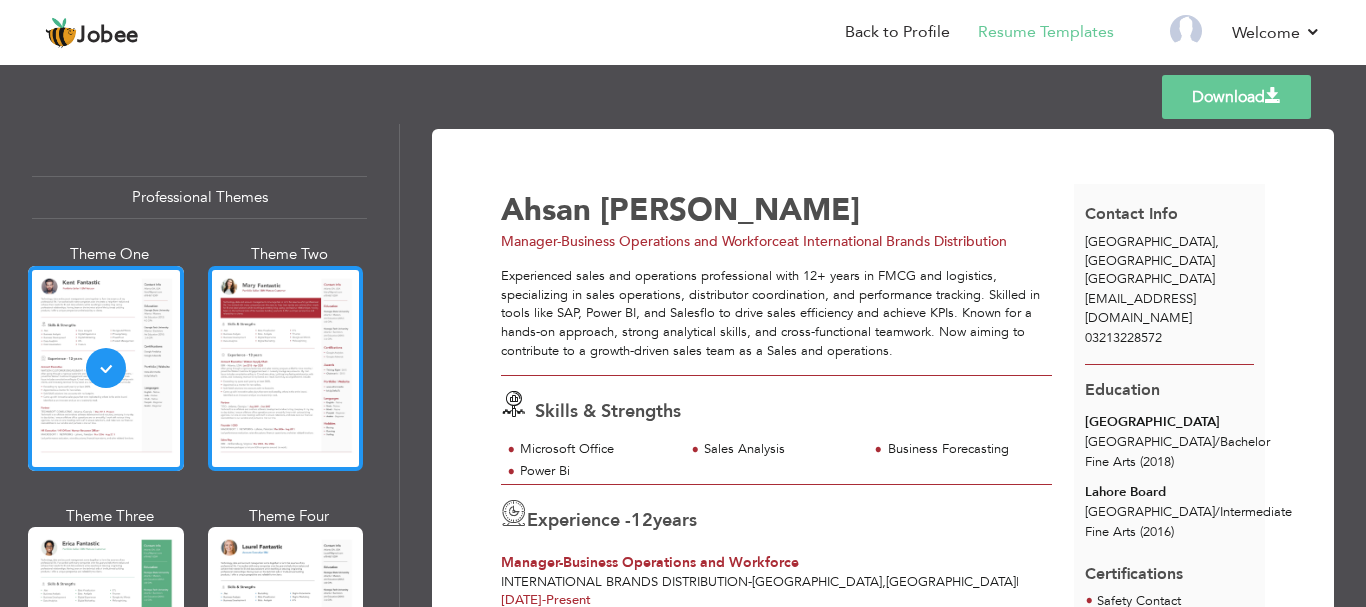 click at bounding box center [286, 368] 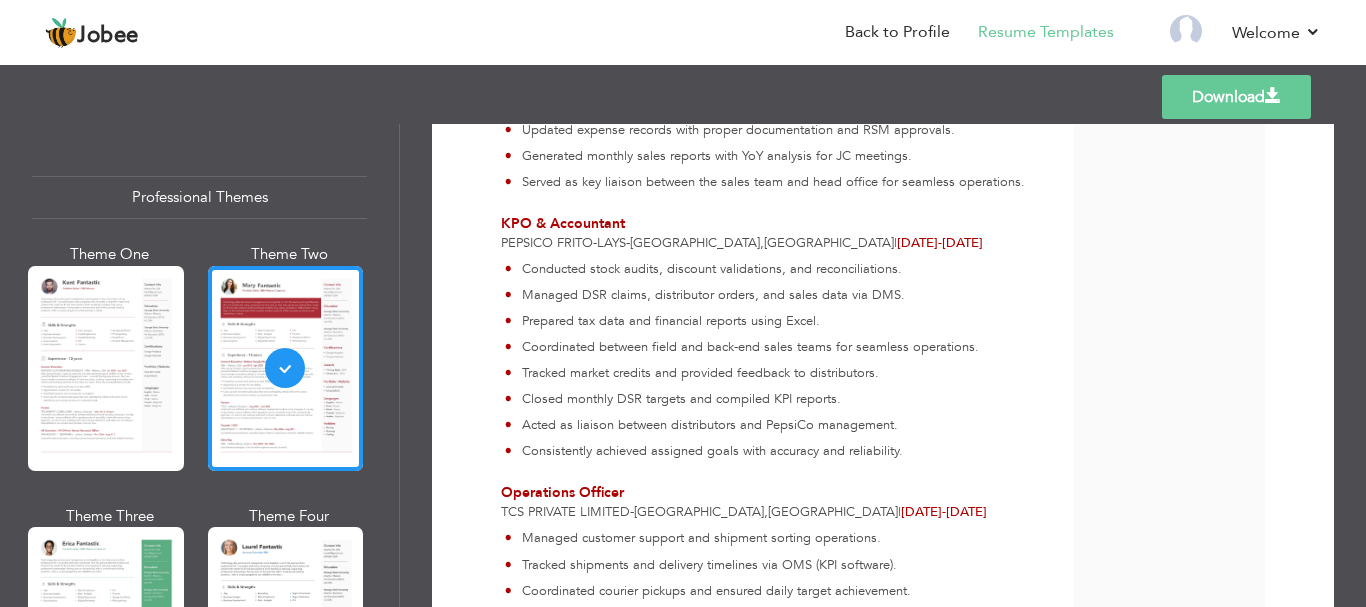 scroll, scrollTop: 1513, scrollLeft: 0, axis: vertical 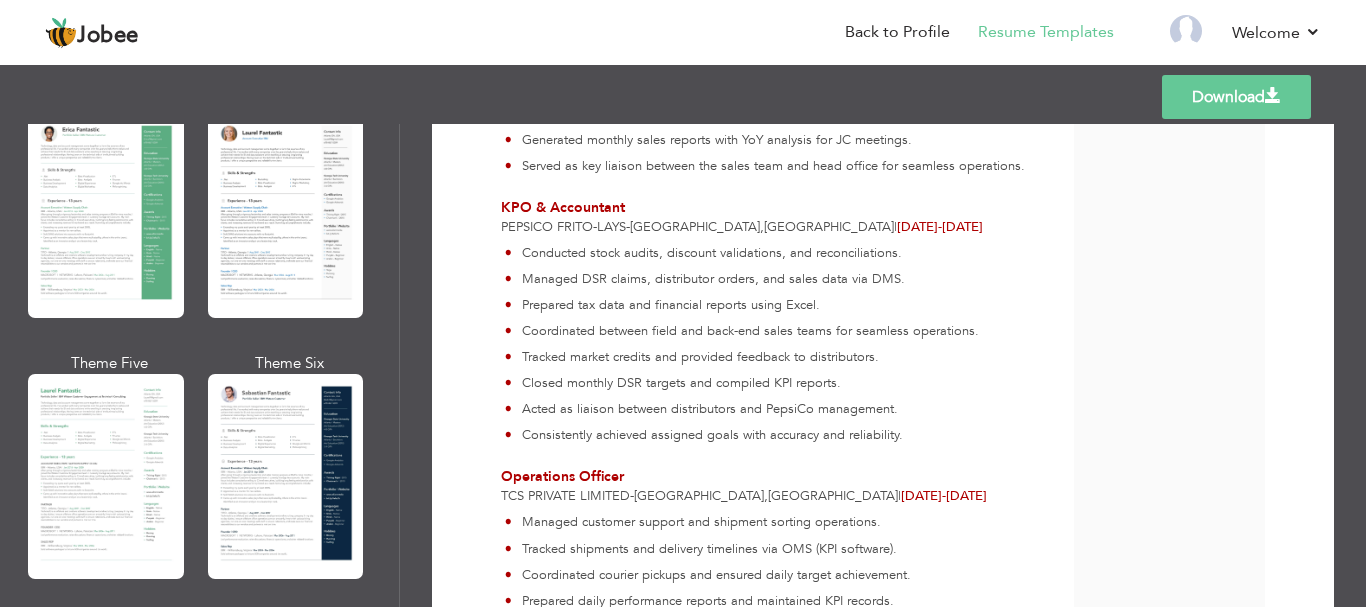 drag, startPoint x: 402, startPoint y: 201, endPoint x: 400, endPoint y: 234, distance: 33.06055 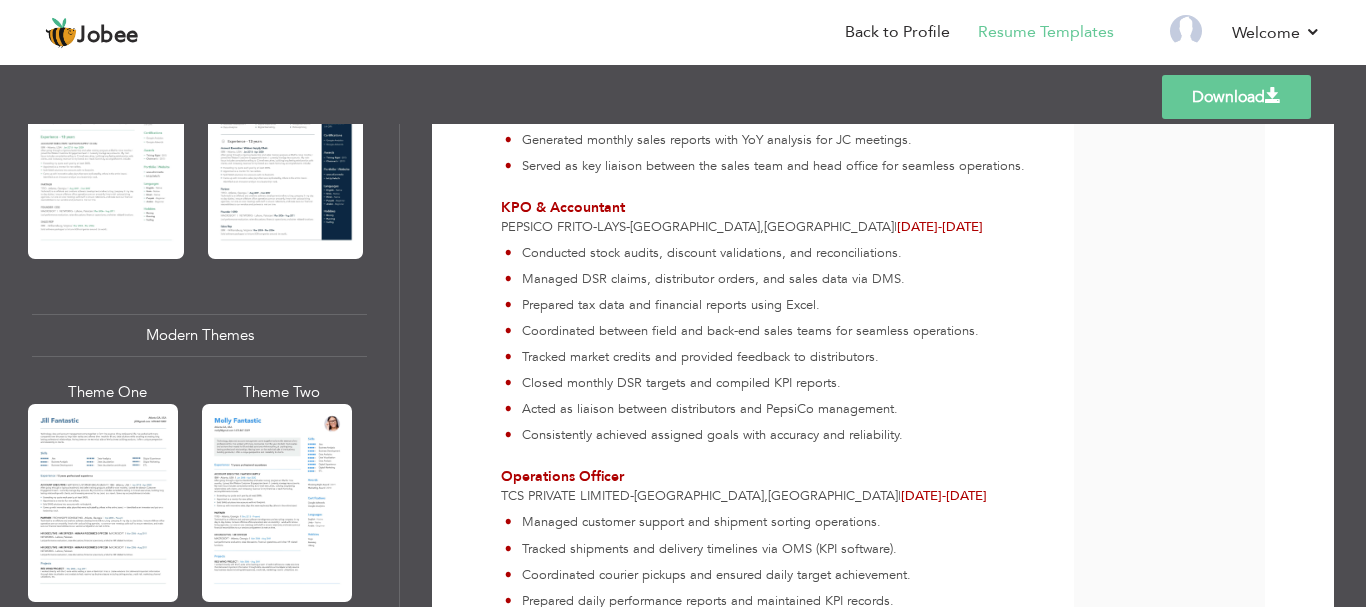 scroll, scrollTop: 902, scrollLeft: 0, axis: vertical 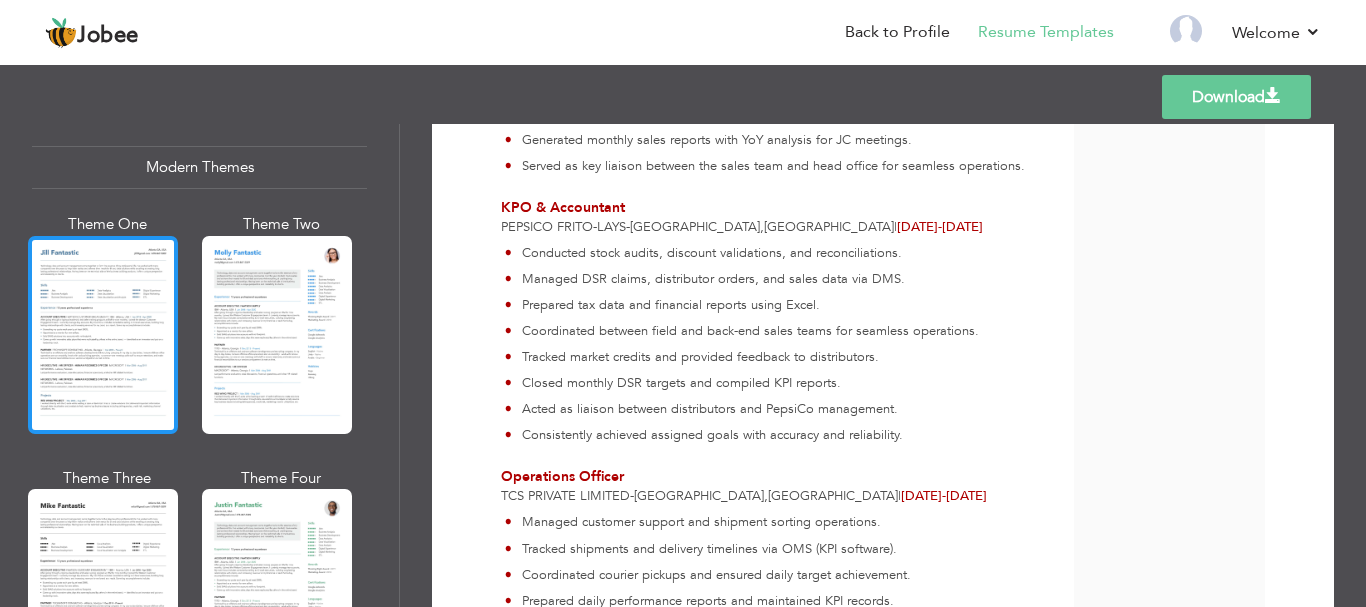 click at bounding box center [103, 335] 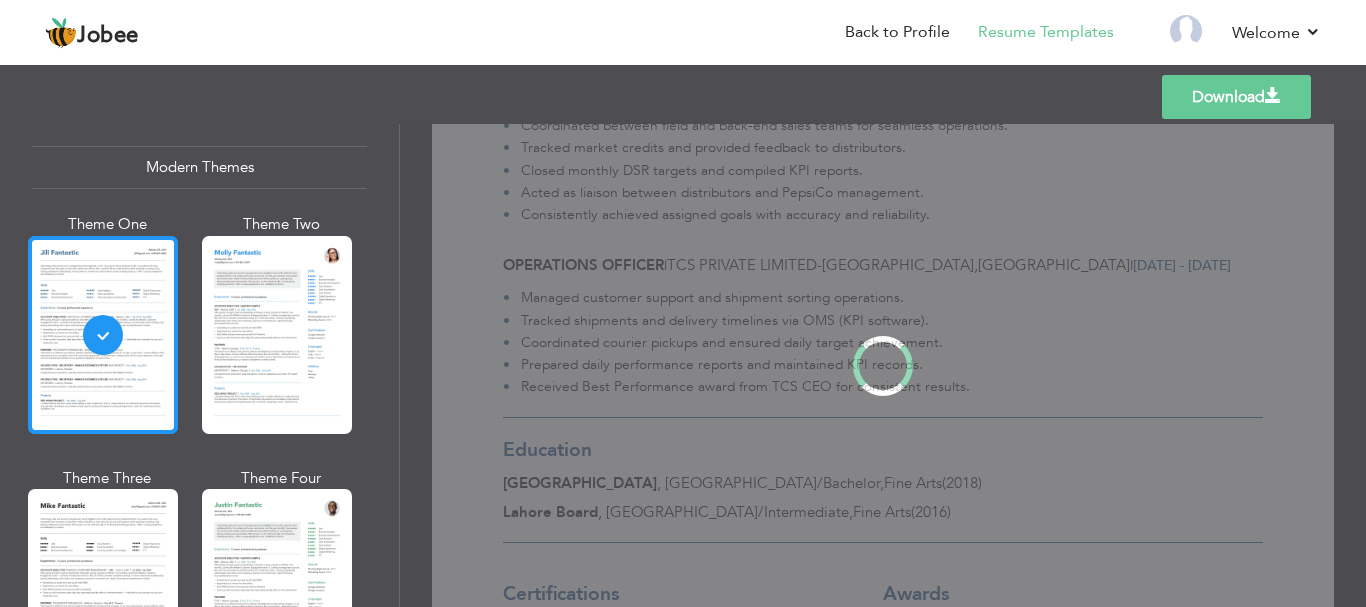 scroll, scrollTop: 0, scrollLeft: 0, axis: both 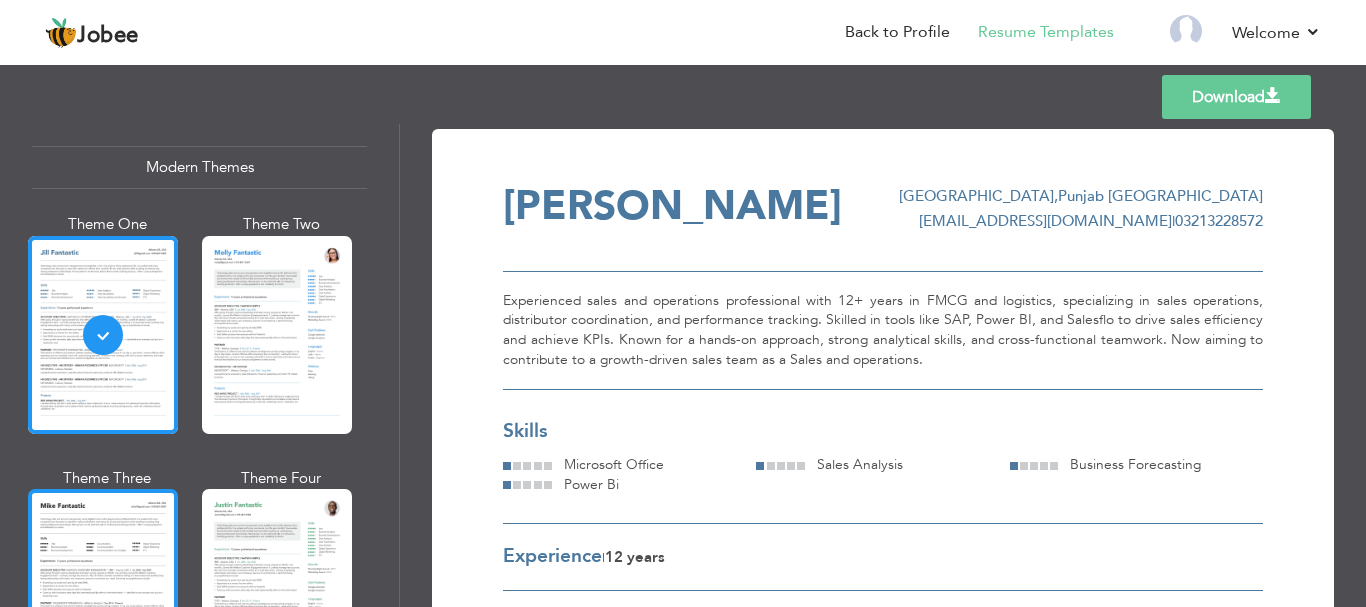 click at bounding box center (103, 588) 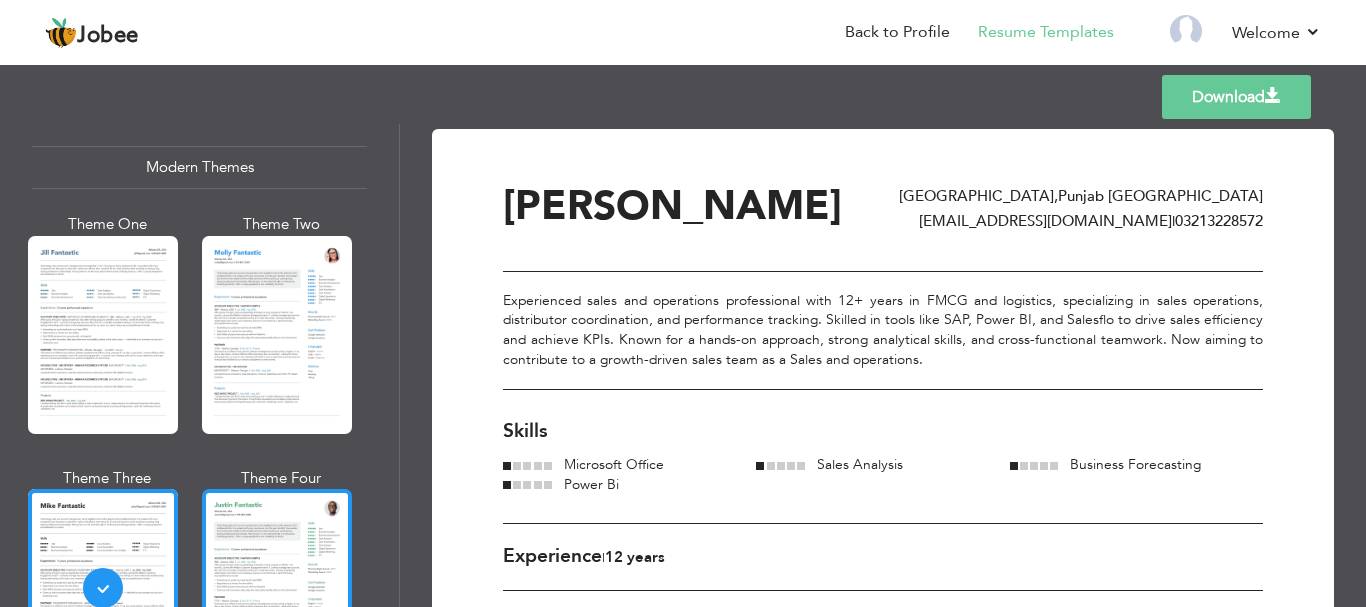 click at bounding box center [277, 588] 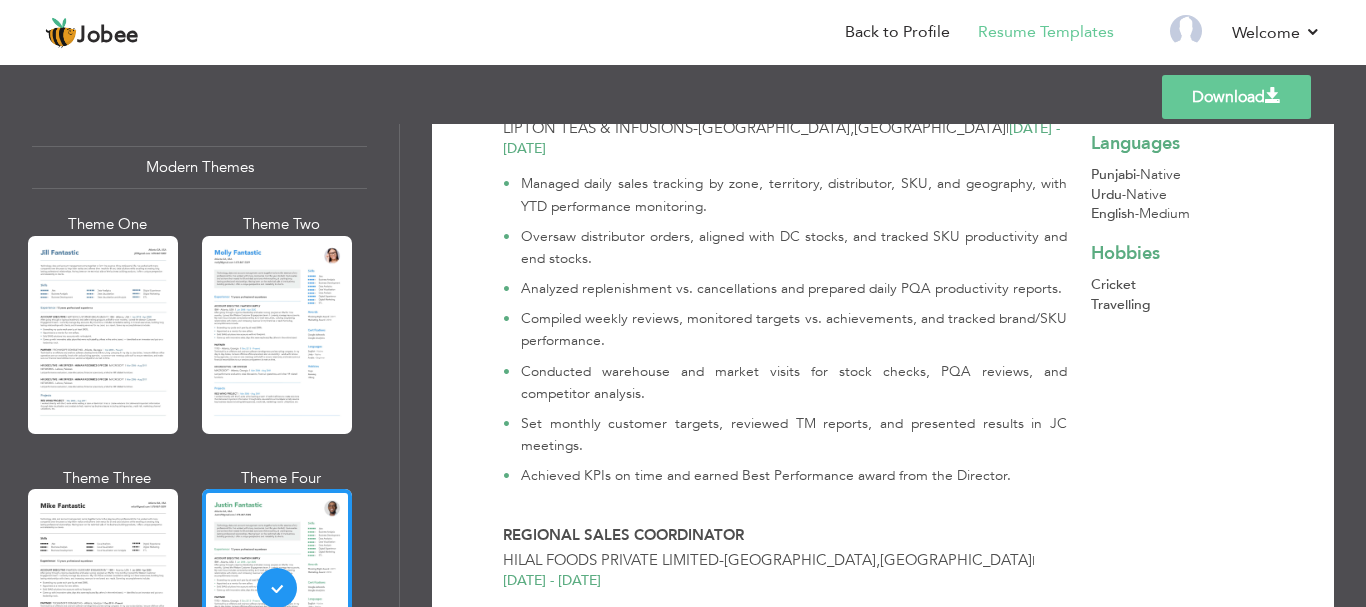 scroll, scrollTop: 0, scrollLeft: 0, axis: both 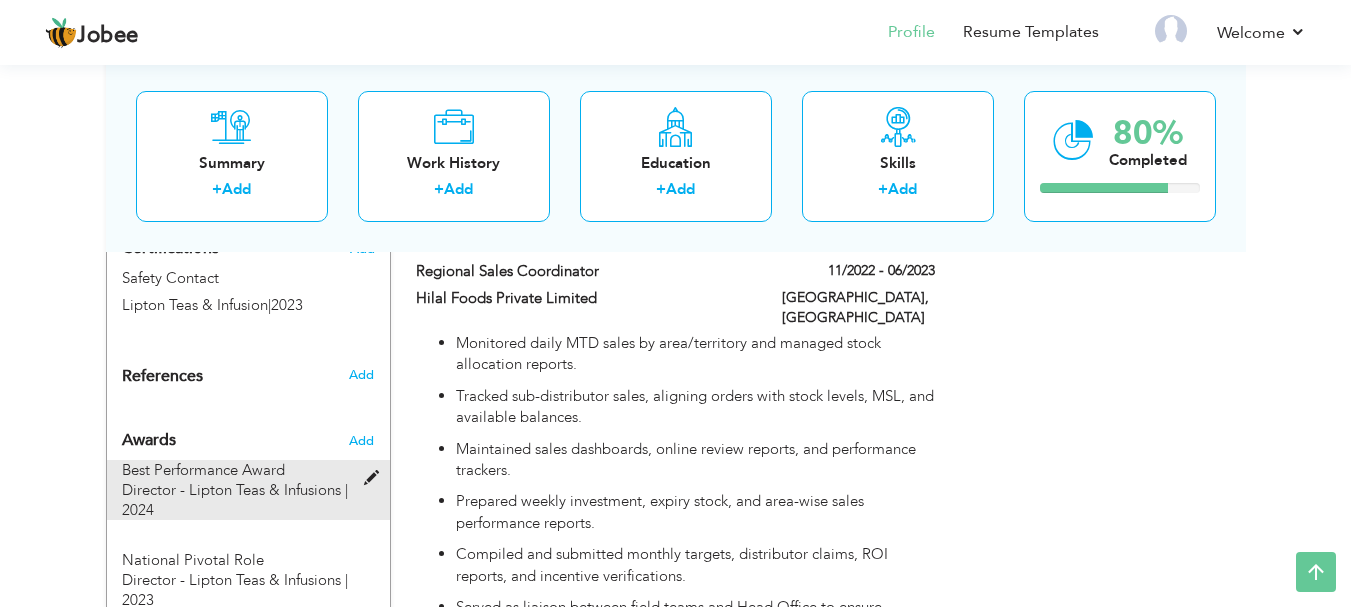 click at bounding box center [376, 478] 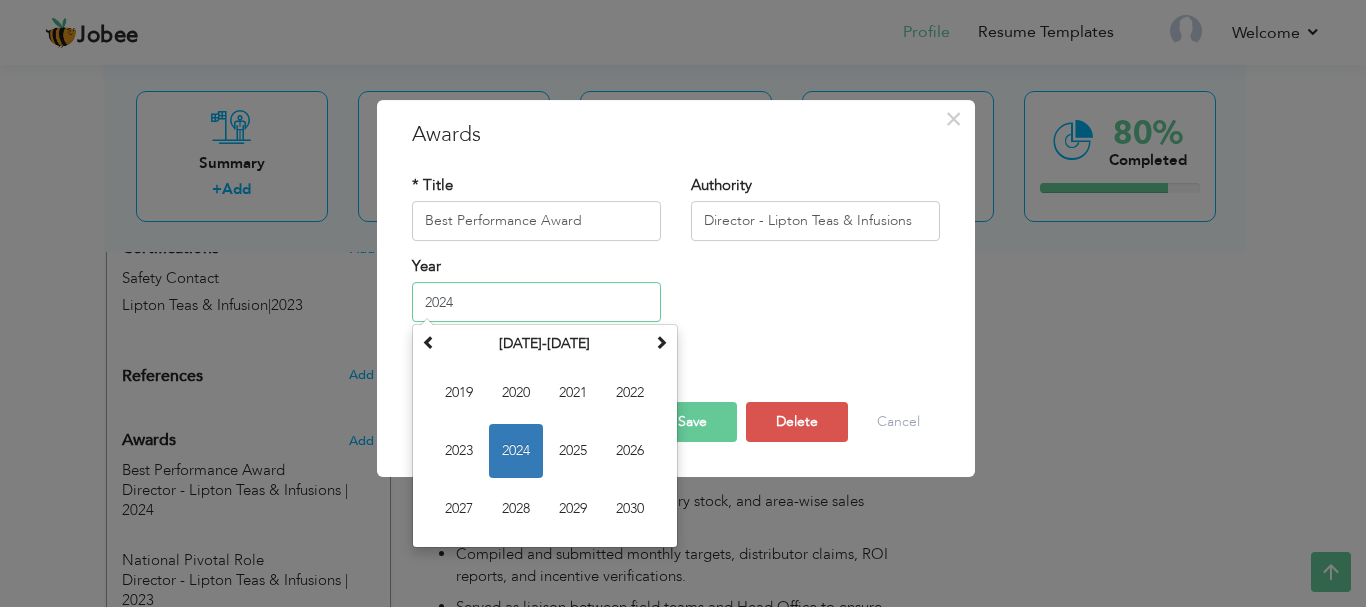 click on "2024" at bounding box center (536, 302) 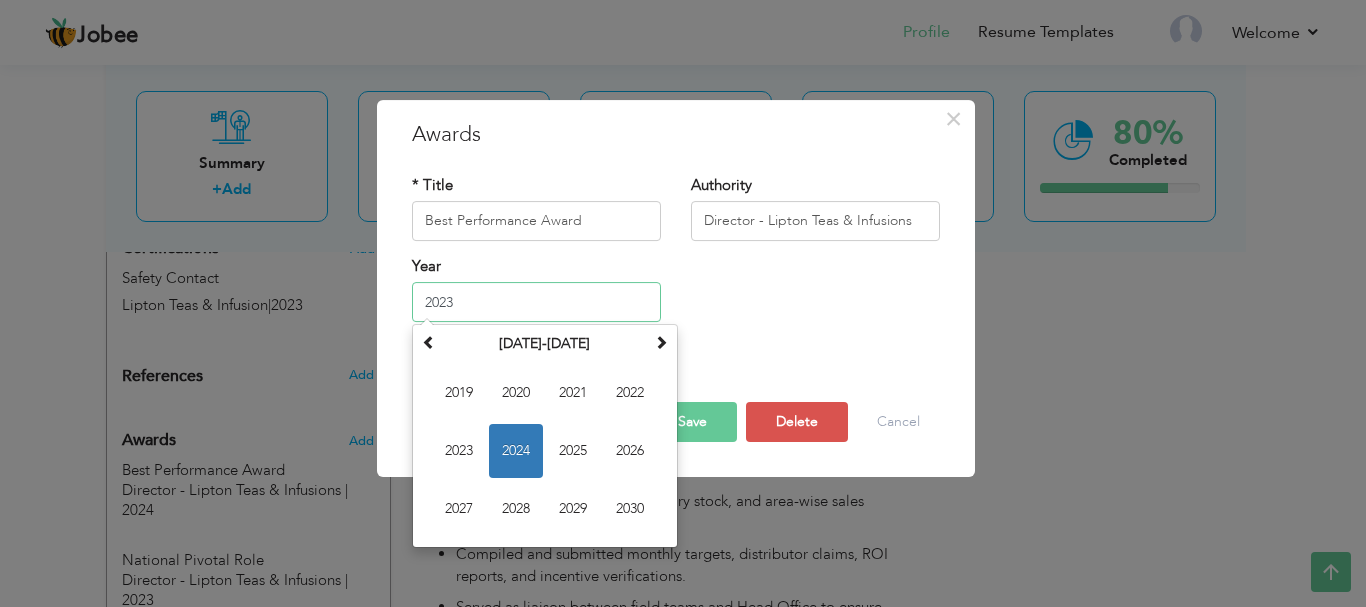 type on "2023" 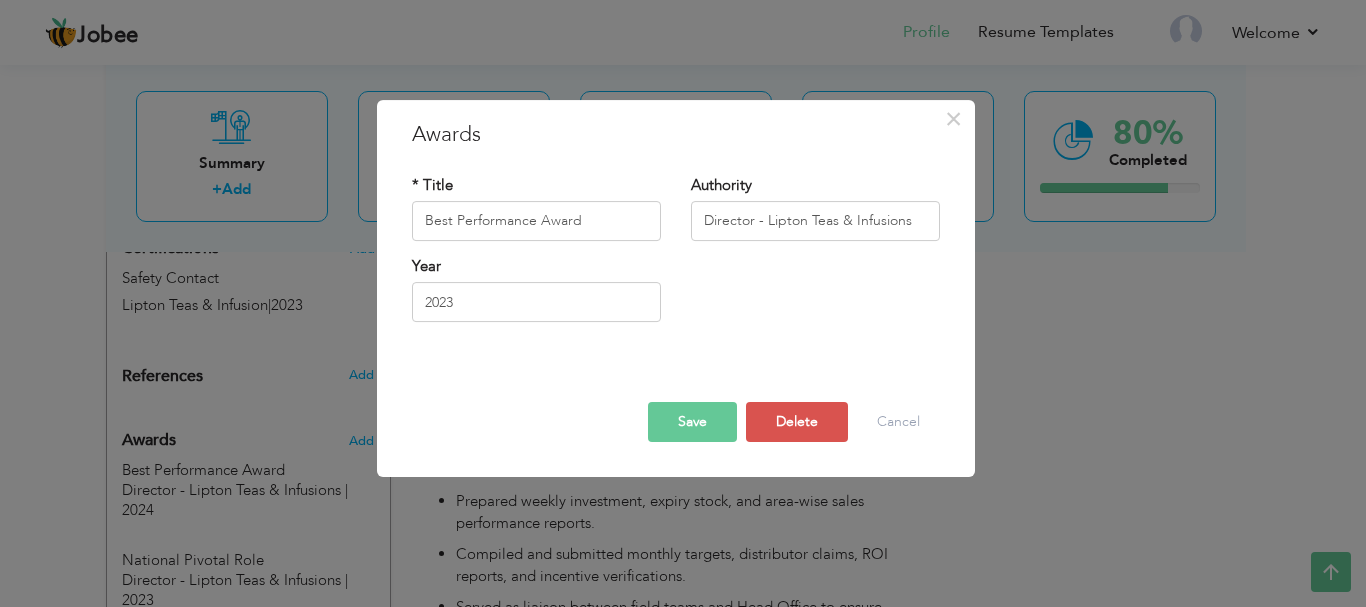 click on "Save" at bounding box center (692, 422) 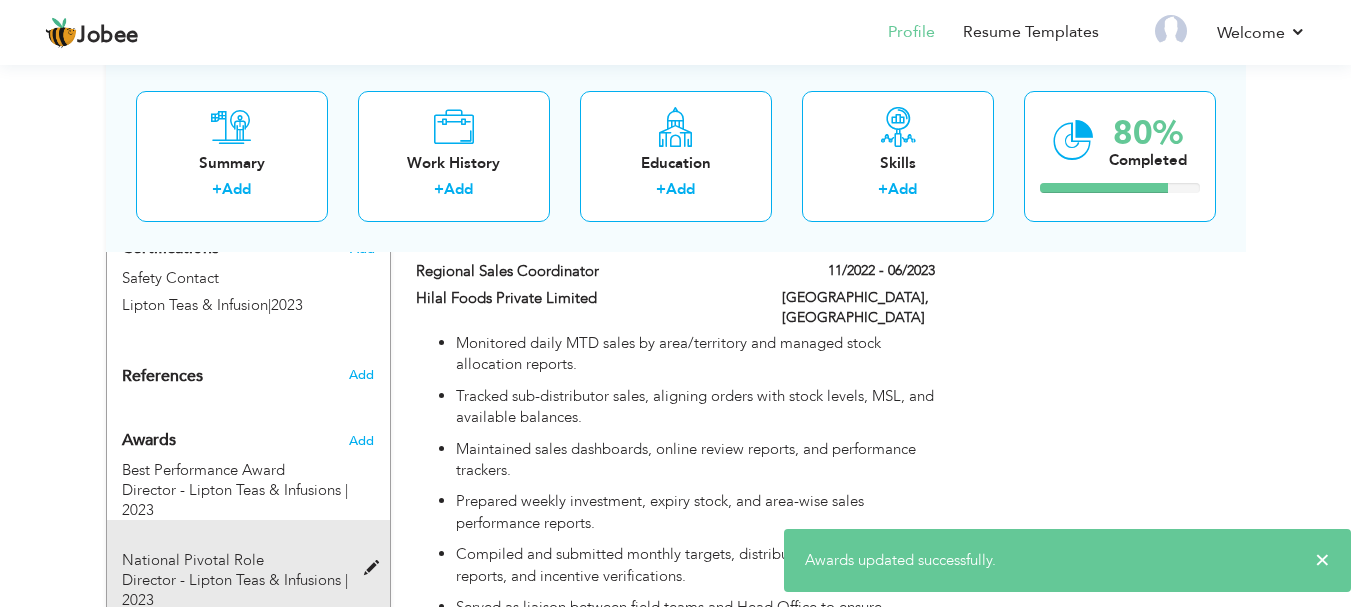 click at bounding box center (376, 568) 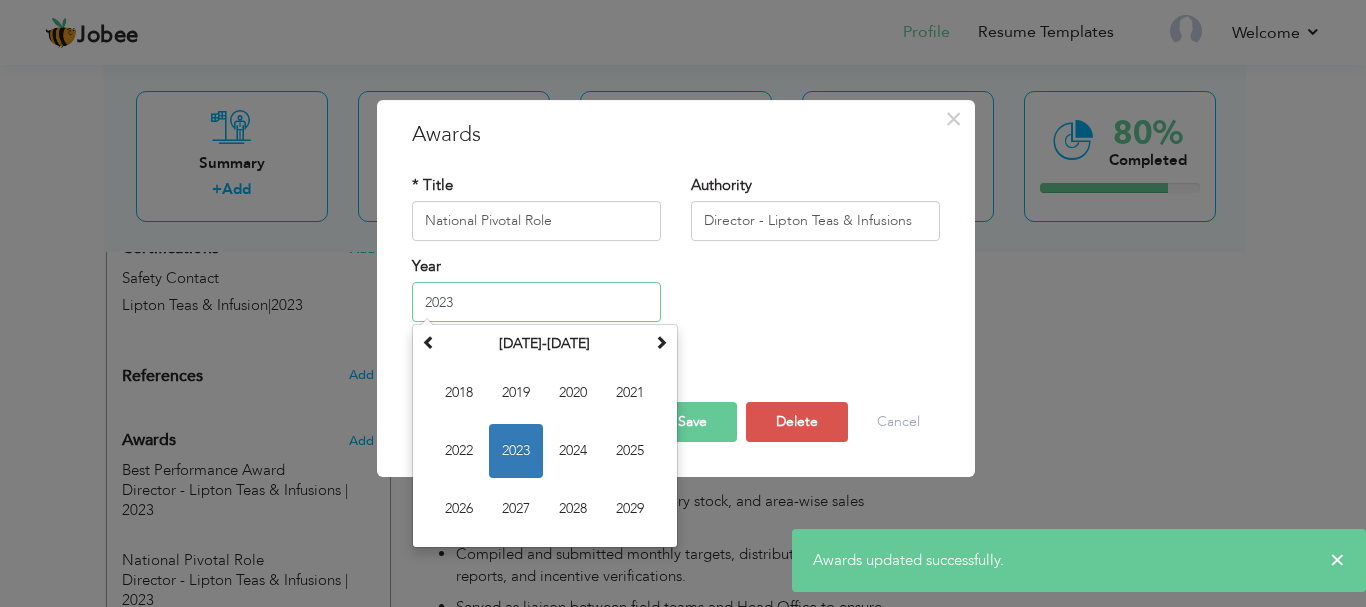 click on "2023" at bounding box center [536, 302] 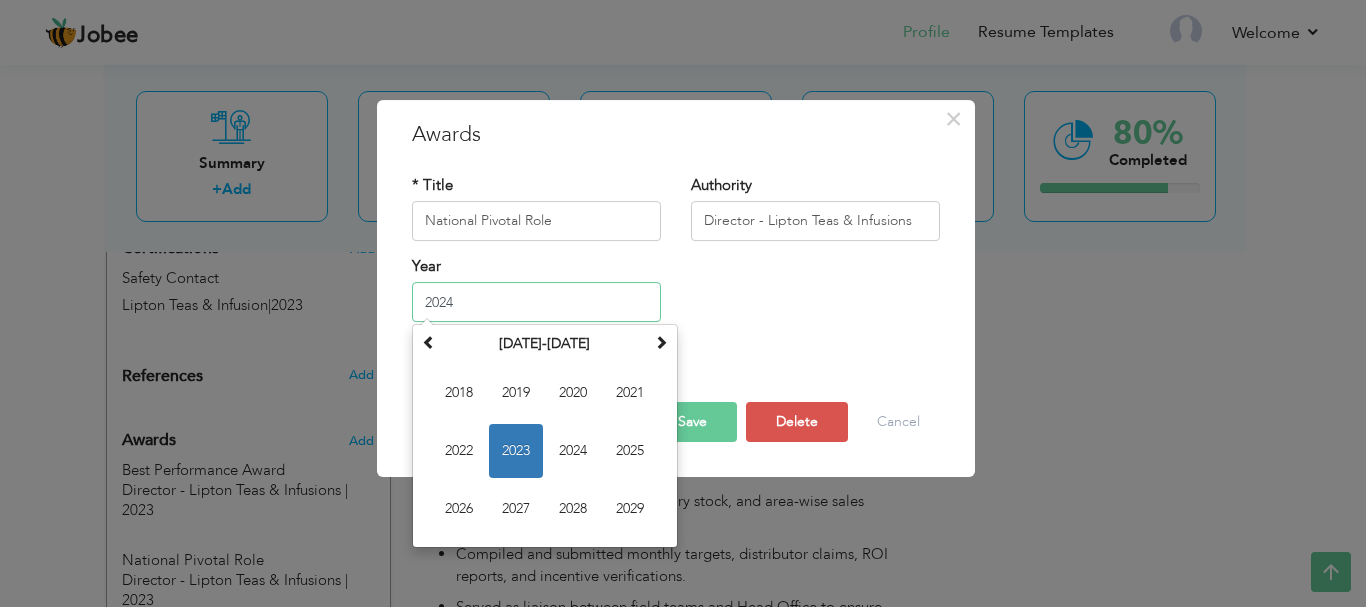 type on "2024" 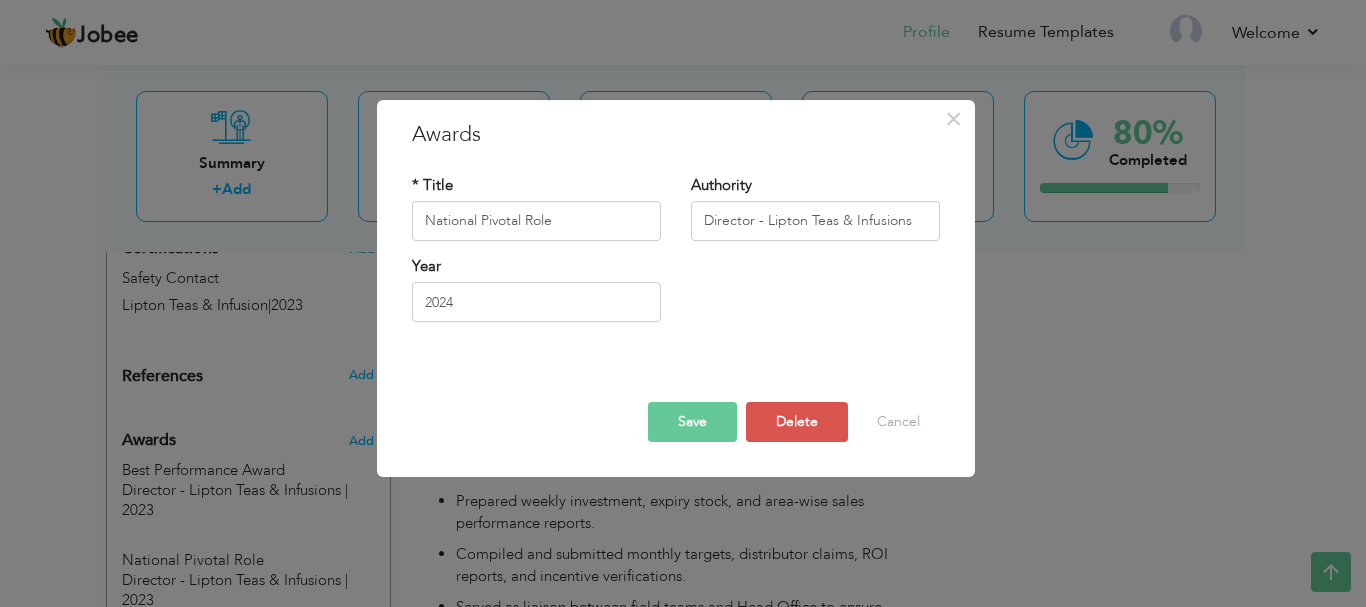 click on "Save" at bounding box center [692, 422] 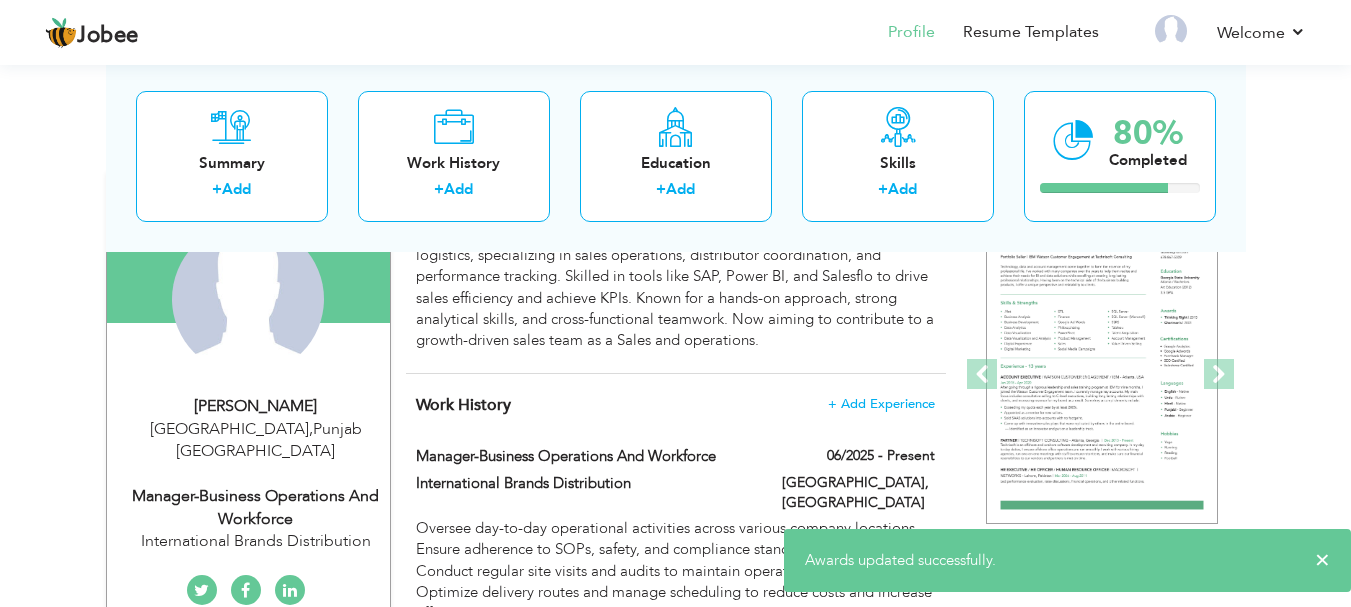scroll, scrollTop: 189, scrollLeft: 0, axis: vertical 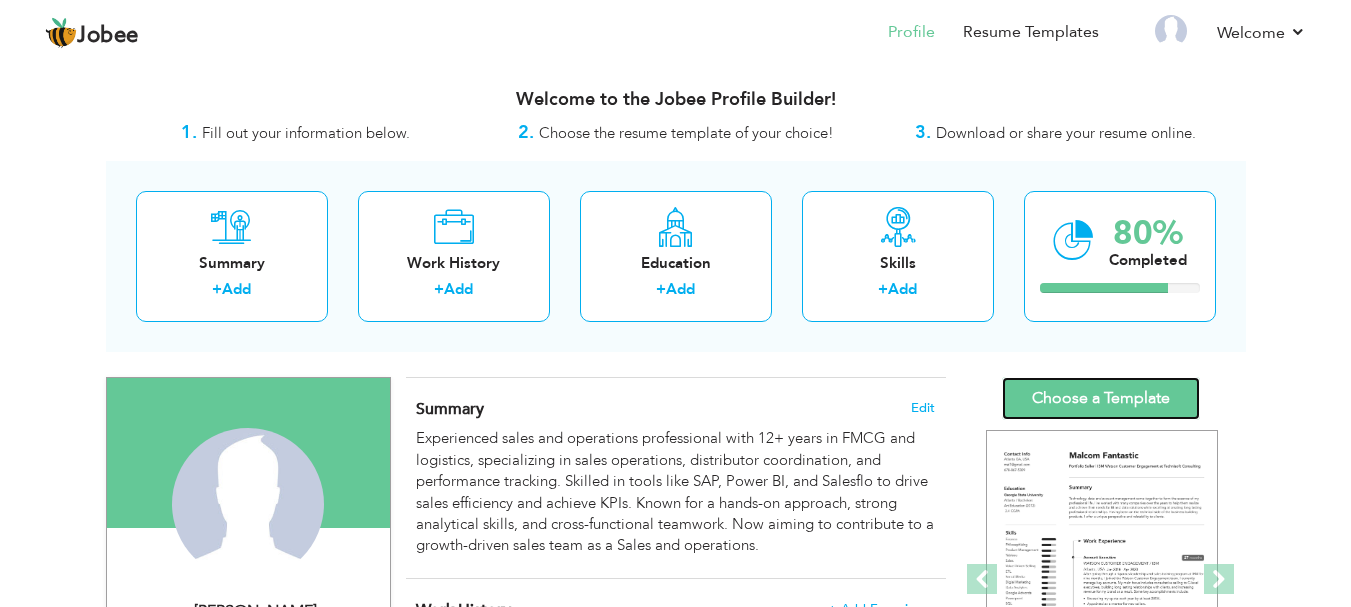 click on "Choose a Template" at bounding box center (1101, 398) 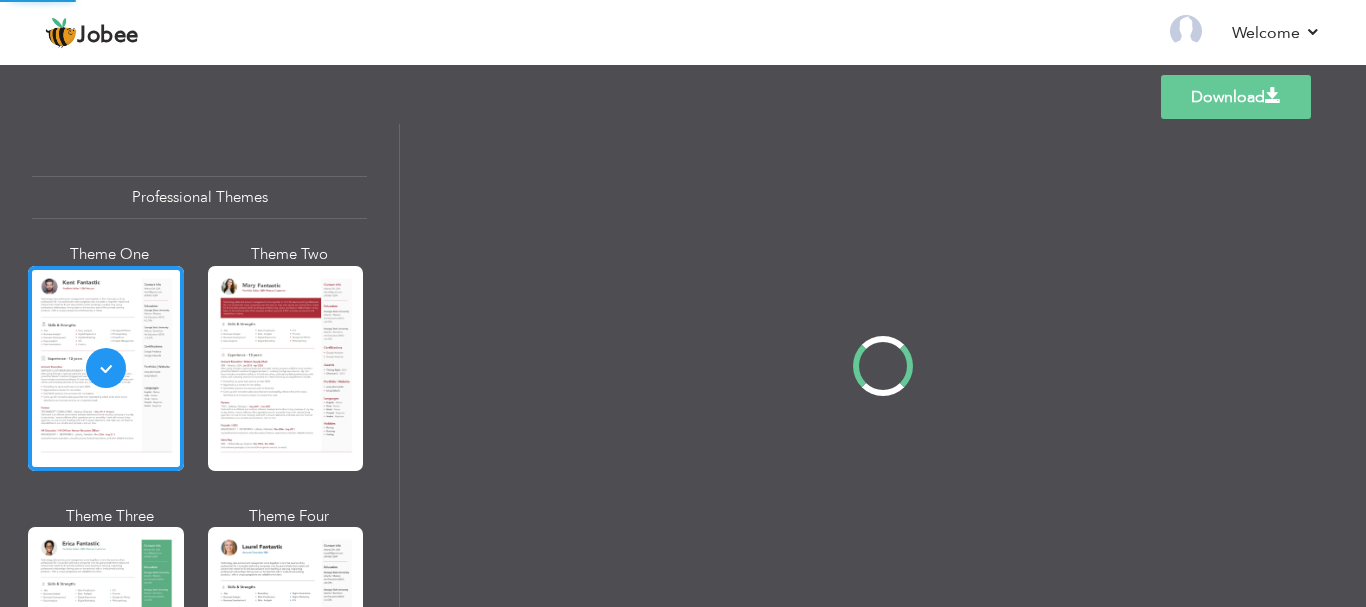 scroll, scrollTop: 0, scrollLeft: 0, axis: both 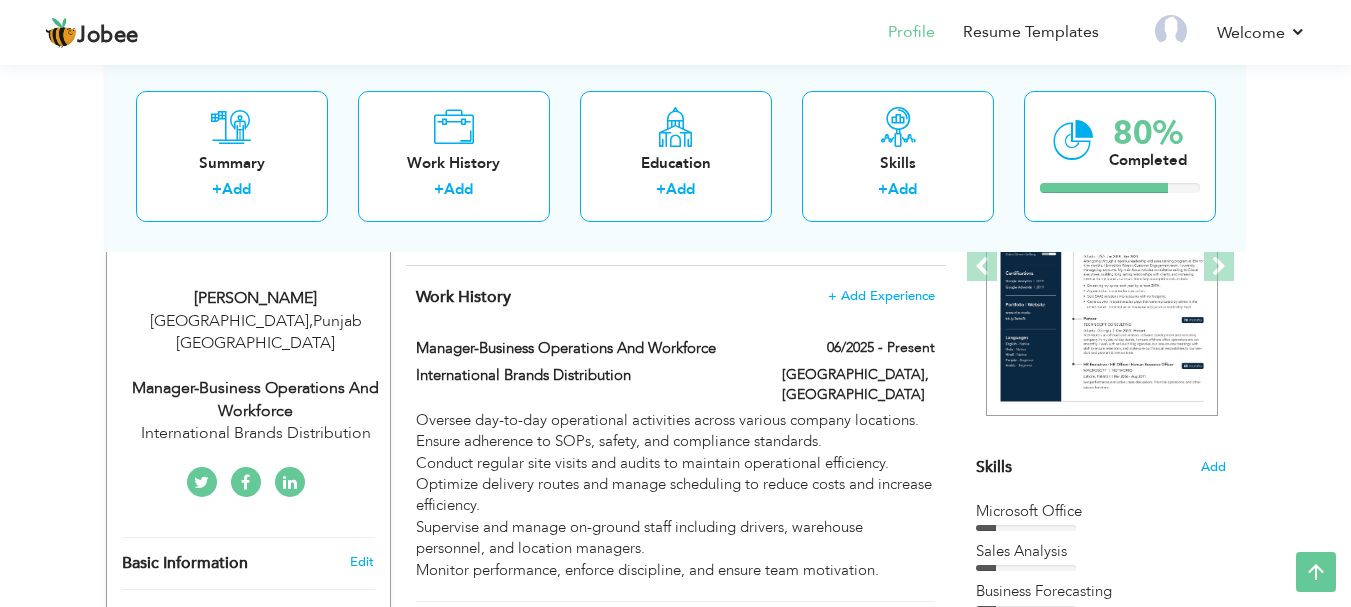 click on "Work History
+ Add Experience
Manager-Business Operations and Workforce
06/2025 - Present
Manager-Business Operations and Workforce
06/2025 - Present [GEOGRAPHIC_DATA], [GEOGRAPHIC_DATA]" at bounding box center (676, 1495) 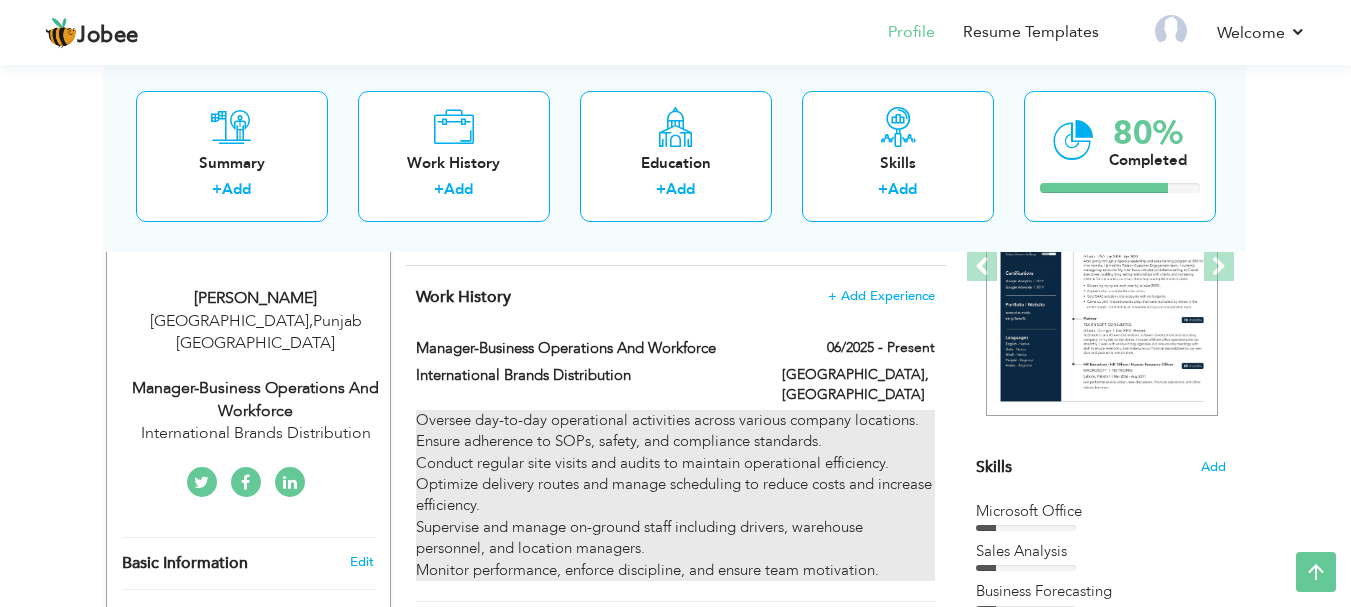 click on "Oversee day-to-day operational activities across various company locations.
Ensure adherence to SOPs, safety, and compliance standards.
Conduct regular site visits and audits to maintain operational efficiency.
Optimize delivery routes and manage scheduling to reduce costs and increase efficiency.
Supervise and manage on-ground staff including drivers, warehouse personnel, and location managers.
Monitor performance, enforce discipline, and ensure team motivation." at bounding box center (675, 495) 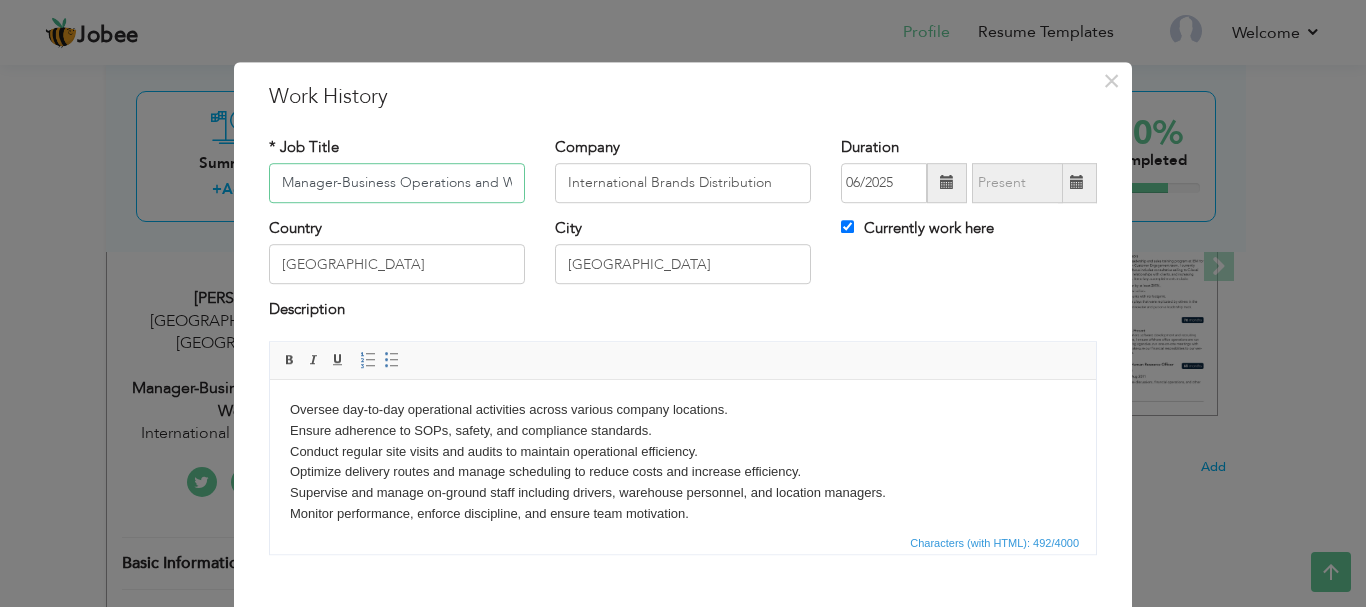 scroll, scrollTop: 0, scrollLeft: 52, axis: horizontal 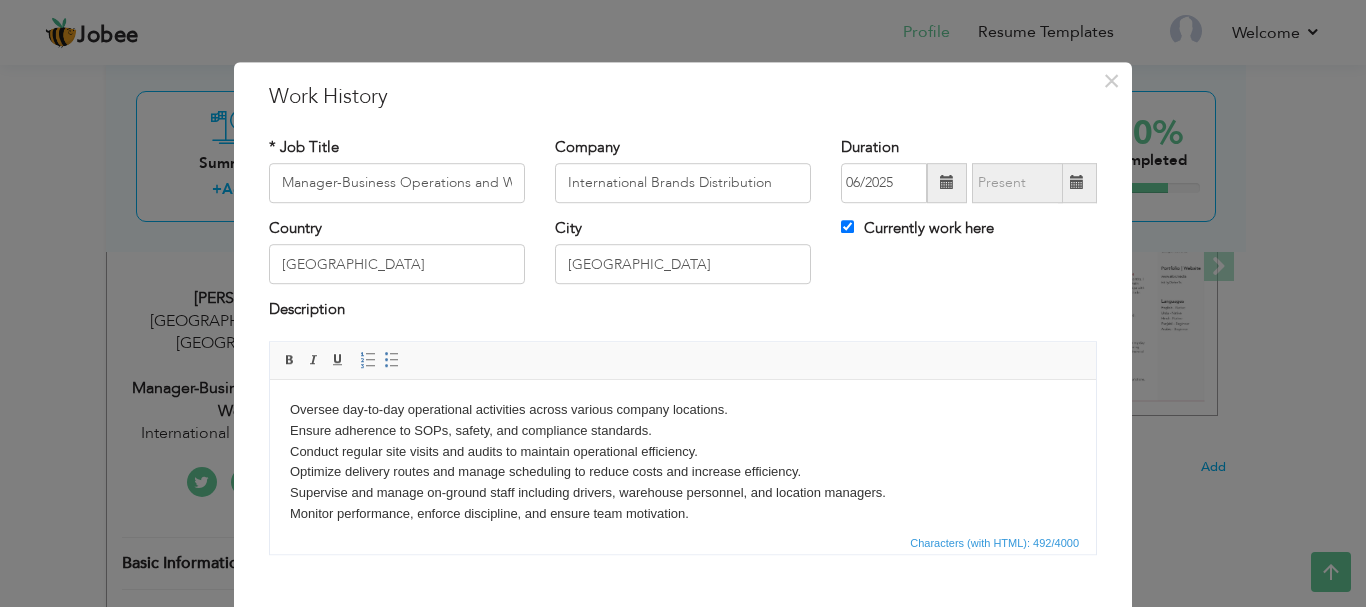 click at bounding box center (947, 183) 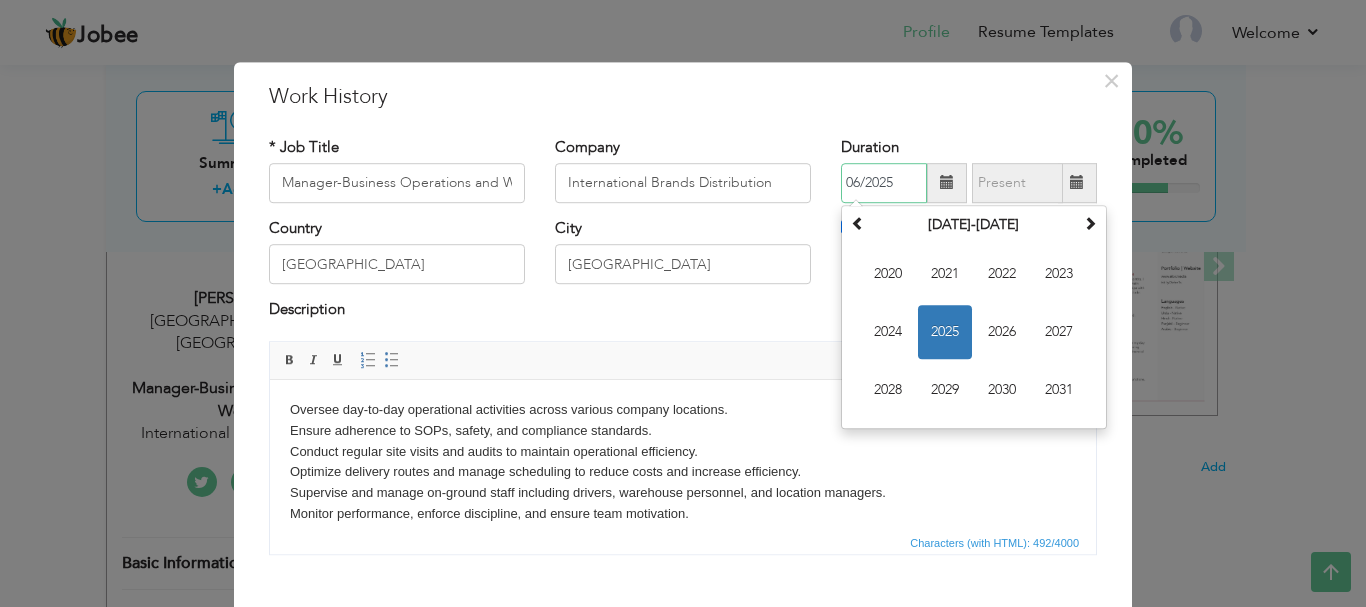 click on "2025" at bounding box center [945, 332] 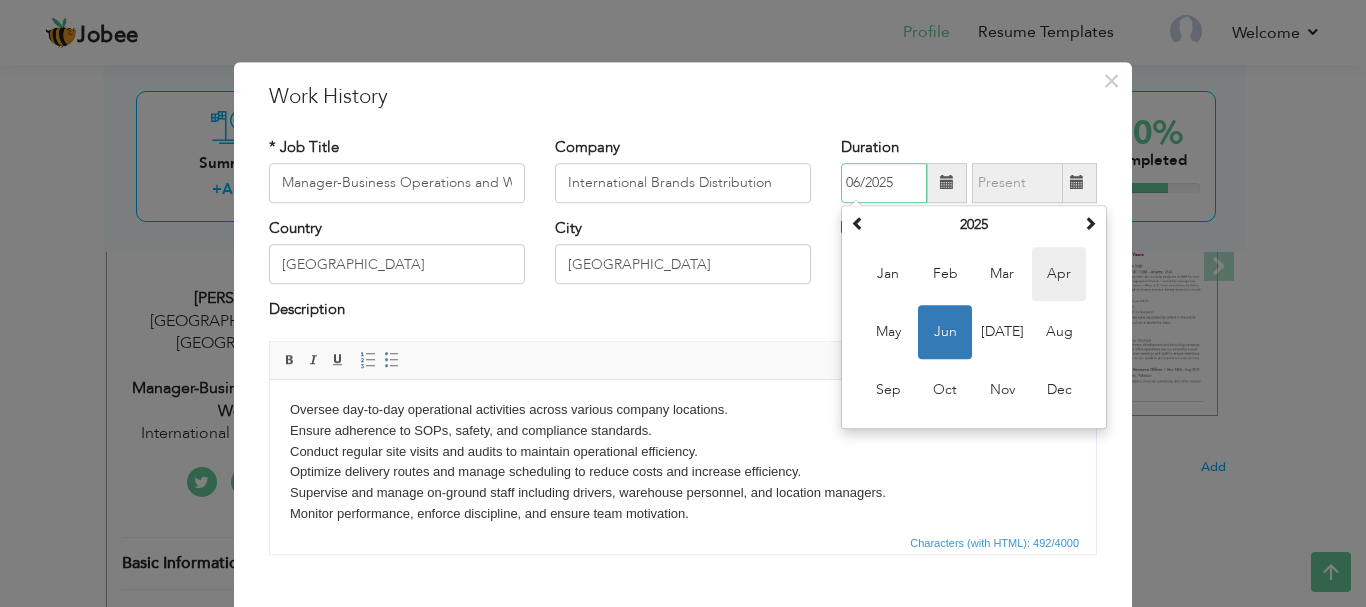 click on "Apr" at bounding box center [1059, 274] 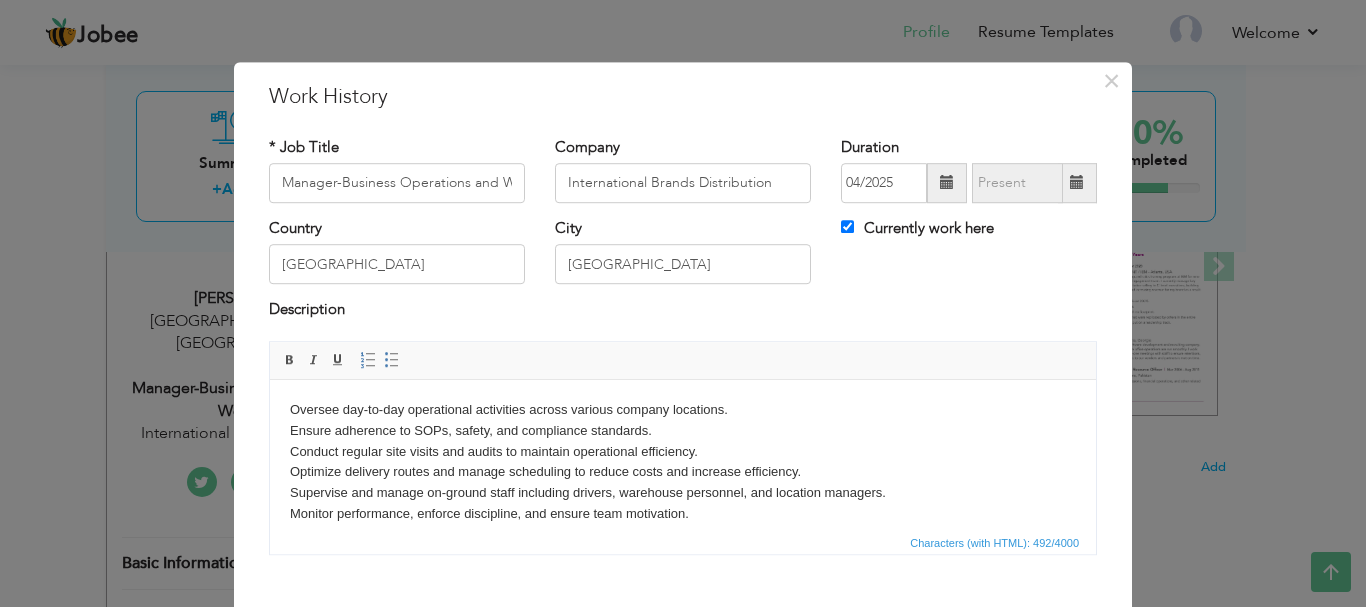 click at bounding box center (947, 183) 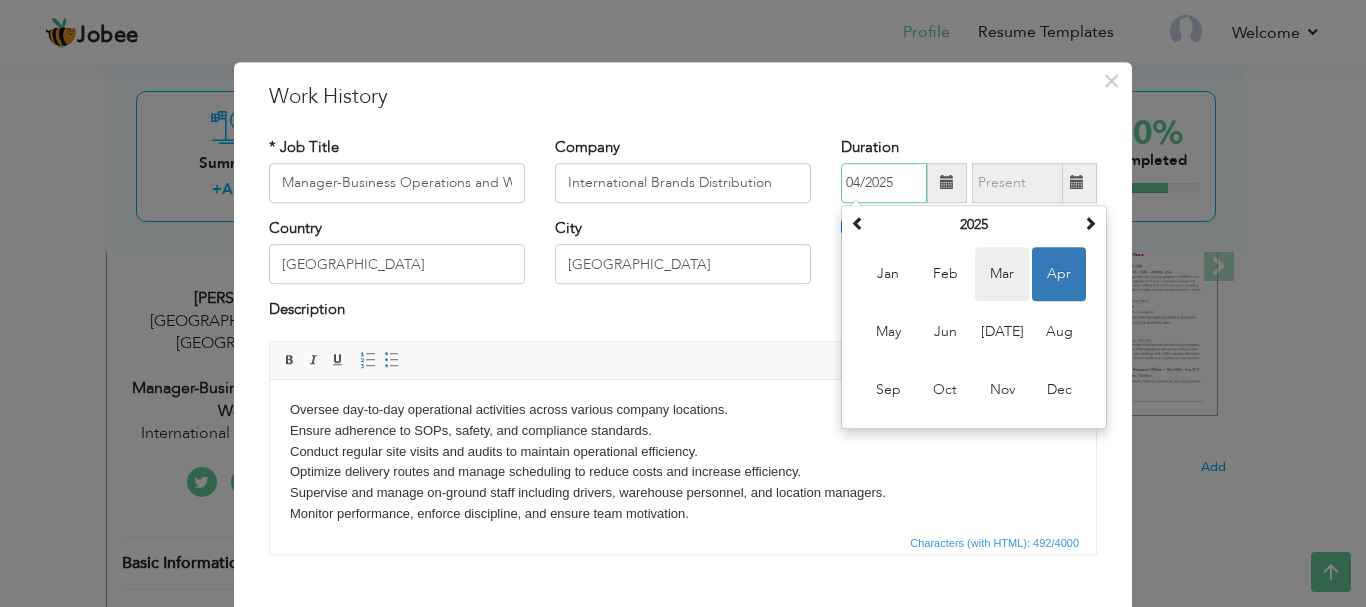 click on "Mar" at bounding box center (1002, 274) 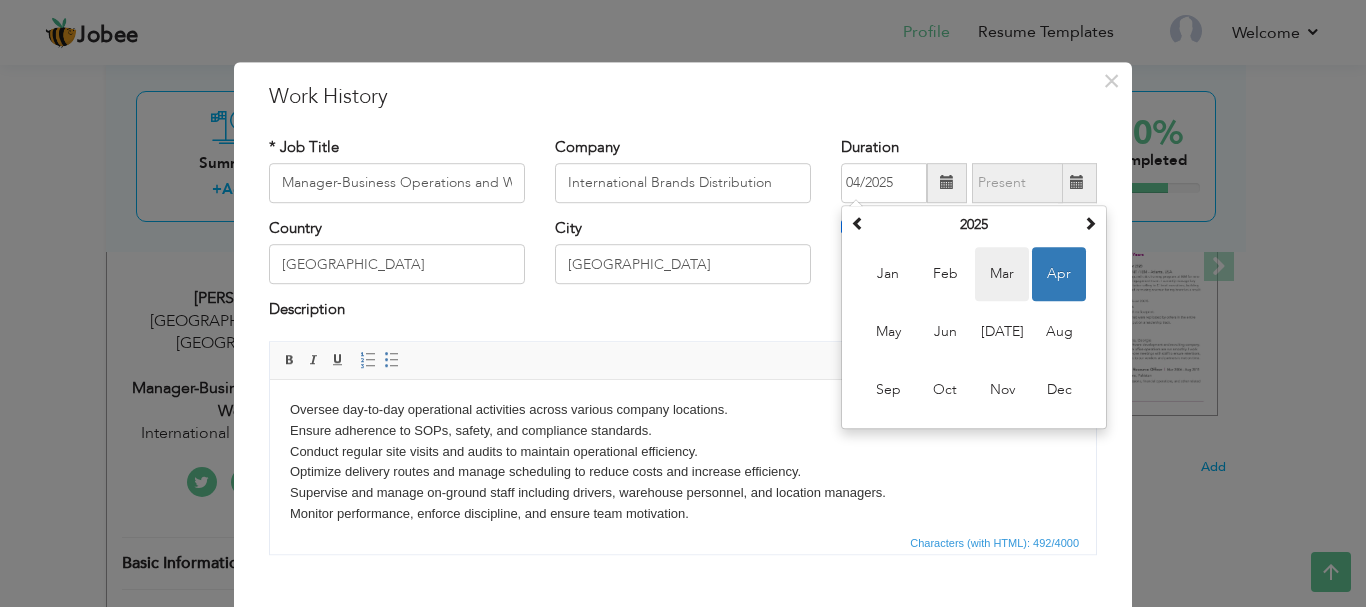type on "03/2025" 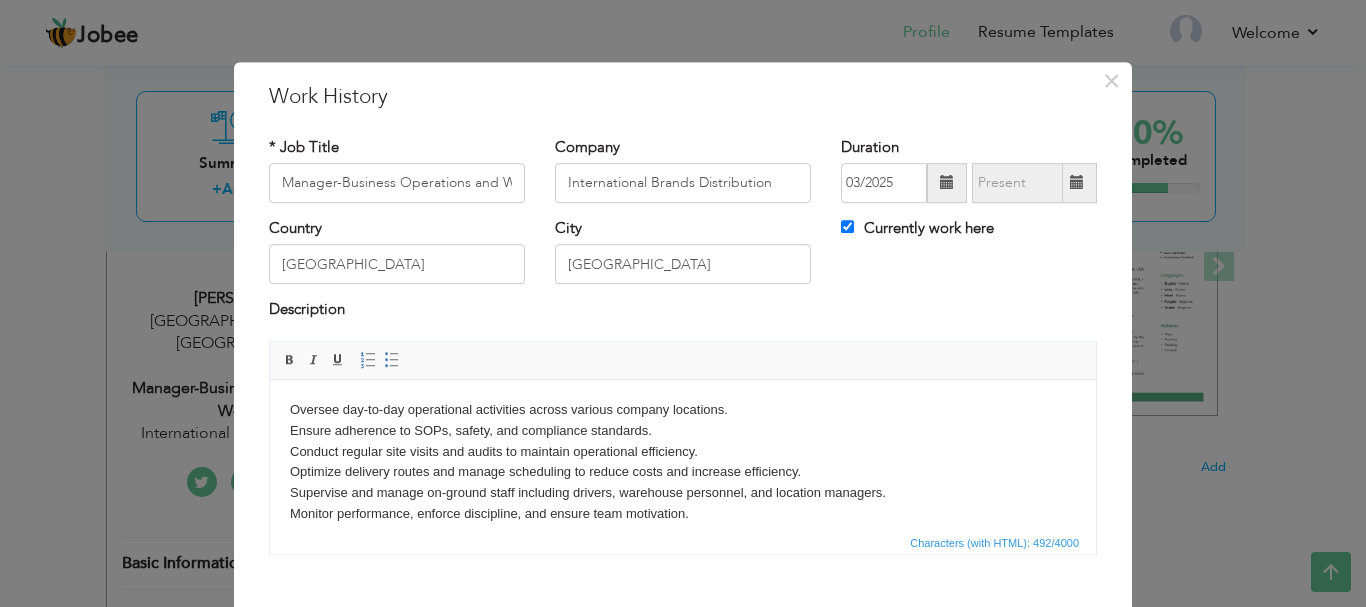 click on "Country
Pakistan
City
Lahore
Currently work here" at bounding box center (683, 258) 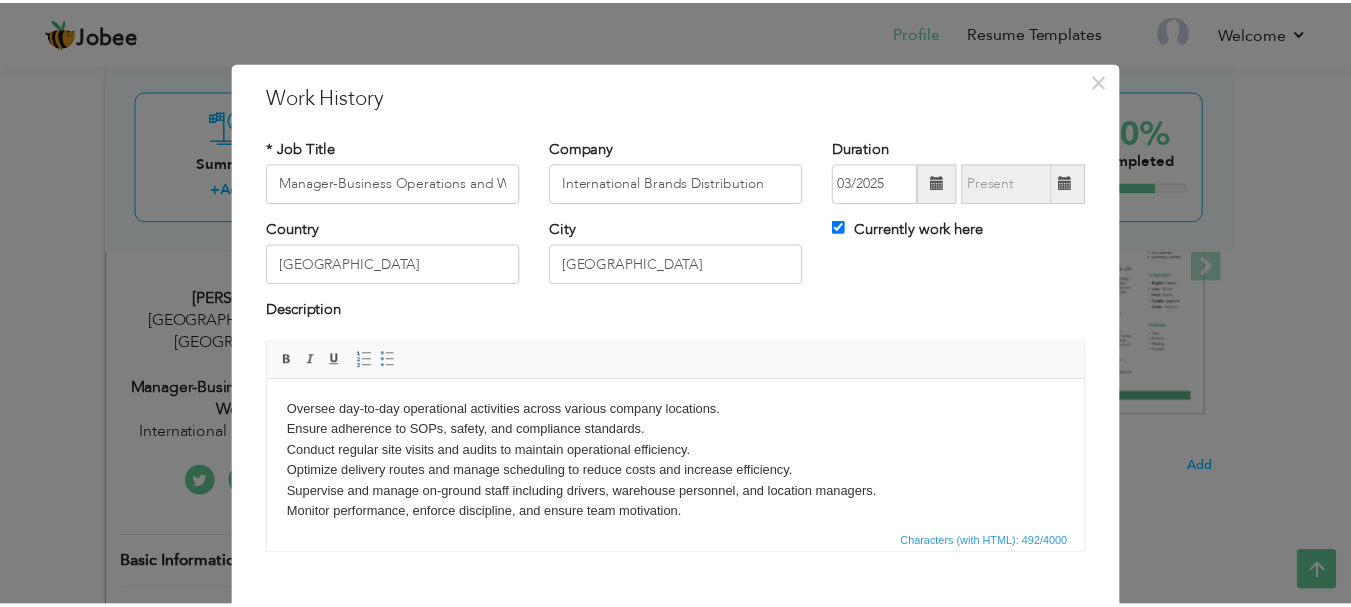 scroll, scrollTop: 110, scrollLeft: 0, axis: vertical 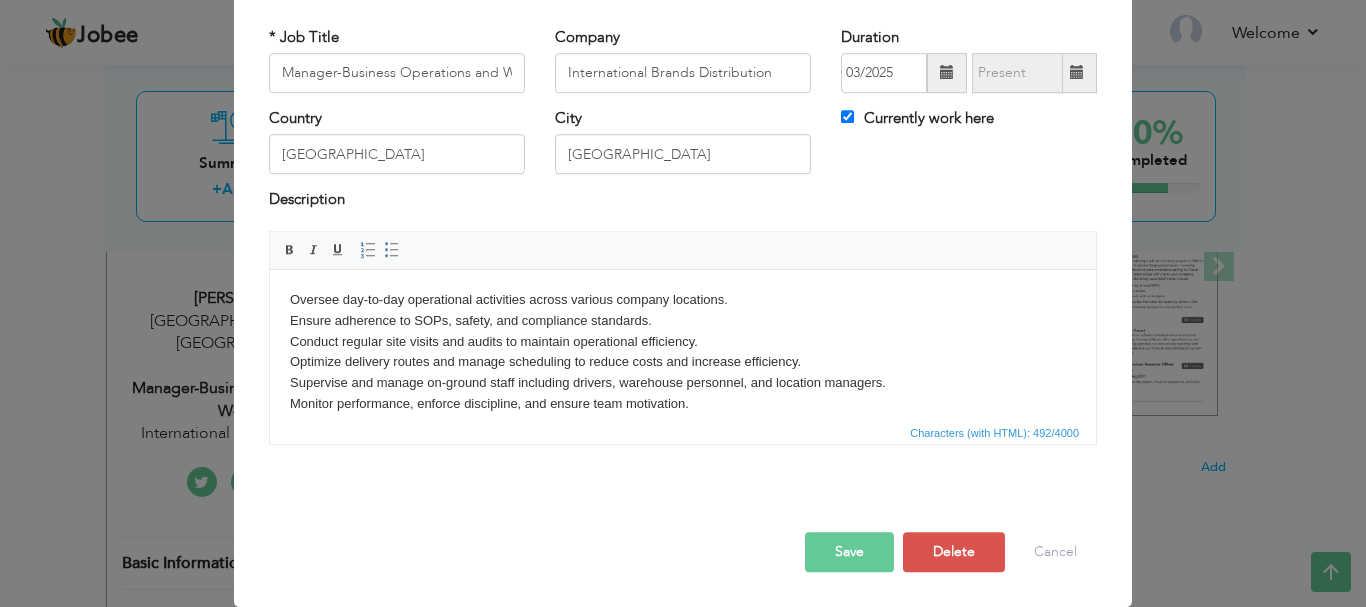 click on "Save" at bounding box center (849, 552) 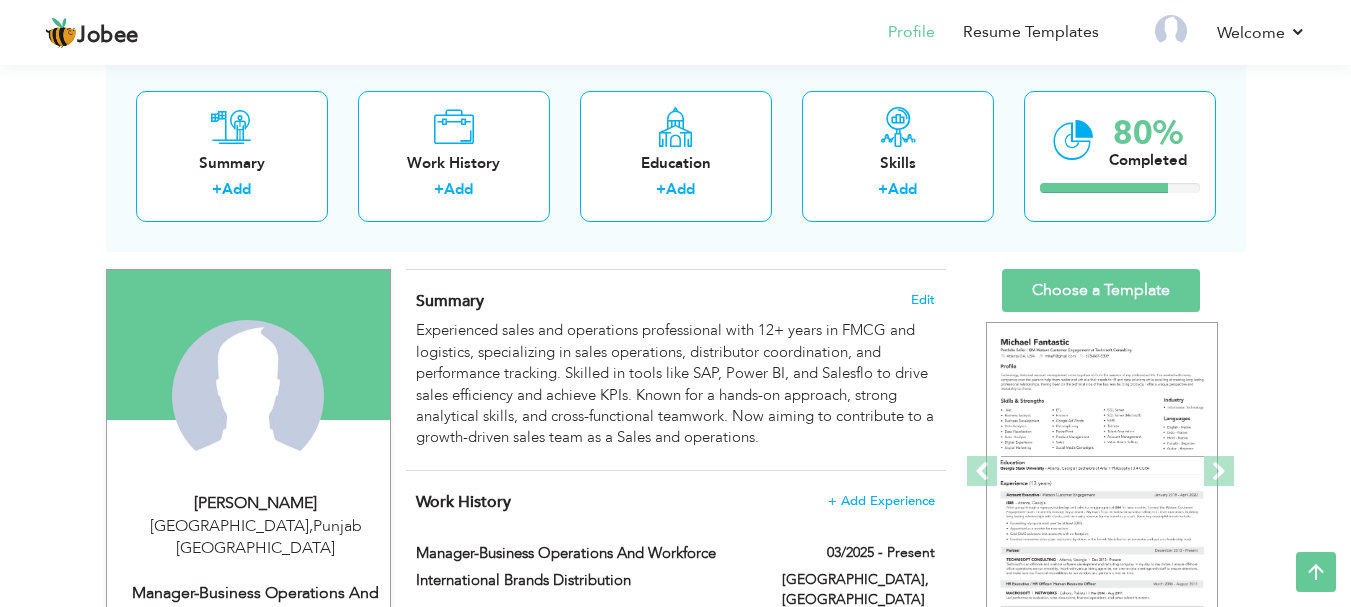 scroll, scrollTop: 0, scrollLeft: 0, axis: both 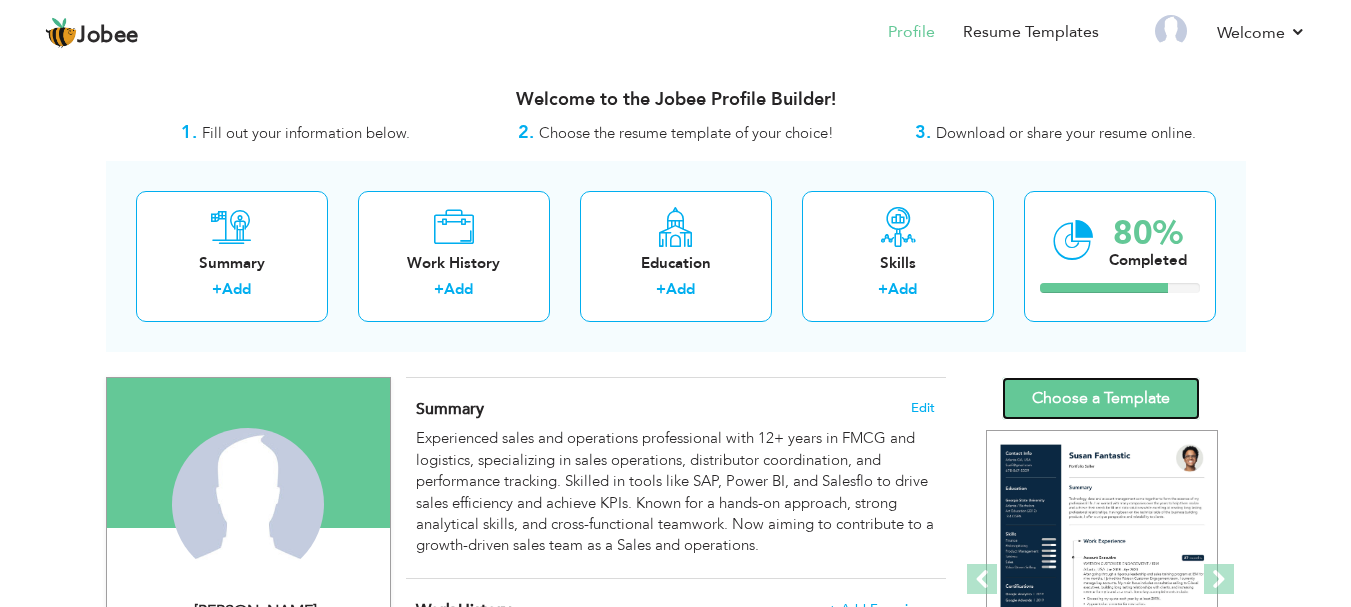 click on "Choose a Template" at bounding box center [1101, 398] 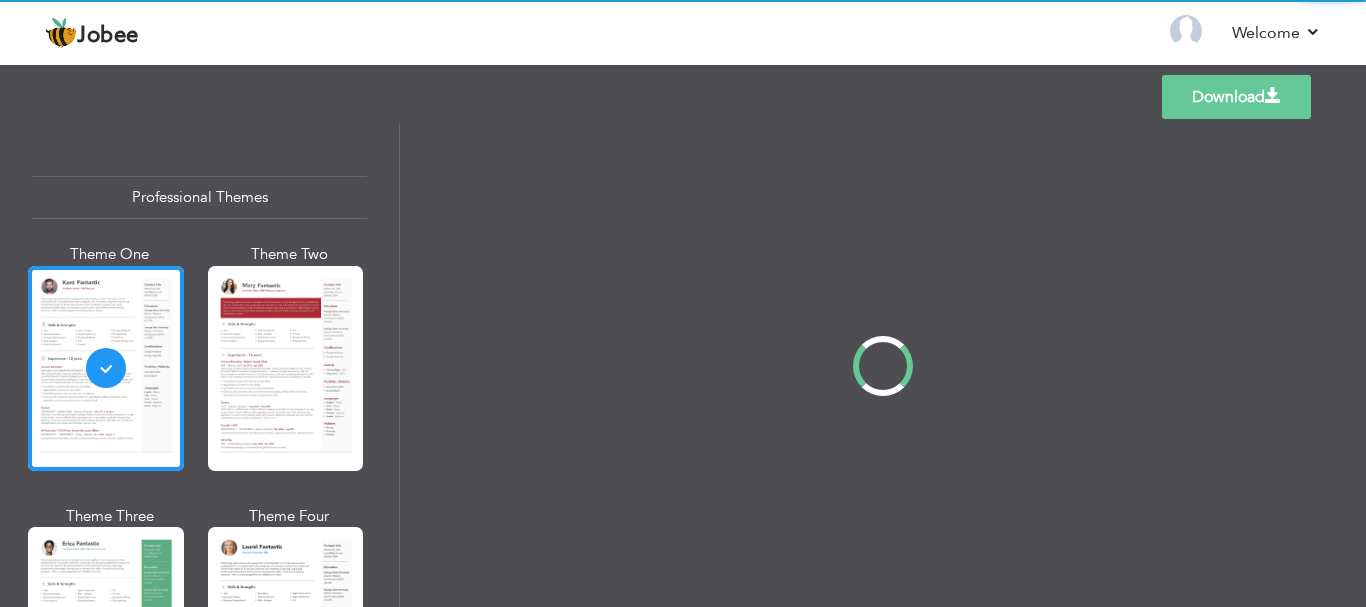 scroll, scrollTop: 0, scrollLeft: 0, axis: both 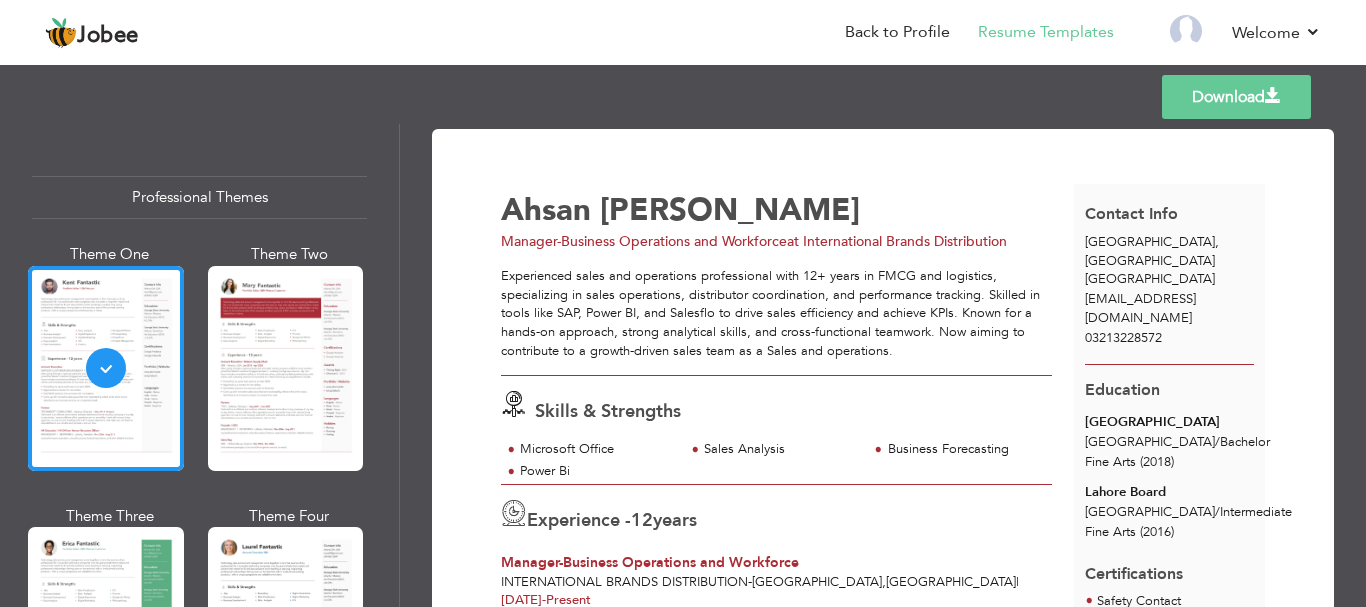 click on "Download" at bounding box center [1236, 97] 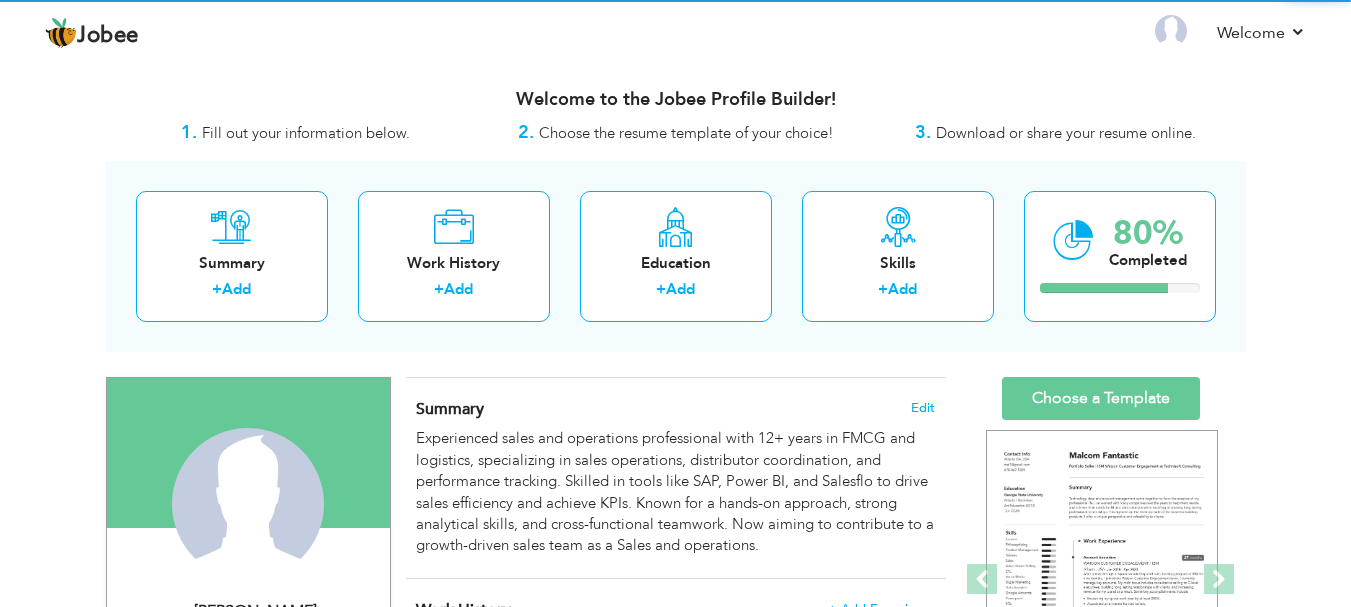 scroll, scrollTop: 0, scrollLeft: 0, axis: both 